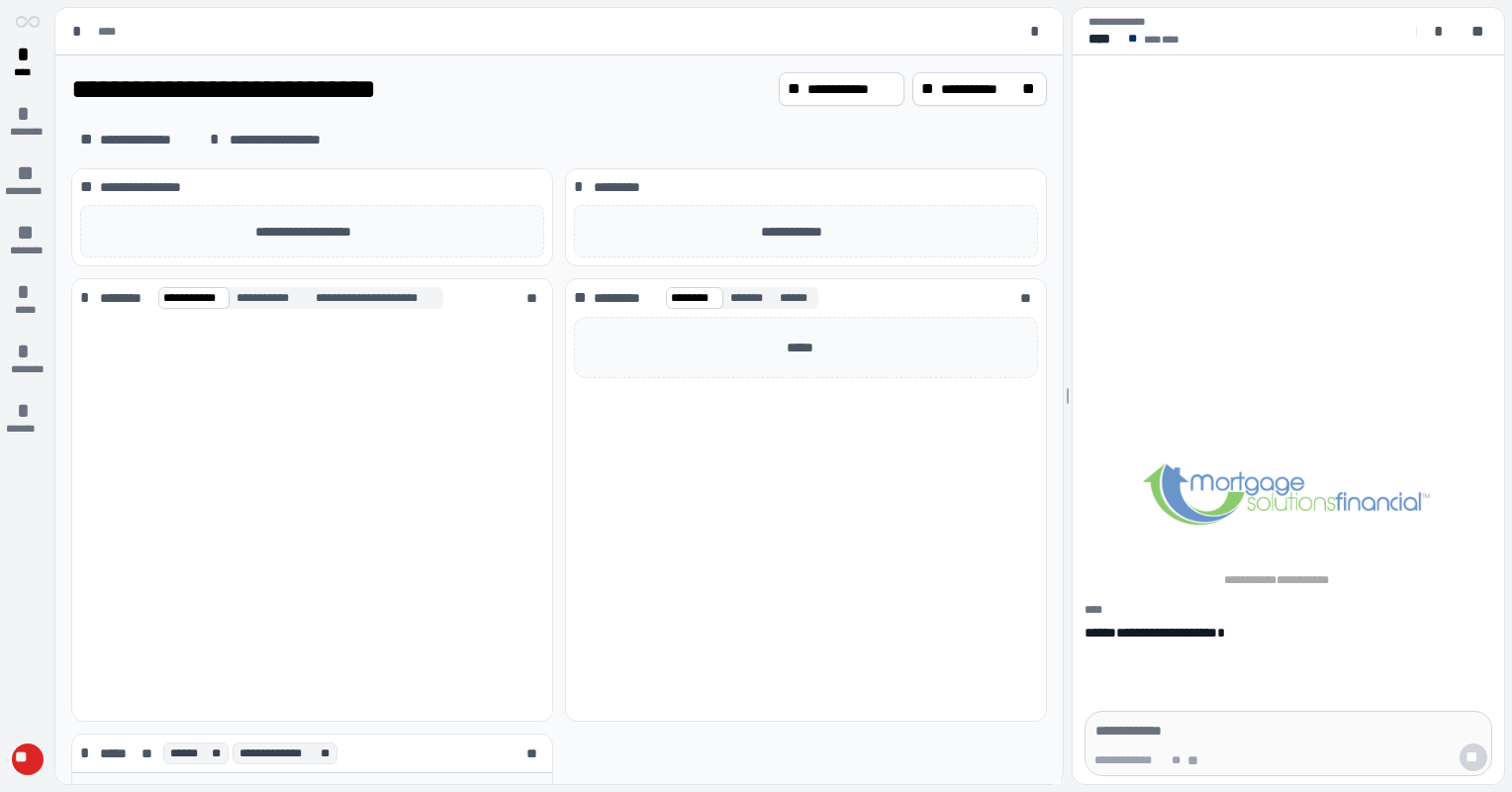 scroll, scrollTop: 0, scrollLeft: 0, axis: both 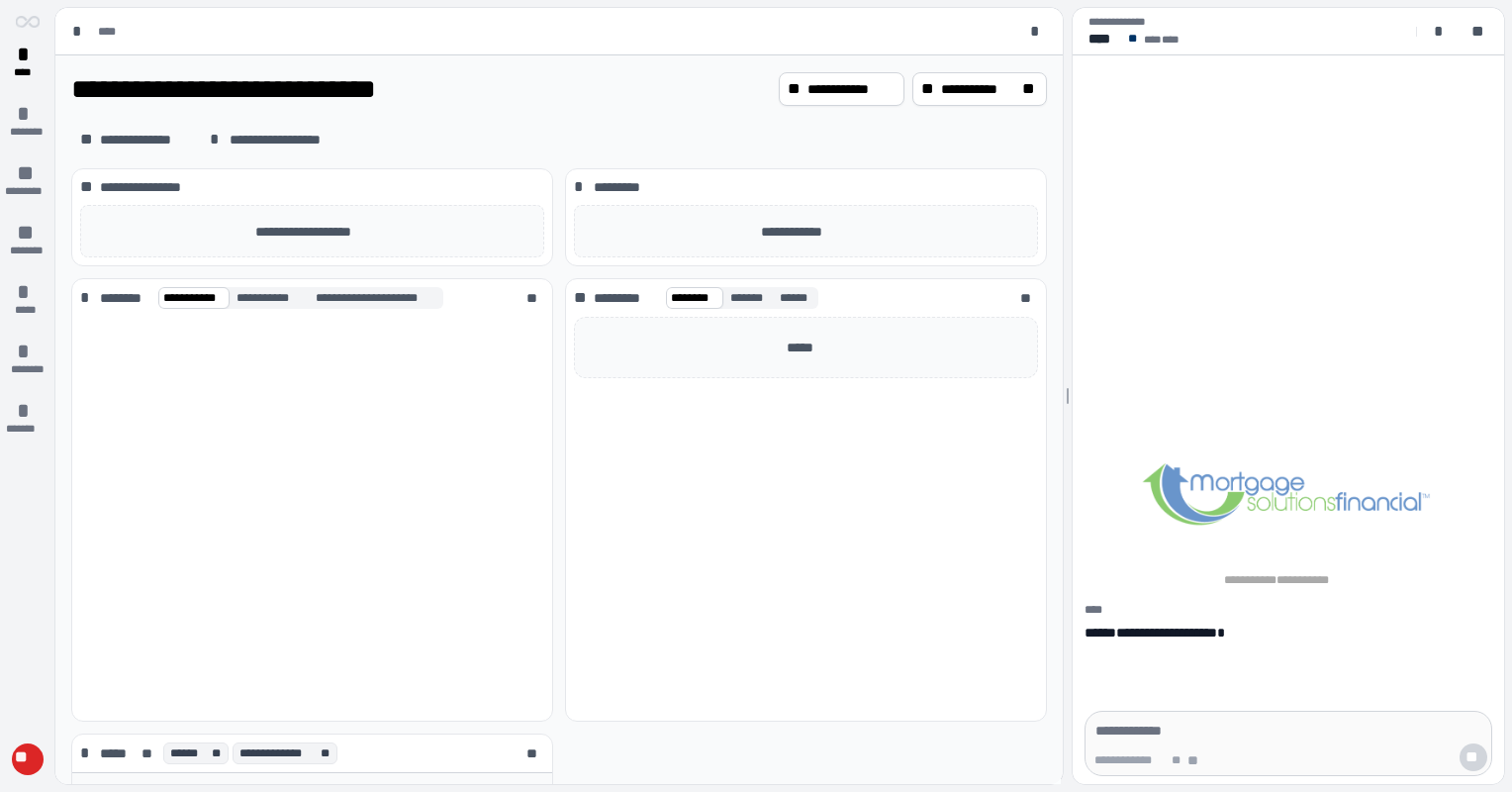 click on "**********" at bounding box center (1288, 537) 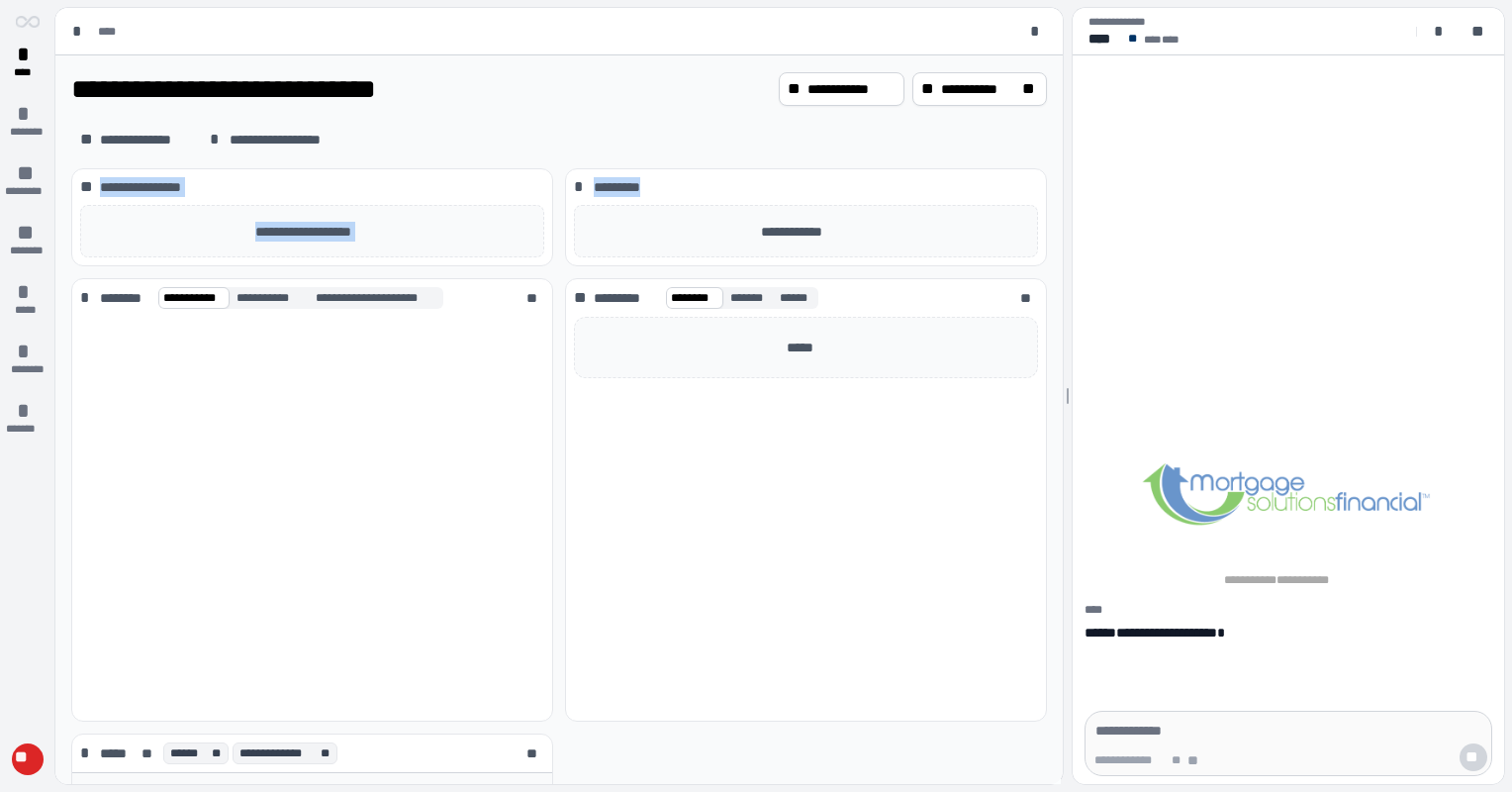 drag, startPoint x: 766, startPoint y: 159, endPoint x: 722, endPoint y: 153, distance: 44.407207 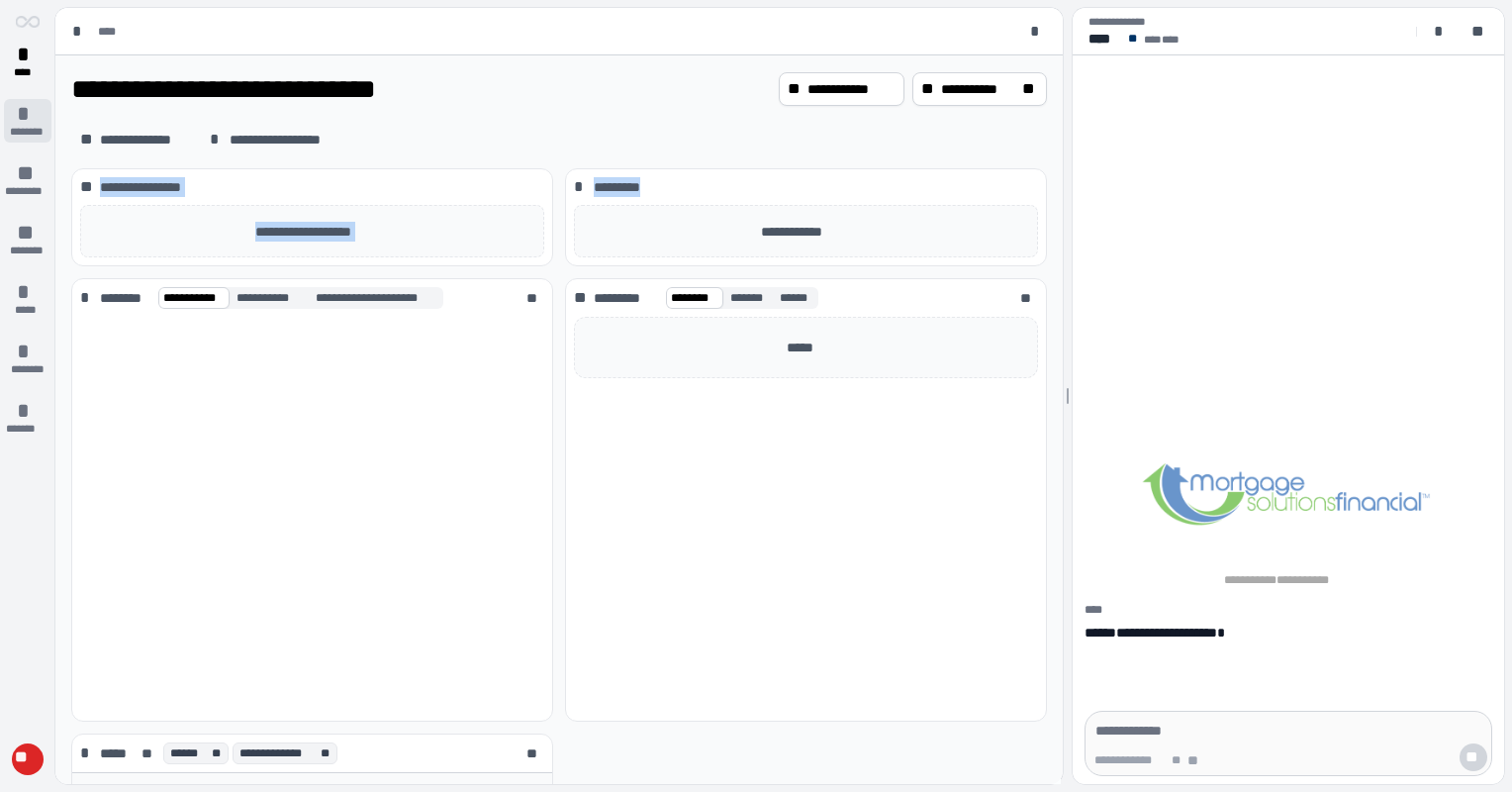 click on "*" at bounding box center (28, 114) 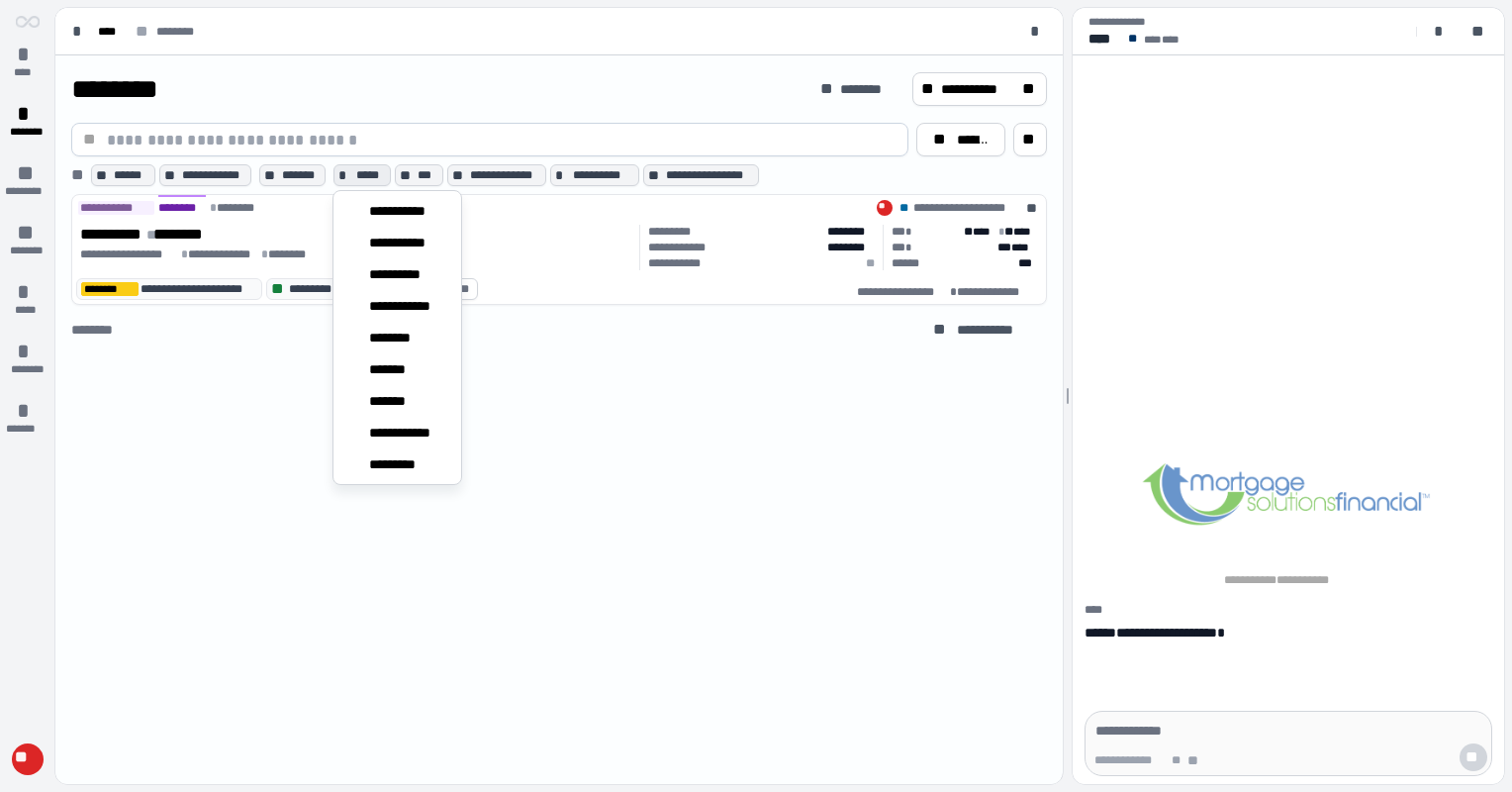 click on "*****" at bounding box center (371, 175) 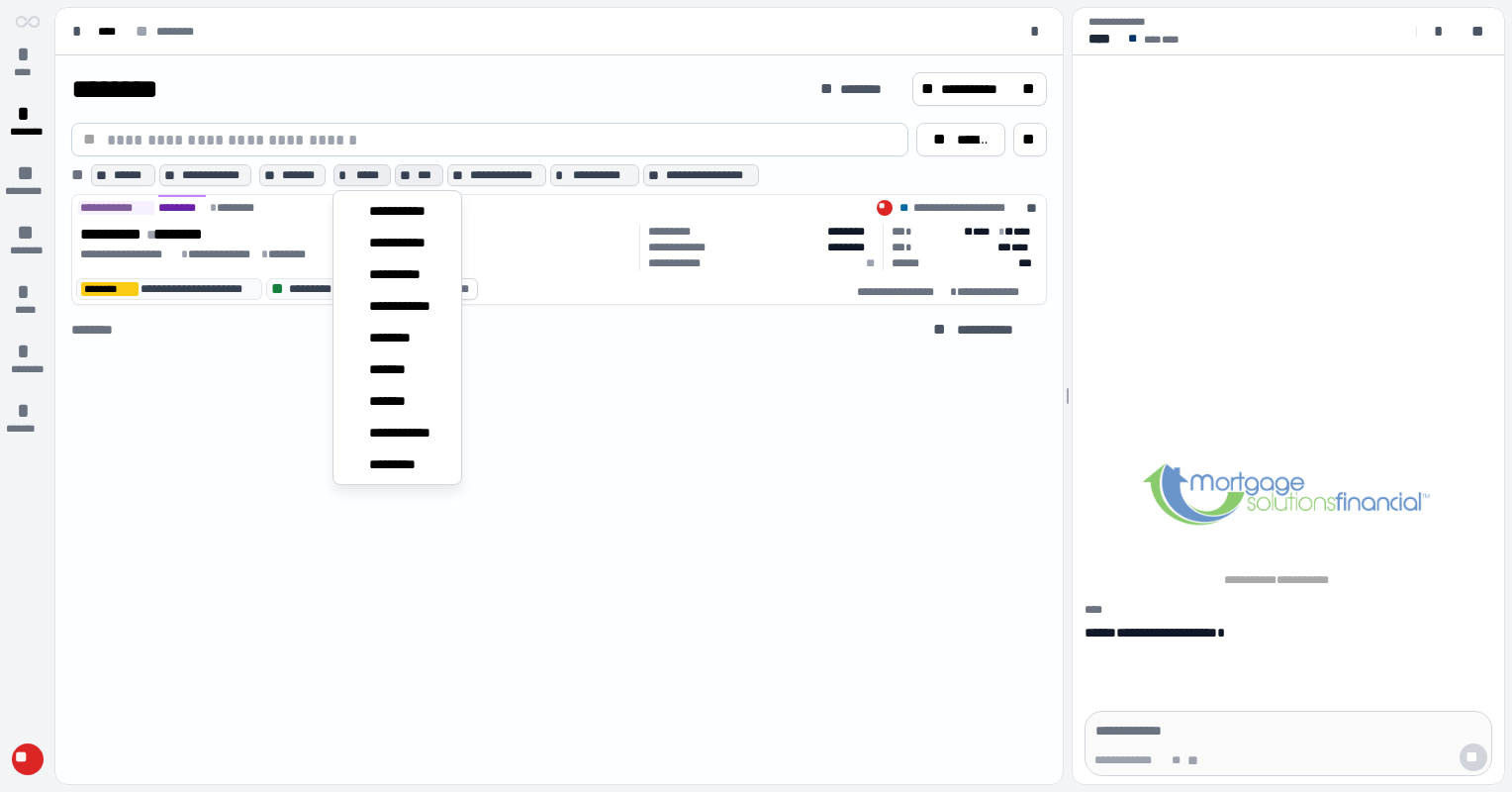click on "***" at bounding box center [427, 175] 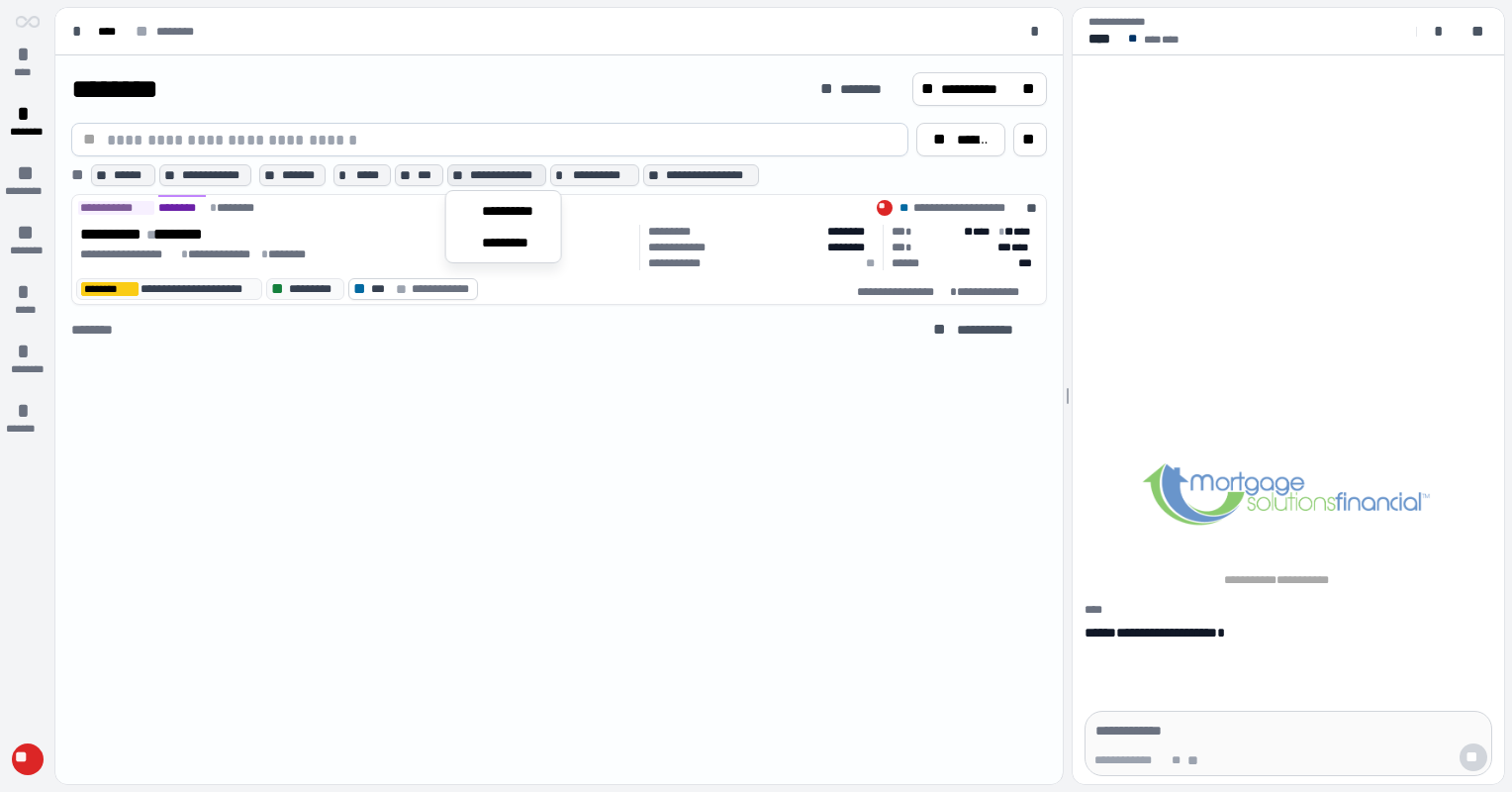 click on "**********" at bounding box center [506, 175] 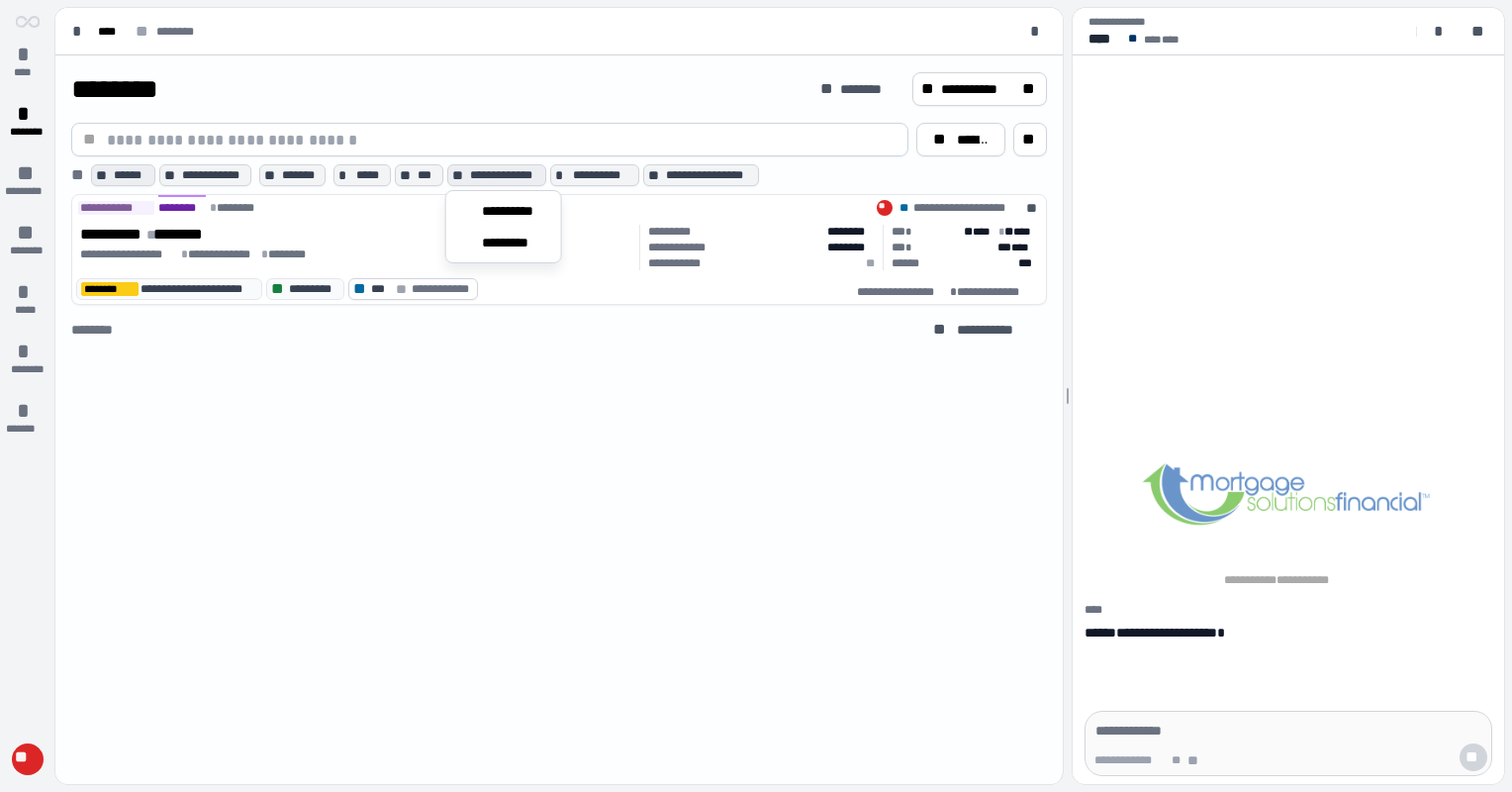 click on "******" at bounding box center (132, 175) 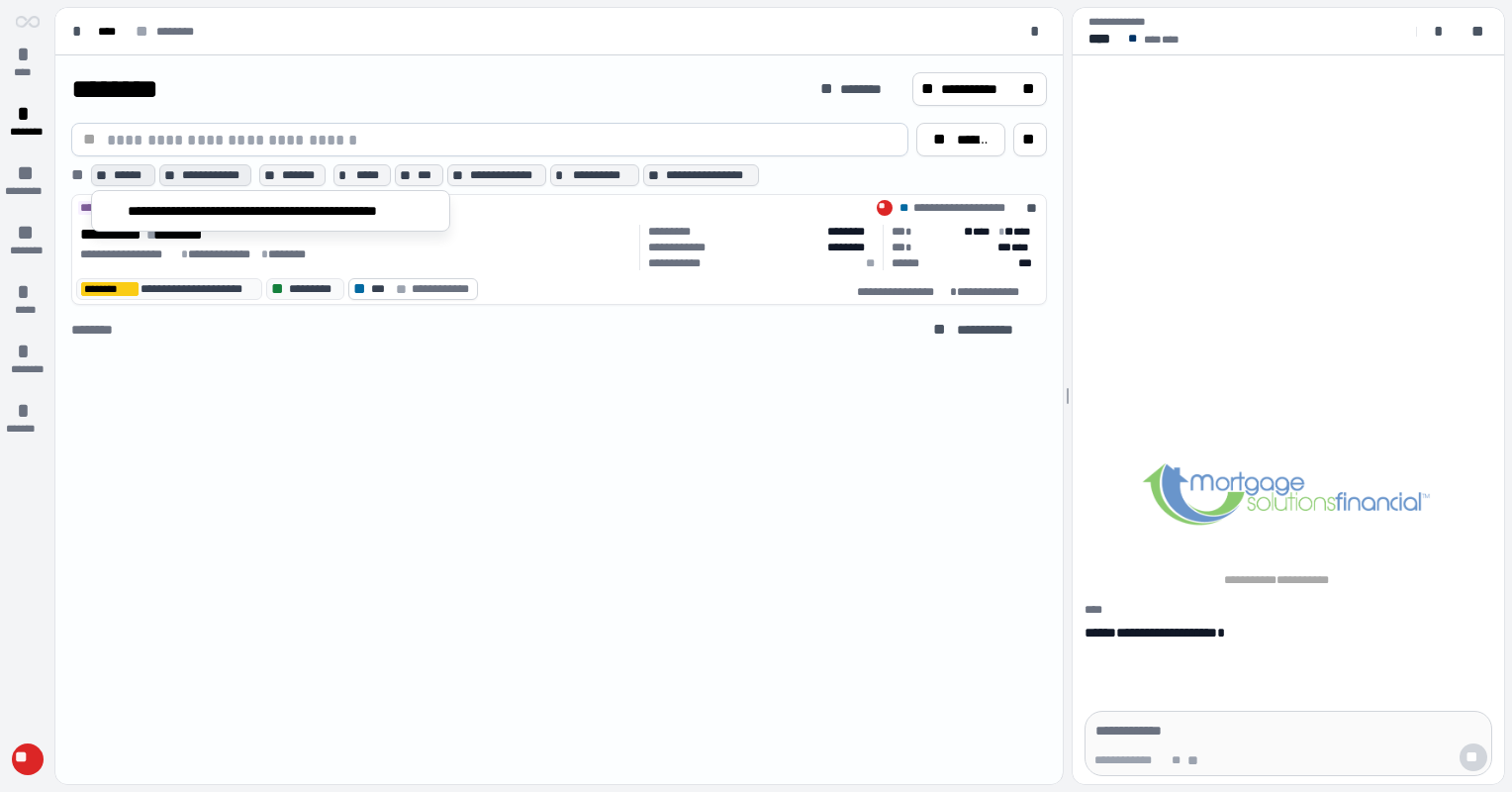 click on "**********" at bounding box center (215, 175) 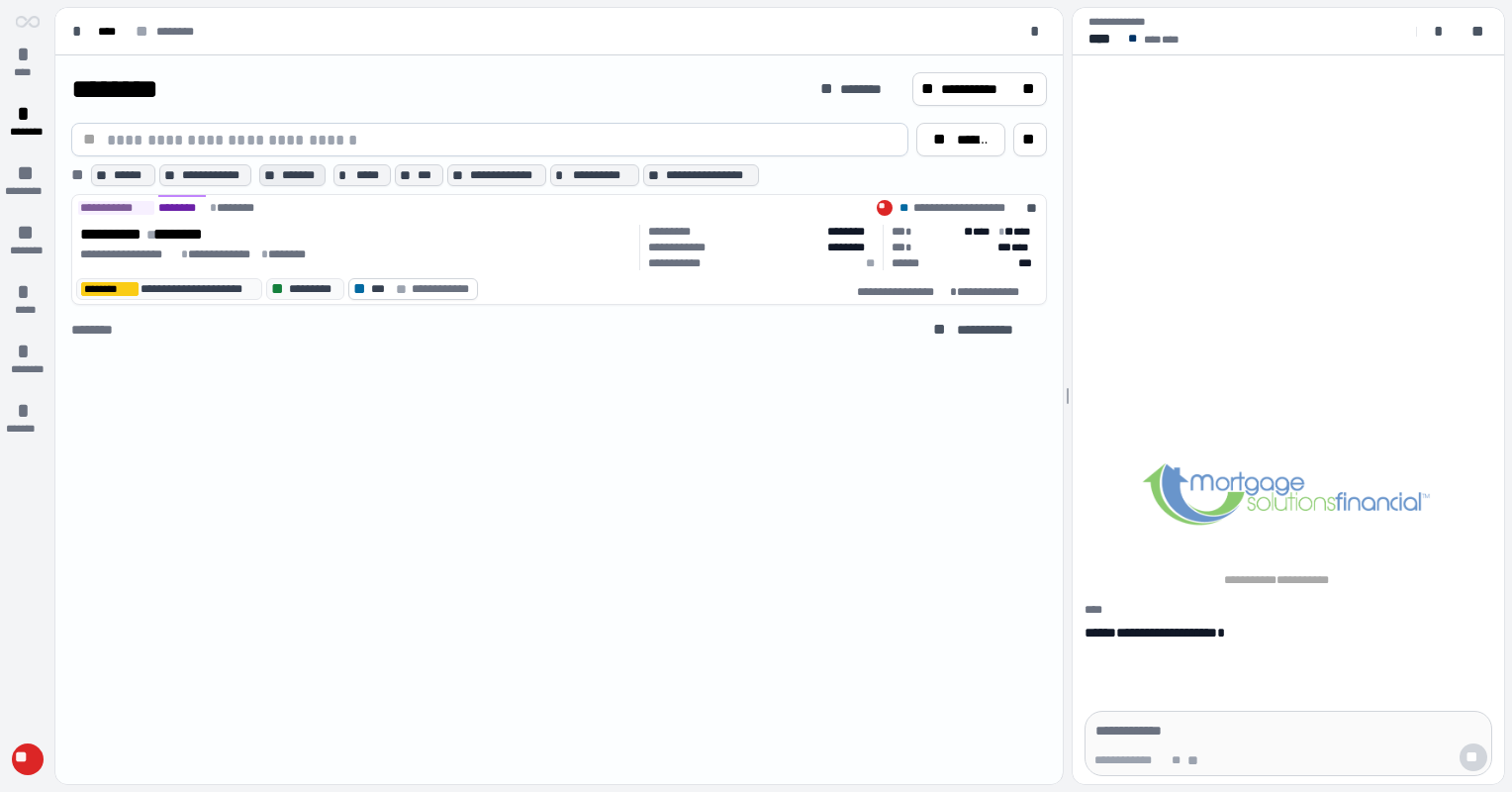 click on "*******" at bounding box center (301, 175) 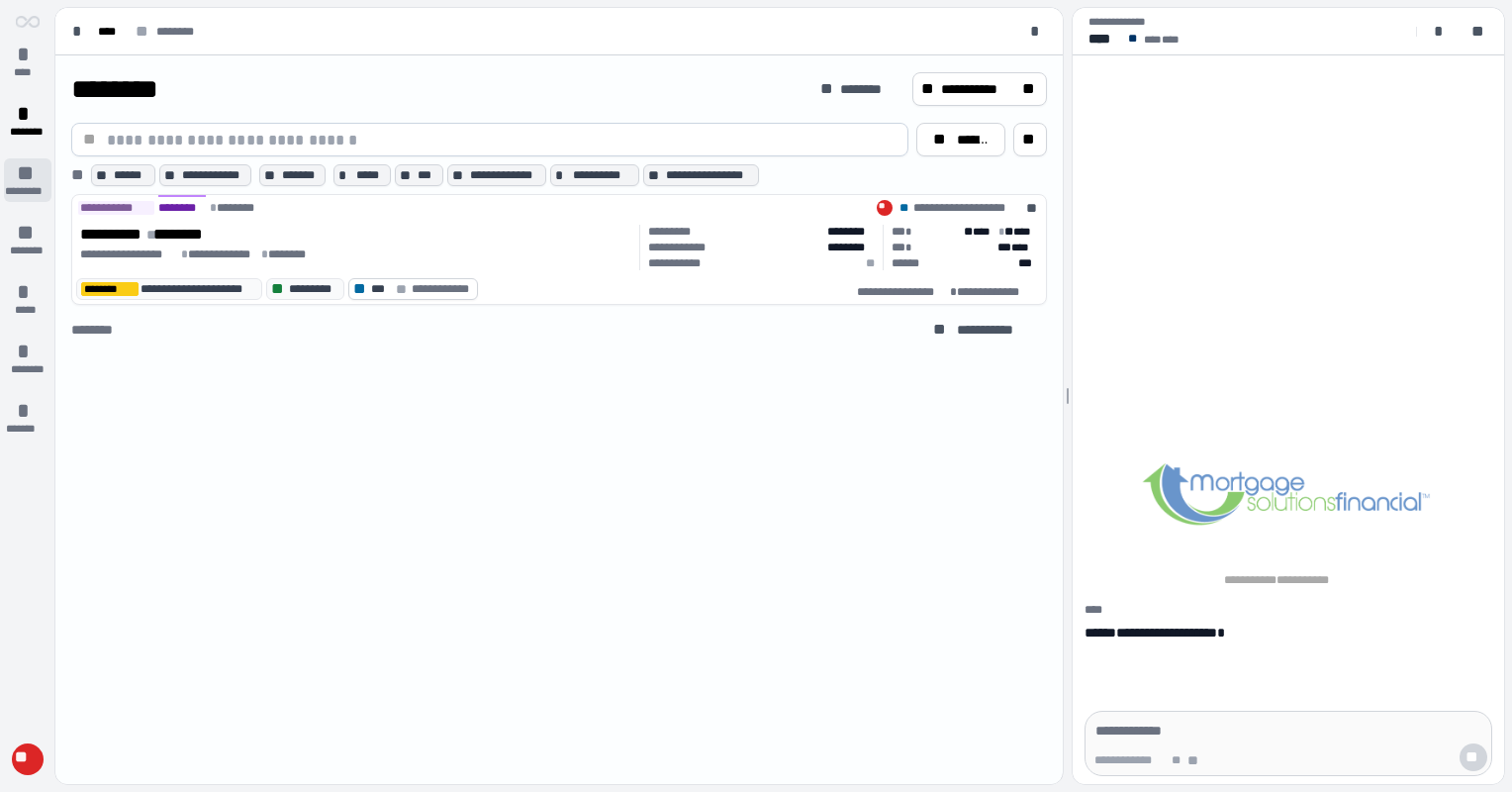 click on "**" at bounding box center [28, 173] 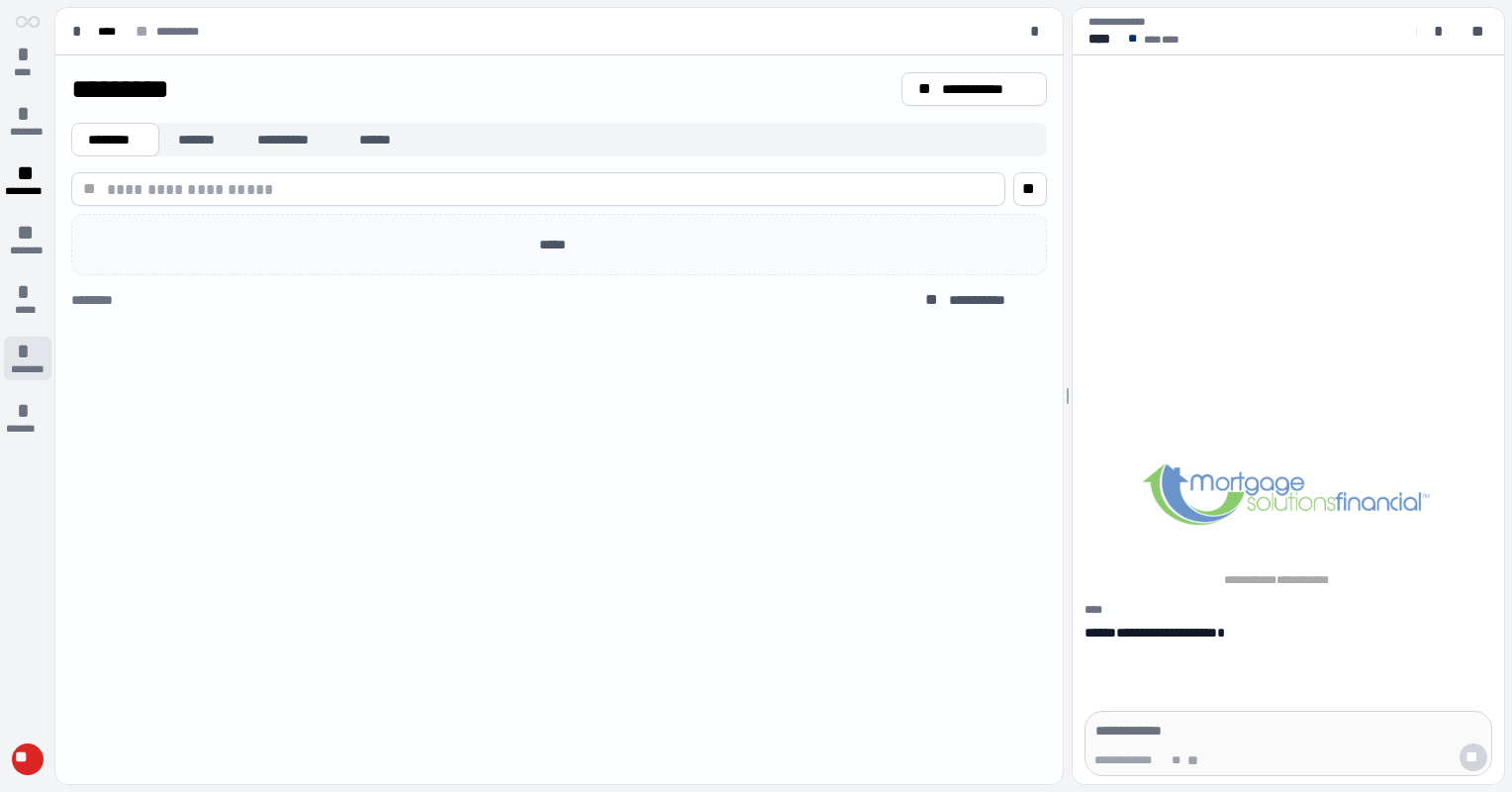 click on "*" at bounding box center [28, 351] 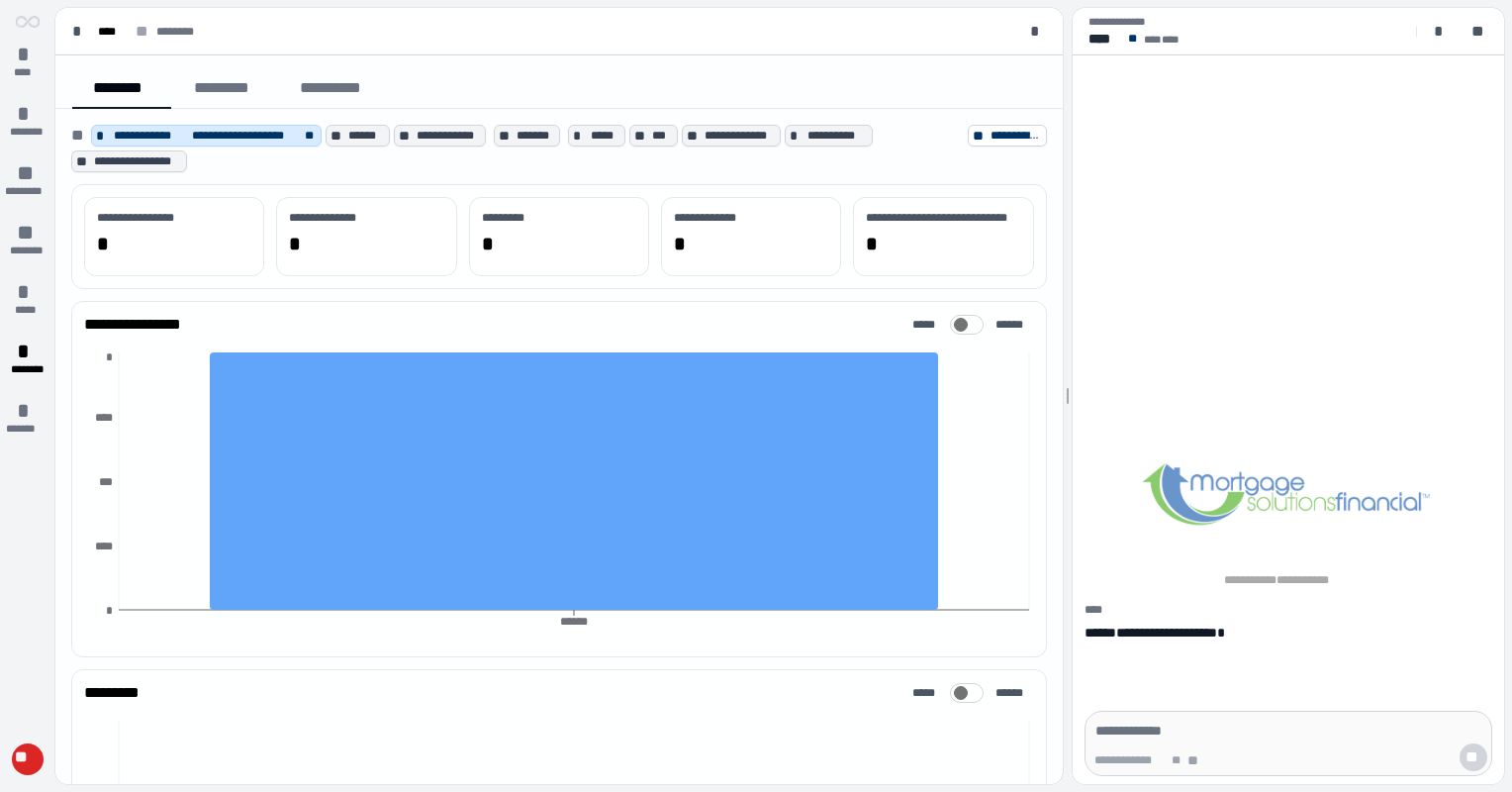 scroll, scrollTop: 0, scrollLeft: 0, axis: both 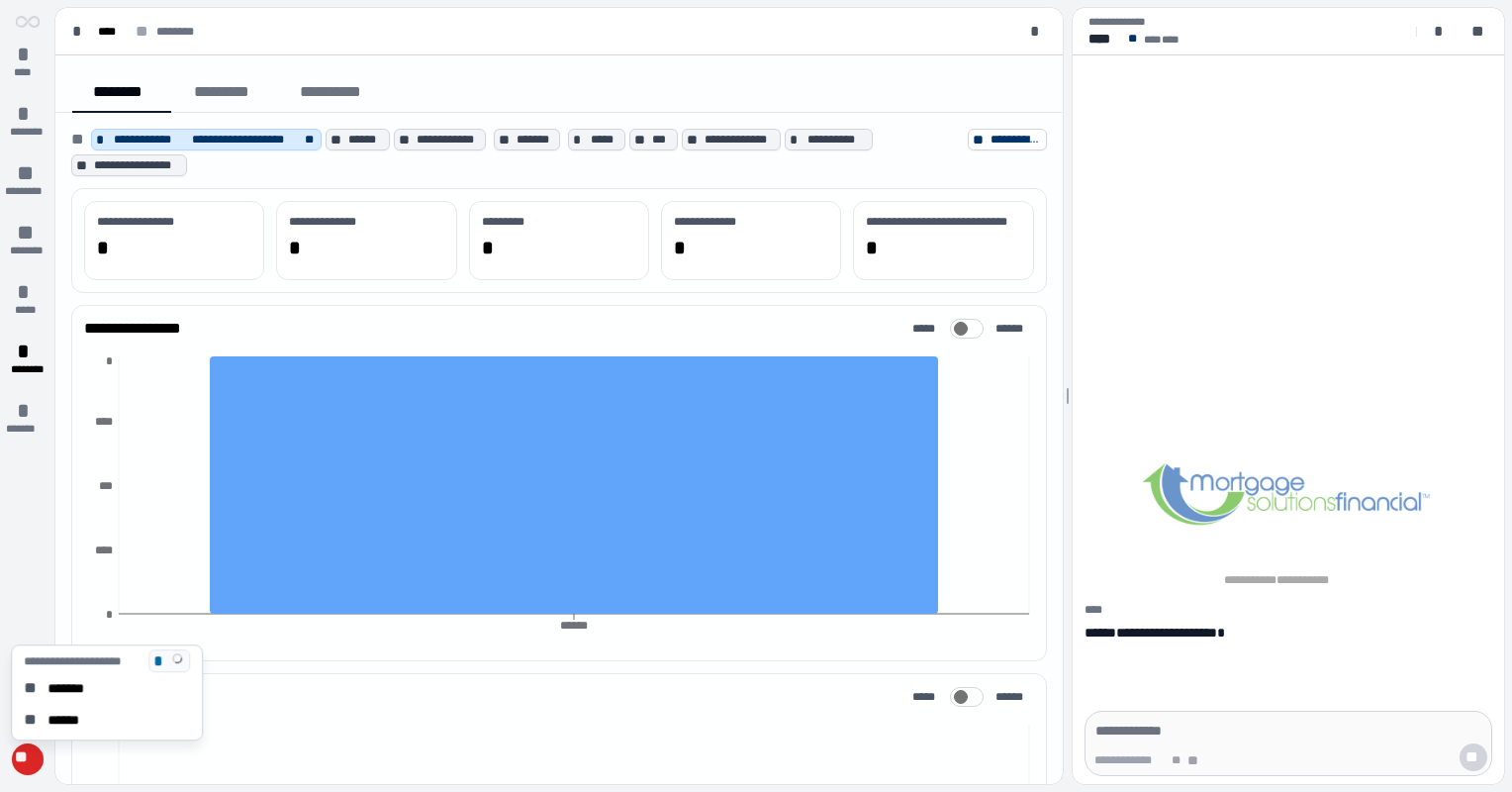 click on "**" at bounding box center (28, 759) 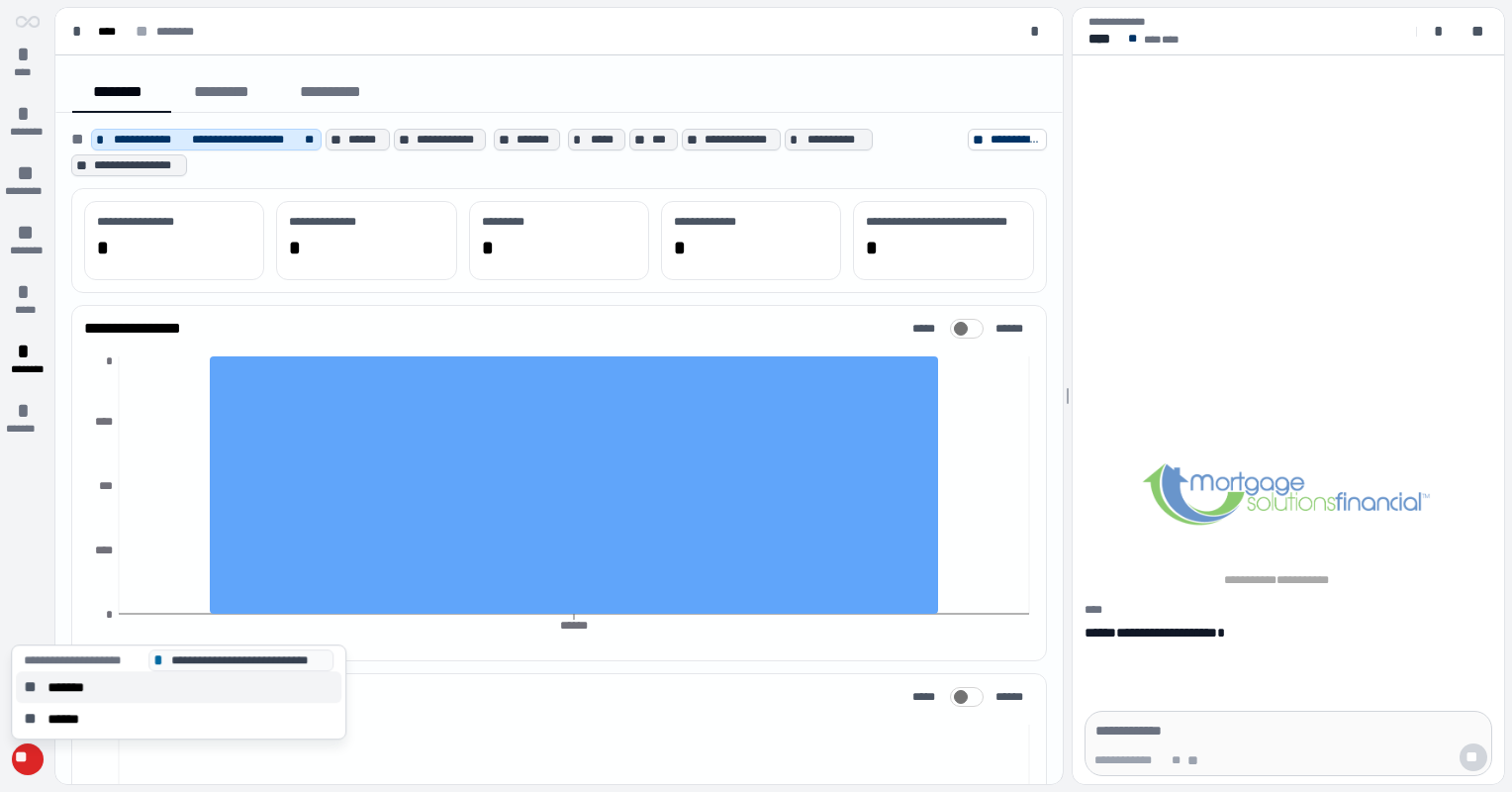 click on "*******" at bounding box center [72, 687] 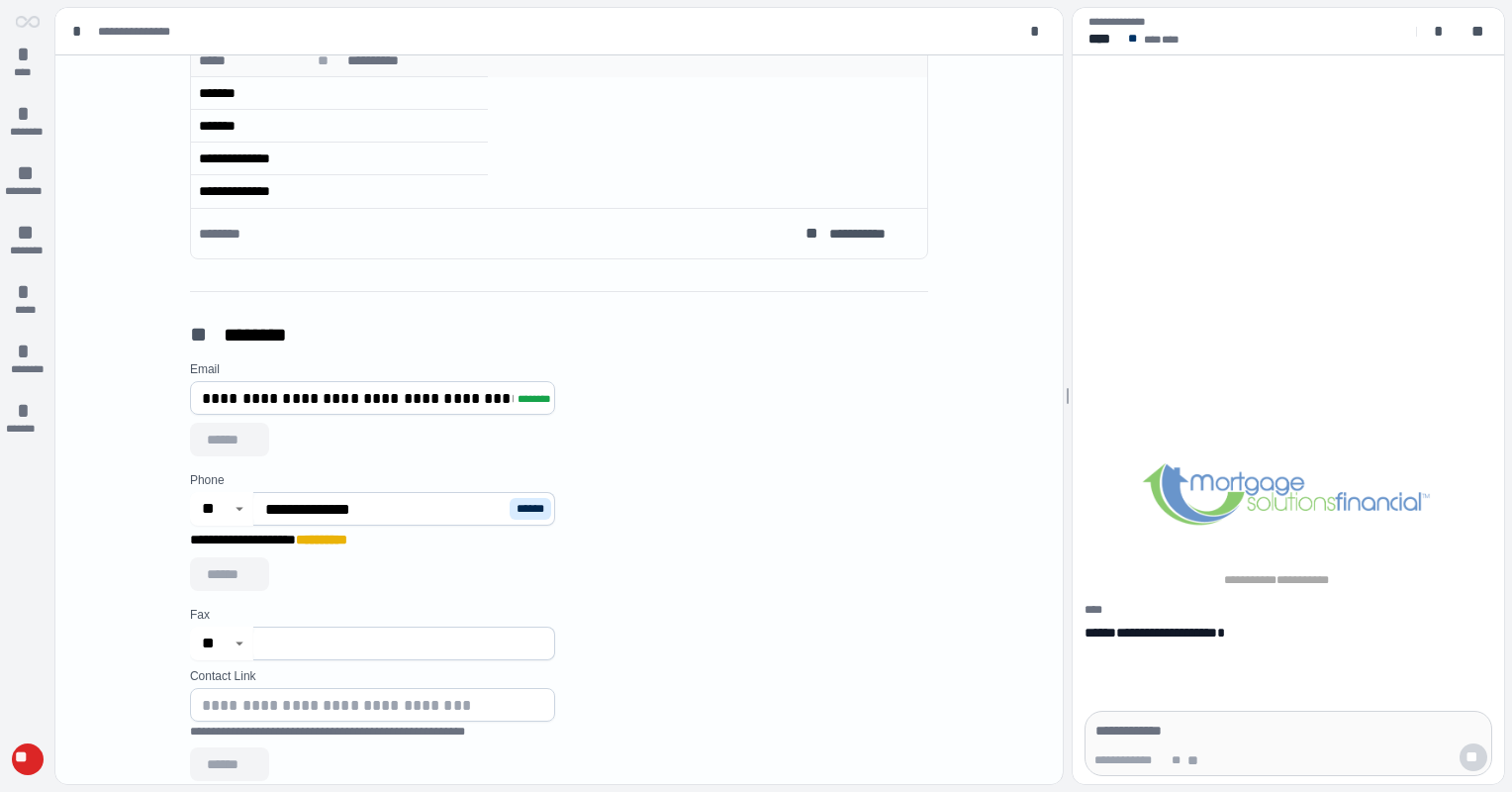scroll, scrollTop: 560, scrollLeft: 0, axis: vertical 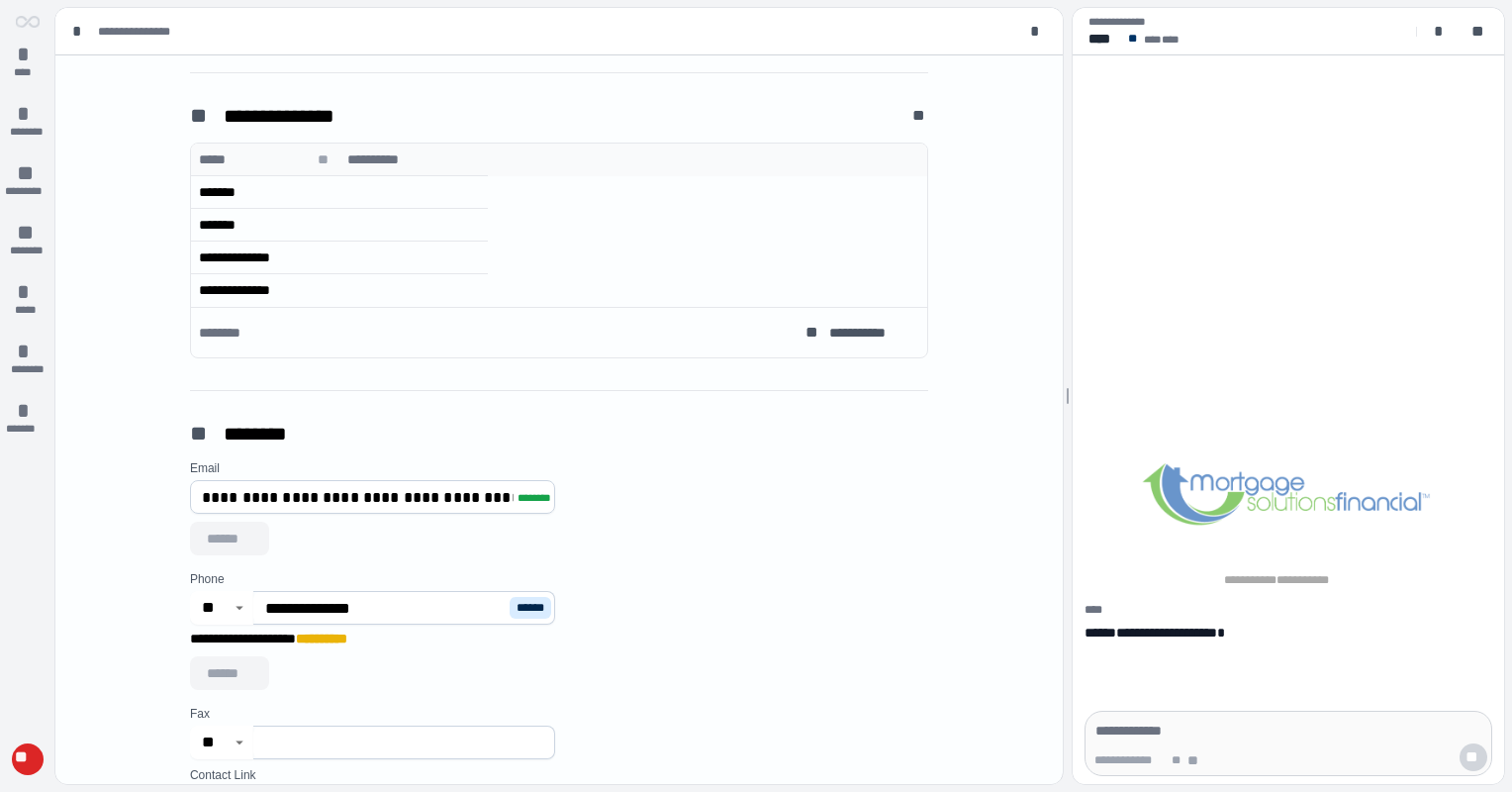 click at bounding box center [404, 742] 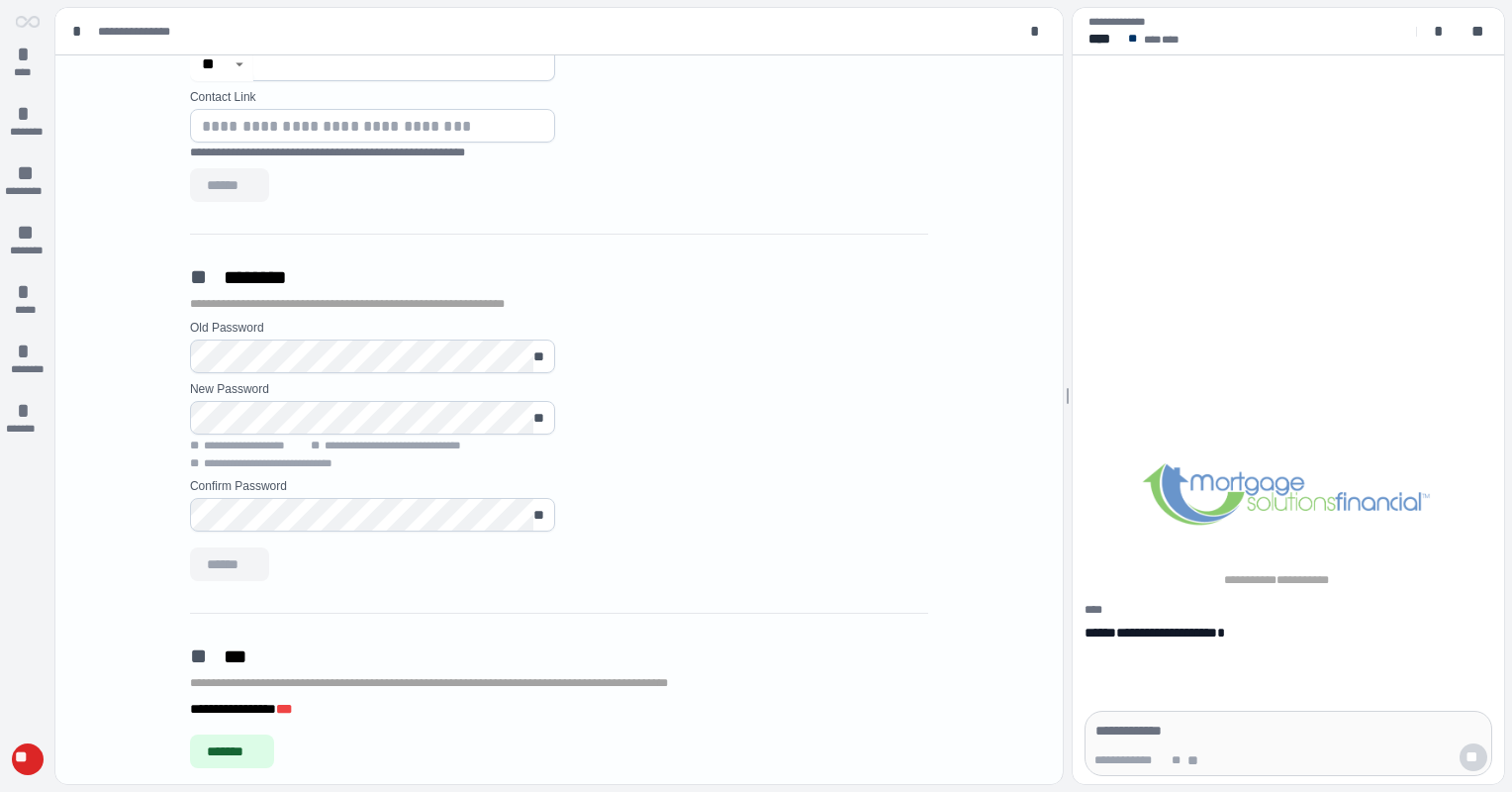 scroll, scrollTop: 1055, scrollLeft: 0, axis: vertical 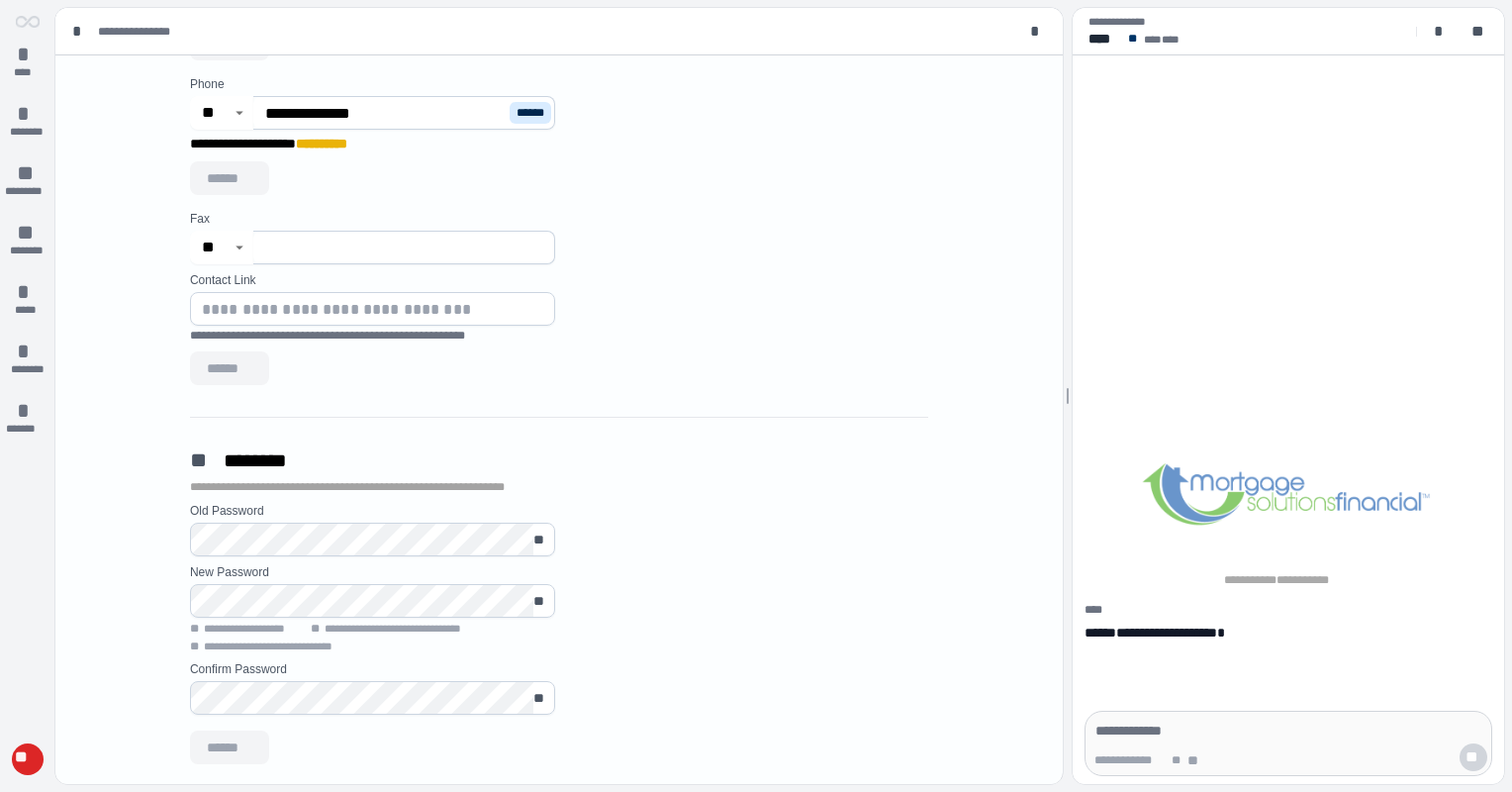 click at bounding box center (404, 248) 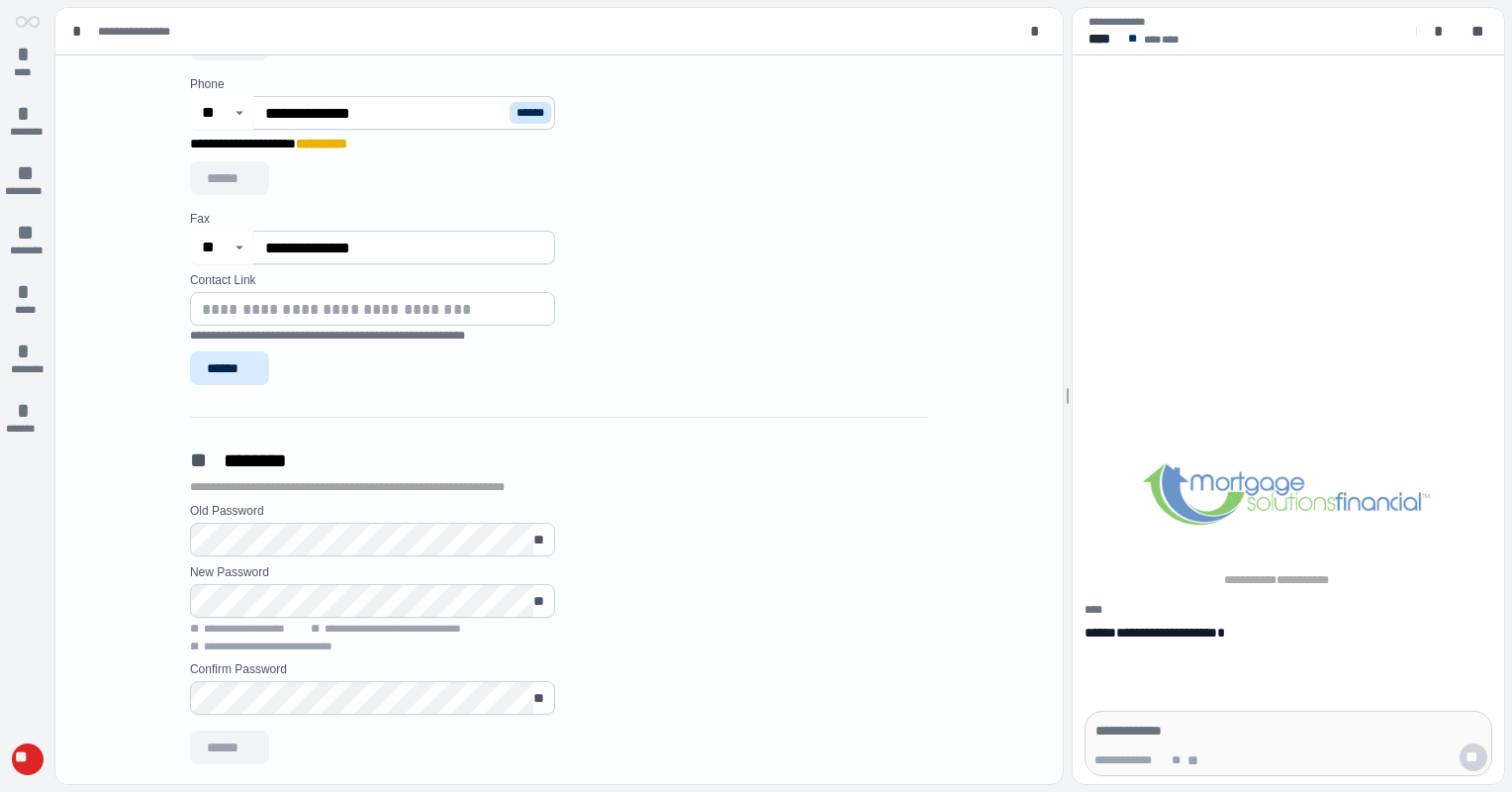 type on "**********" 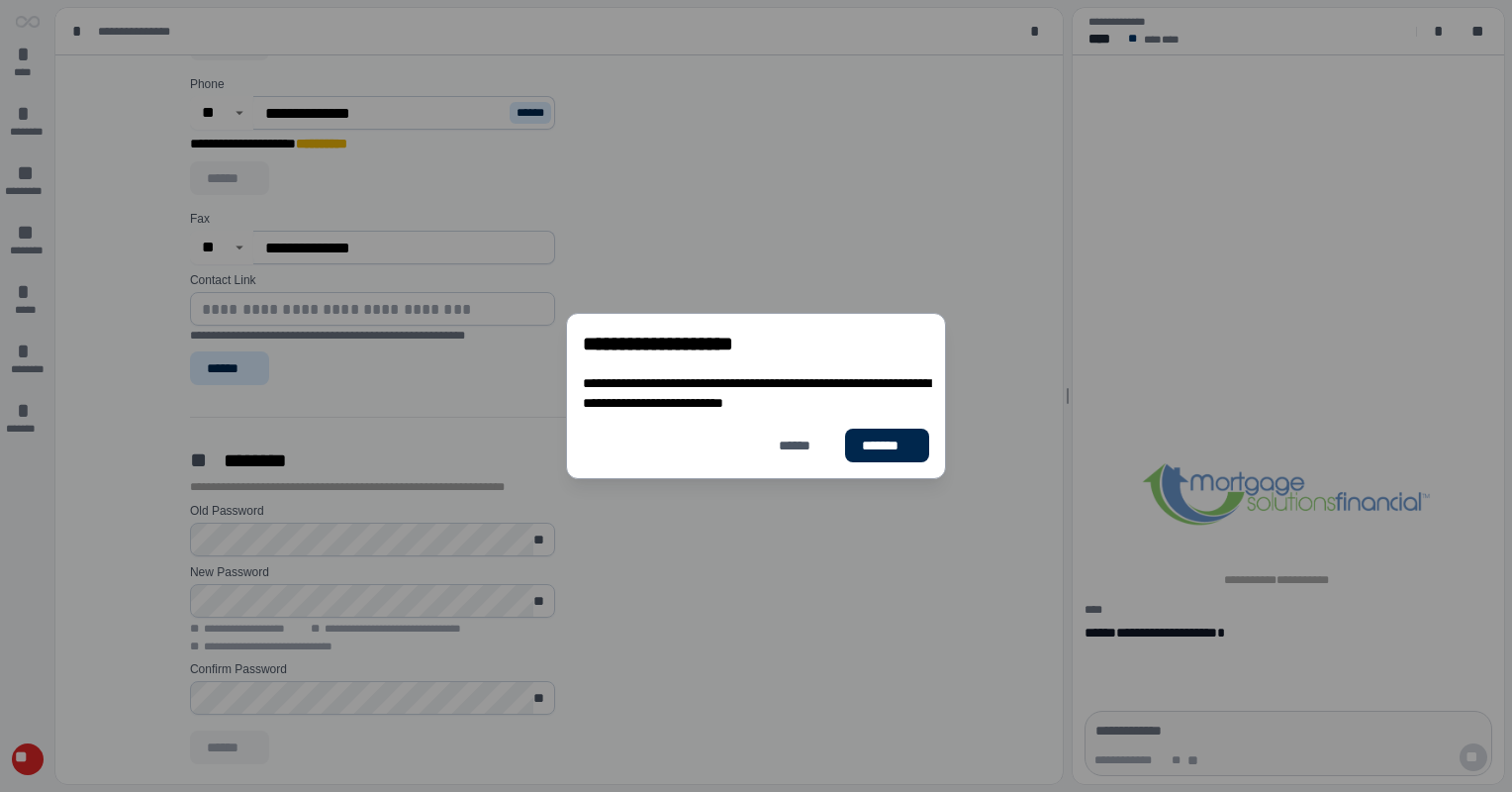 click on "*******" at bounding box center [887, 446] 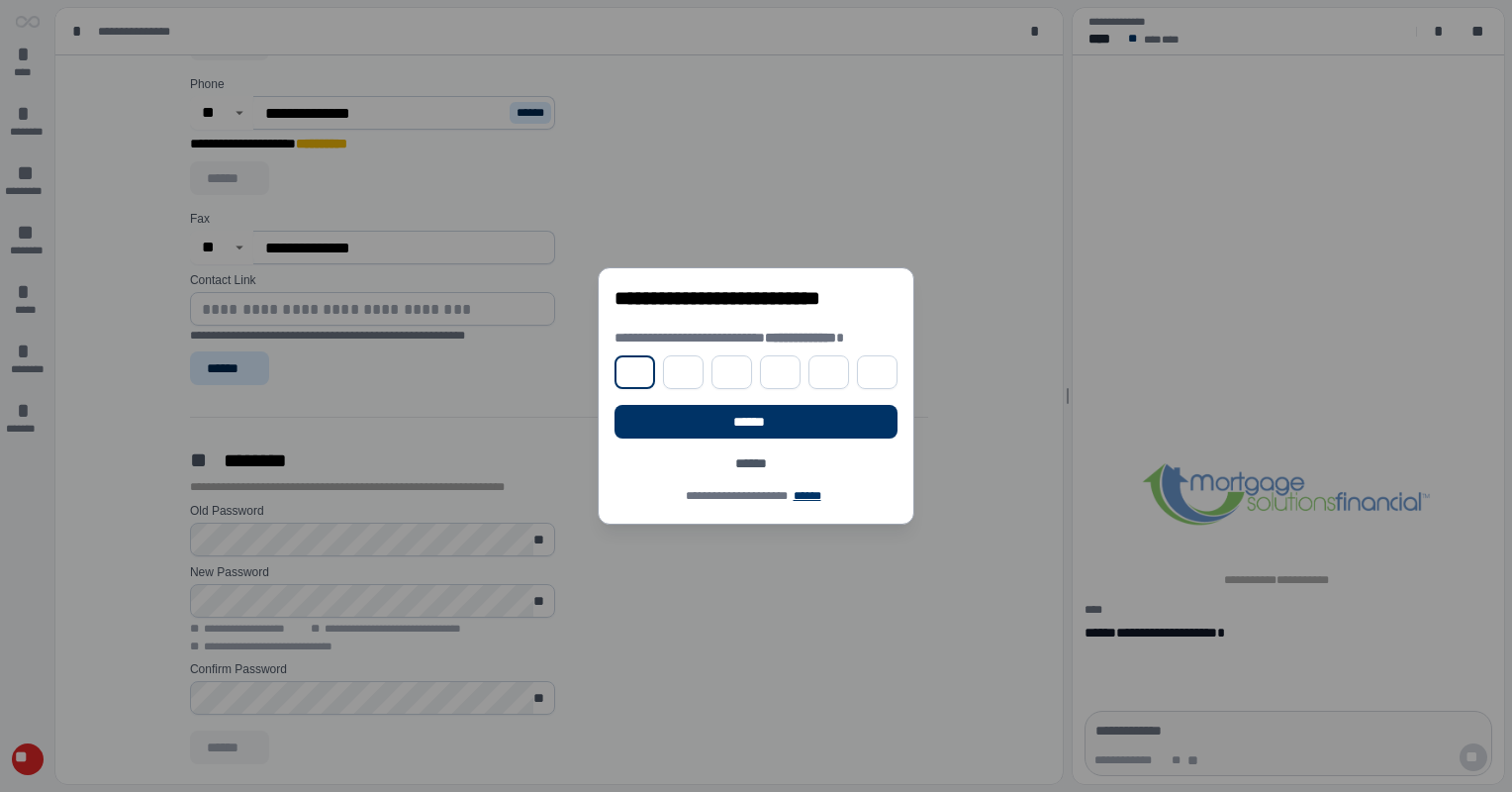 drag, startPoint x: 633, startPoint y: 375, endPoint x: 645, endPoint y: 387, distance: 16.970563 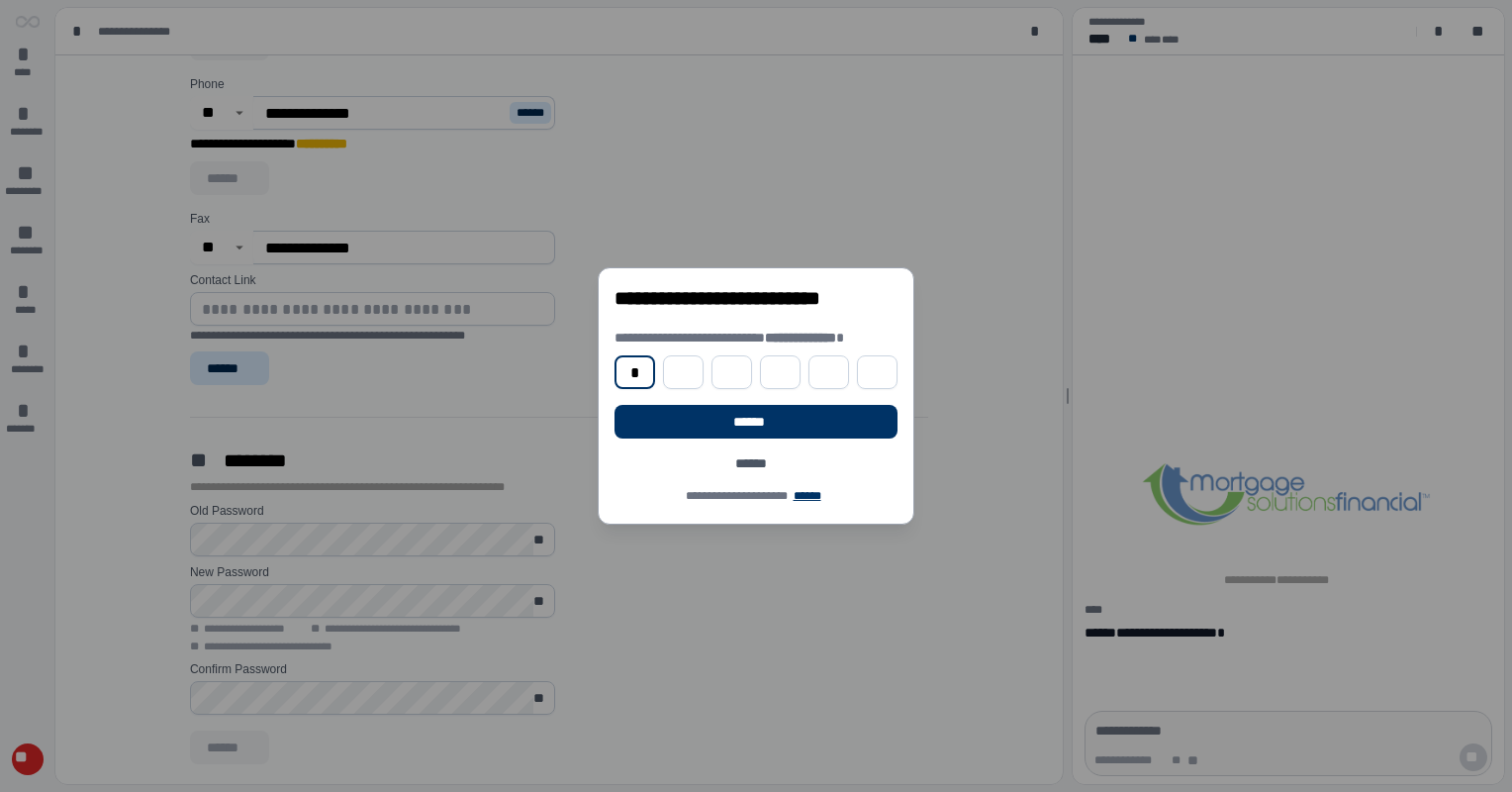 type on "*" 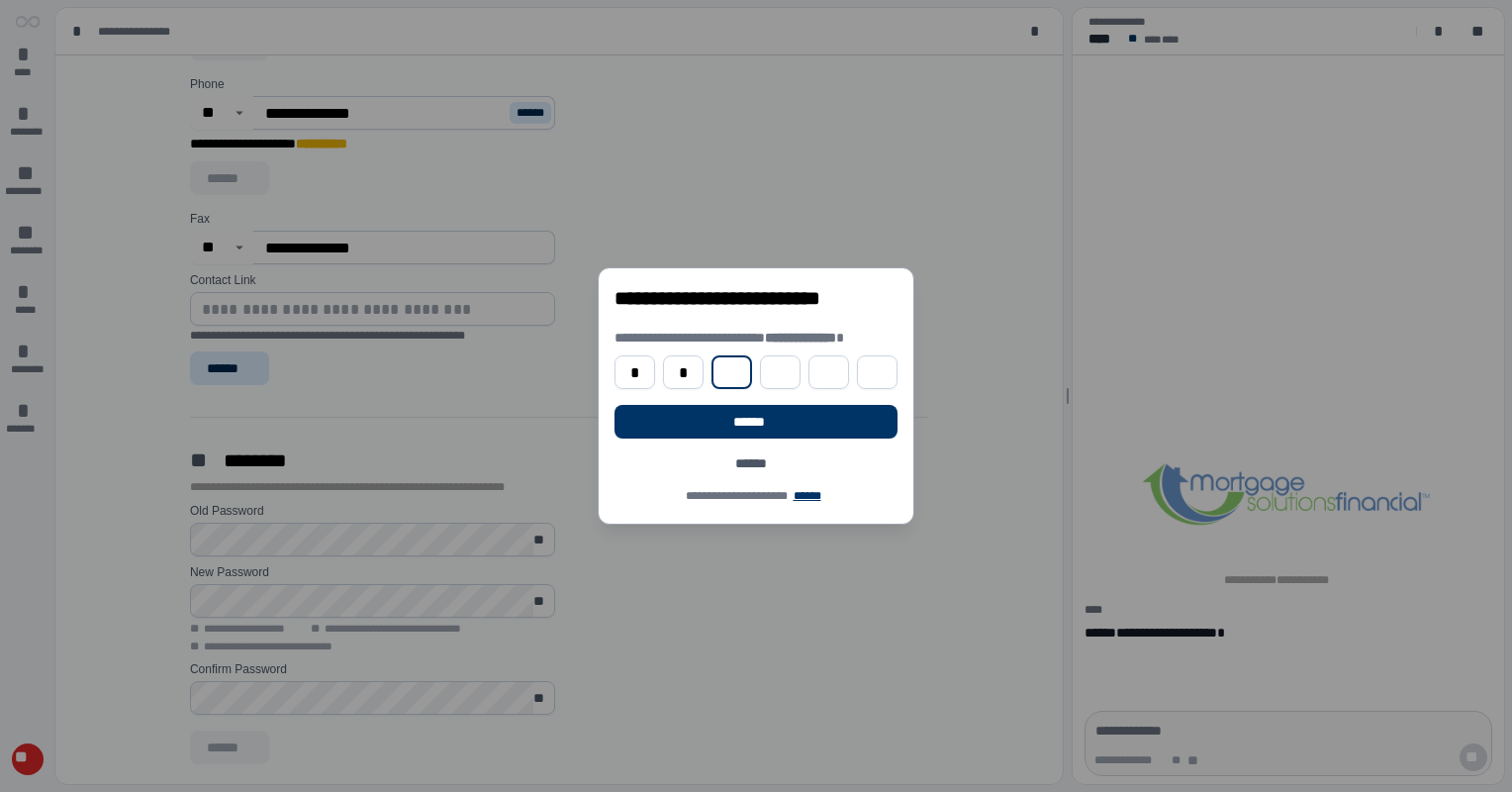 type on "*" 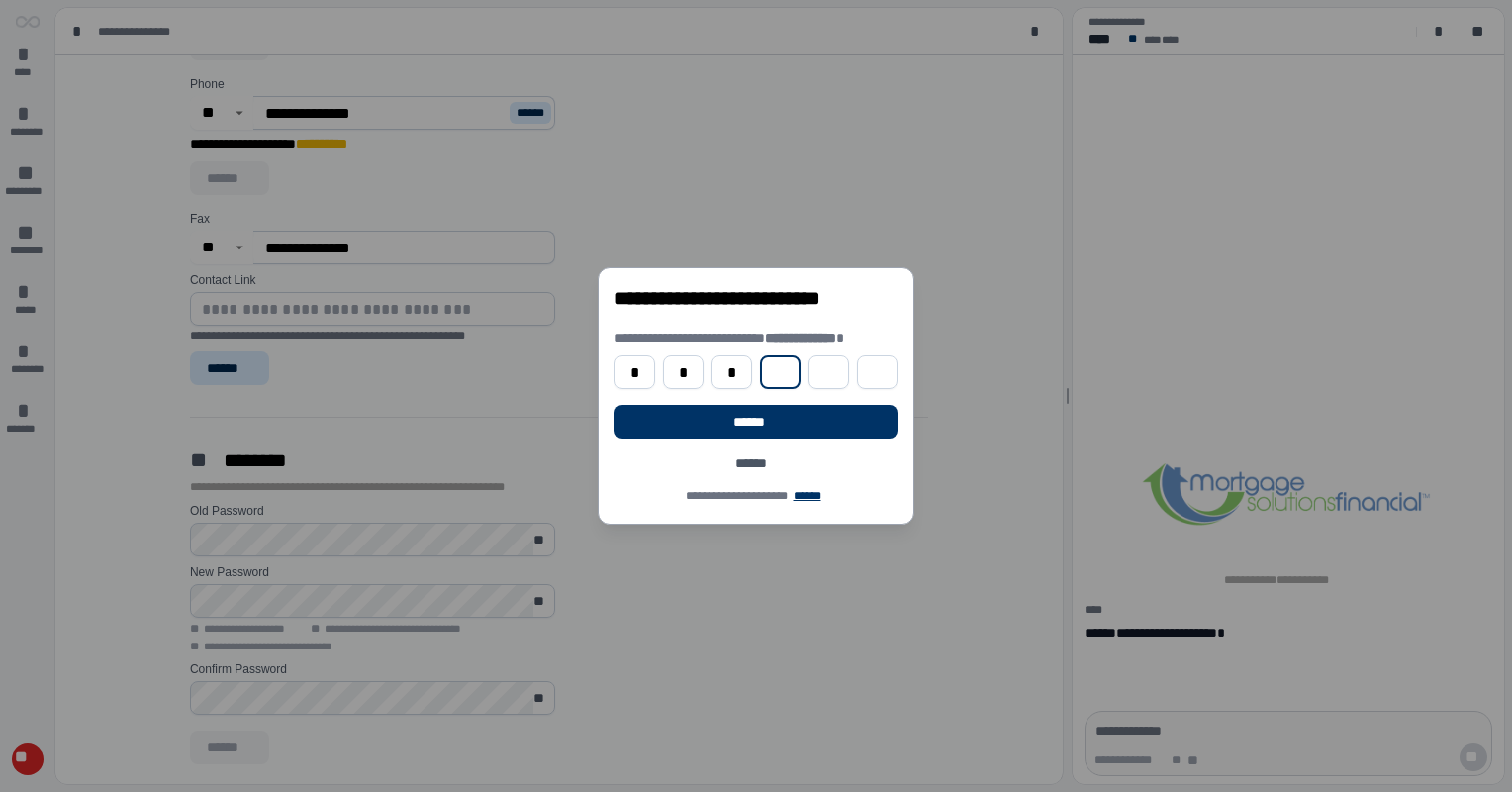 type on "*" 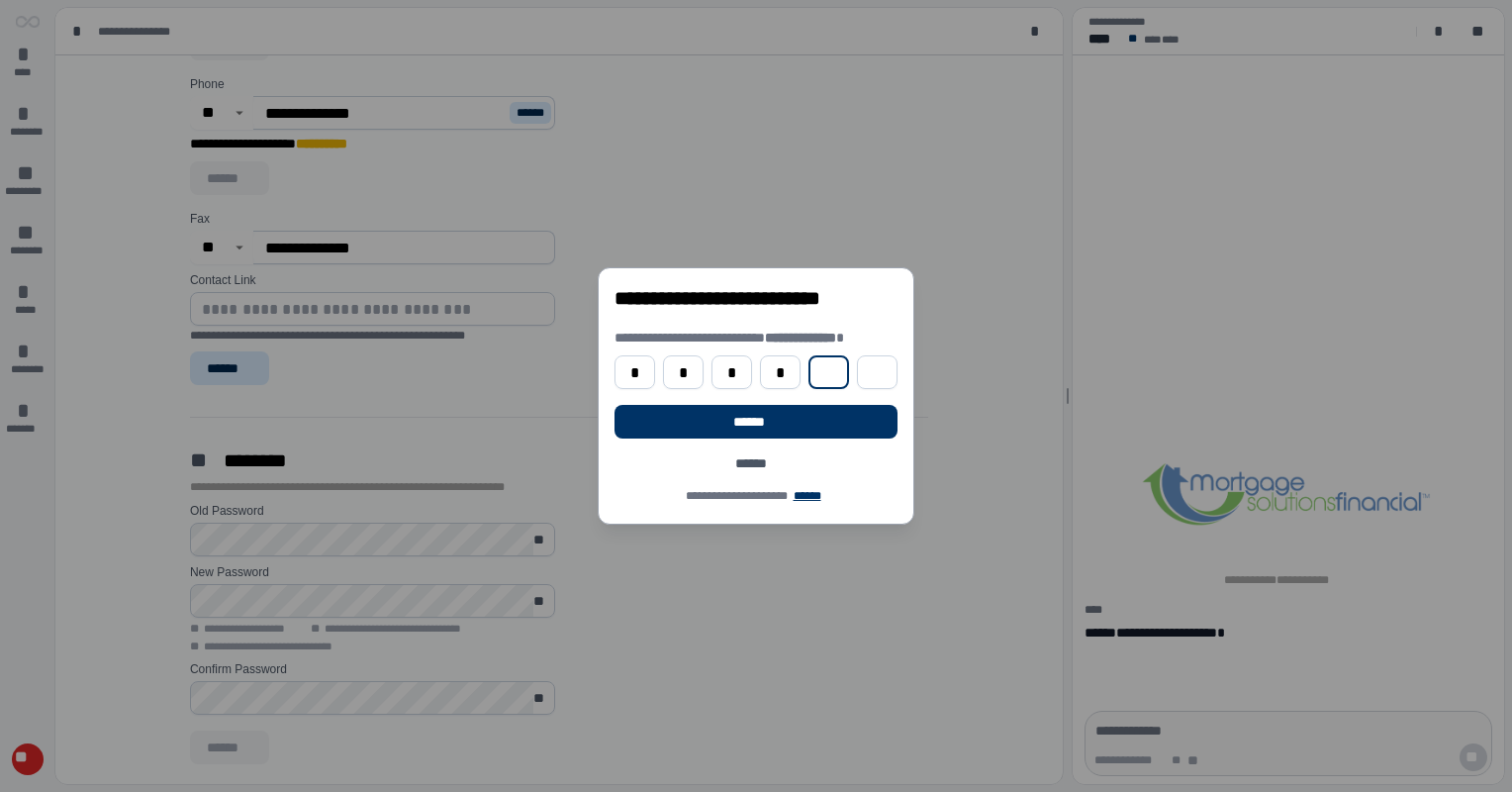 type on "*" 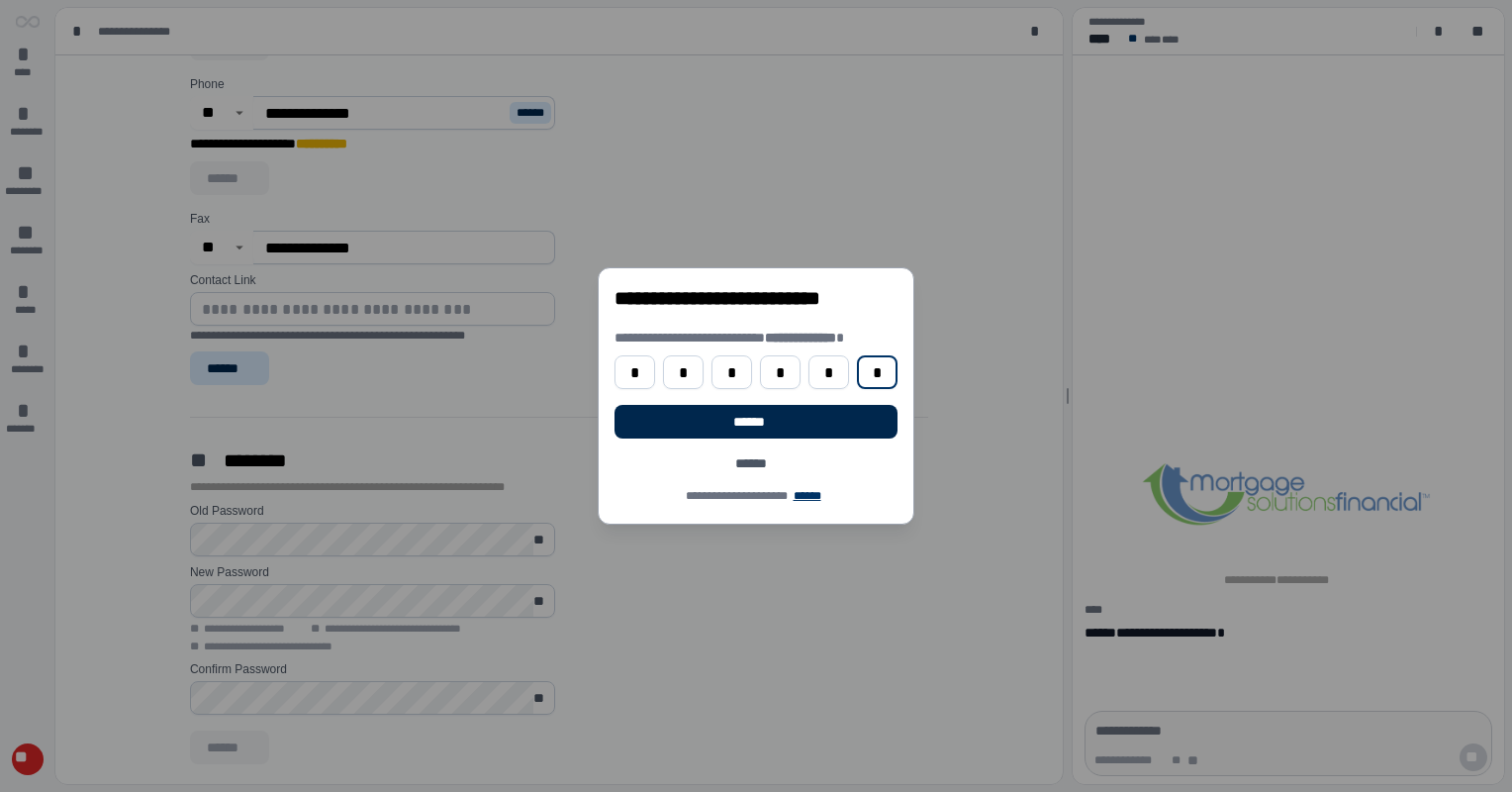 type on "*" 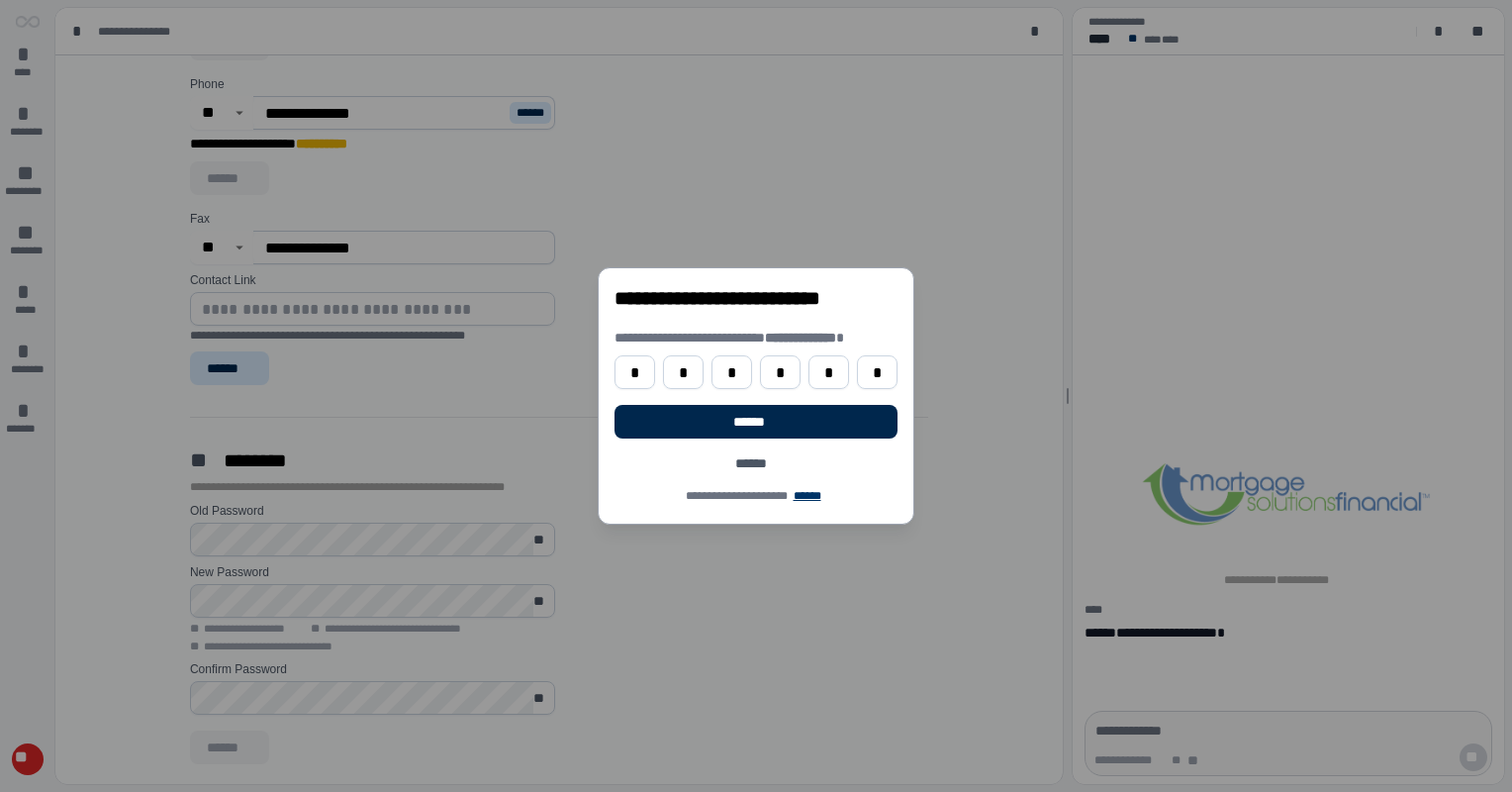 click on "******" at bounding box center [756, 422] 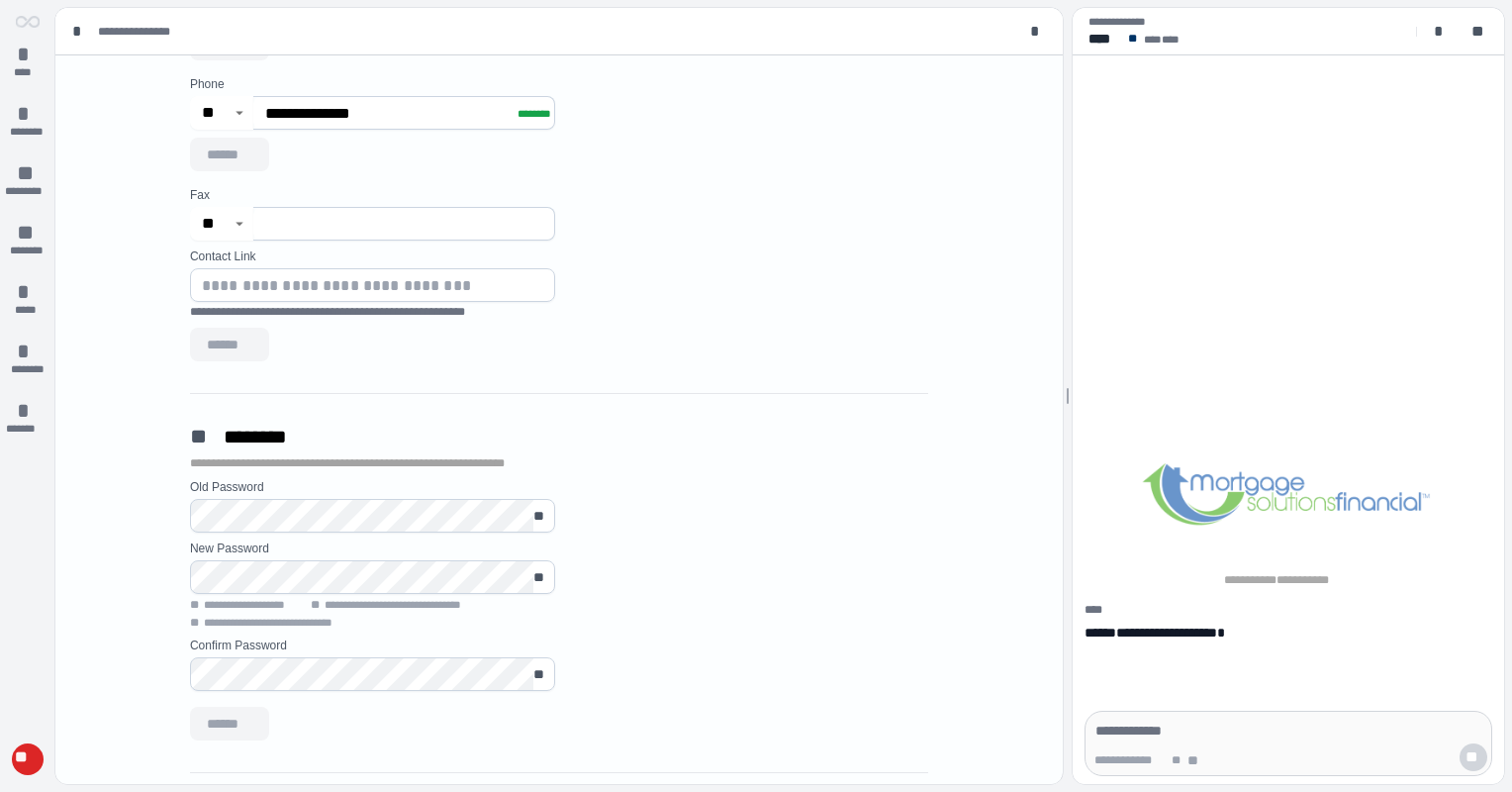click at bounding box center [404, 224] 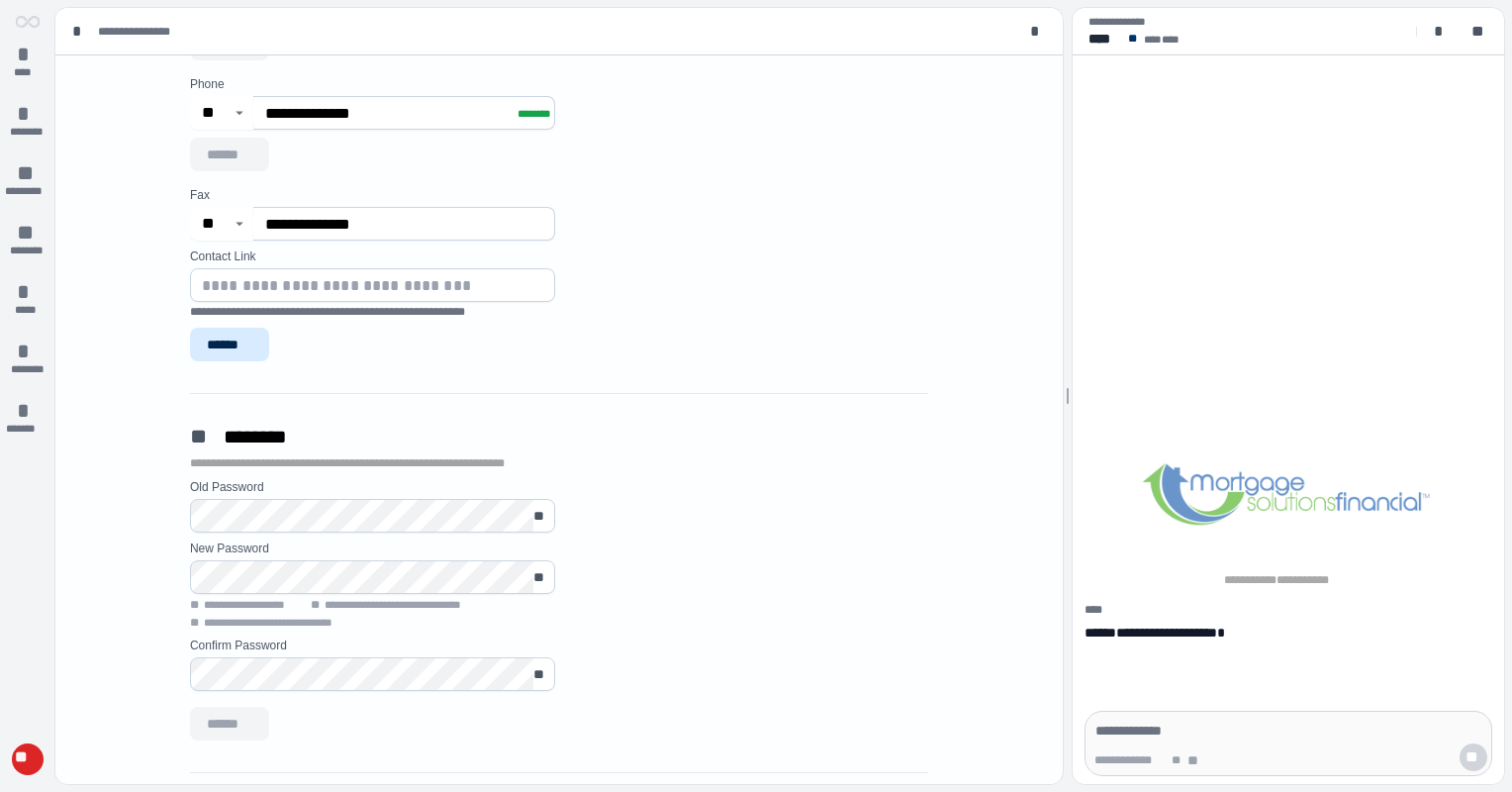 type on "**********" 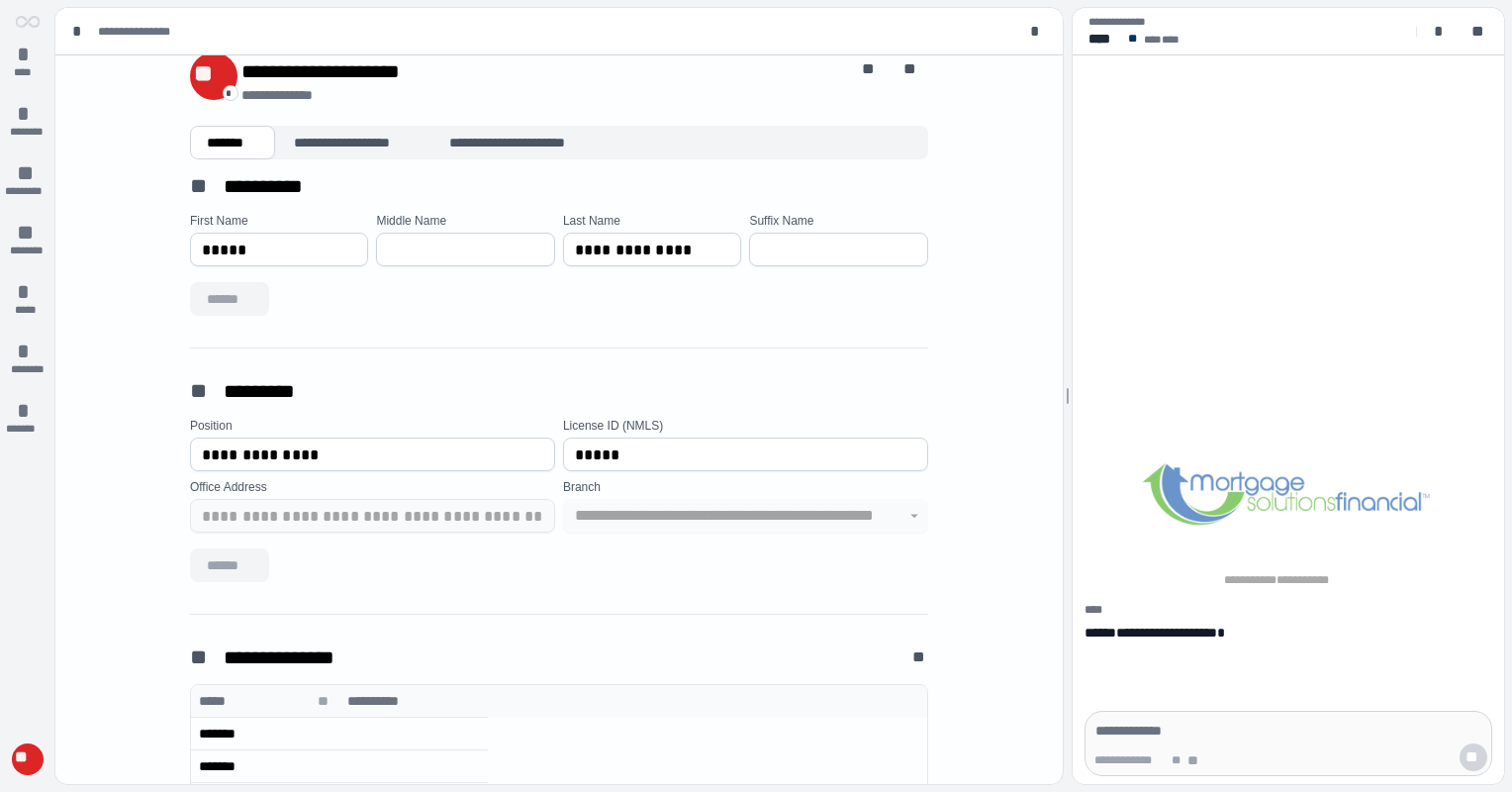 scroll, scrollTop: 0, scrollLeft: 0, axis: both 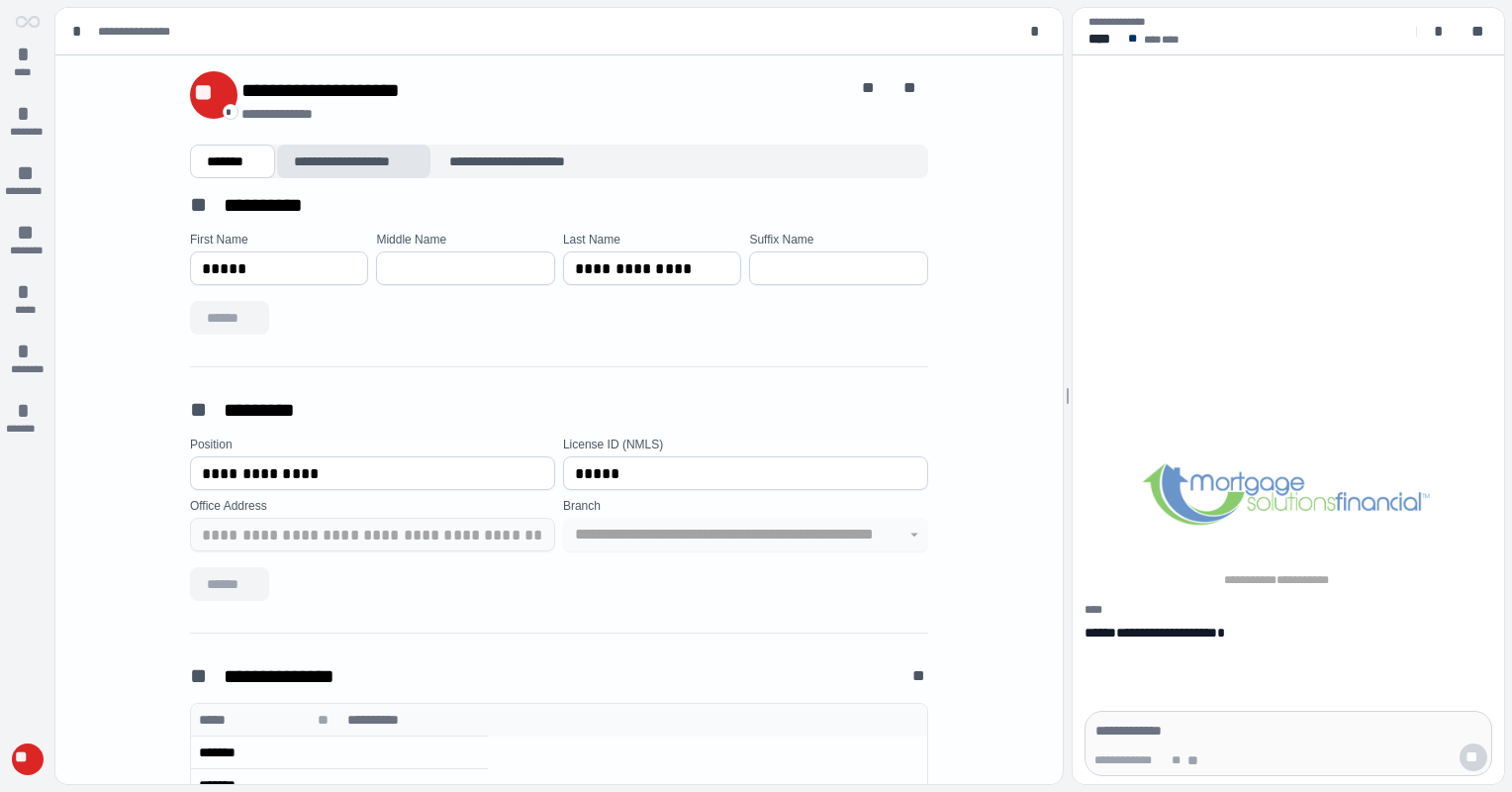 click on "**********" at bounding box center [353, 161] 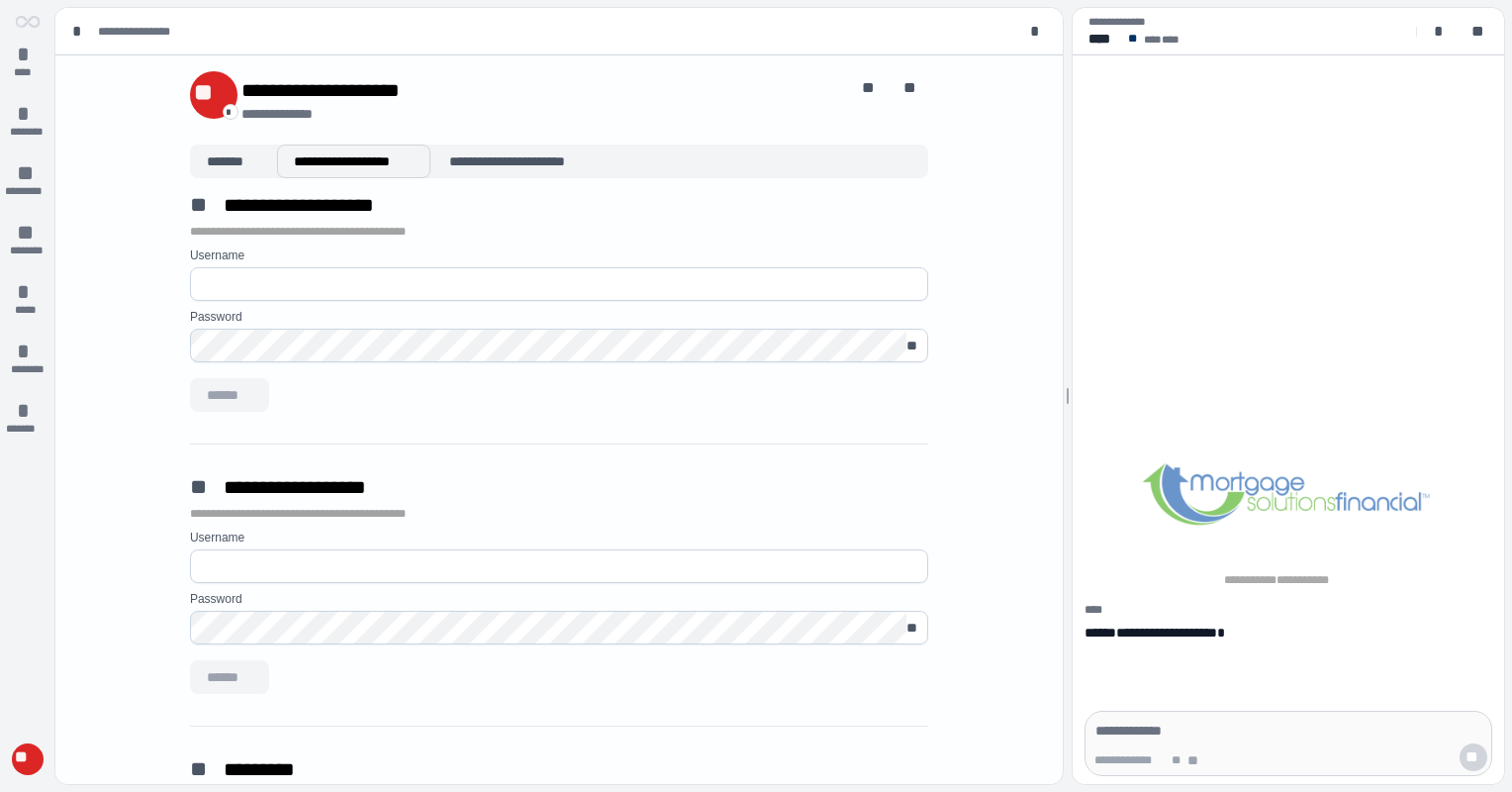 type 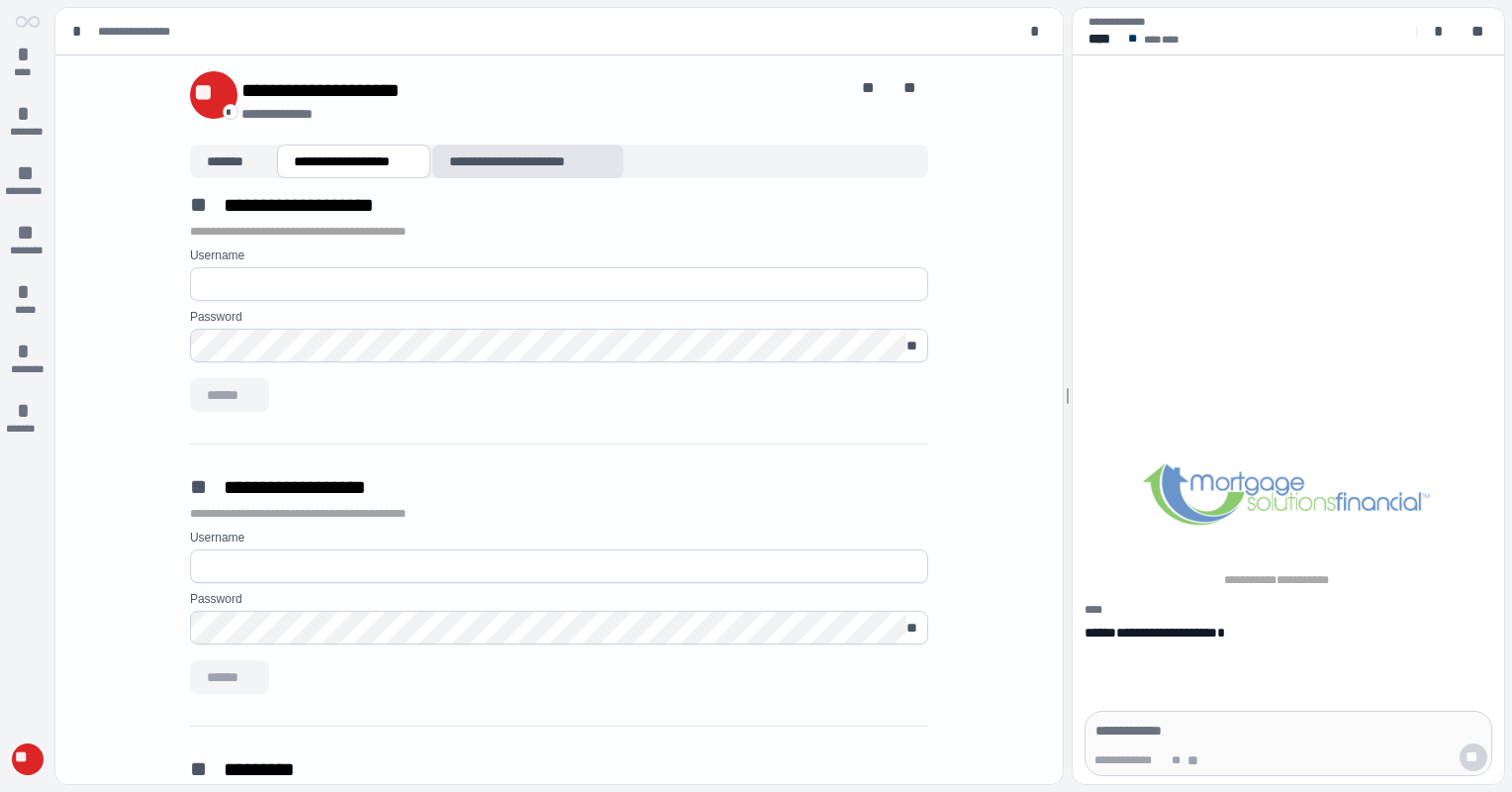 click on "**********" at bounding box center (528, 161) 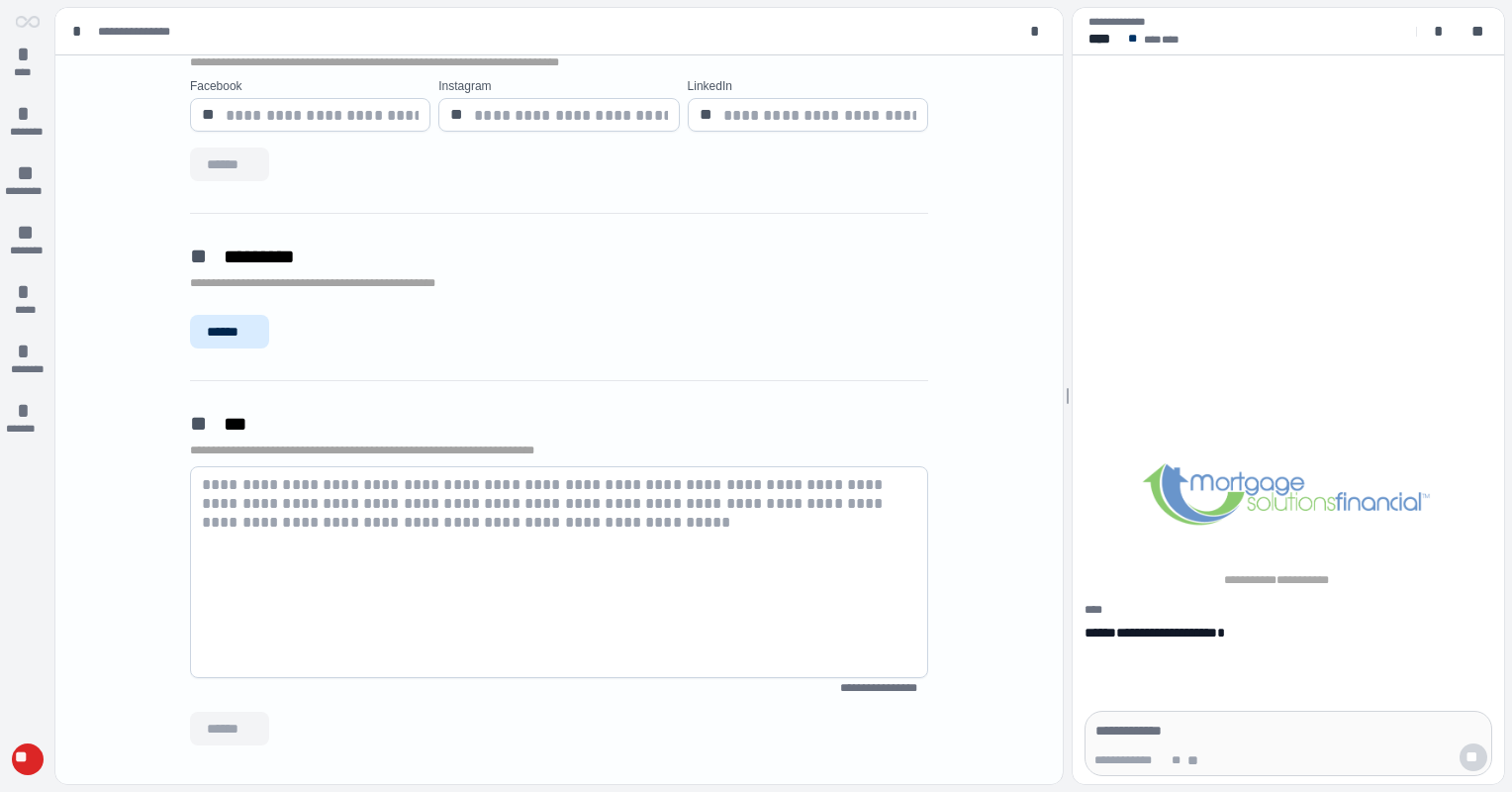 scroll, scrollTop: 358, scrollLeft: 0, axis: vertical 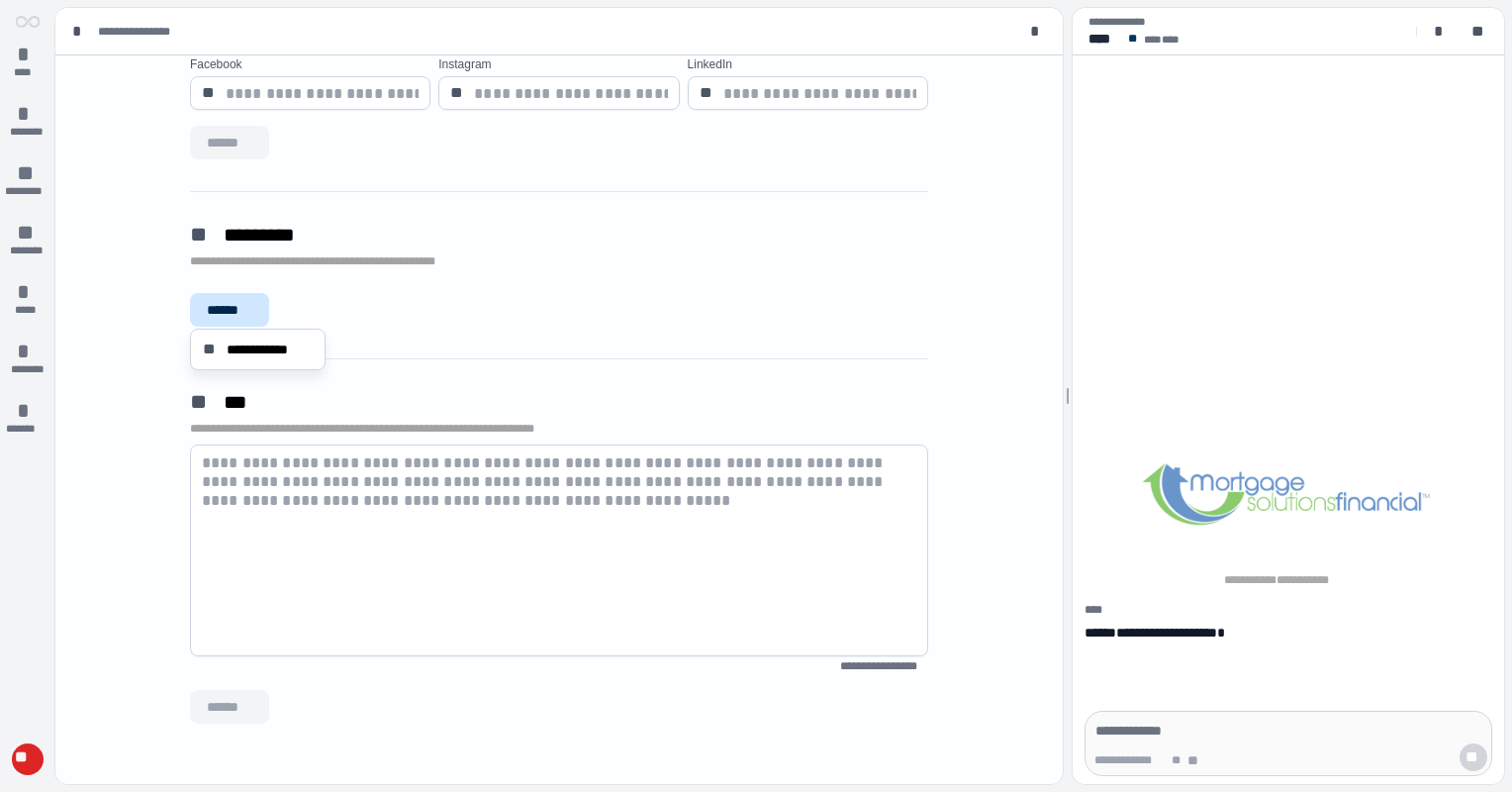click on "******" at bounding box center [230, 310] 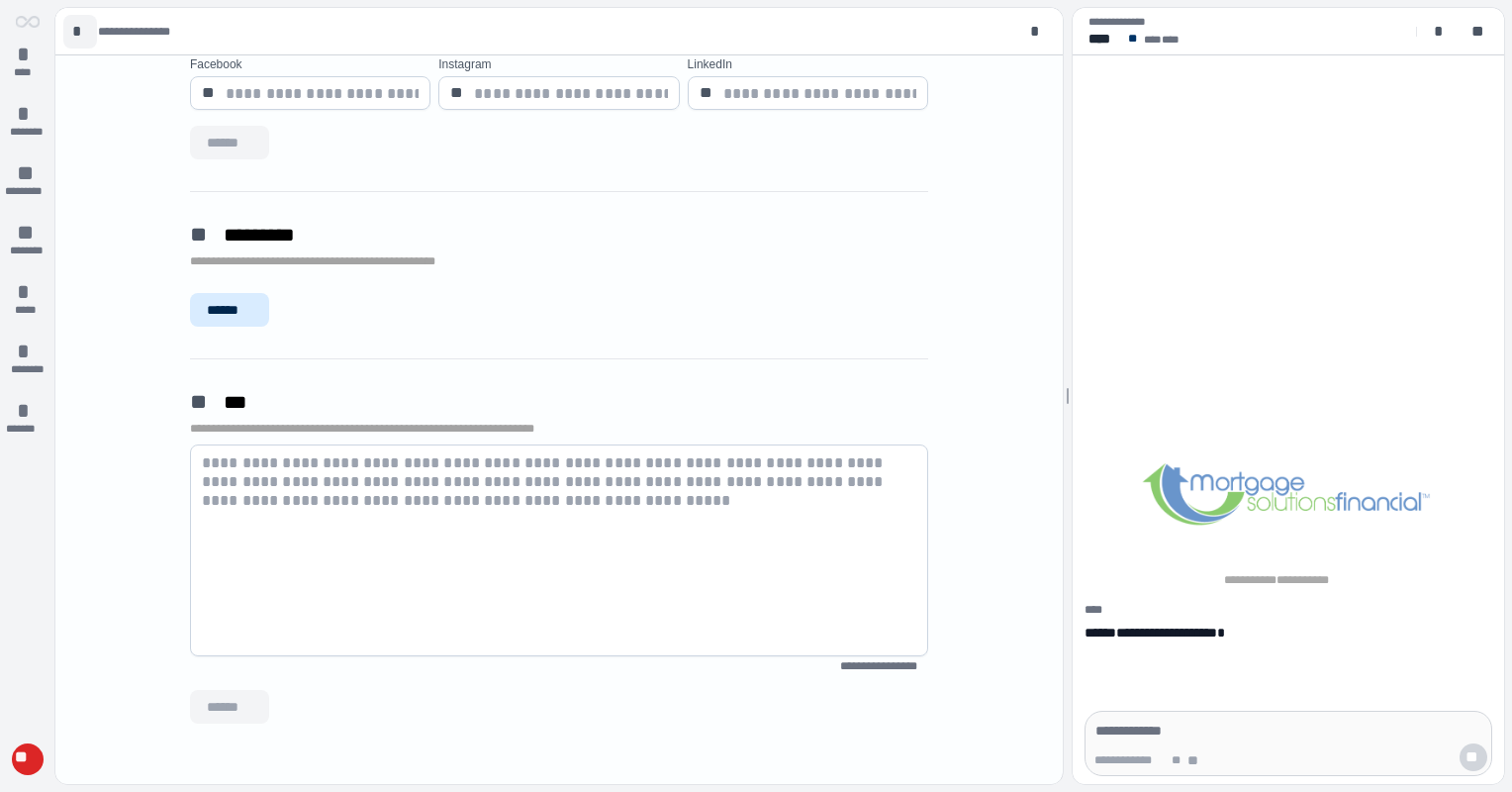 click on "*" at bounding box center (80, 32) 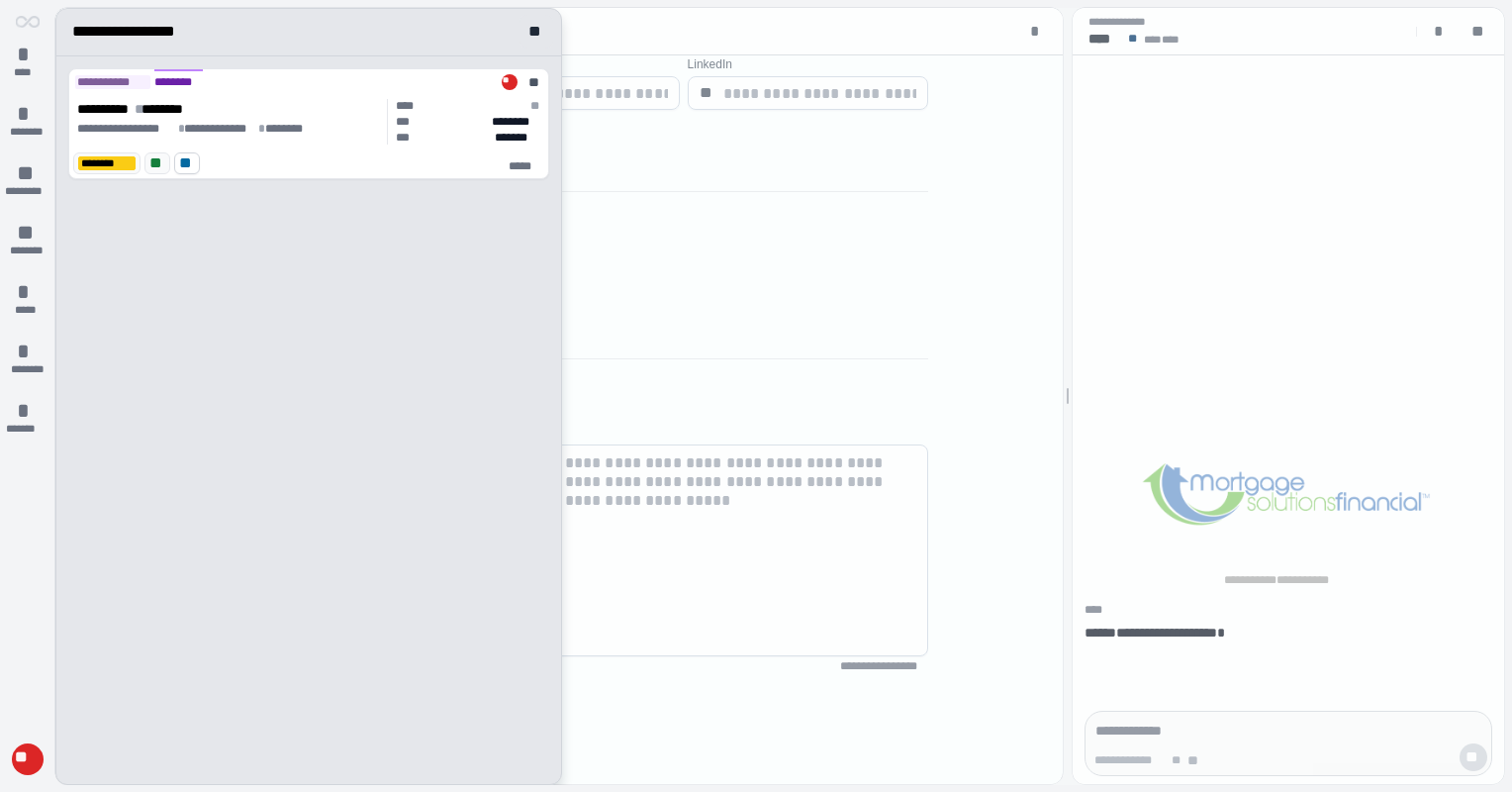 click on "**********" at bounding box center (135, 32) 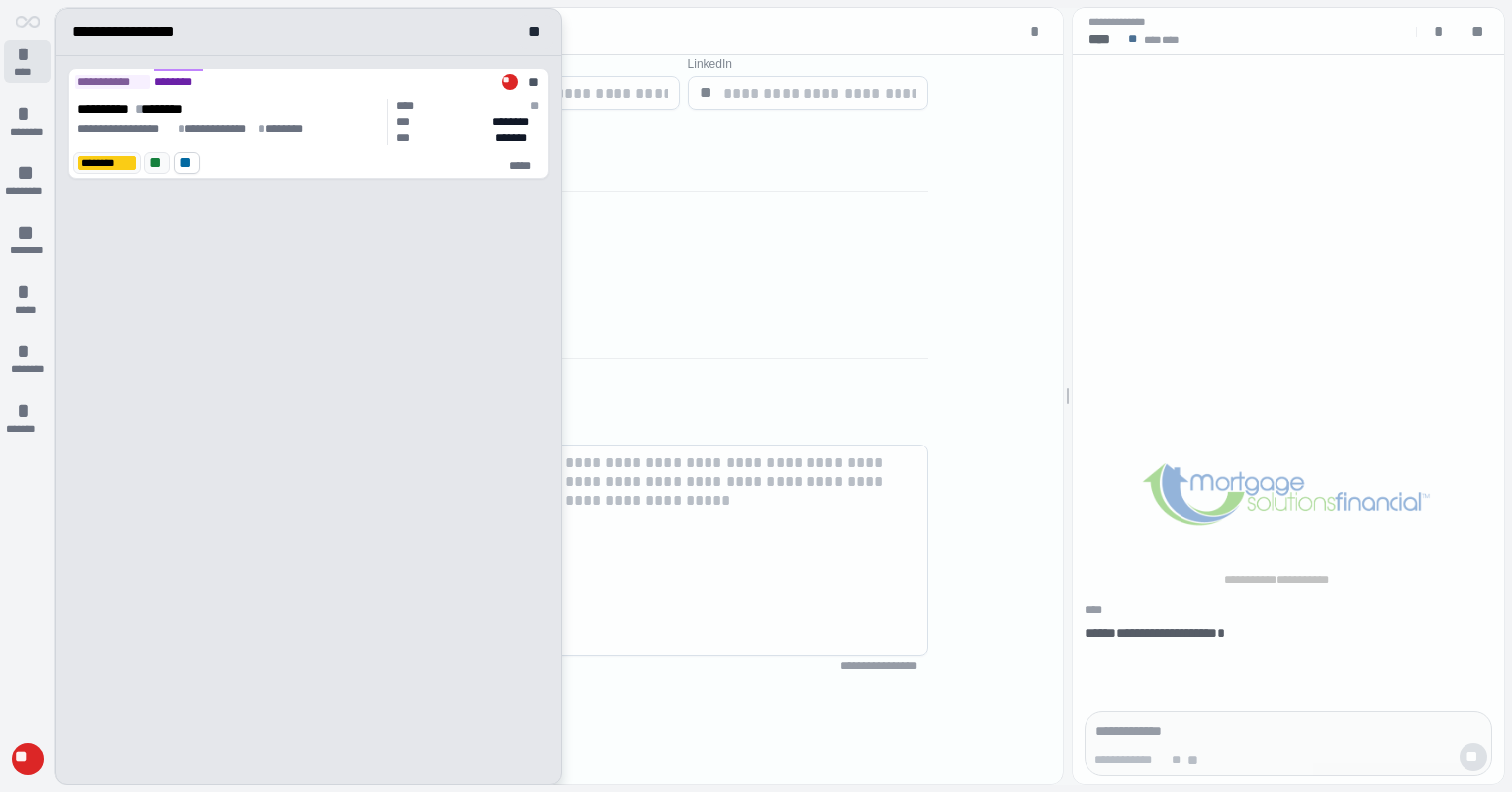 click on "*" at bounding box center (28, 54) 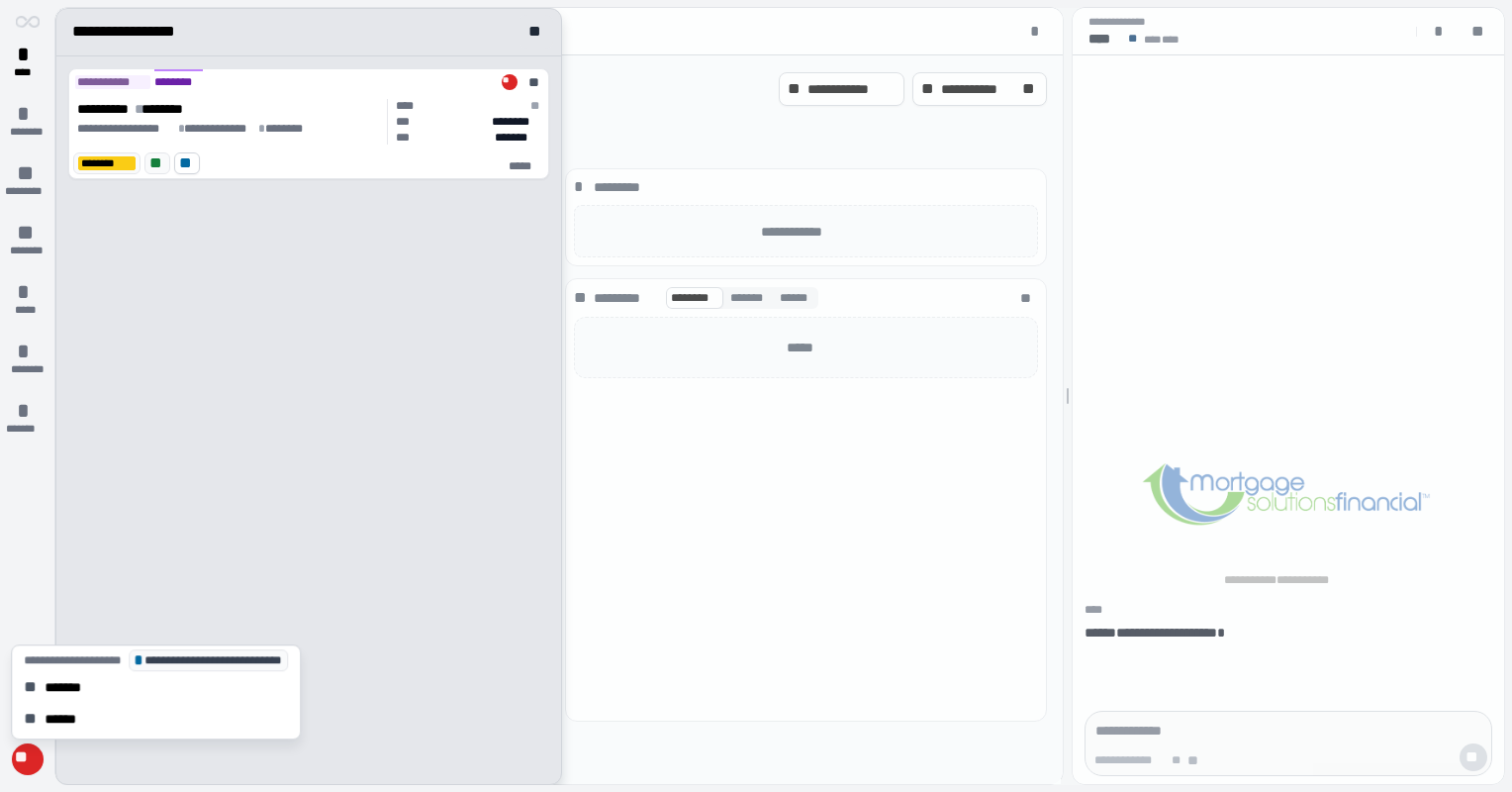 click on "**" at bounding box center [28, 759] 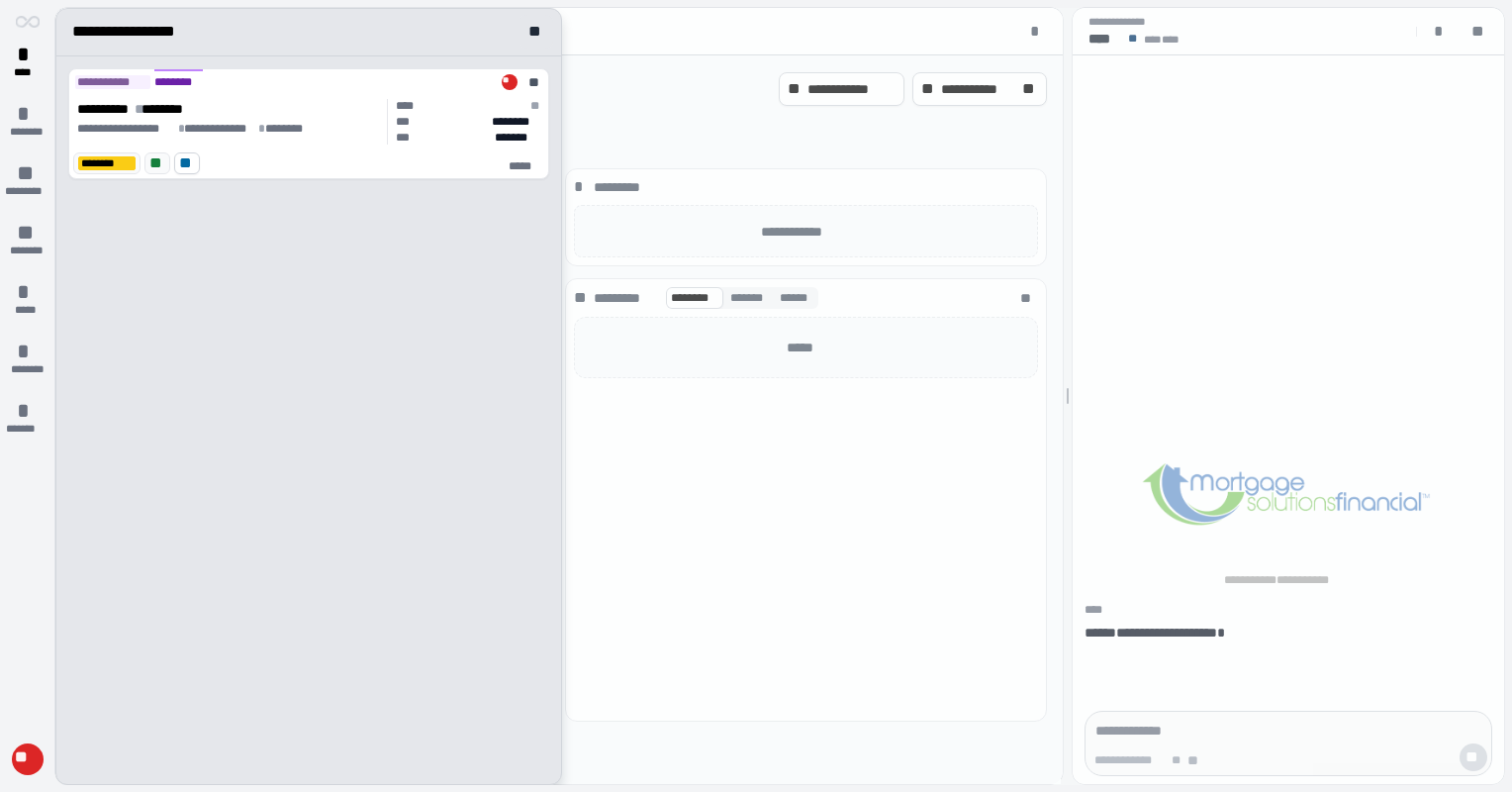 click at bounding box center (780, 396) 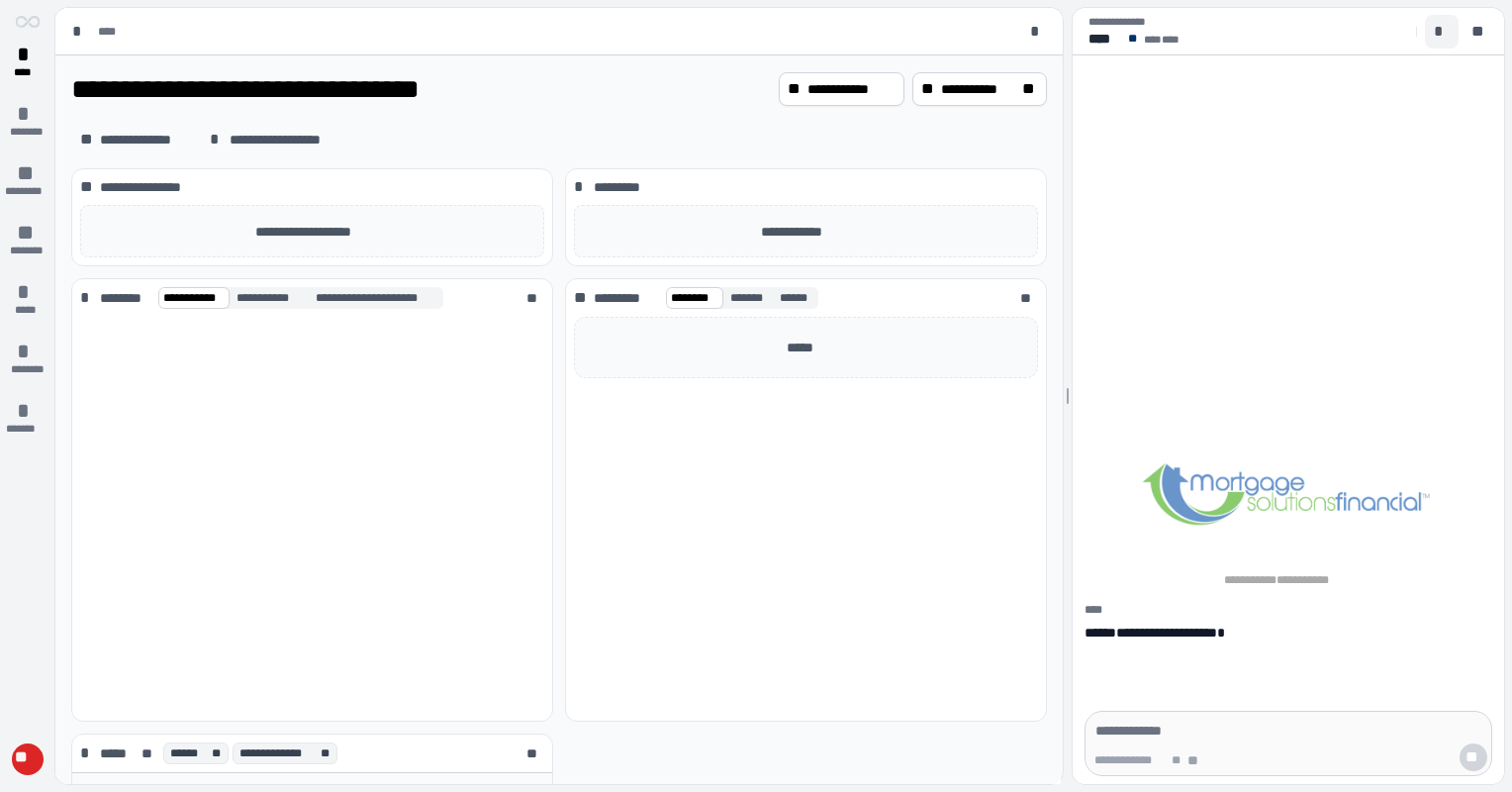 click on "*" at bounding box center [1442, 32] 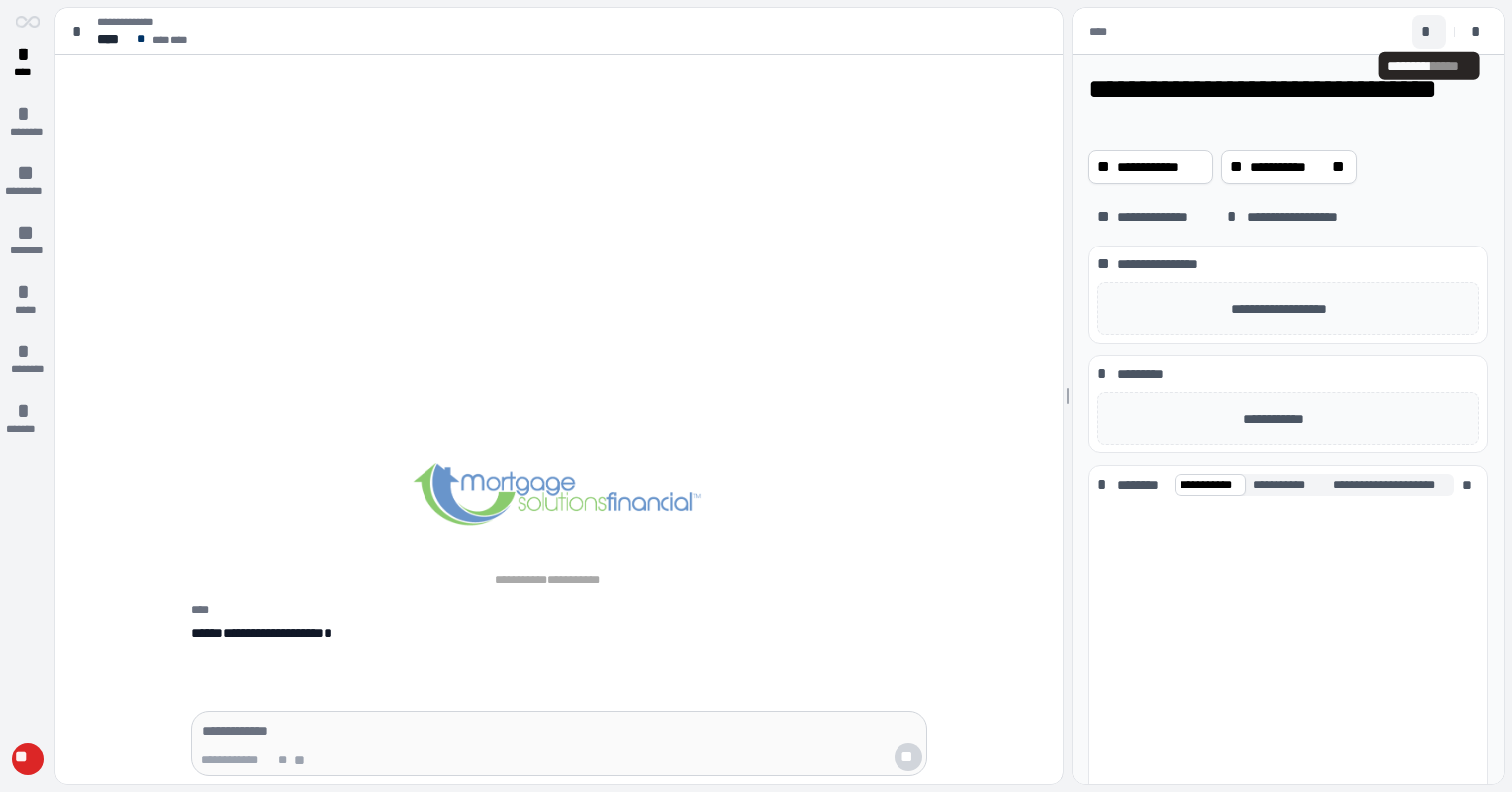 click on "*" at bounding box center (1429, 32) 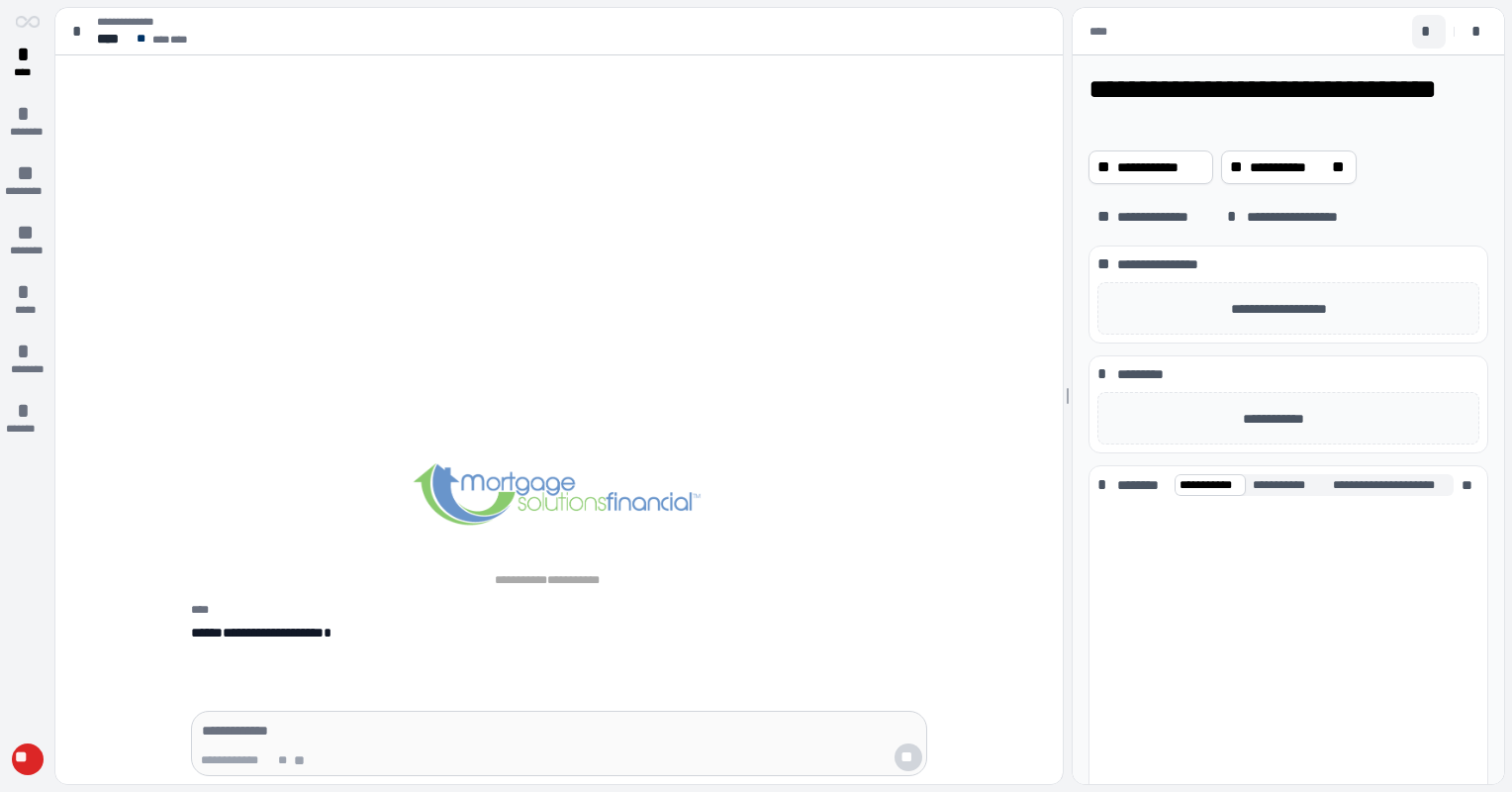 click on "*" at bounding box center (1429, 32) 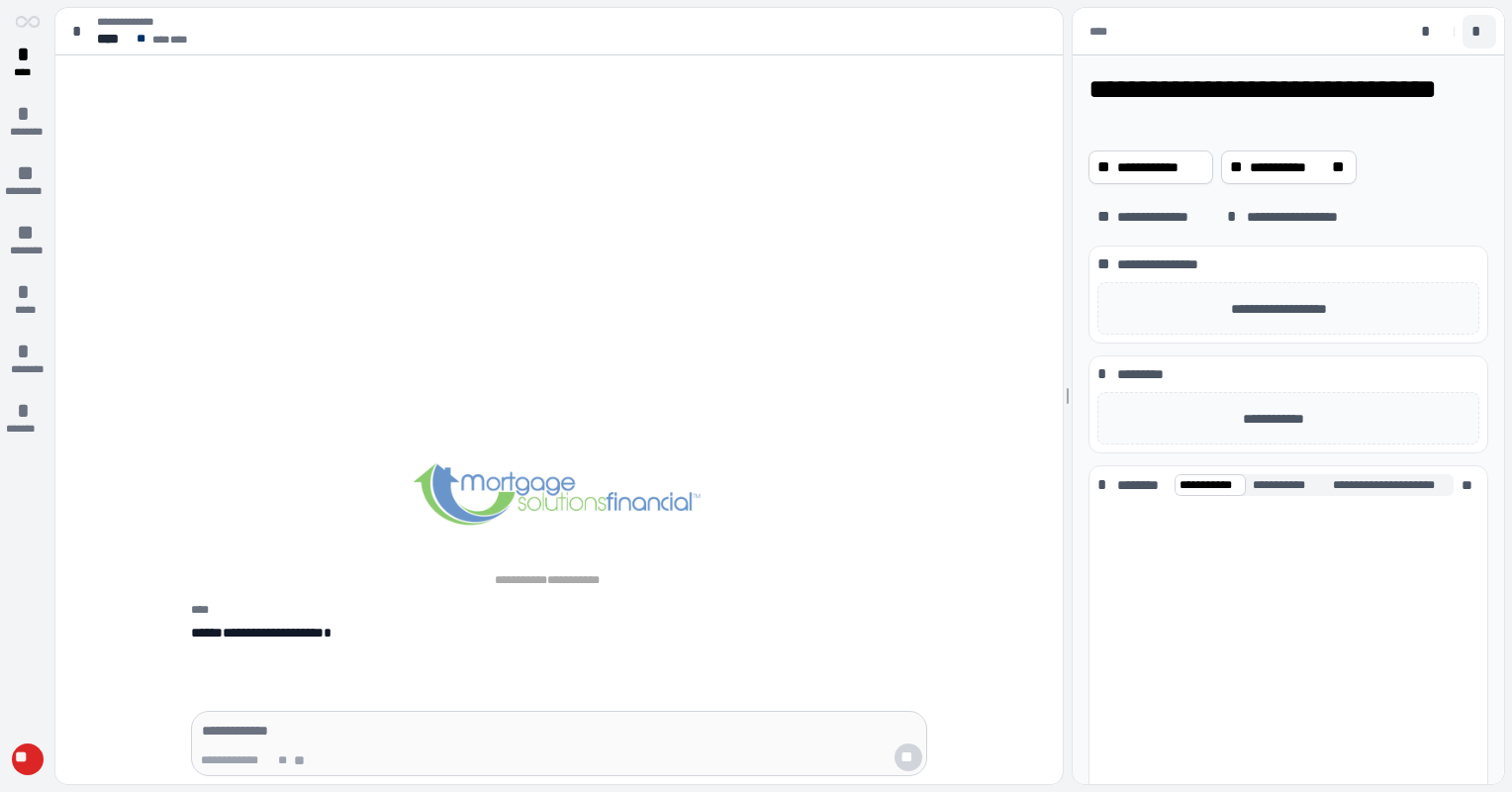 click on "*" at bounding box center [1479, 32] 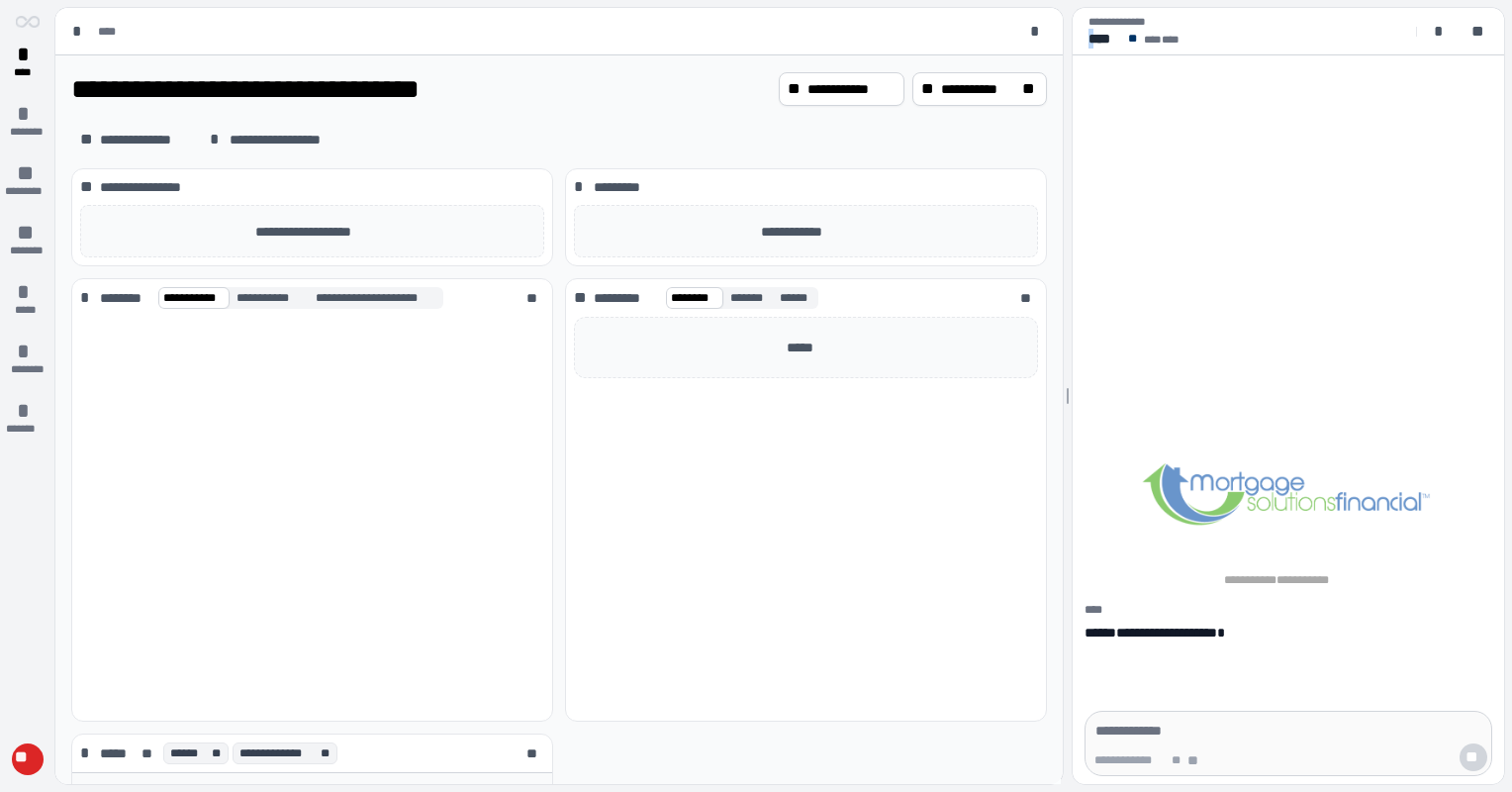 click on "****" at bounding box center [1106, 39] 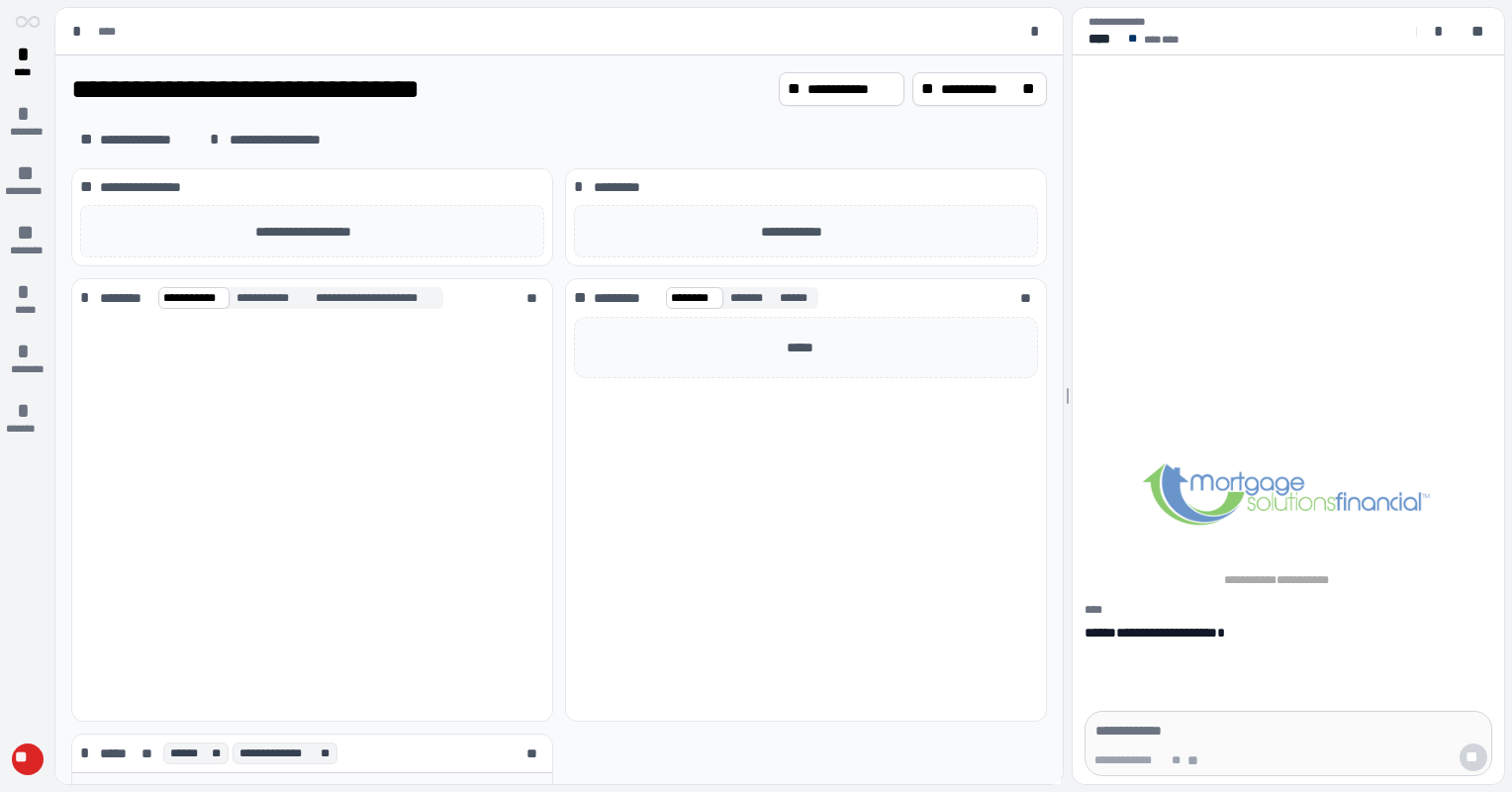 click on "****" at bounding box center [1171, 39] 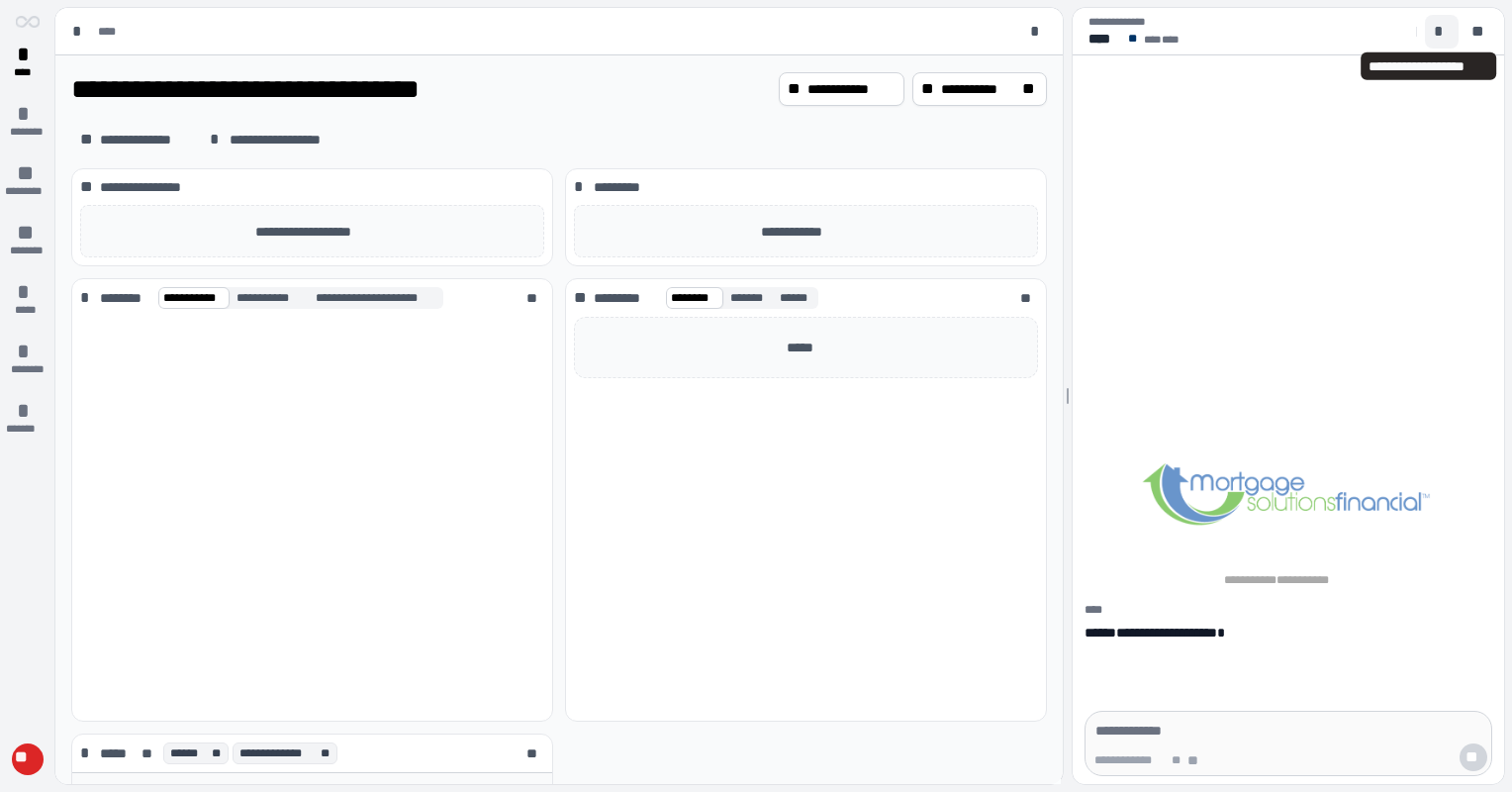 click on "*" at bounding box center (1442, 32) 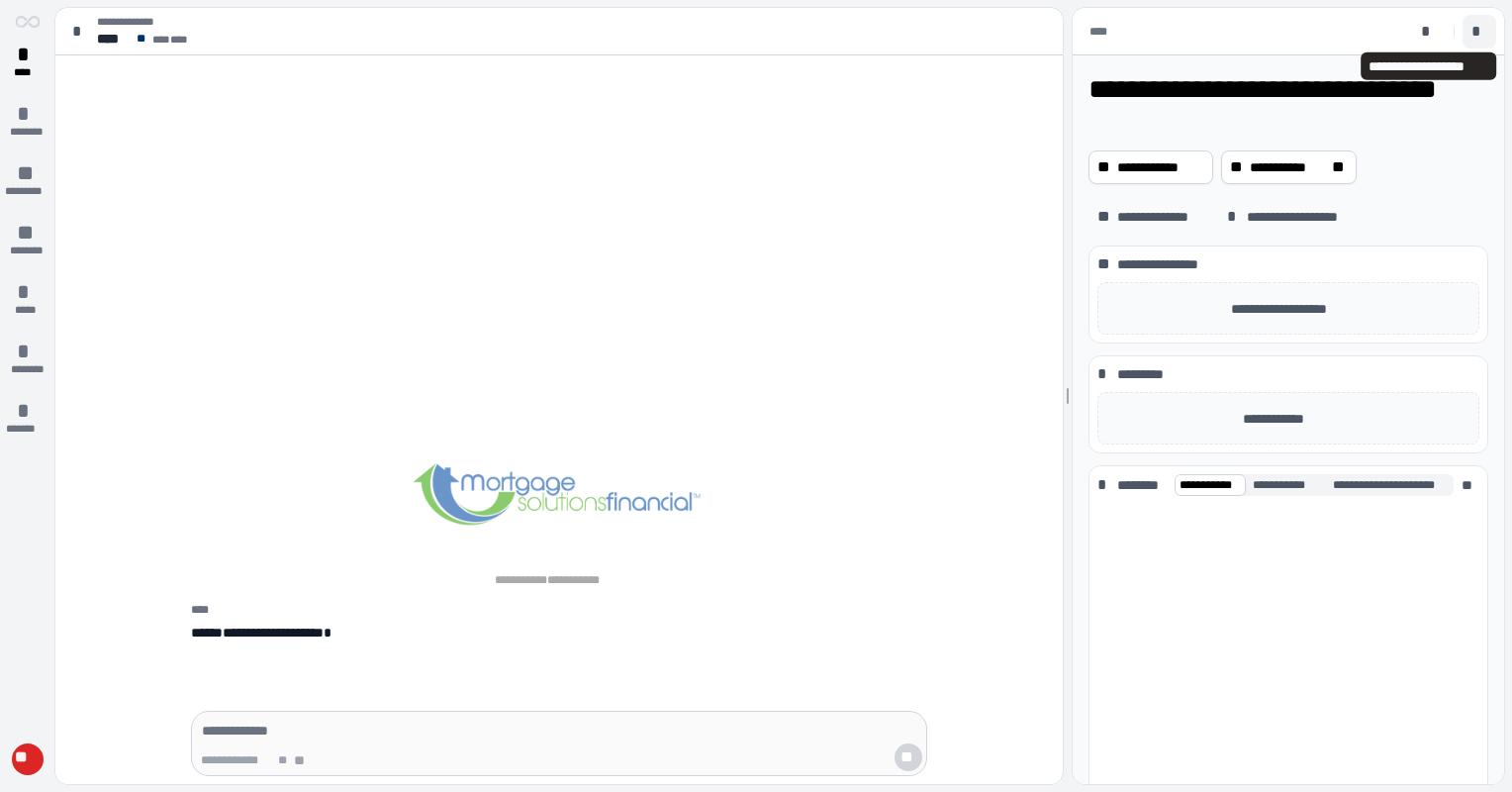 click on "*" at bounding box center [1479, 32] 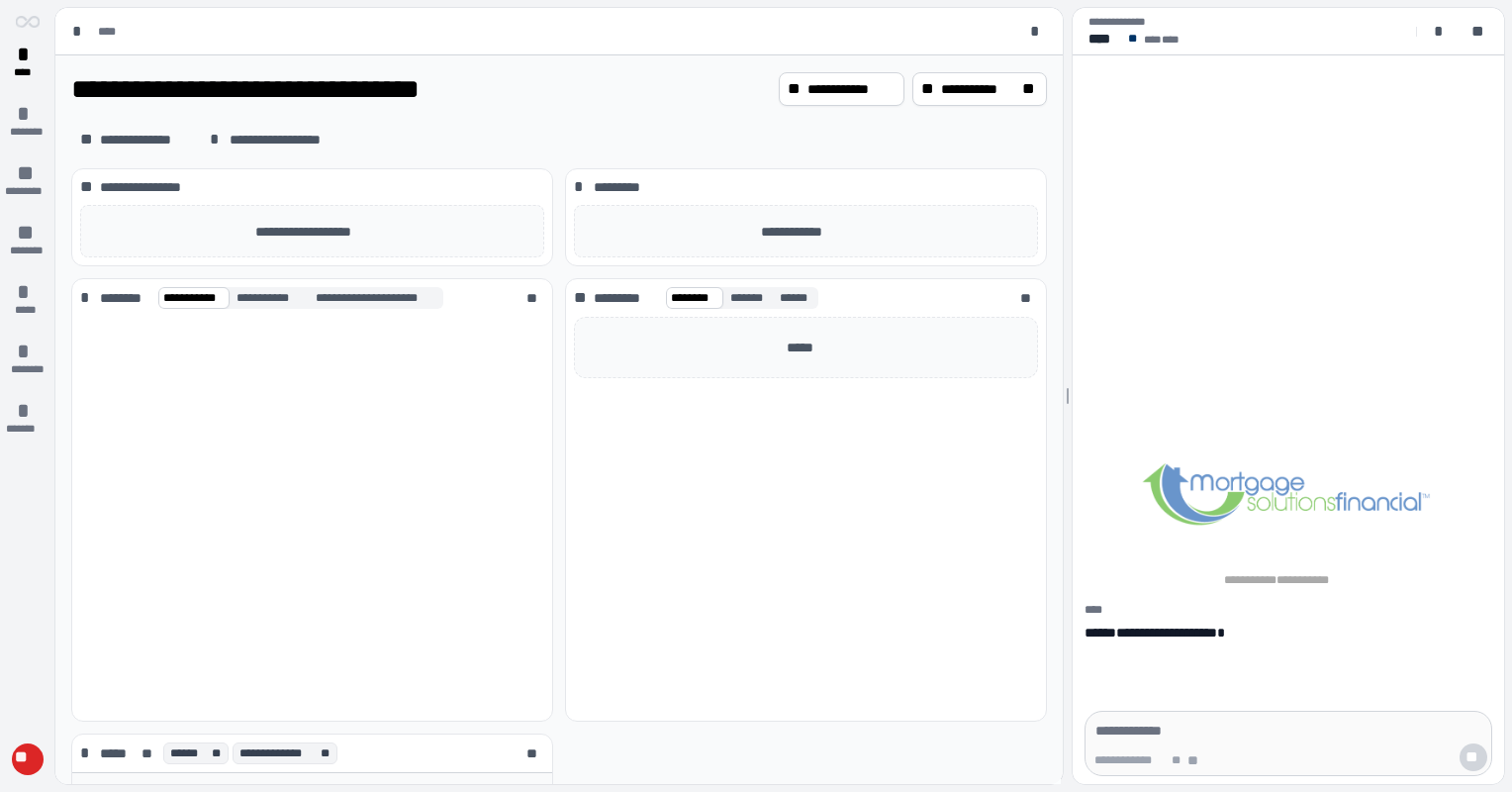 click at bounding box center (1288, 731) 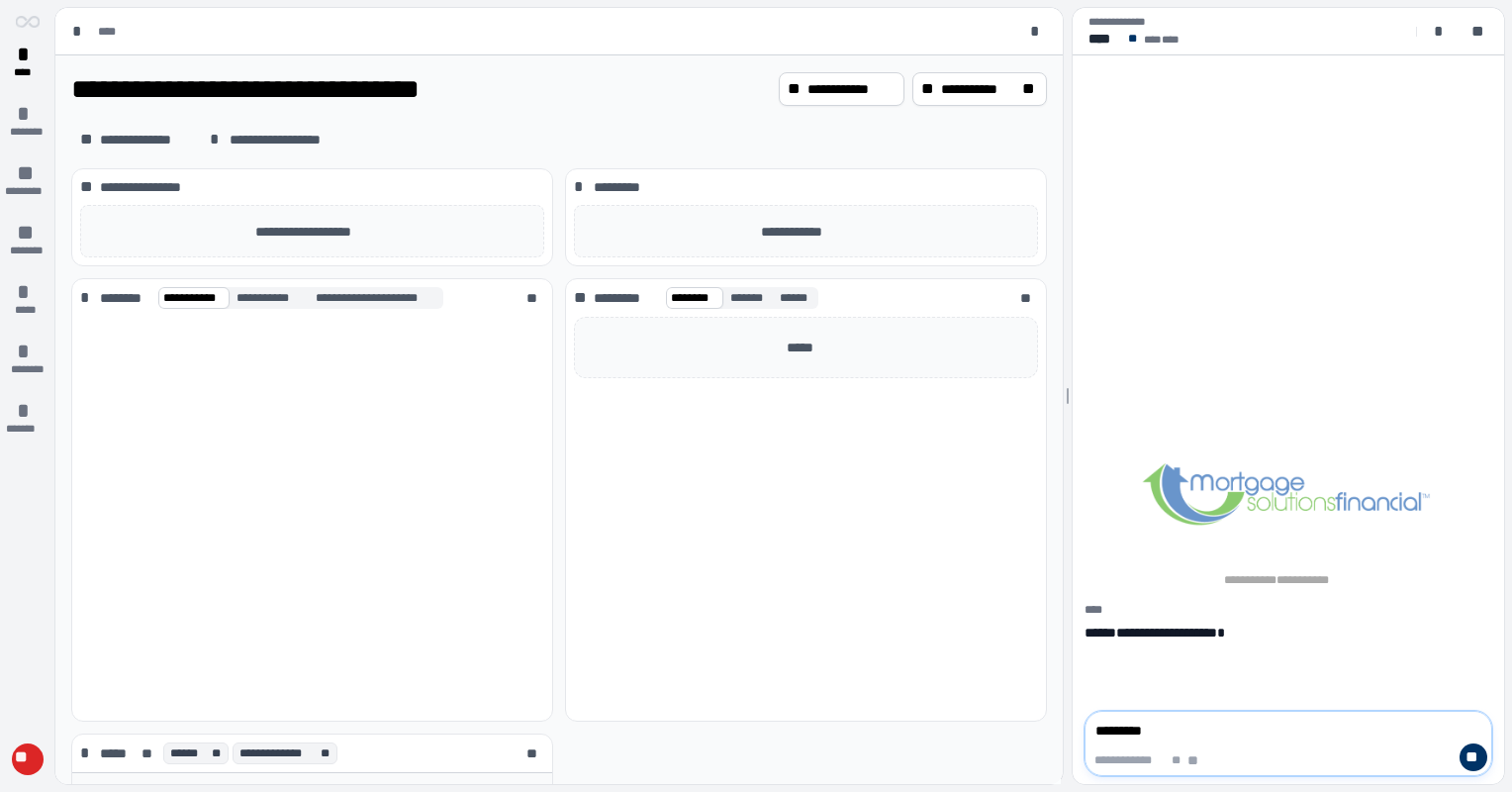 click on "********" at bounding box center [1288, 731] 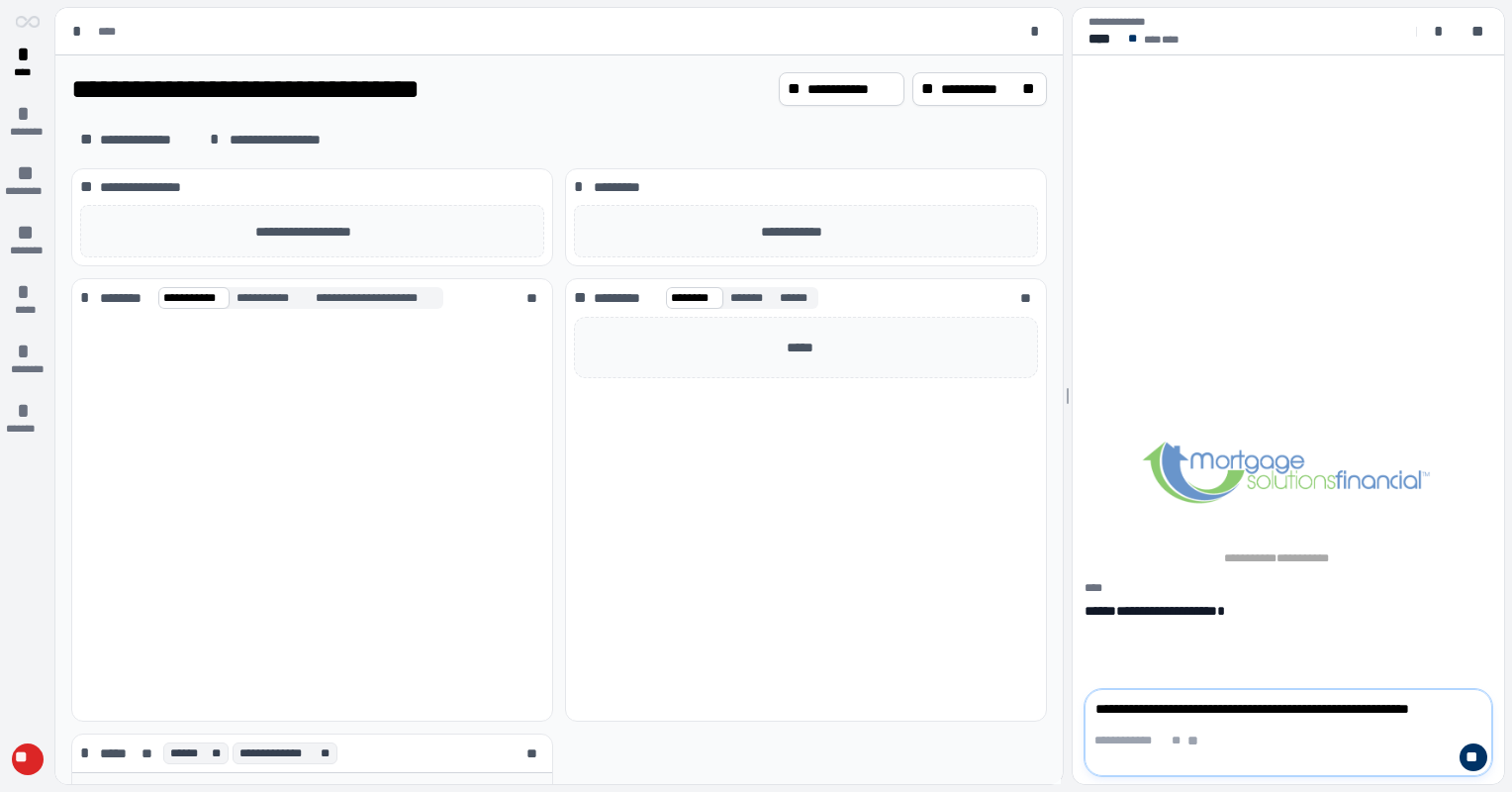 scroll, scrollTop: 0, scrollLeft: 0, axis: both 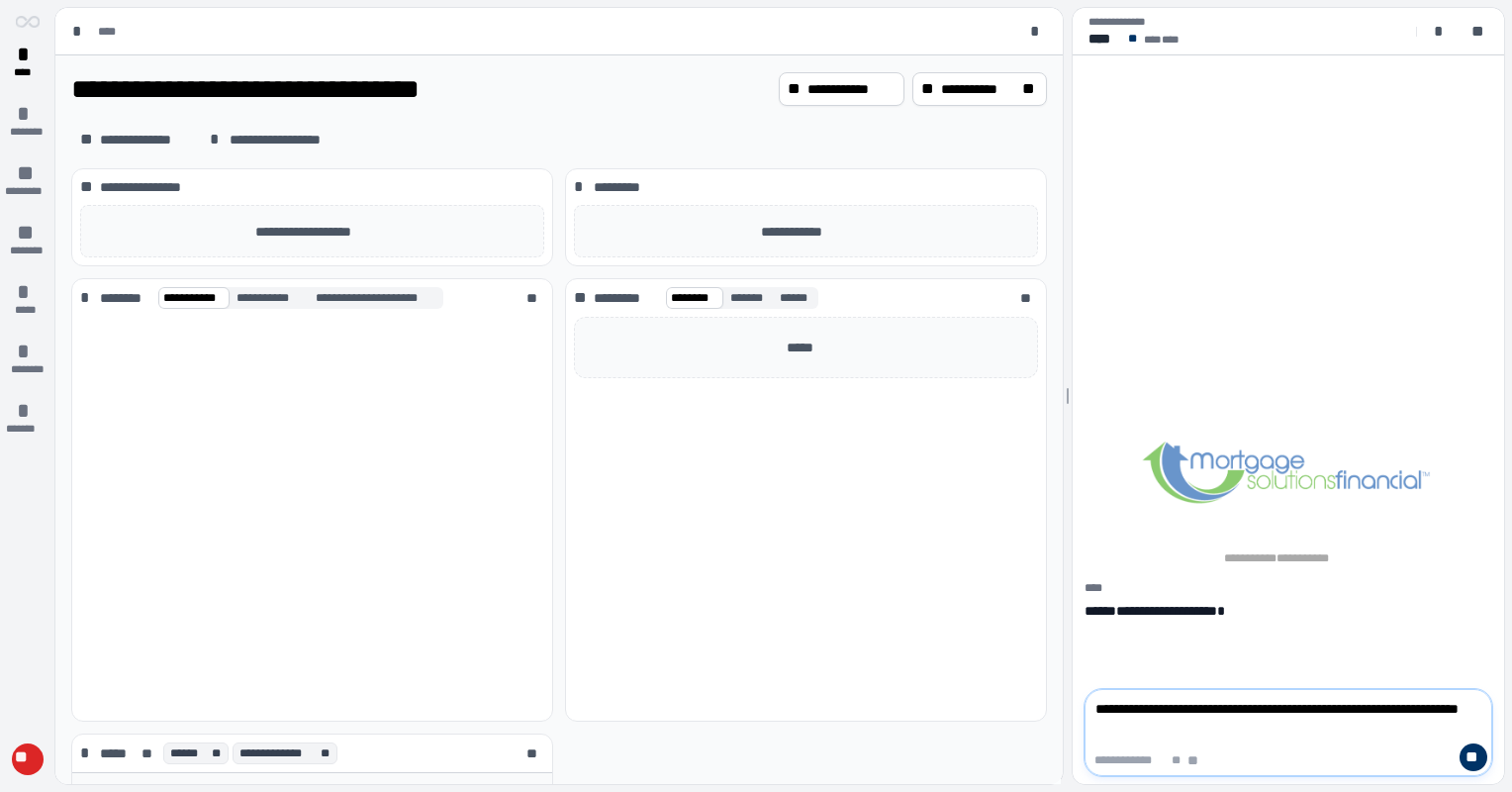 type on "**********" 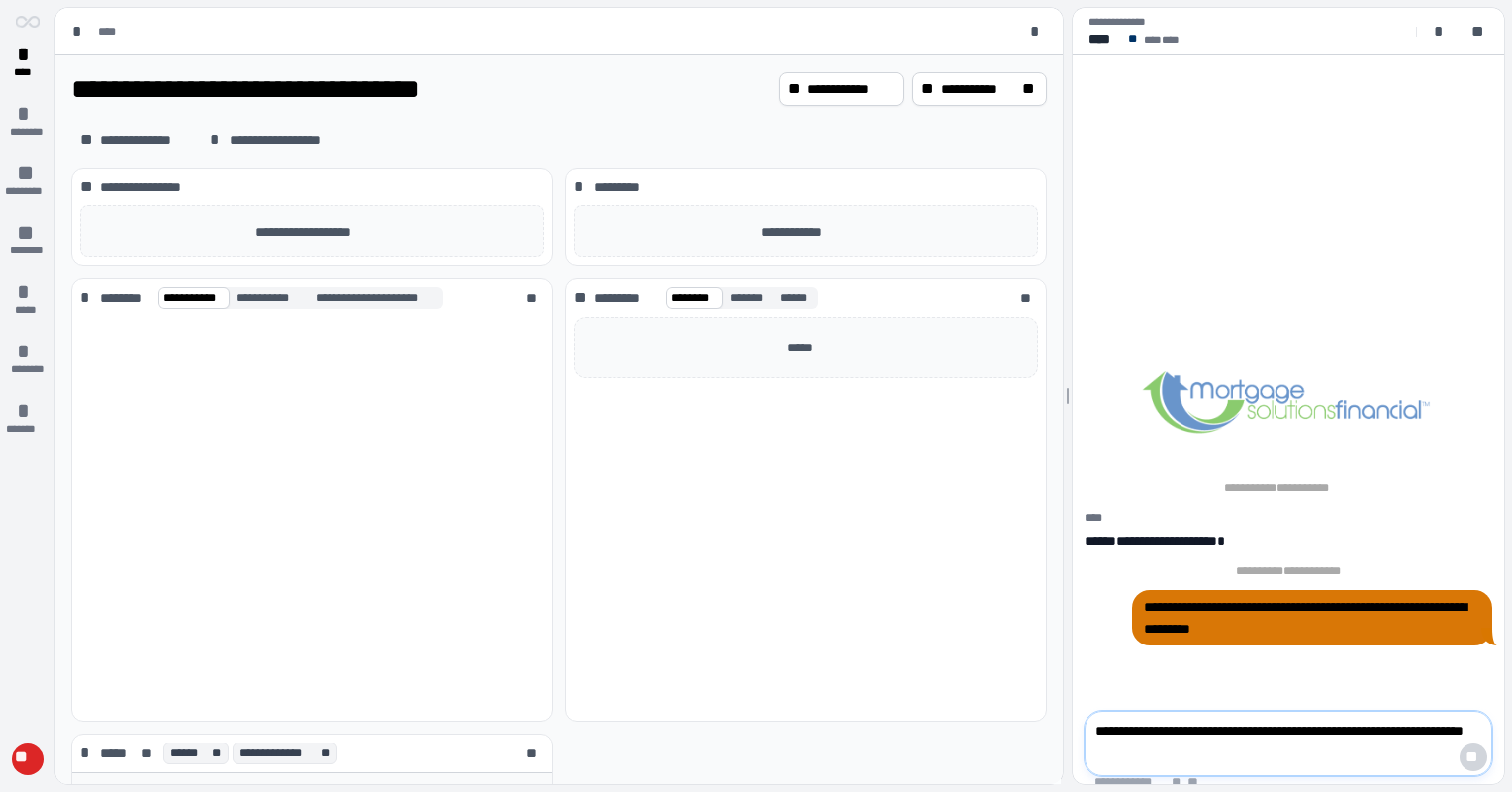 type 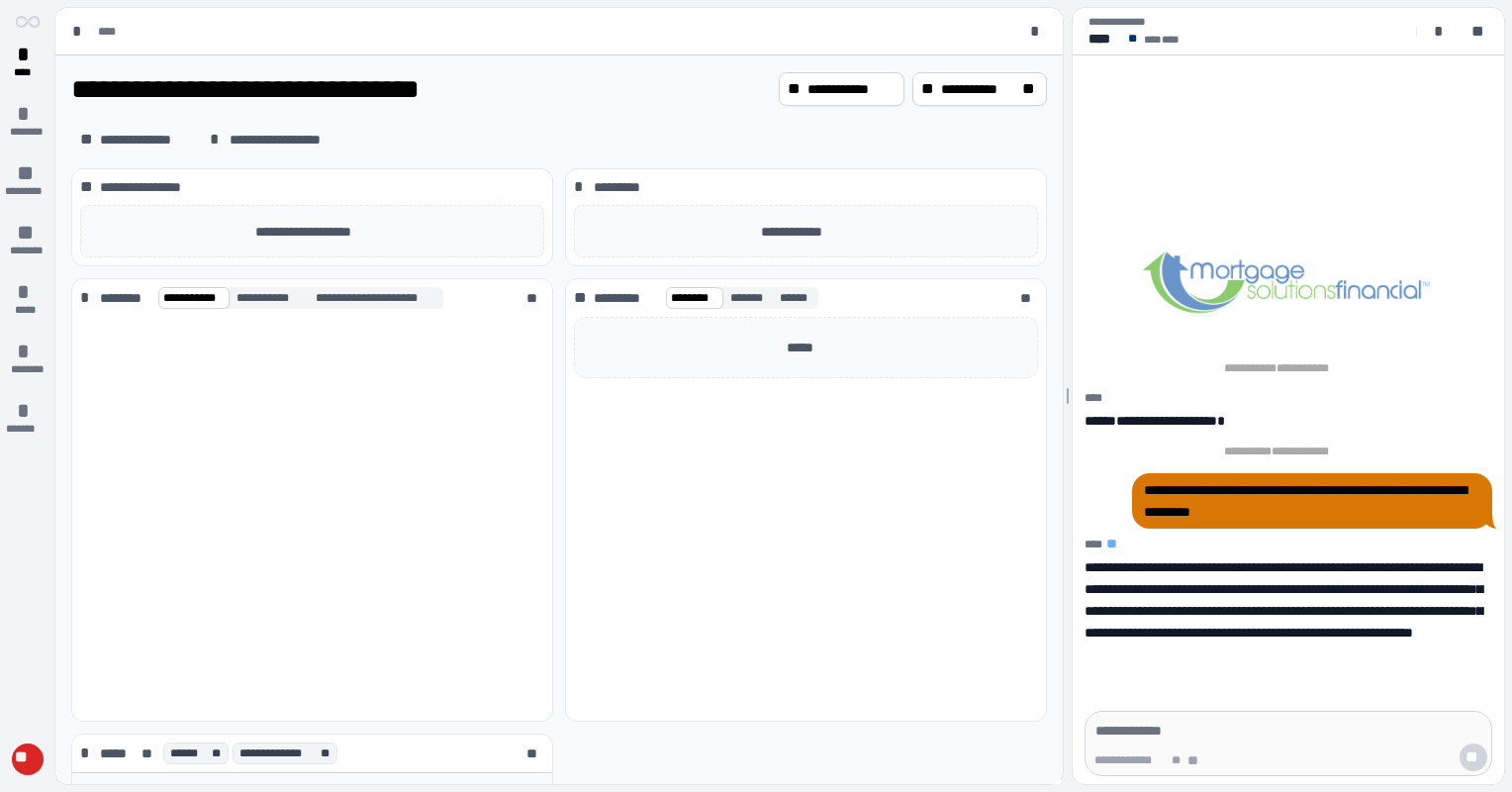 click on "********" at bounding box center [125, 298] 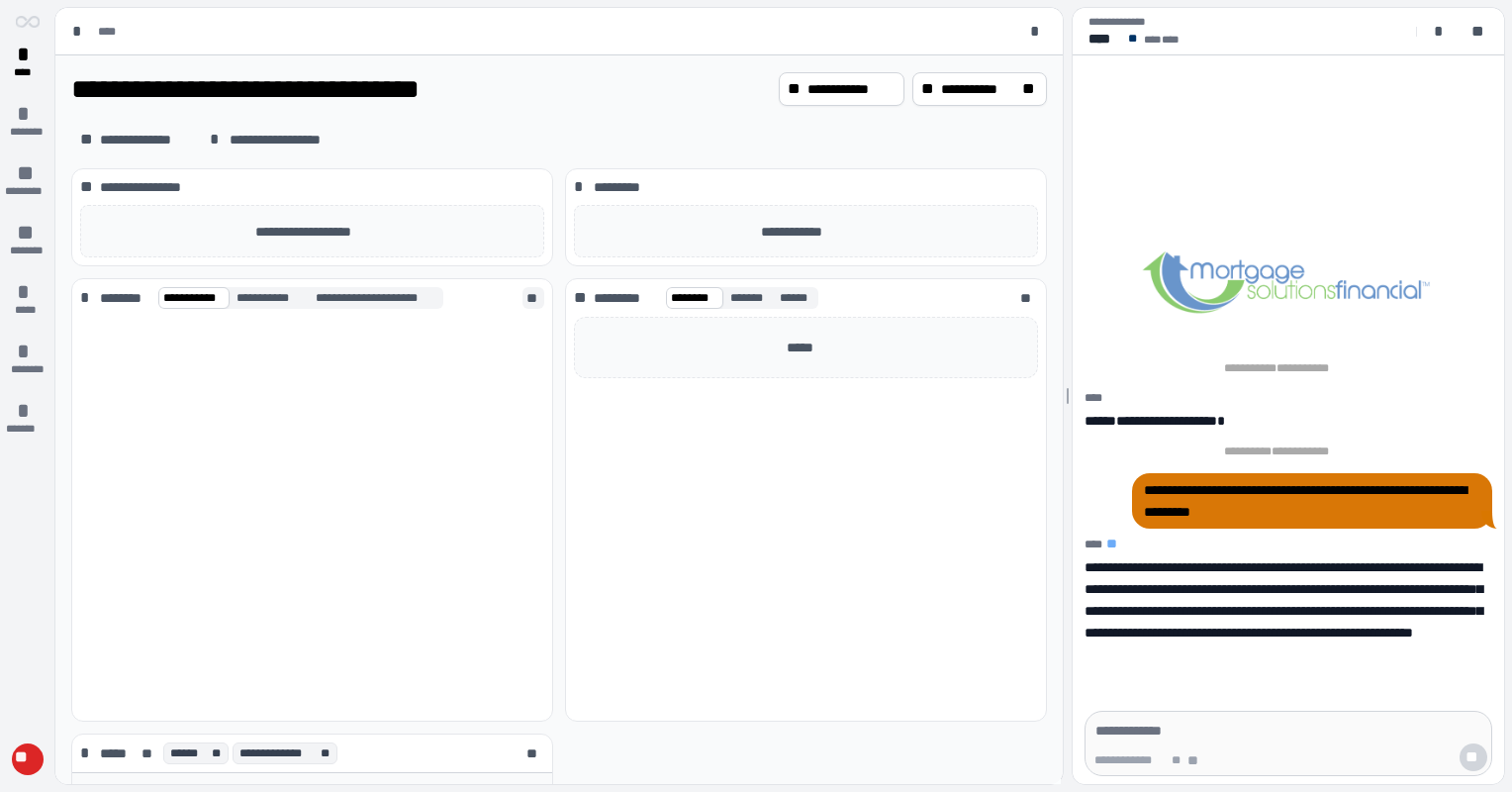 click on "**" at bounding box center [533, 298] 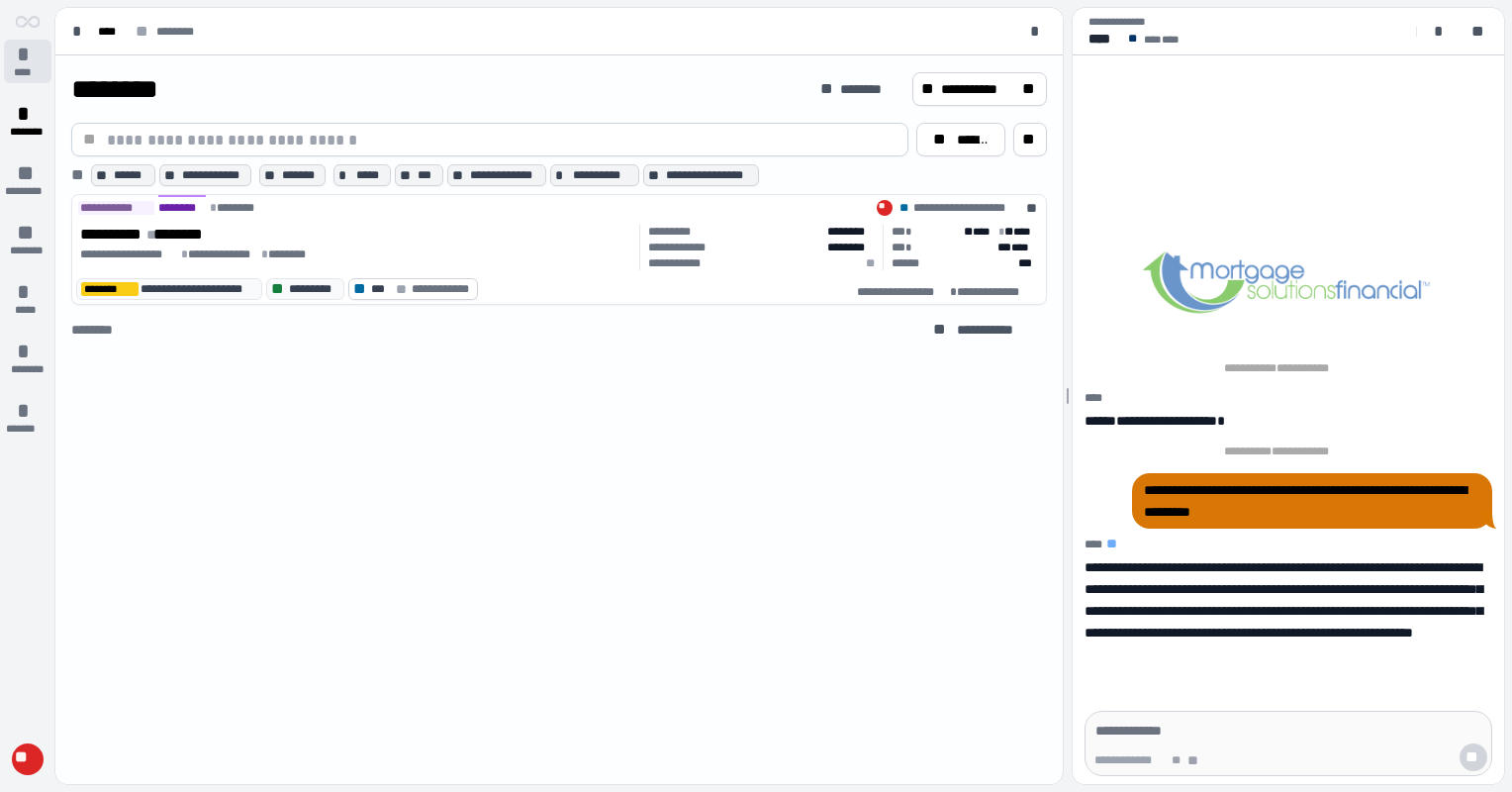 click on "*" at bounding box center [28, 54] 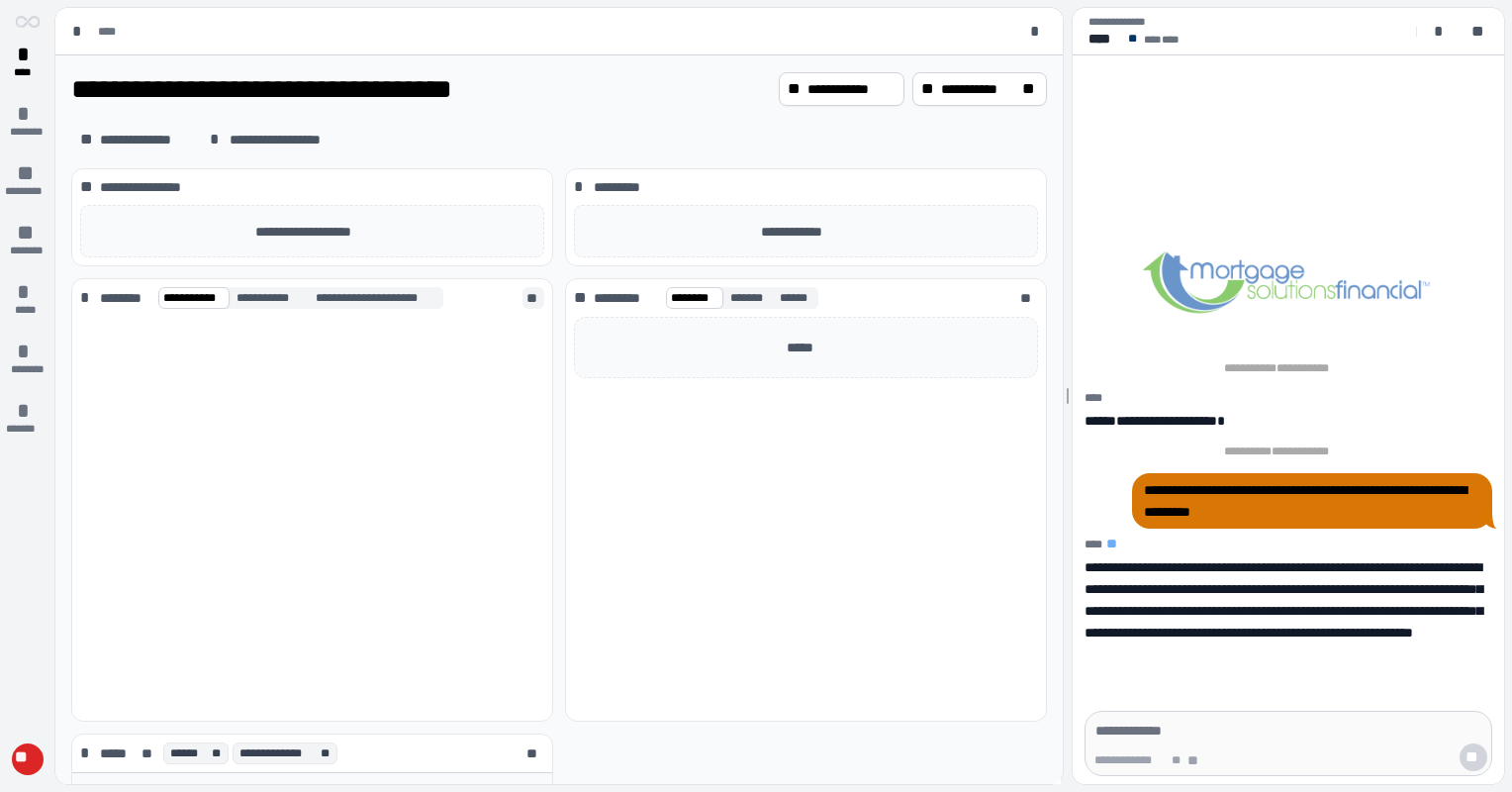 click on "**" at bounding box center [533, 298] 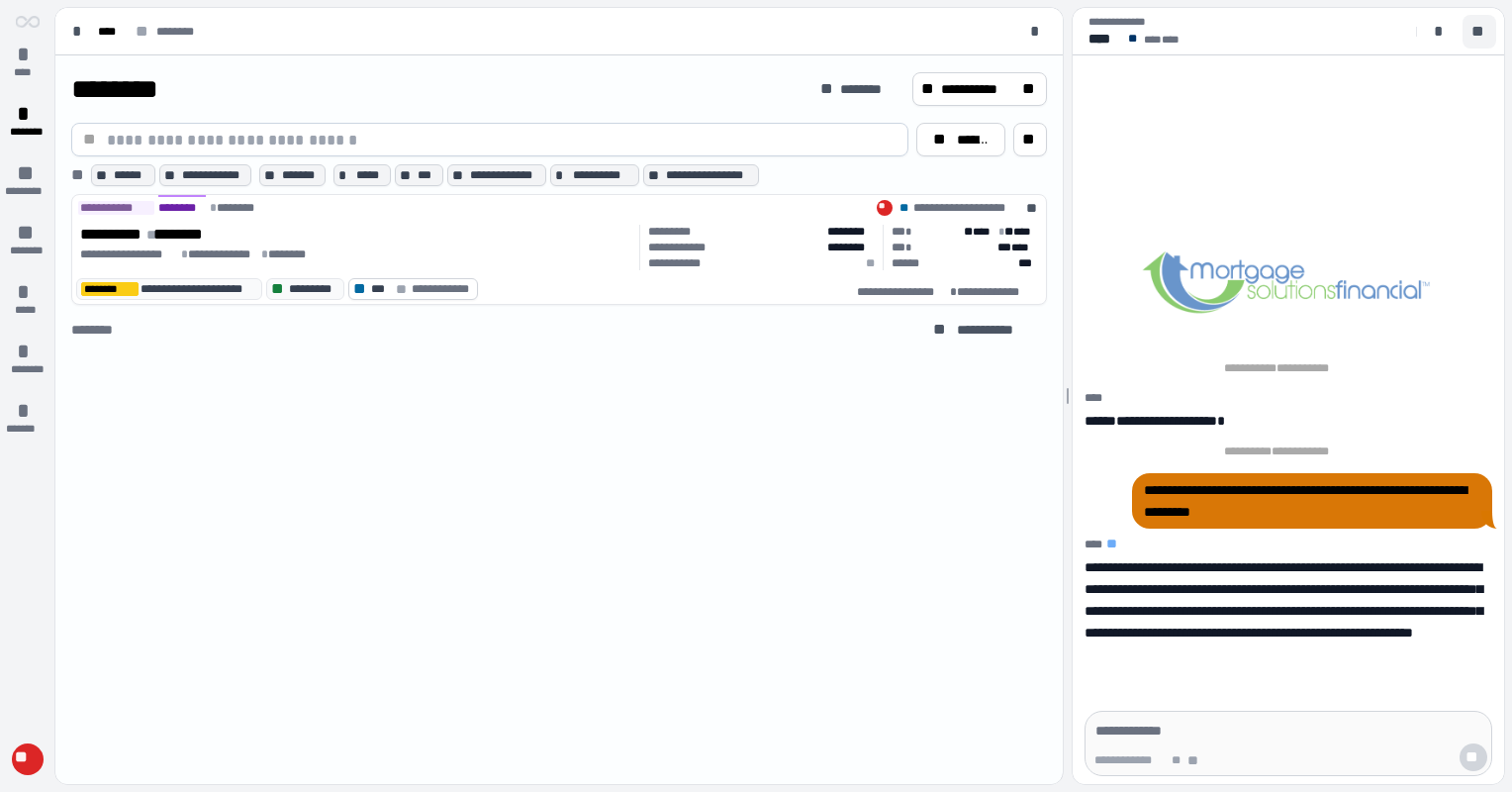 click on "**" at bounding box center [1479, 32] 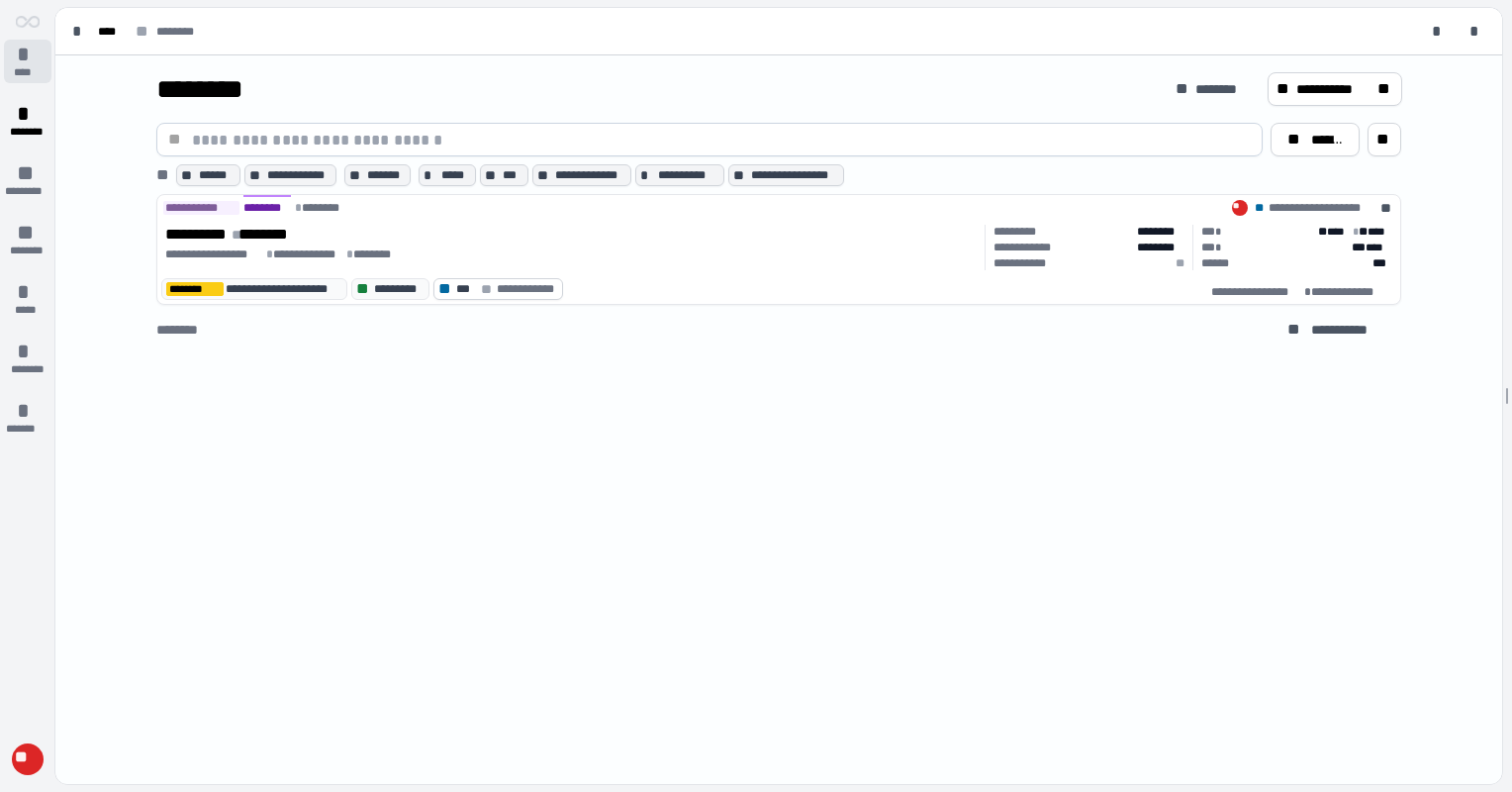 click on "*" at bounding box center (28, 54) 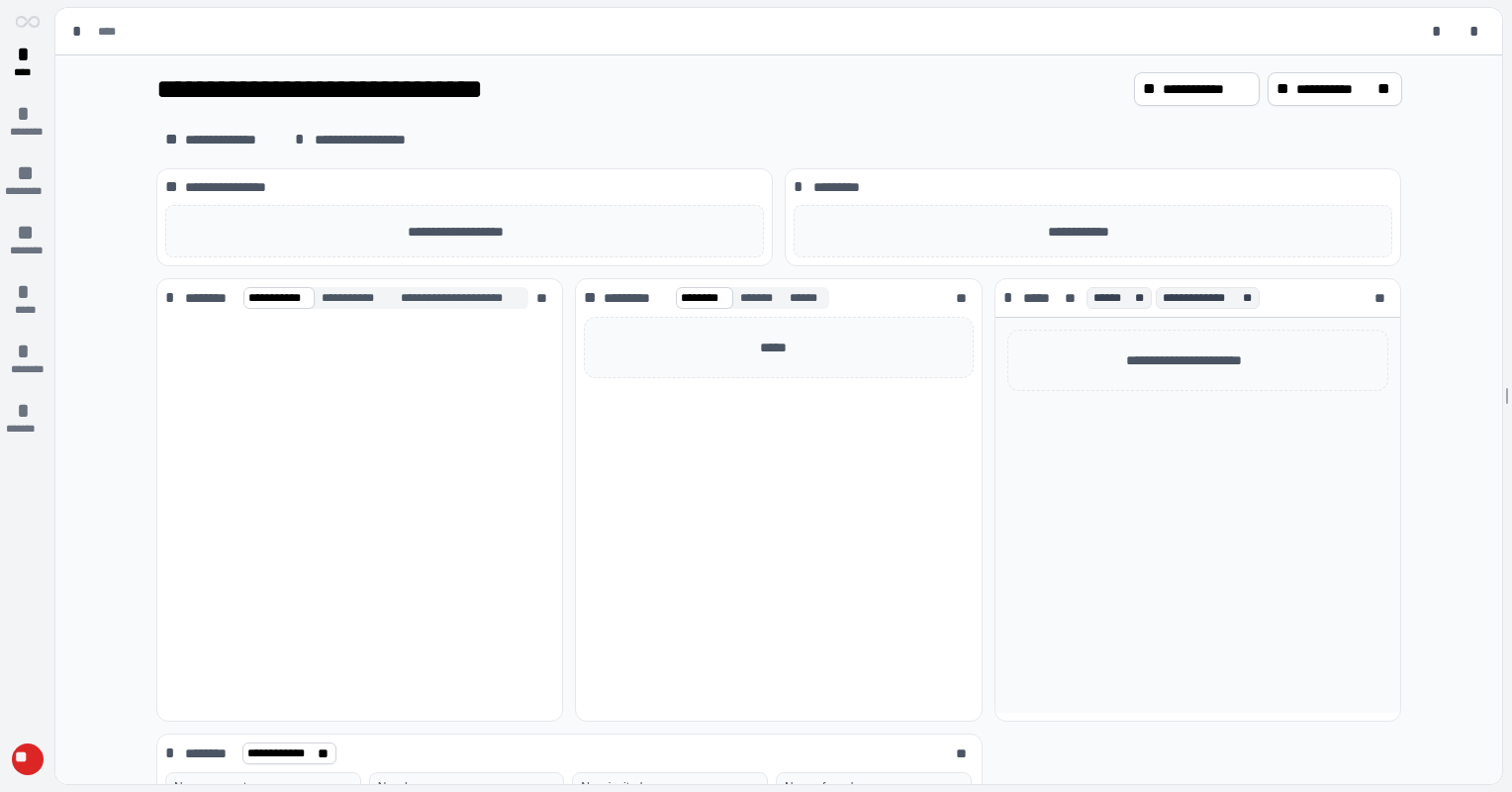 click on "********" at bounding box center [210, 298] 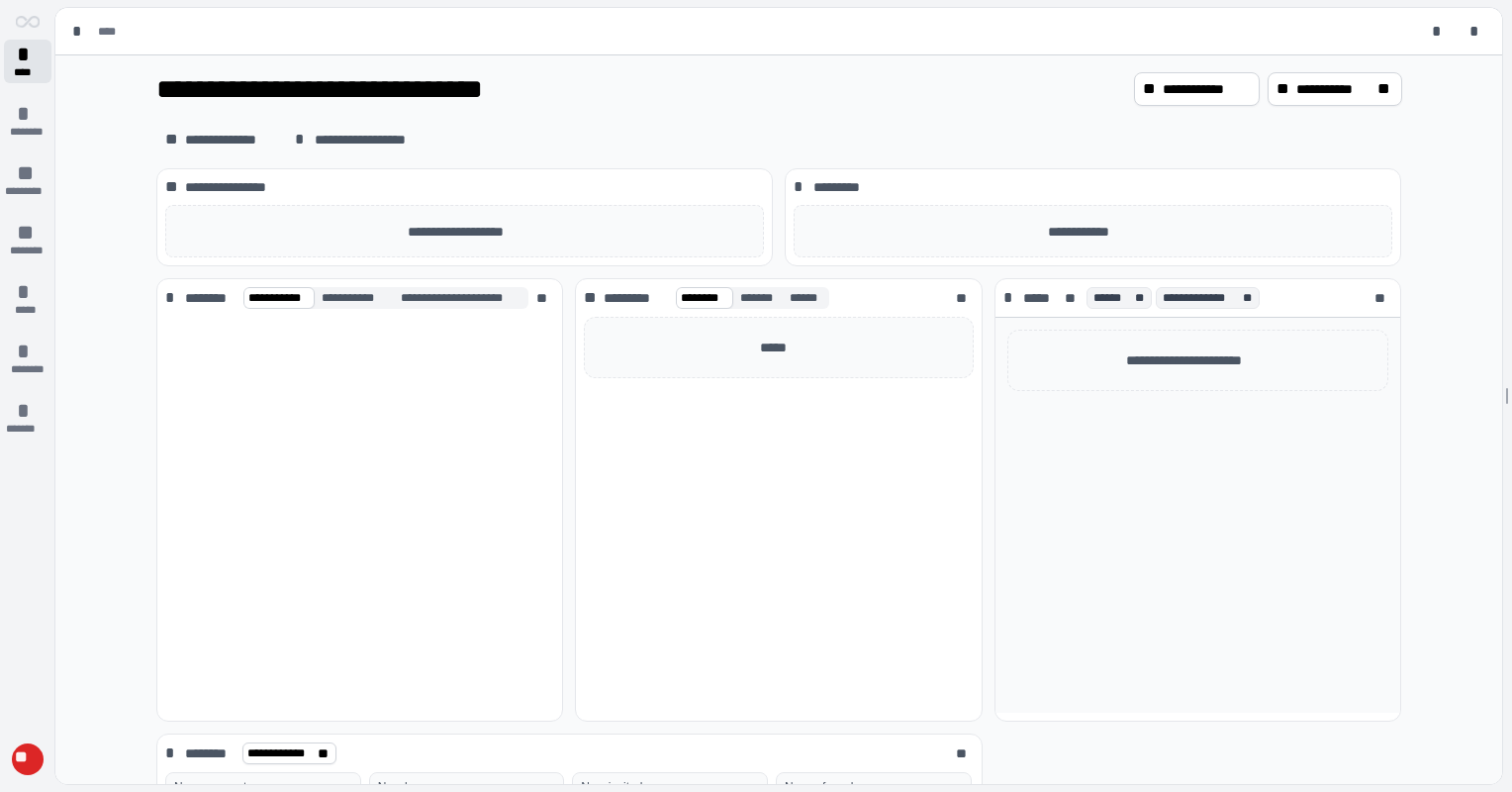 click on "*" at bounding box center [28, 54] 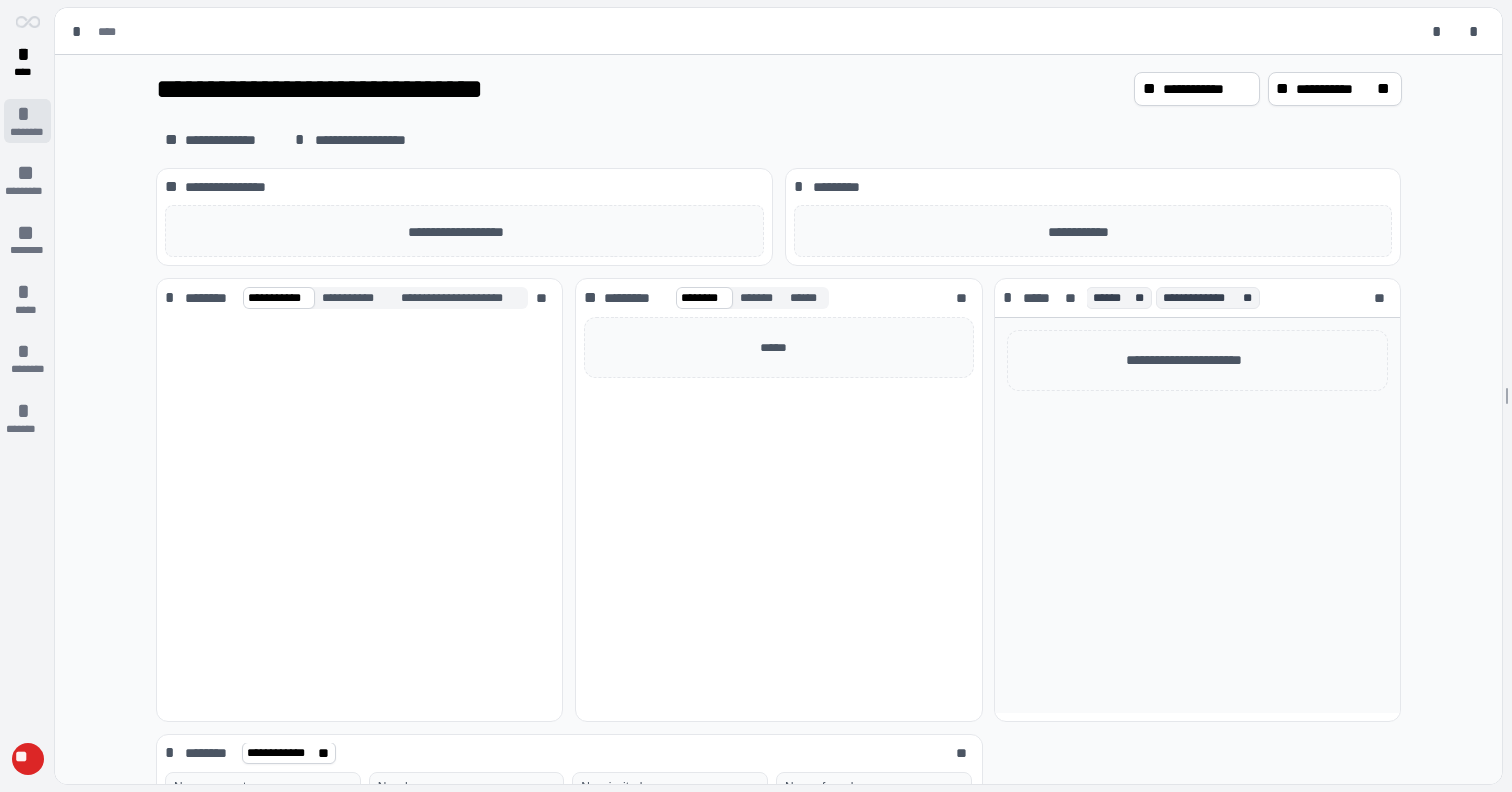 click on "*" at bounding box center [28, 114] 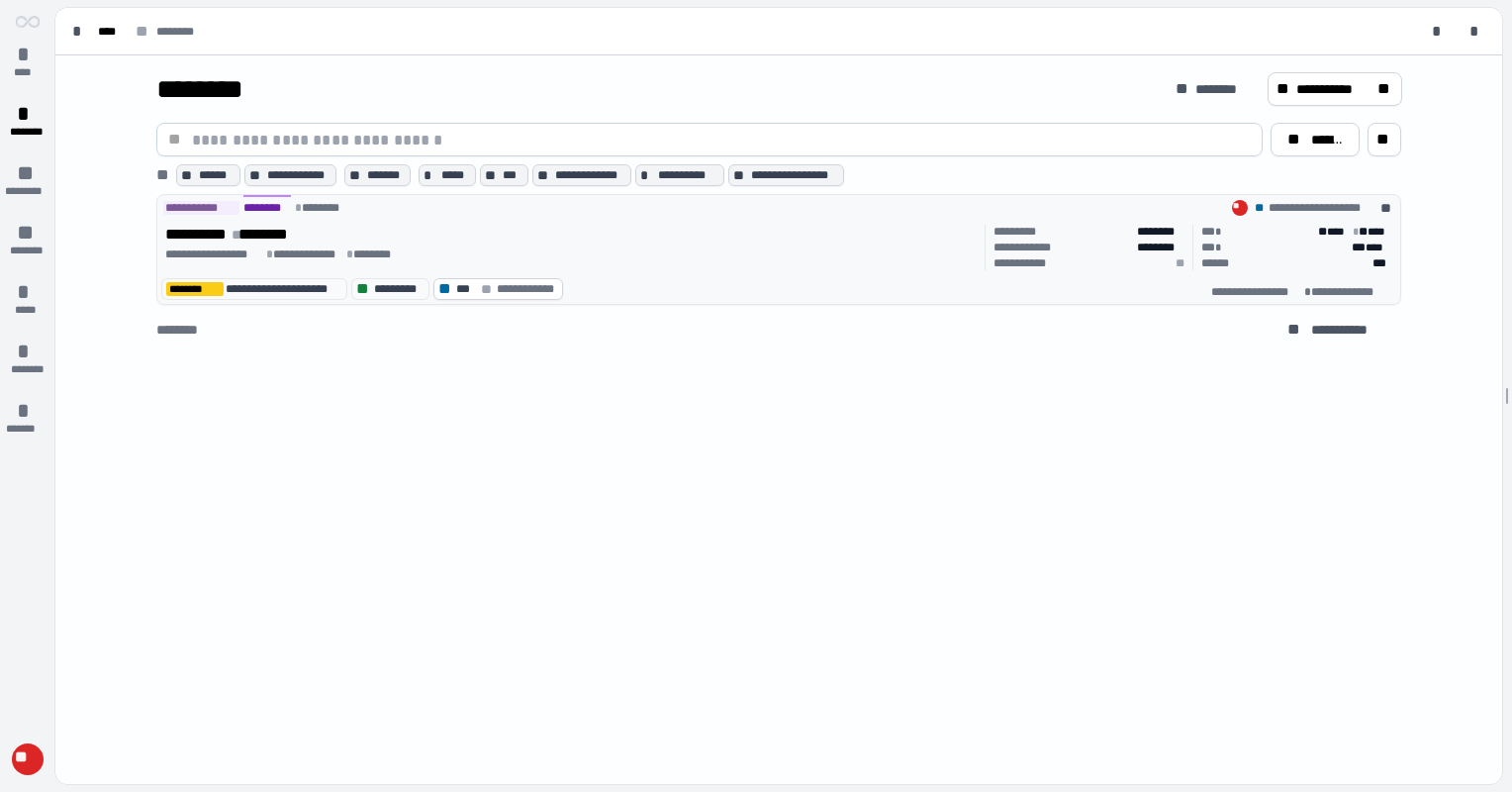 click on "*" at bounding box center (235, 235) 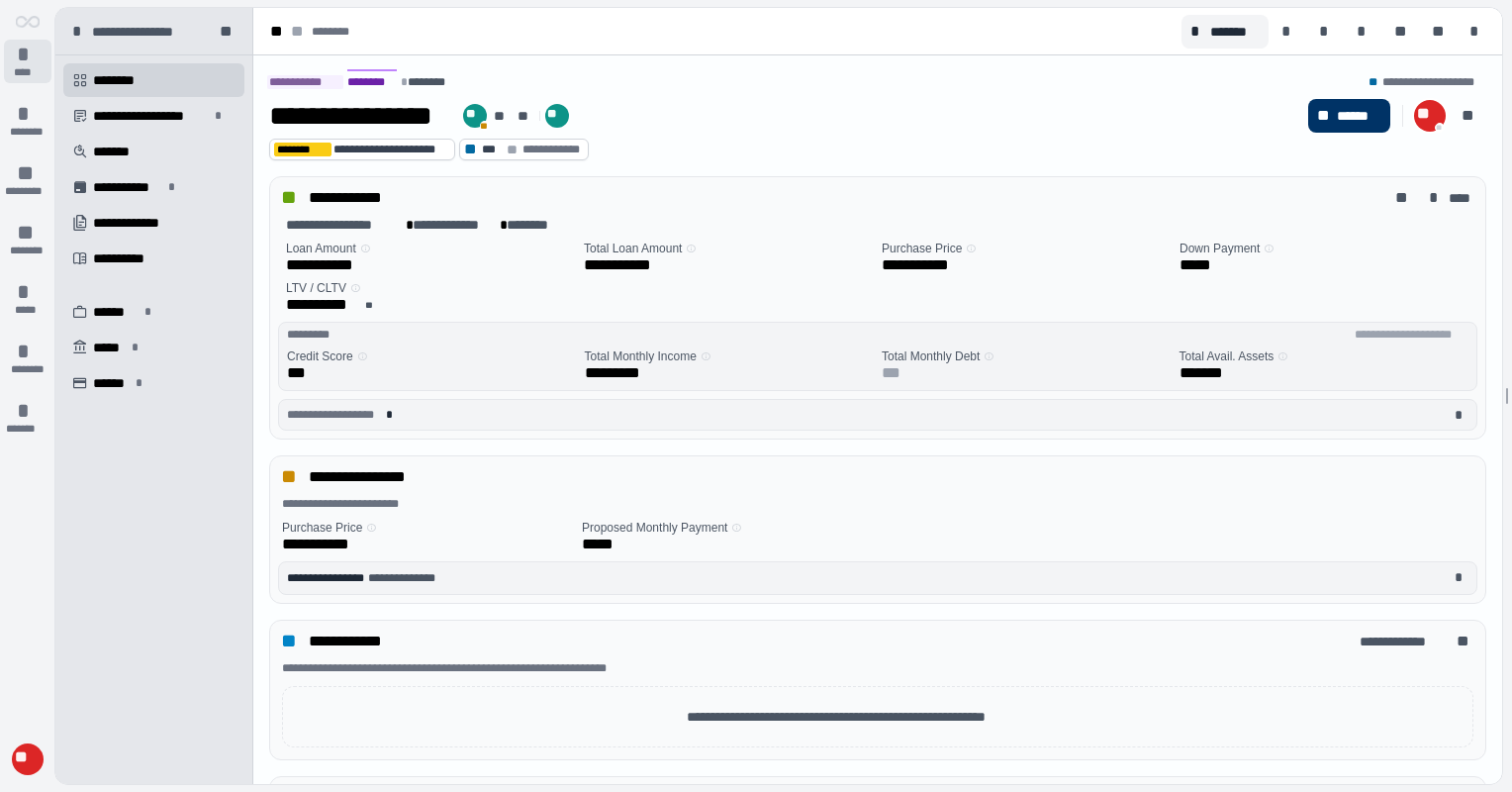 click on "****" at bounding box center (28, 72) 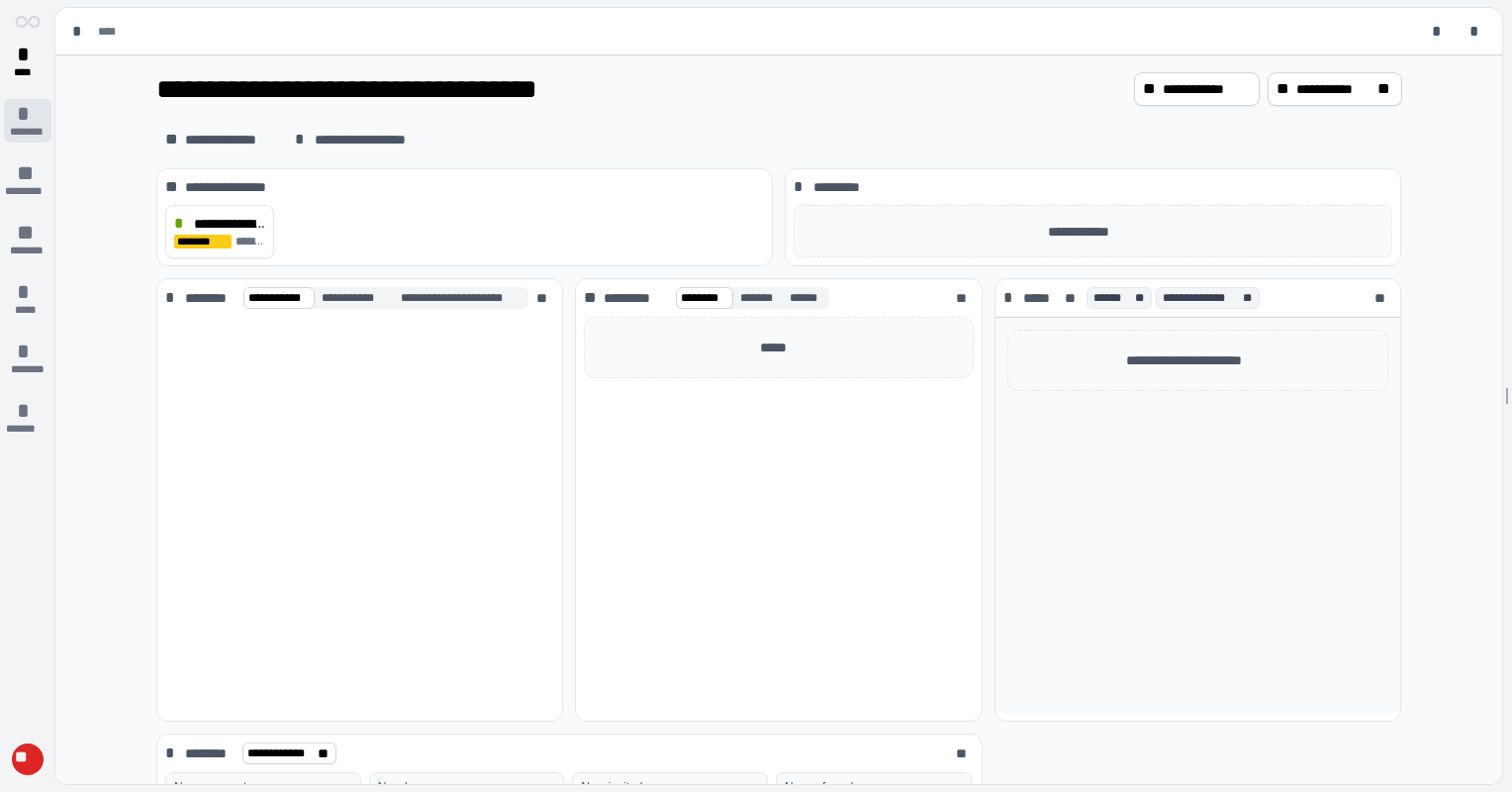 click on "*" at bounding box center (28, 114) 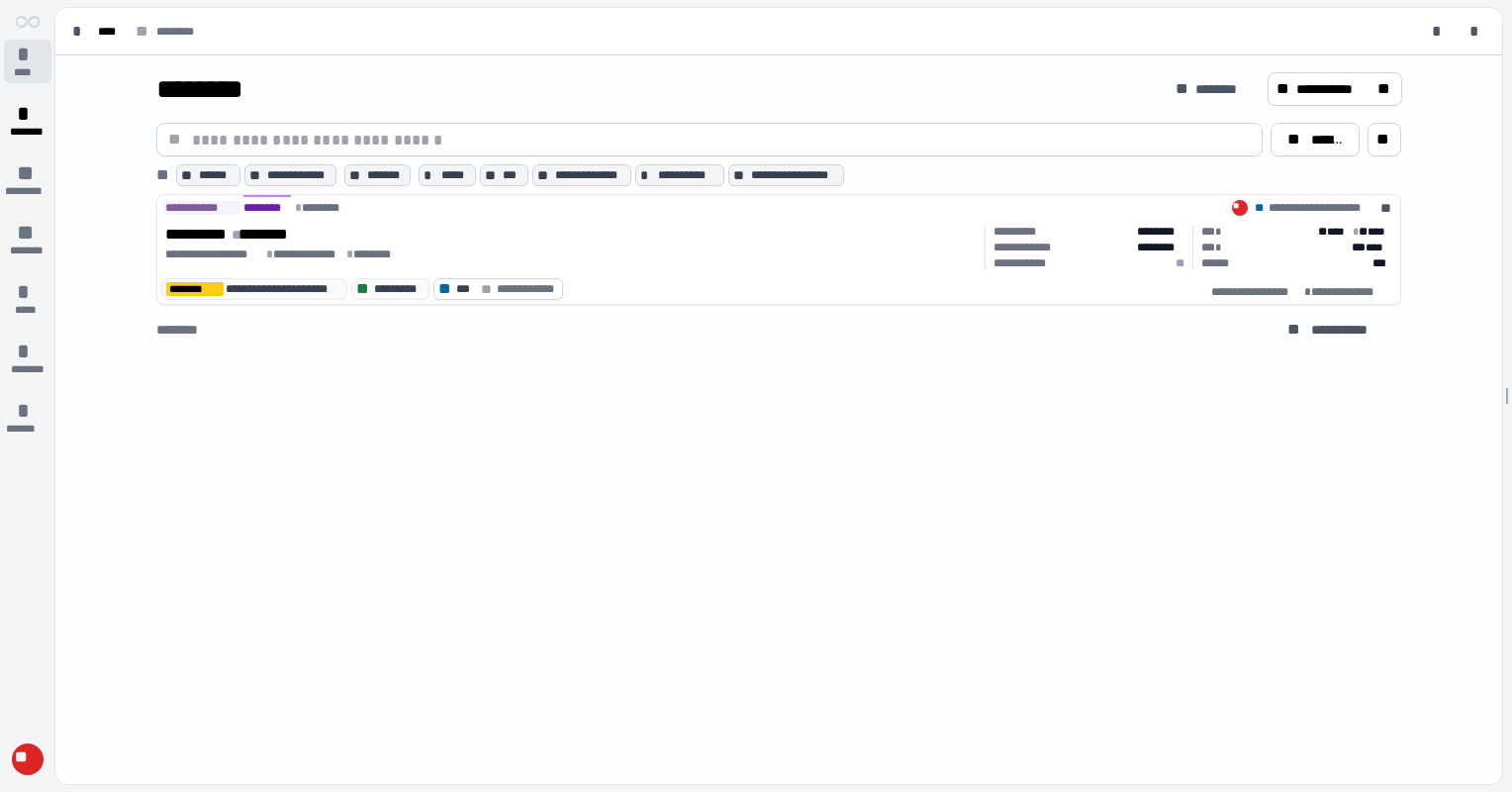 click on "*" at bounding box center (28, 54) 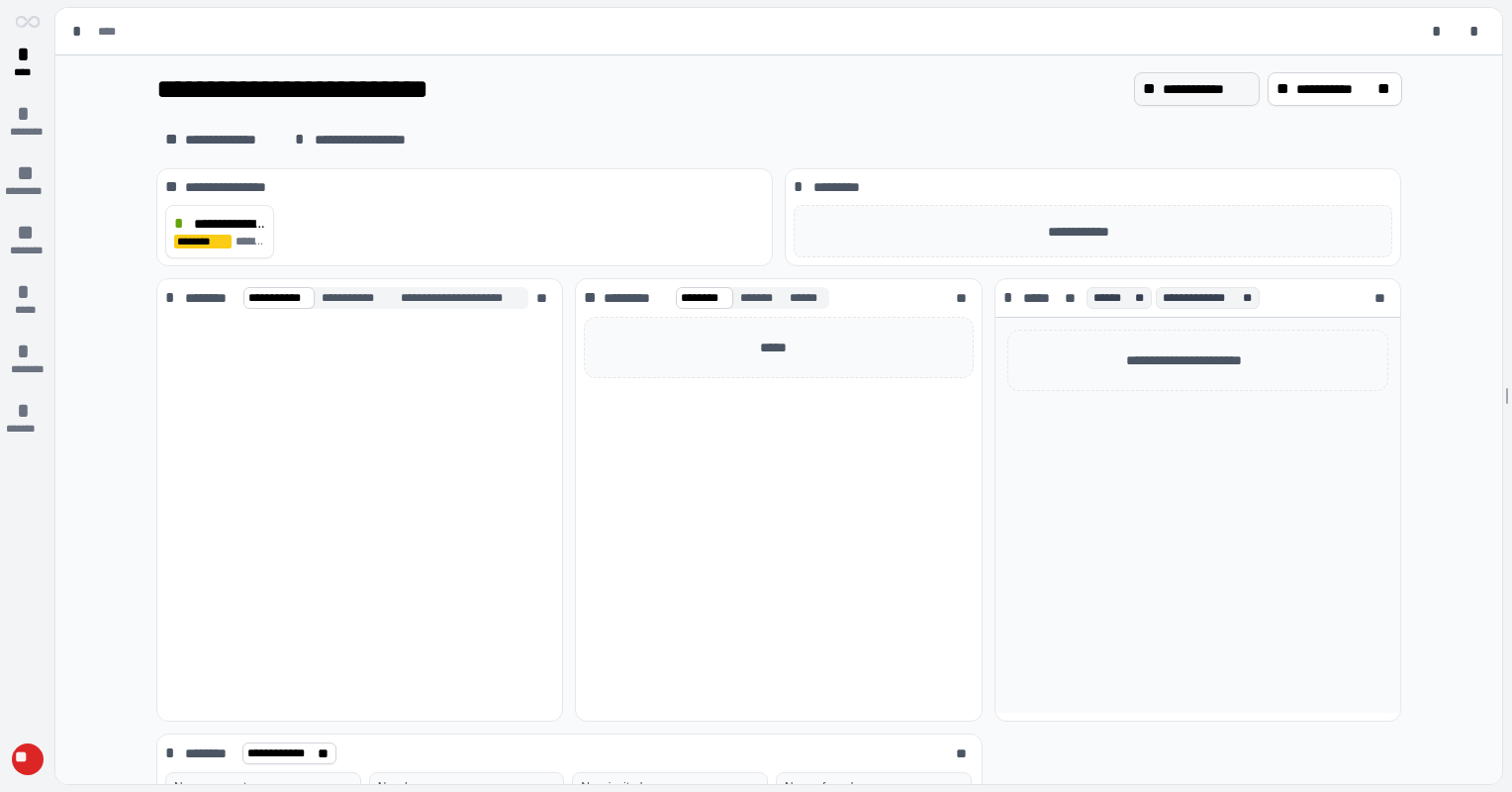 click on "**********" at bounding box center (1206, 89) 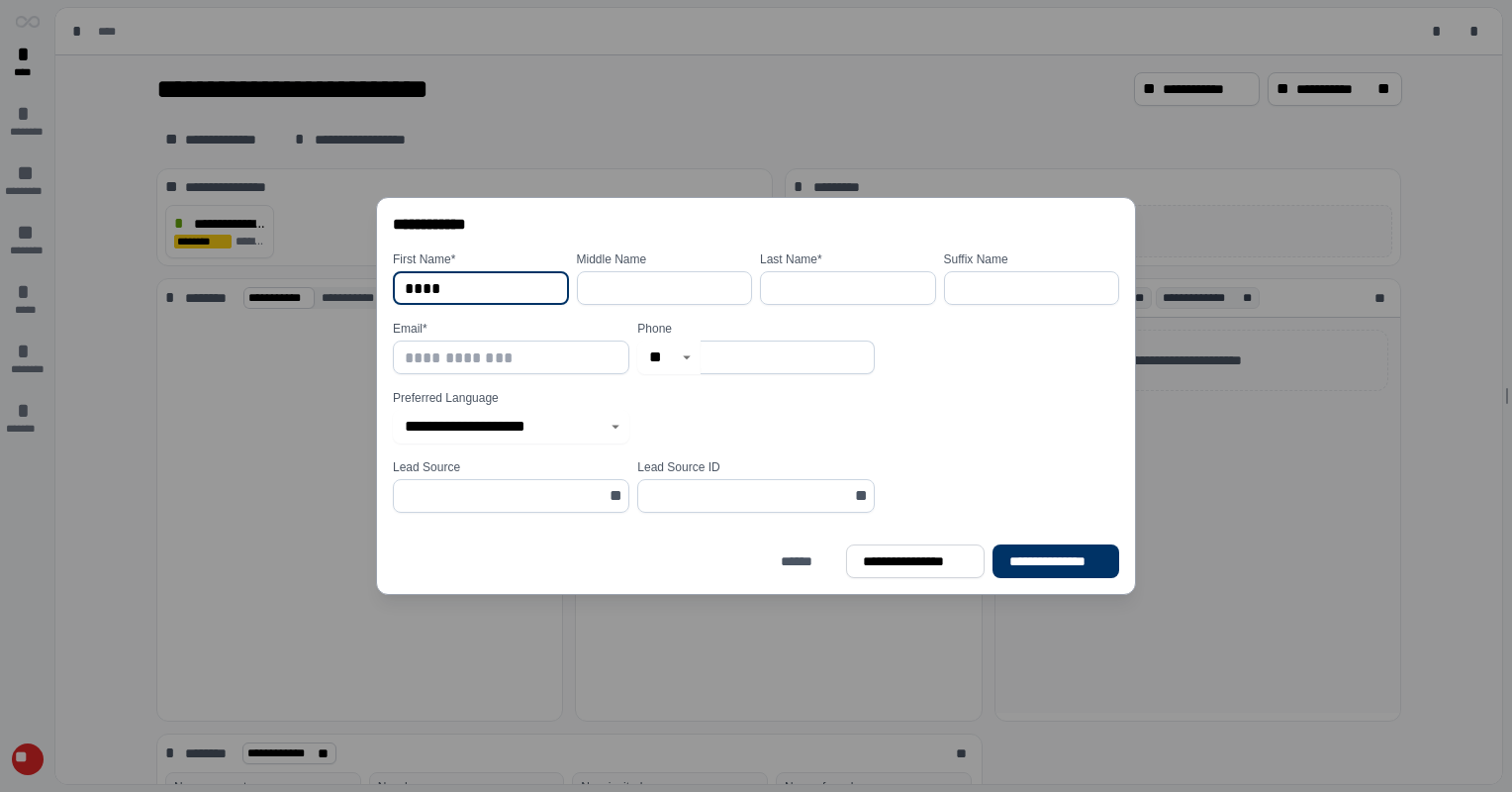 type on "****" 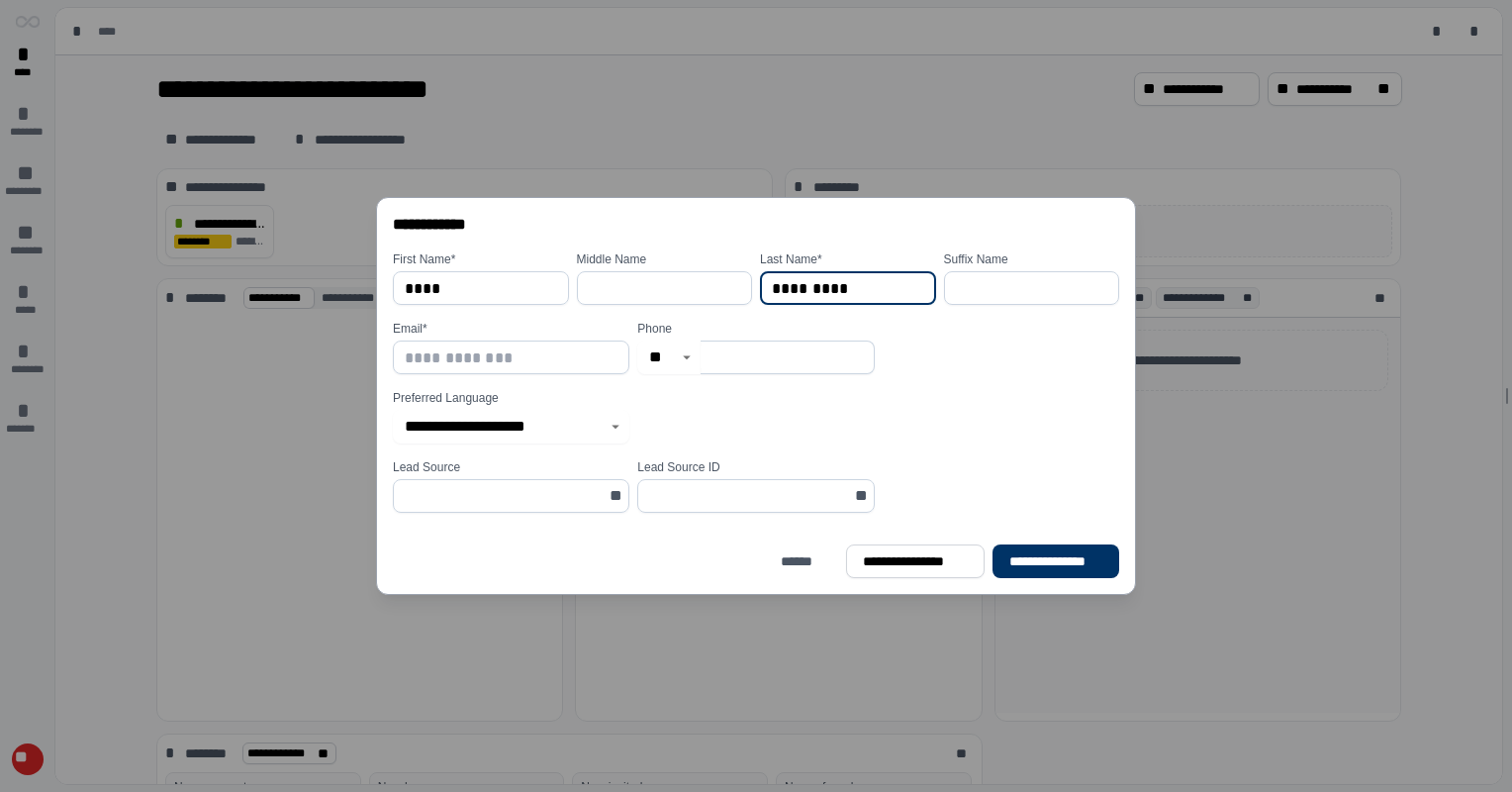 type on "*********" 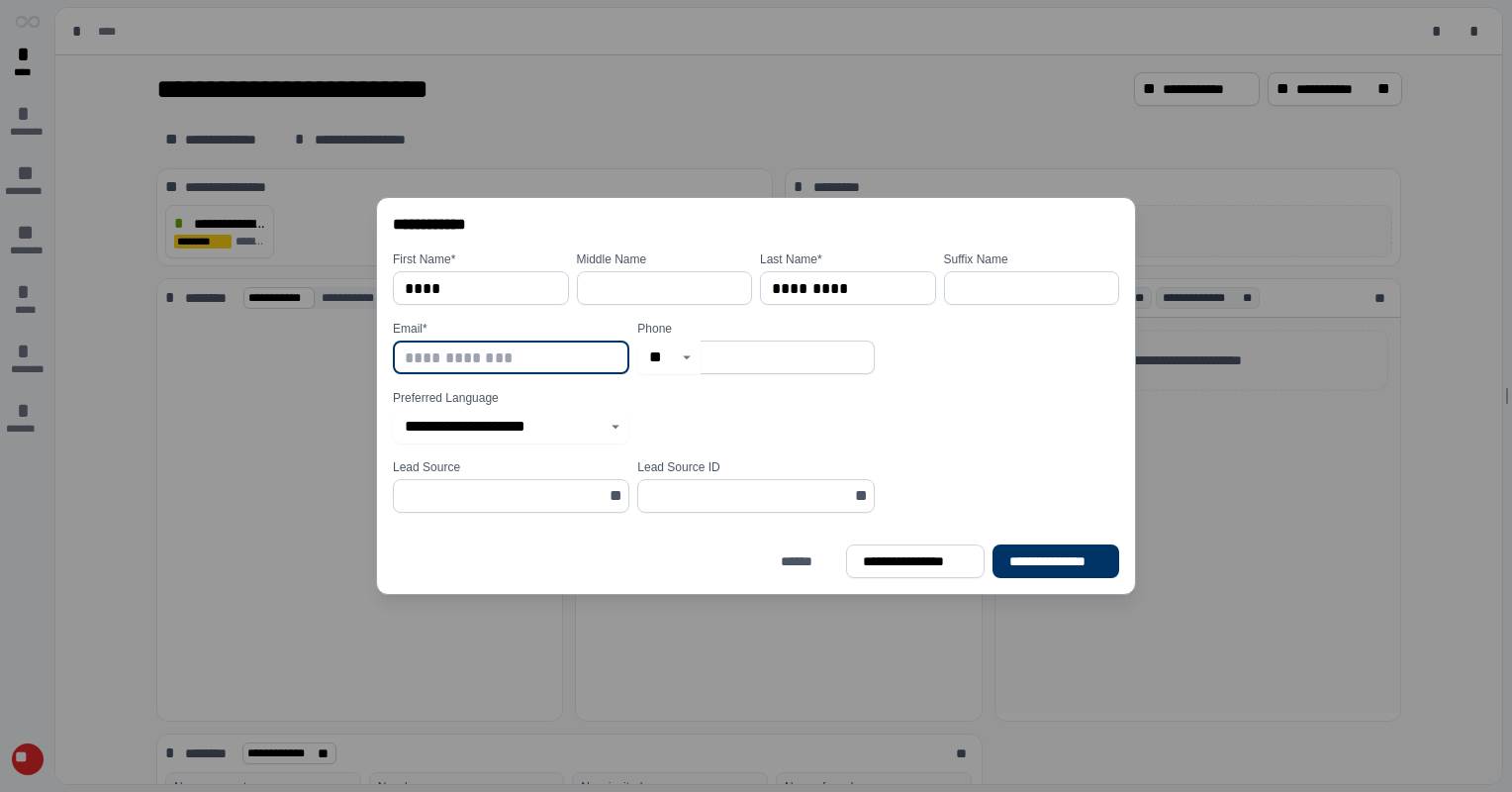click at bounding box center (511, 357) 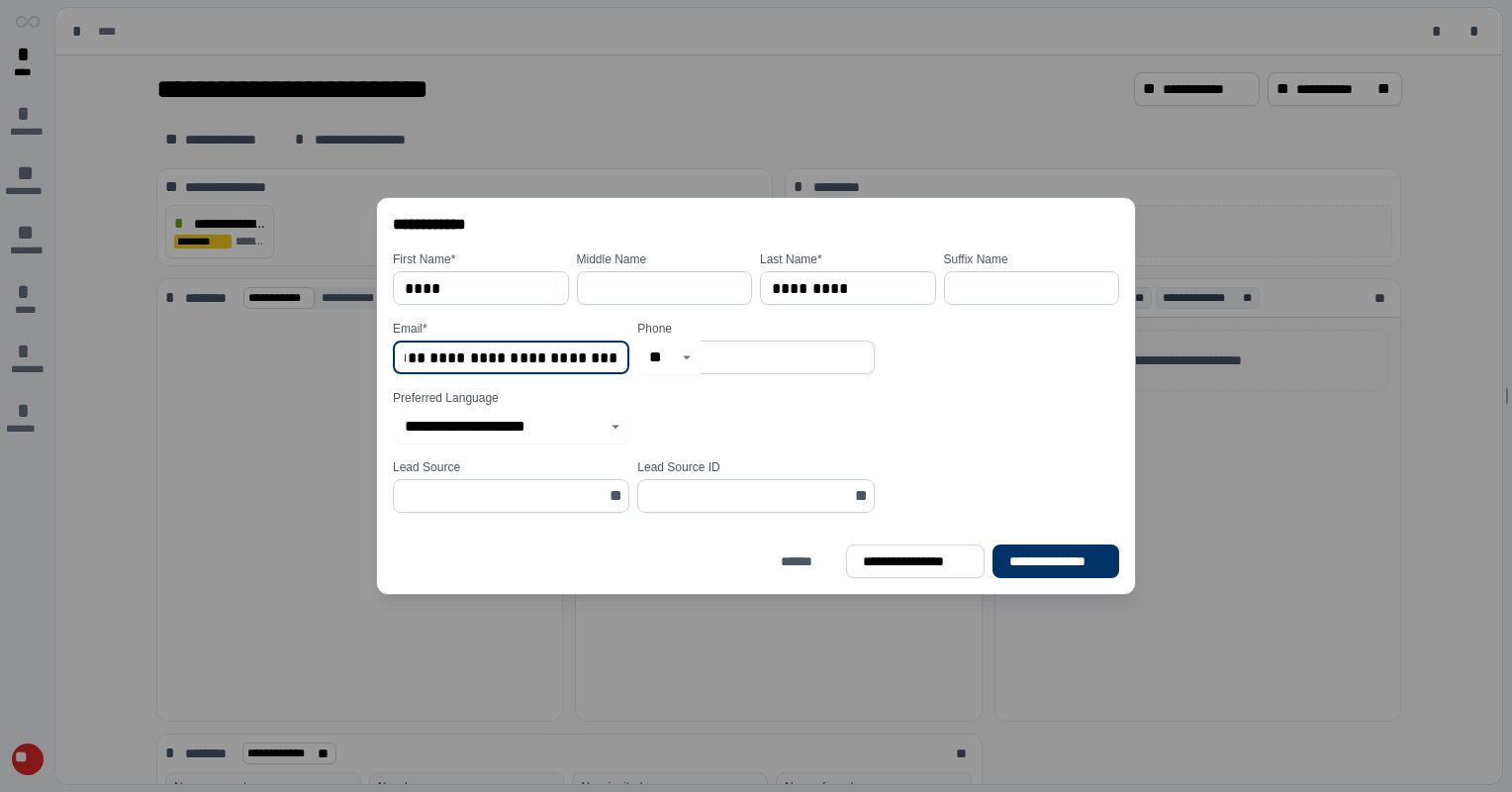scroll, scrollTop: 0, scrollLeft: 142, axis: horizontal 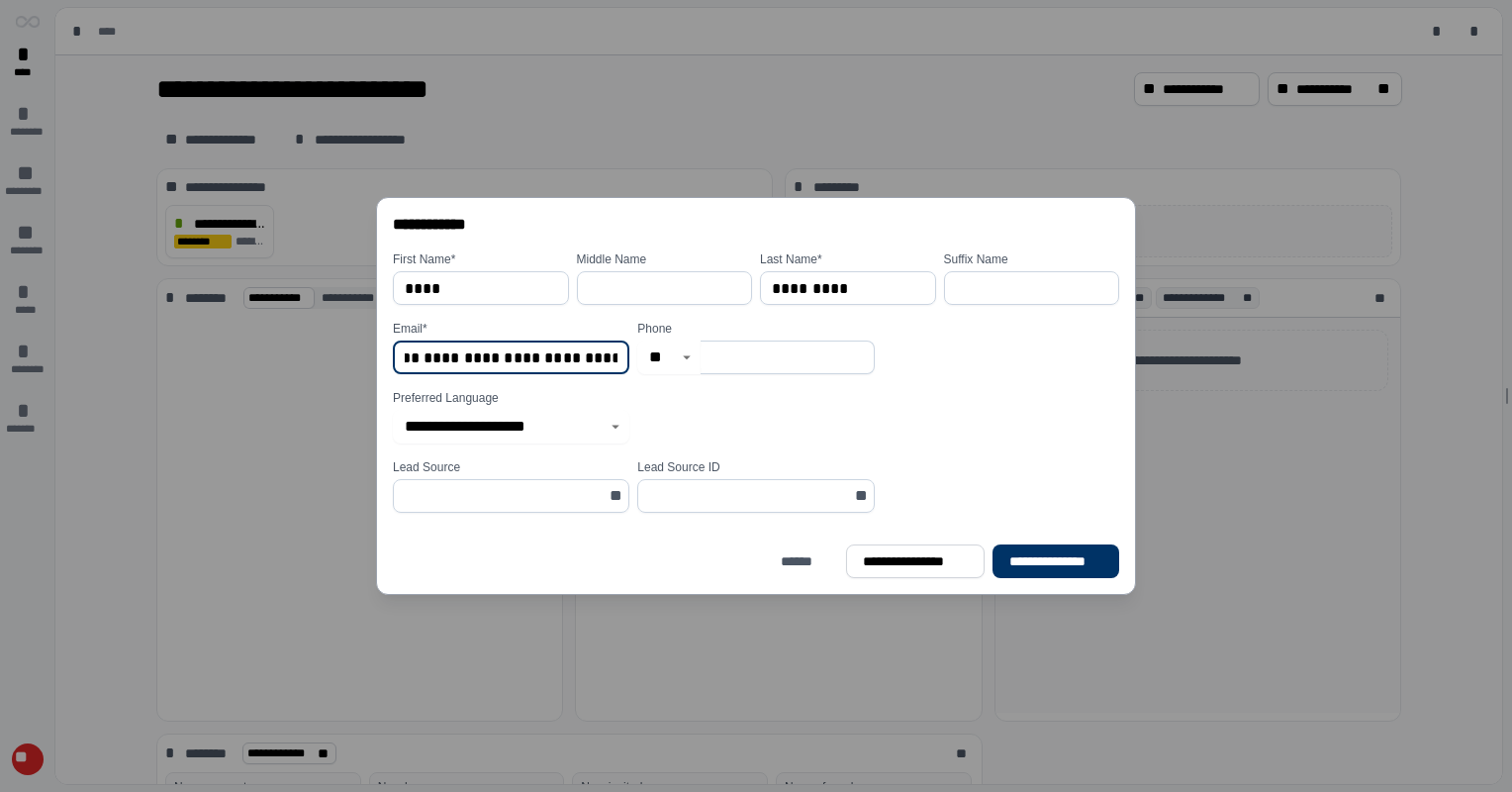 type on "**********" 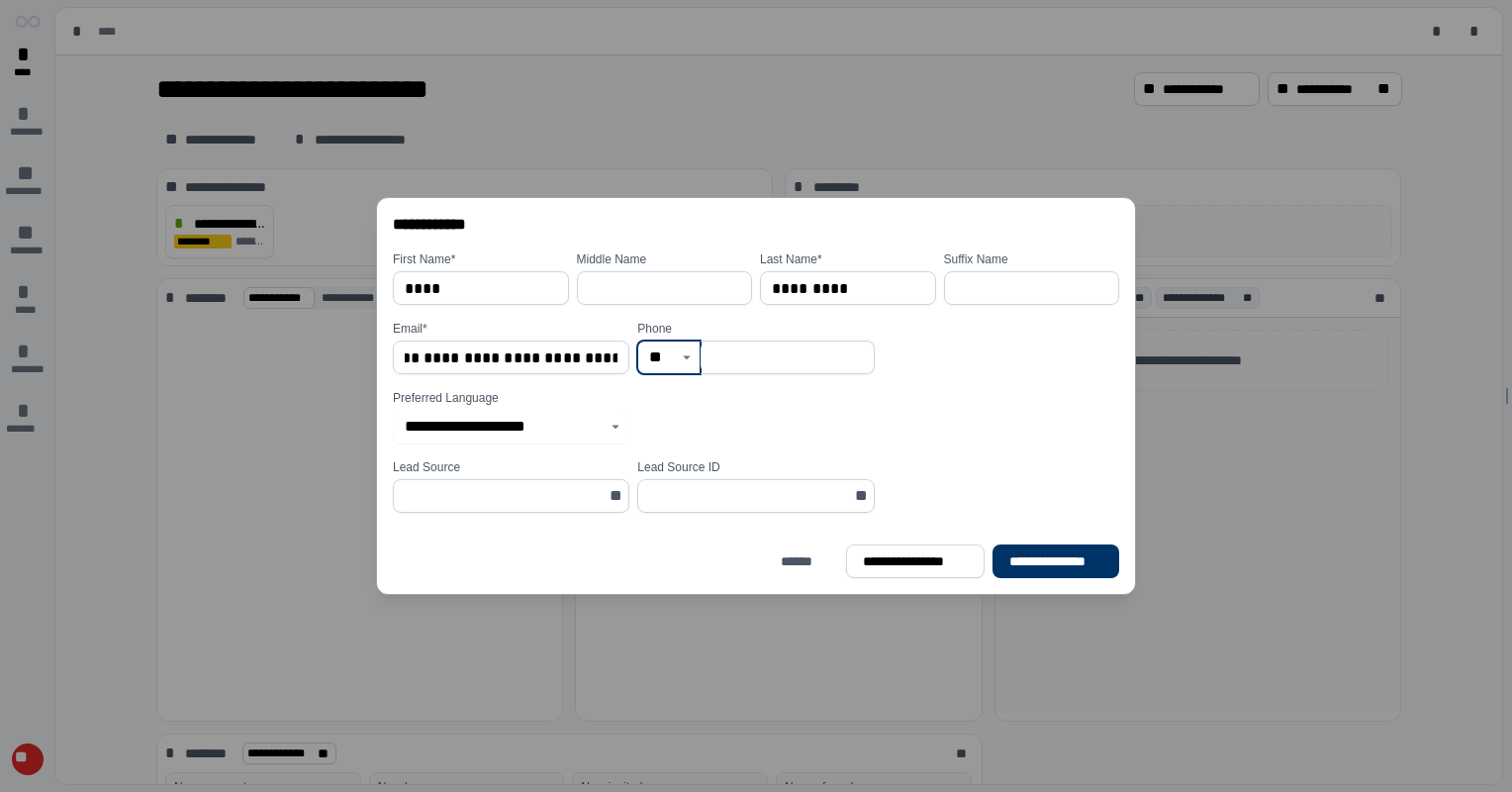 scroll, scrollTop: 0, scrollLeft: 0, axis: both 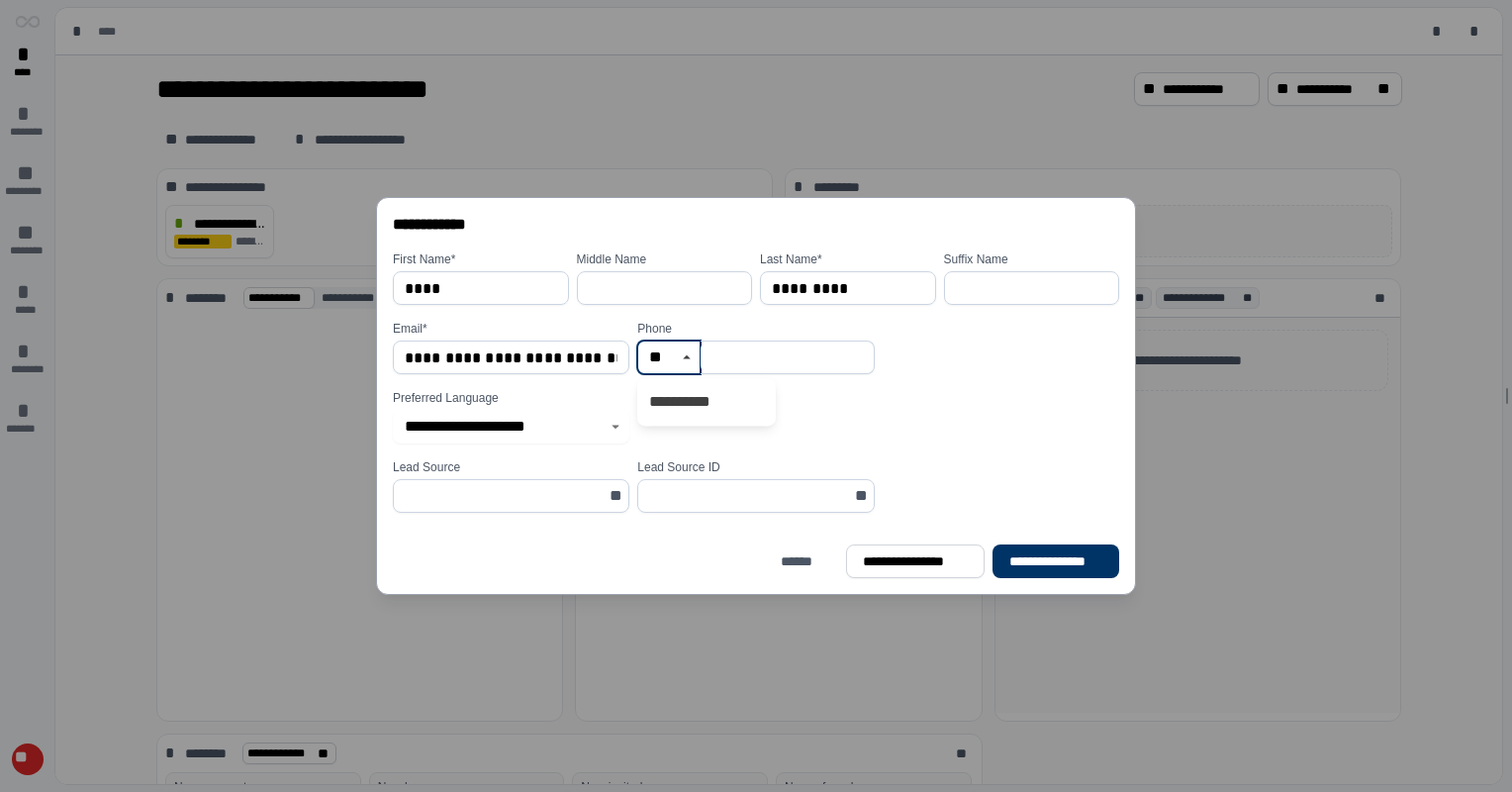 type on "*" 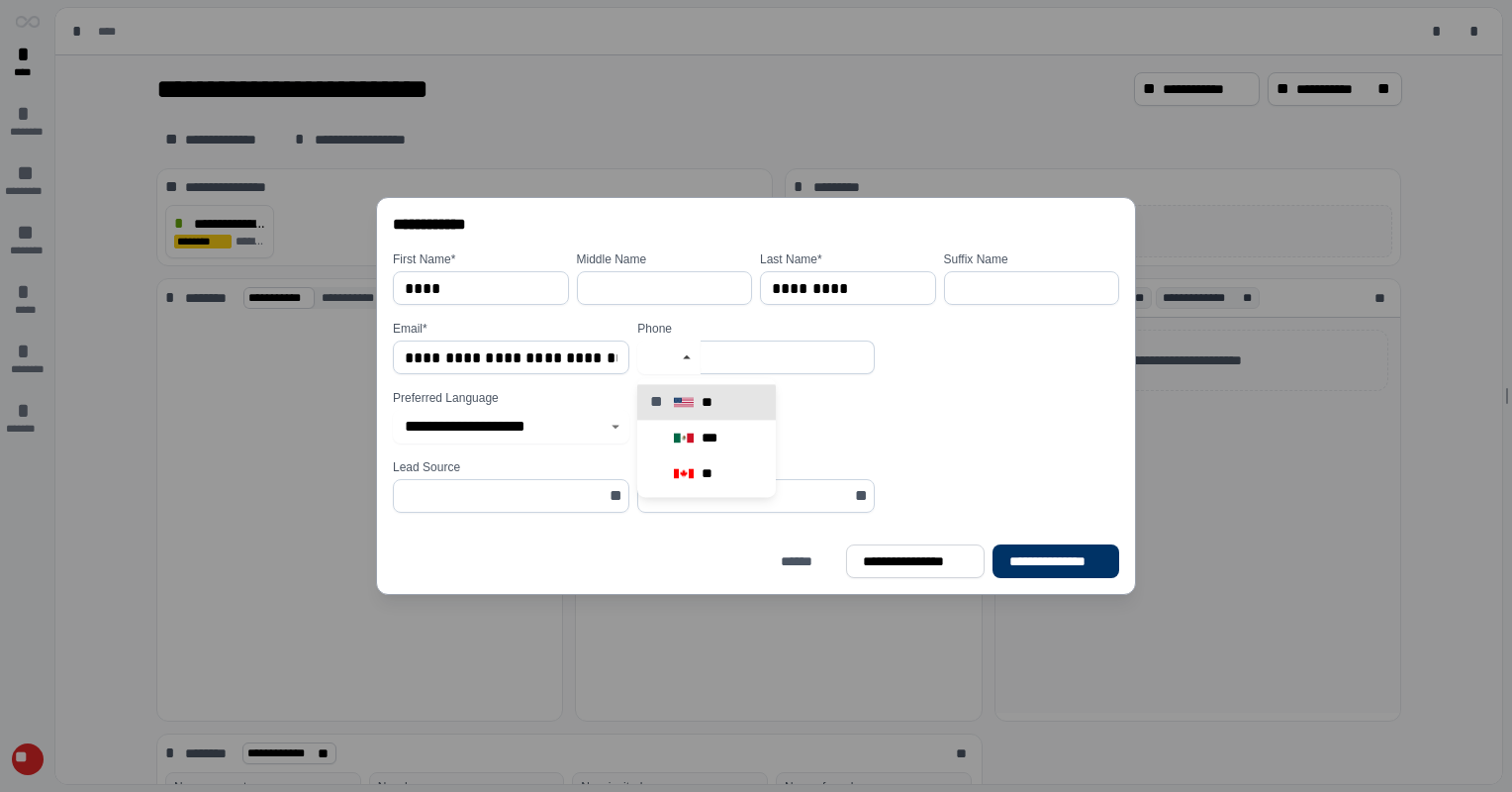 type on "**" 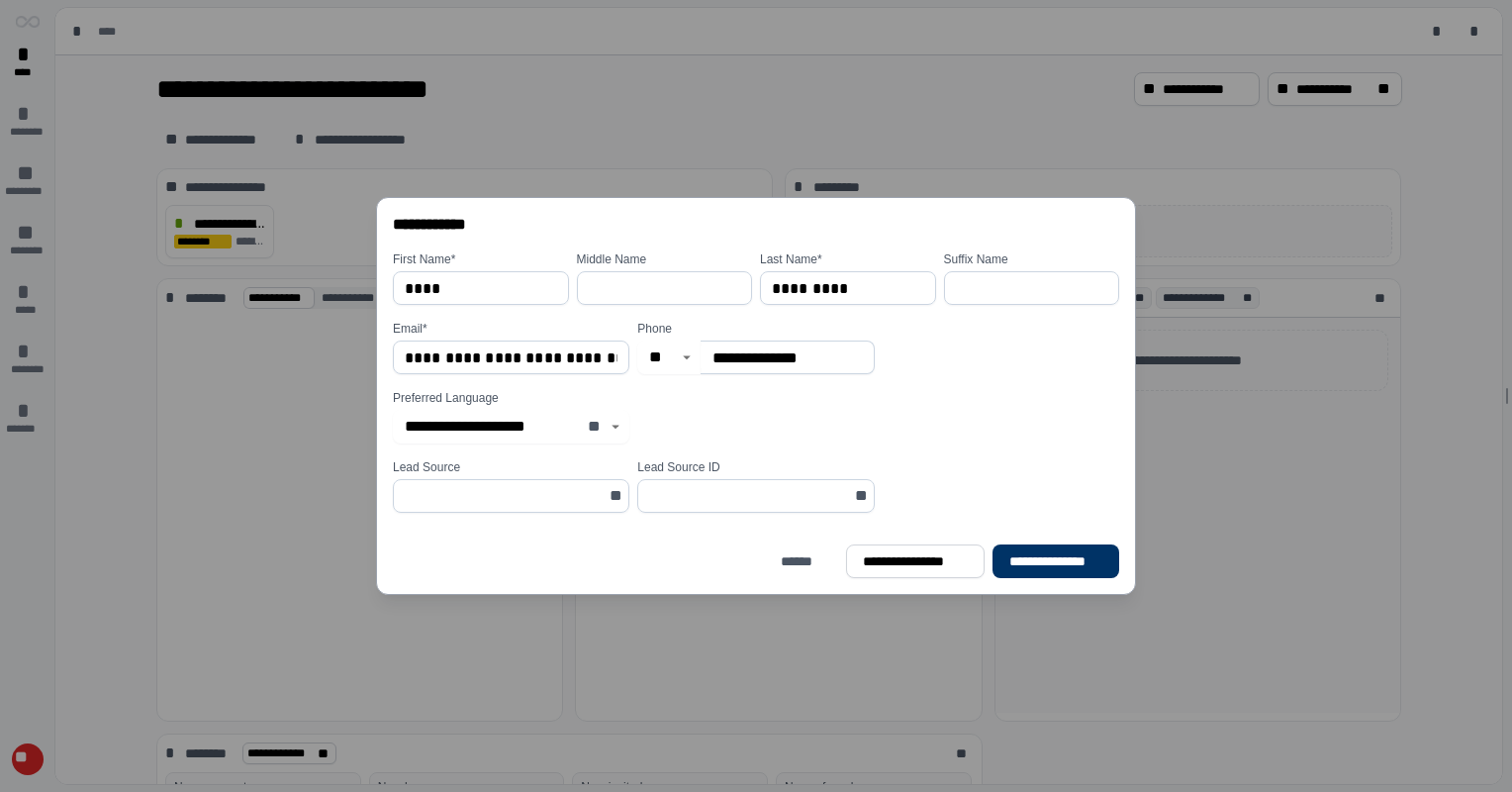 click 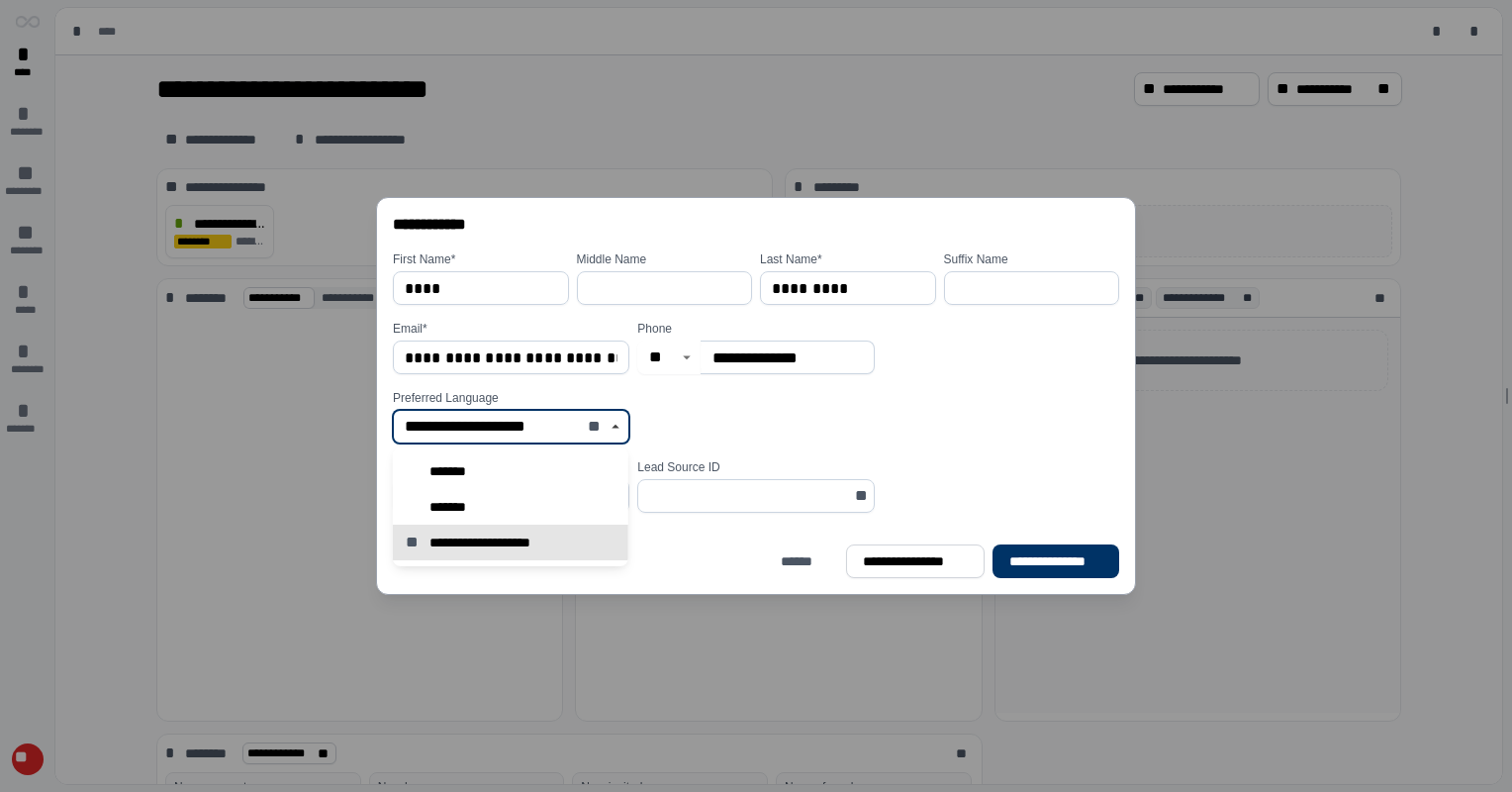 click 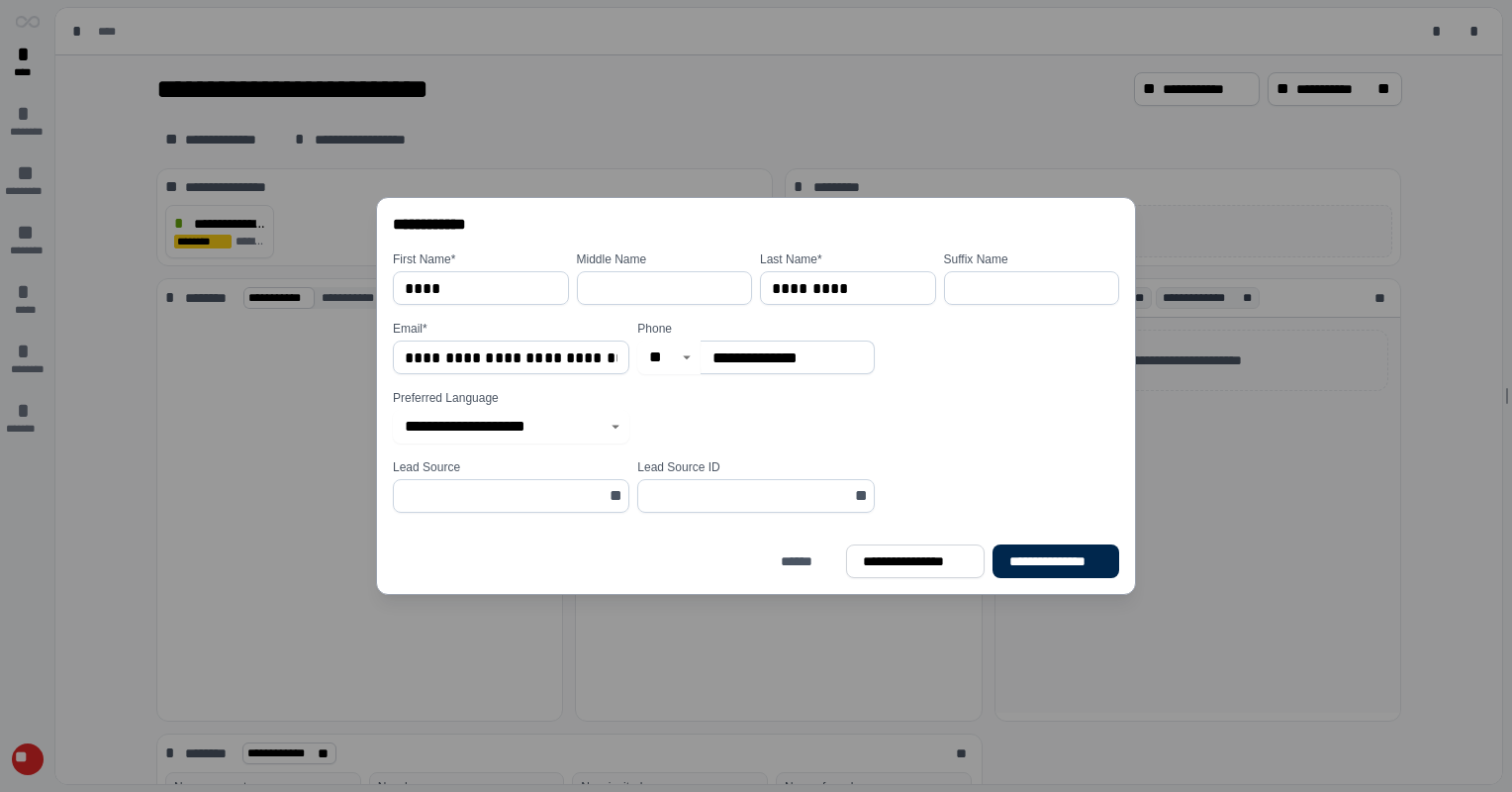 click on "**********" at bounding box center [1056, 561] 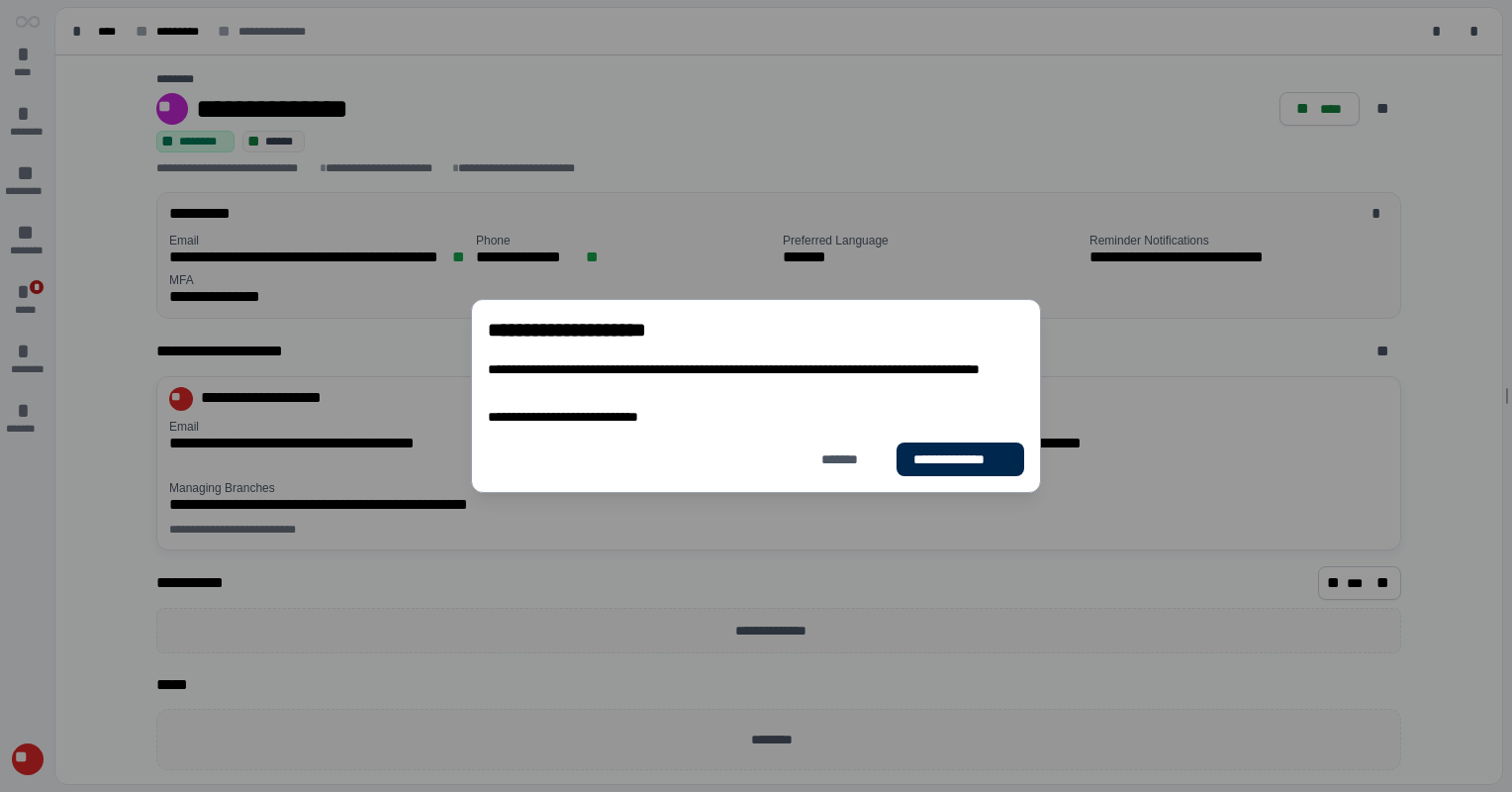 click on "**********" at bounding box center (960, 459) 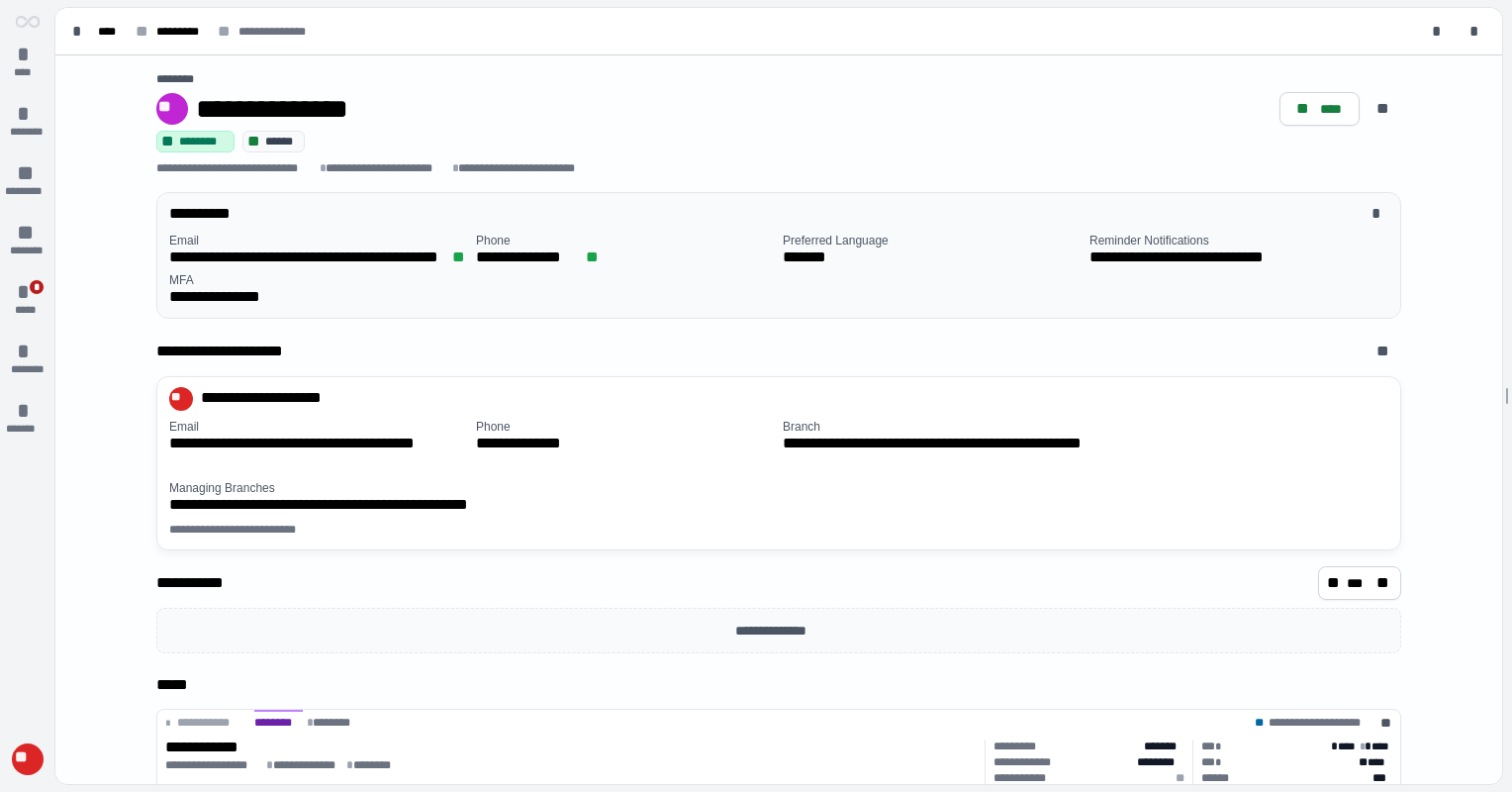 click on "Email" at bounding box center [319, 241] 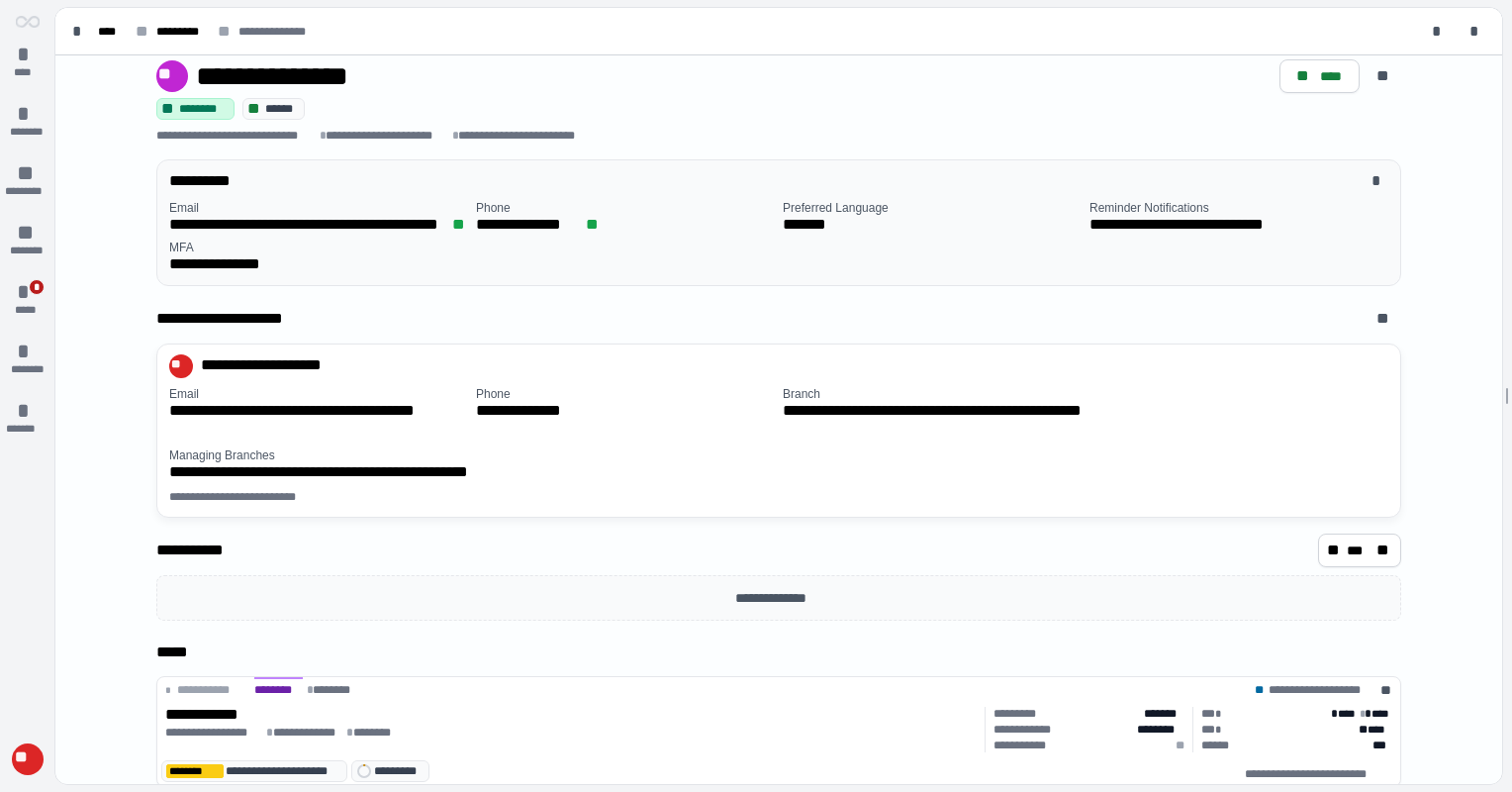 scroll, scrollTop: 49, scrollLeft: 0, axis: vertical 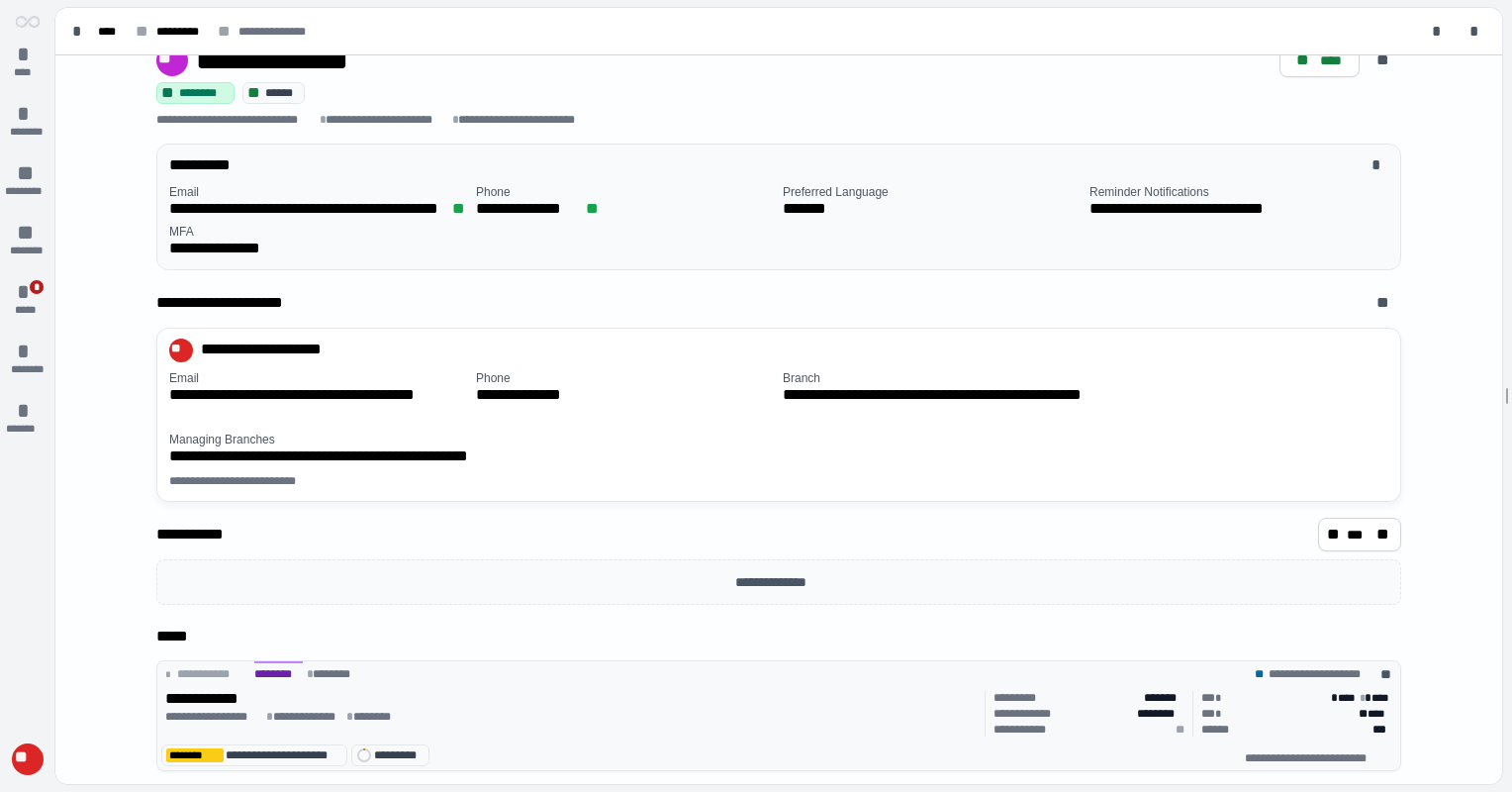 click on "**********" at bounding box center (571, 717) 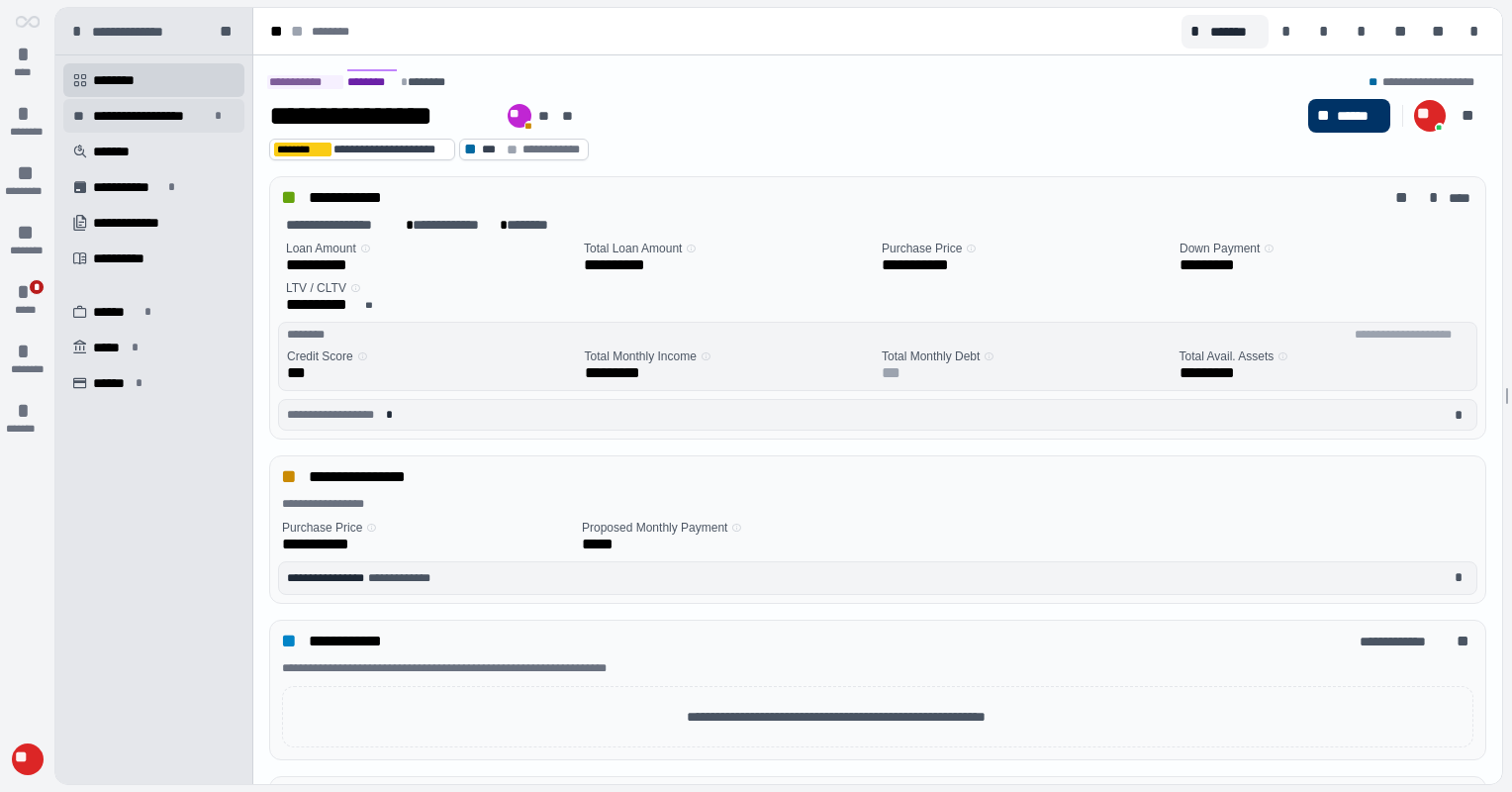 click on "**********" at bounding box center (150, 116) 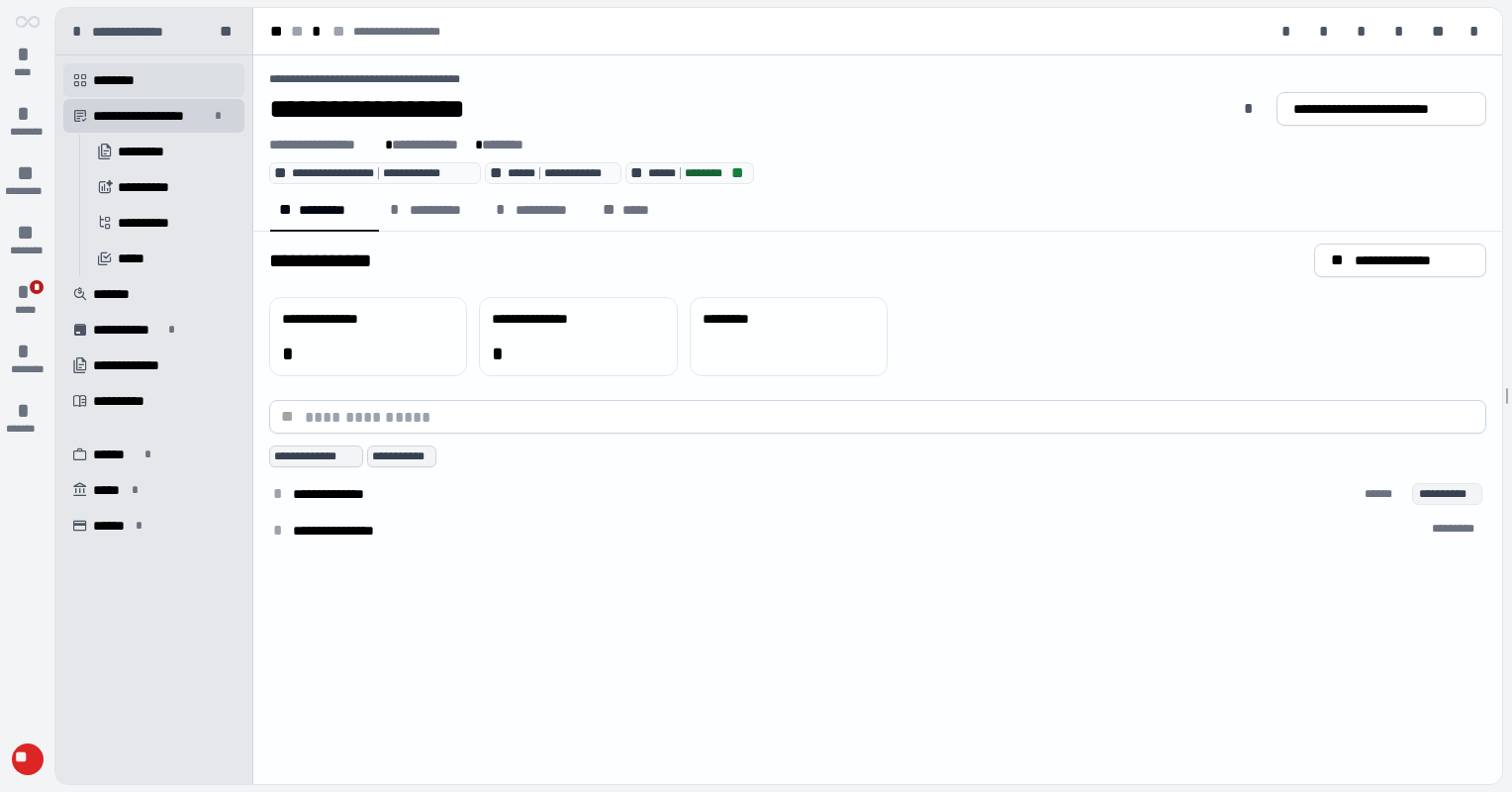 click on "********" at bounding box center (121, 80) 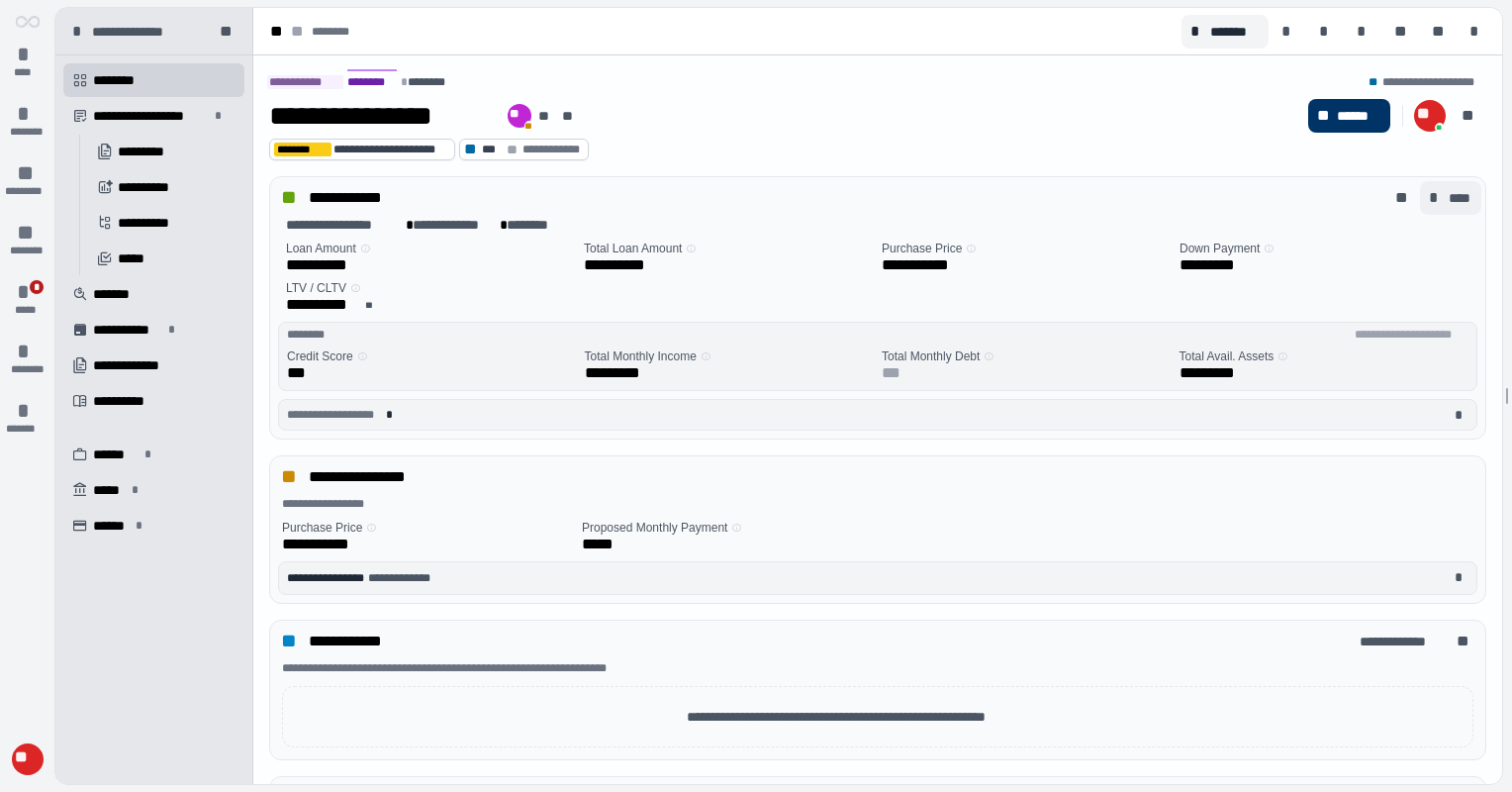 click on "****" at bounding box center [1461, 198] 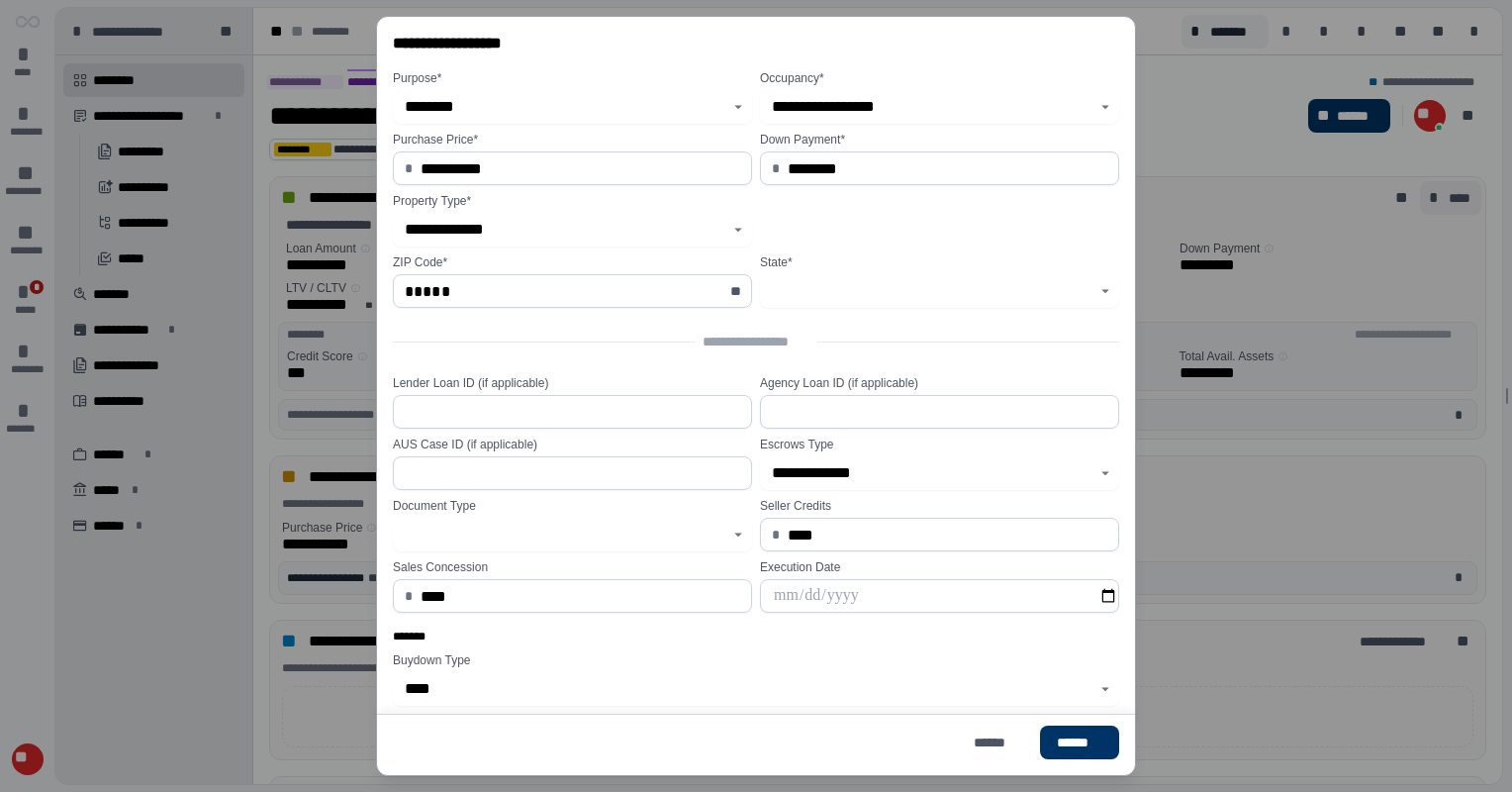 type on "**********" 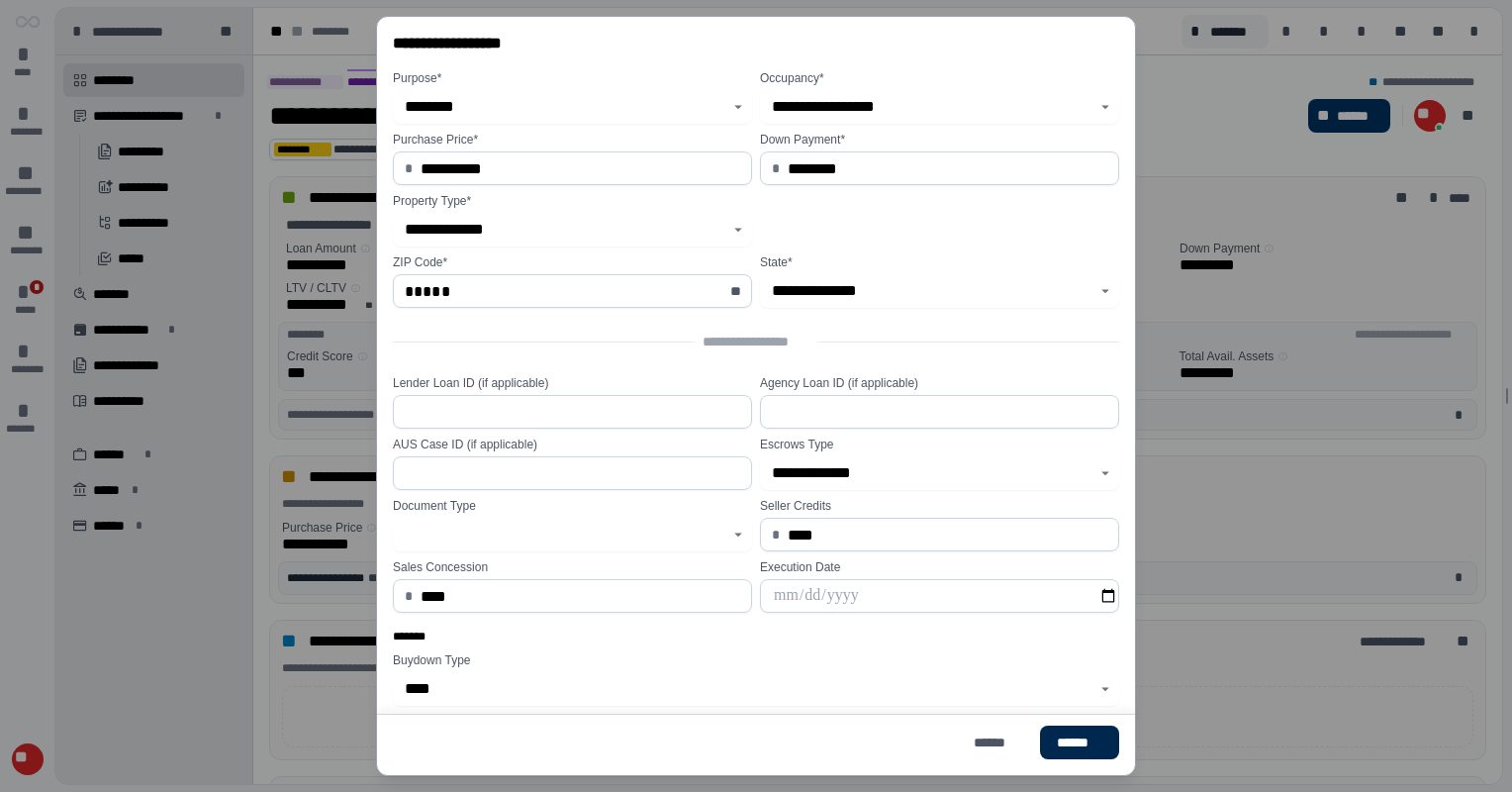 click on "******" at bounding box center [1080, 742] 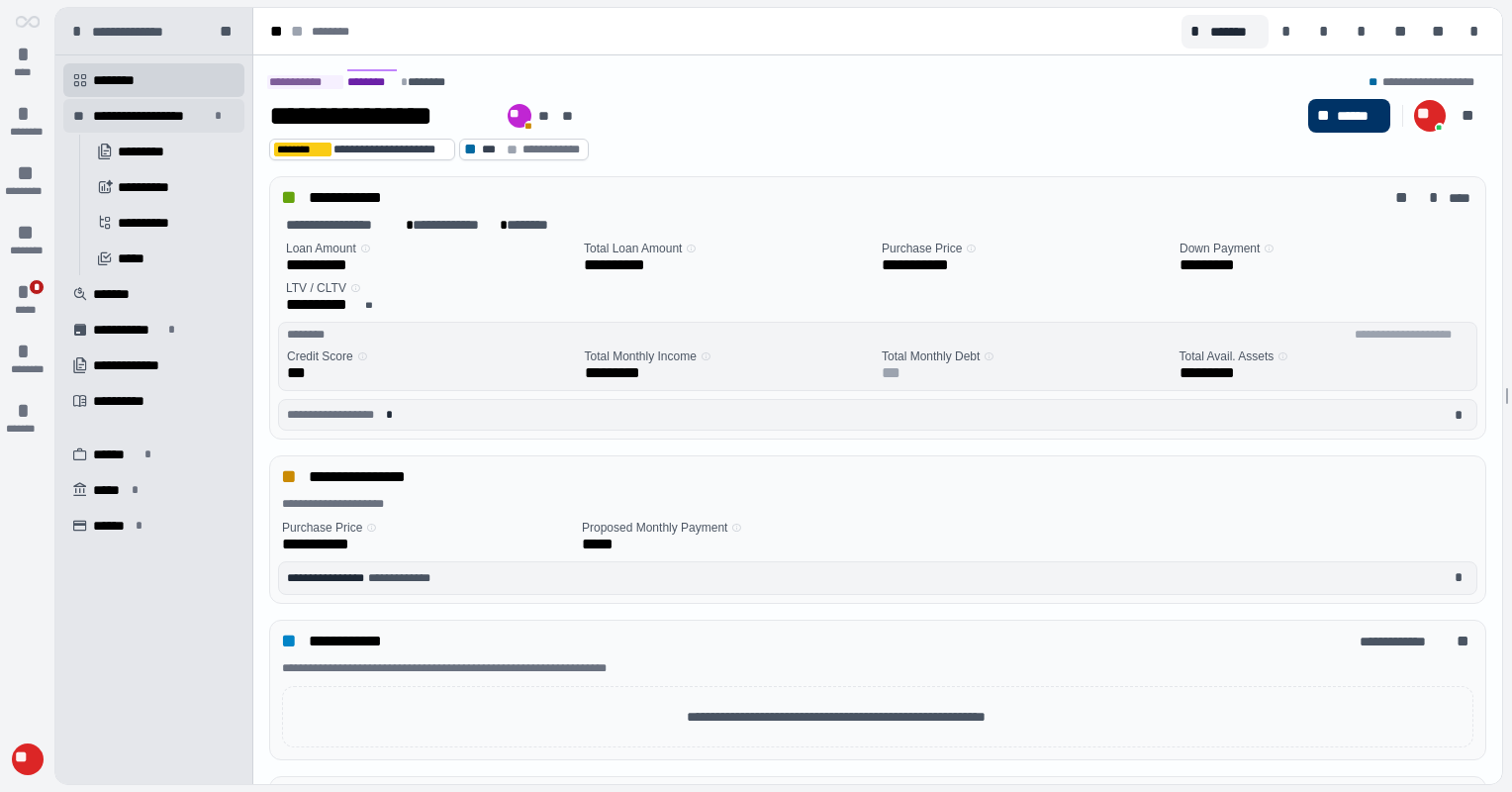 click on "**********" at bounding box center (150, 116) 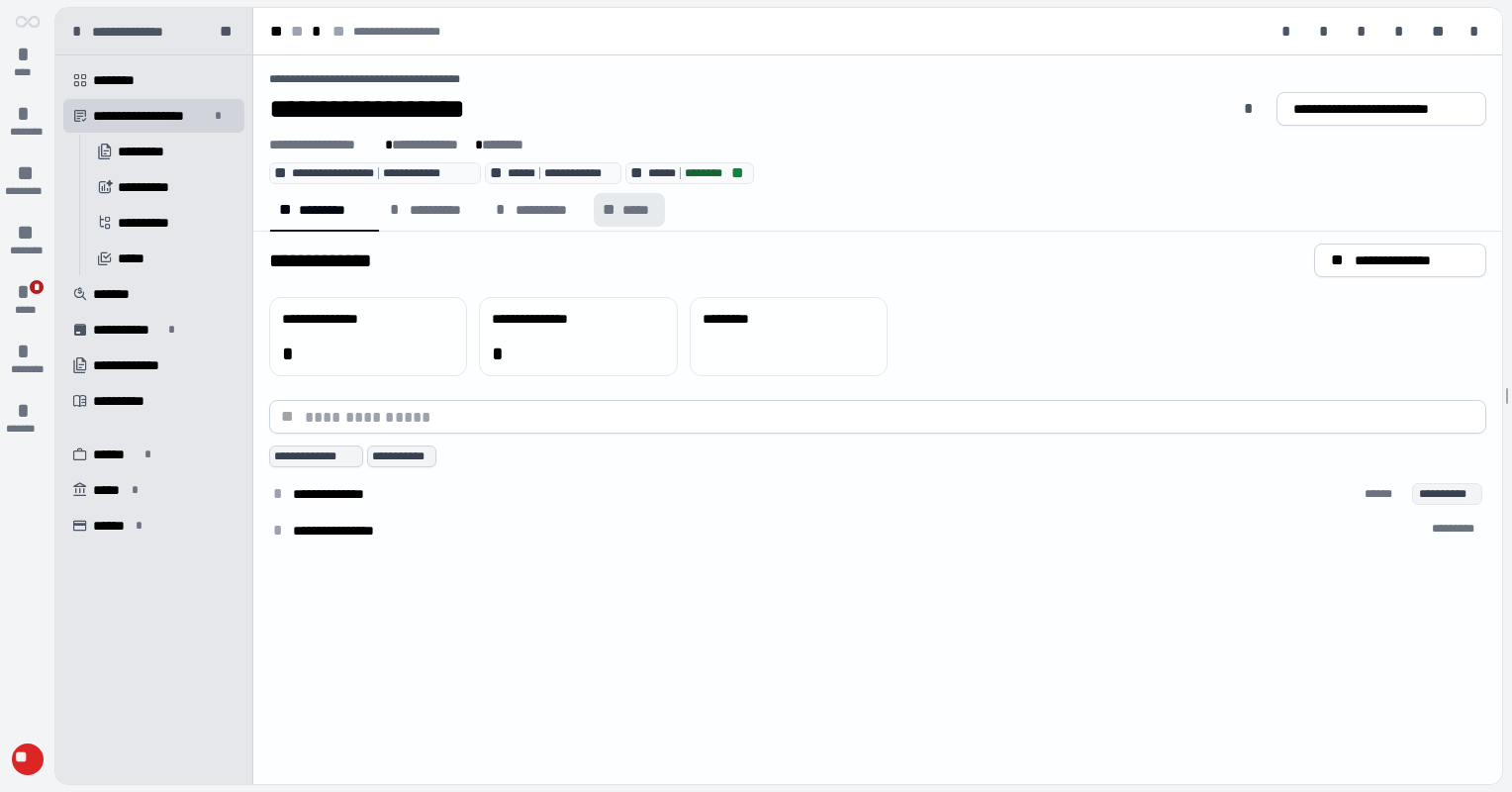 click on "** *****" at bounding box center [628, 210] 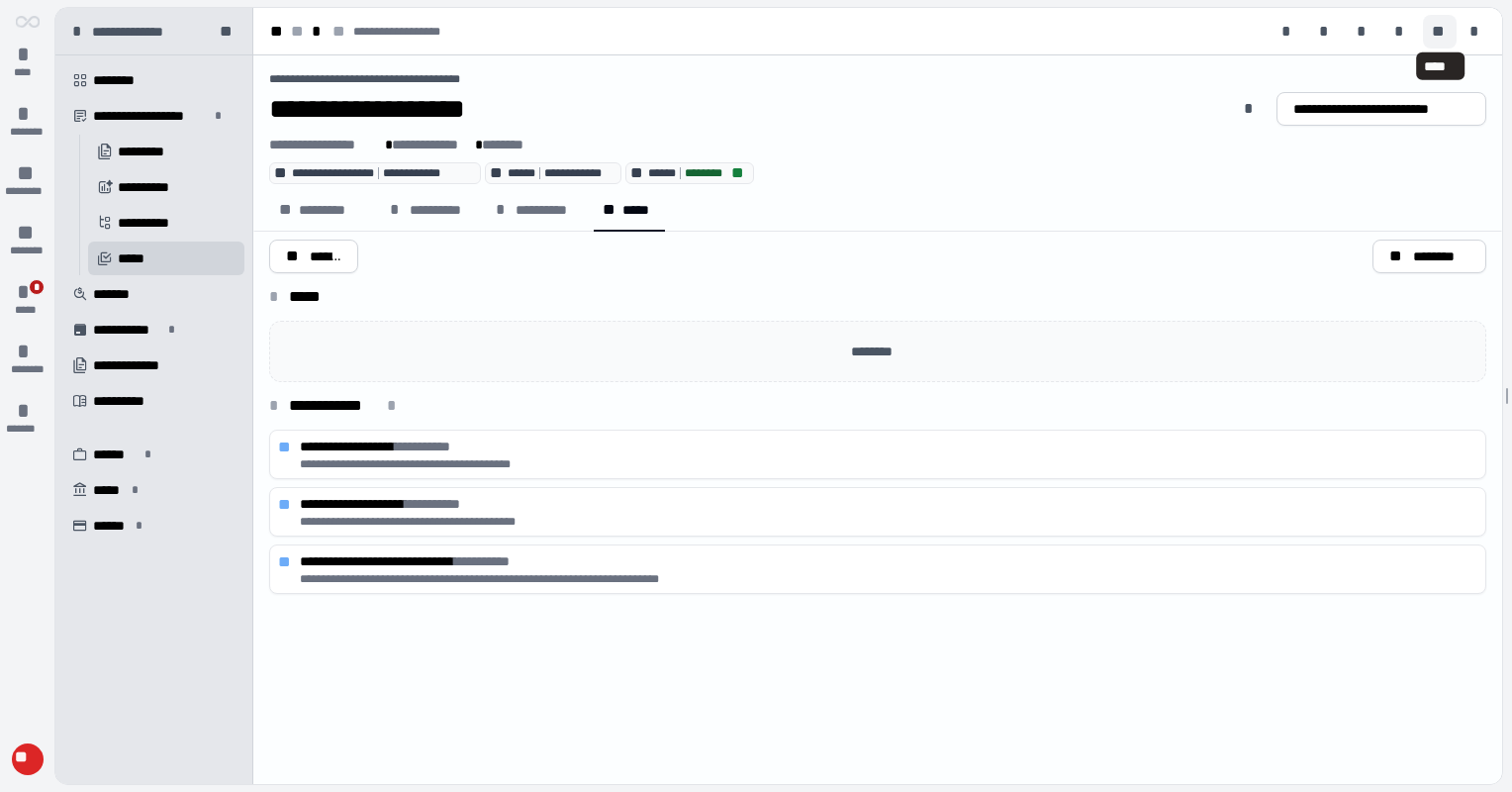 click on "**" at bounding box center (1440, 32) 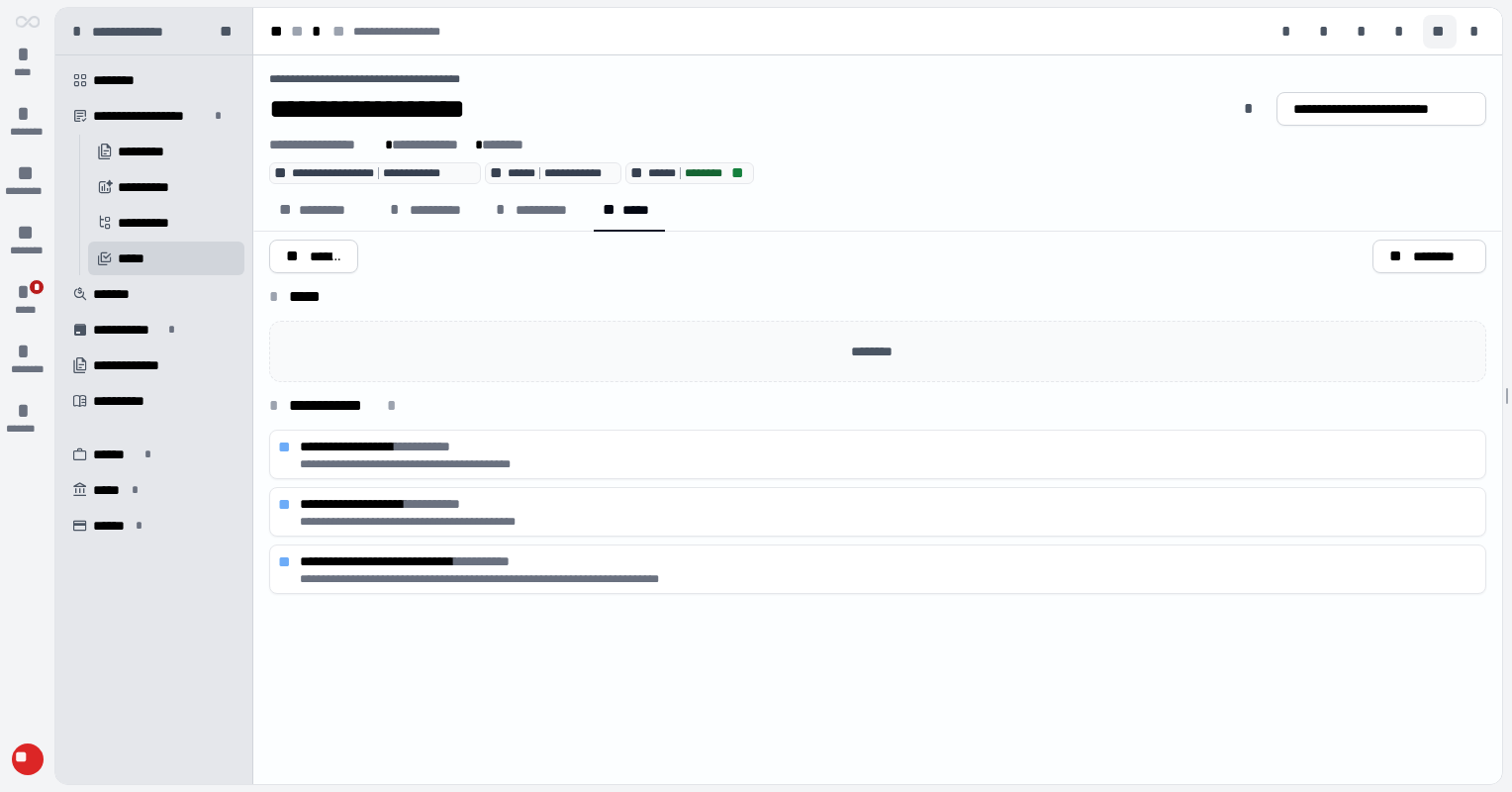 click on "**" at bounding box center (1440, 32) 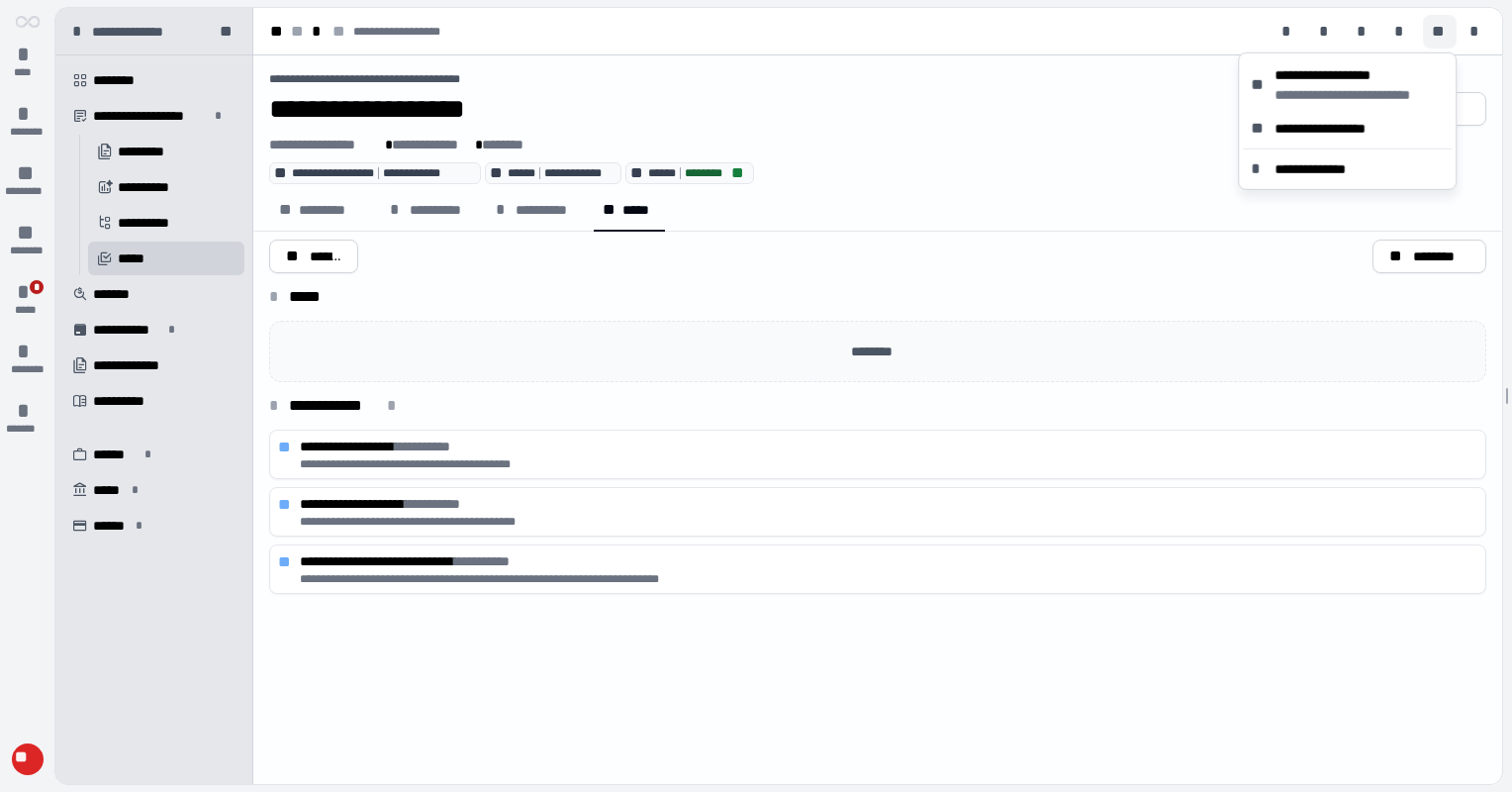 click on "**" at bounding box center [1440, 32] 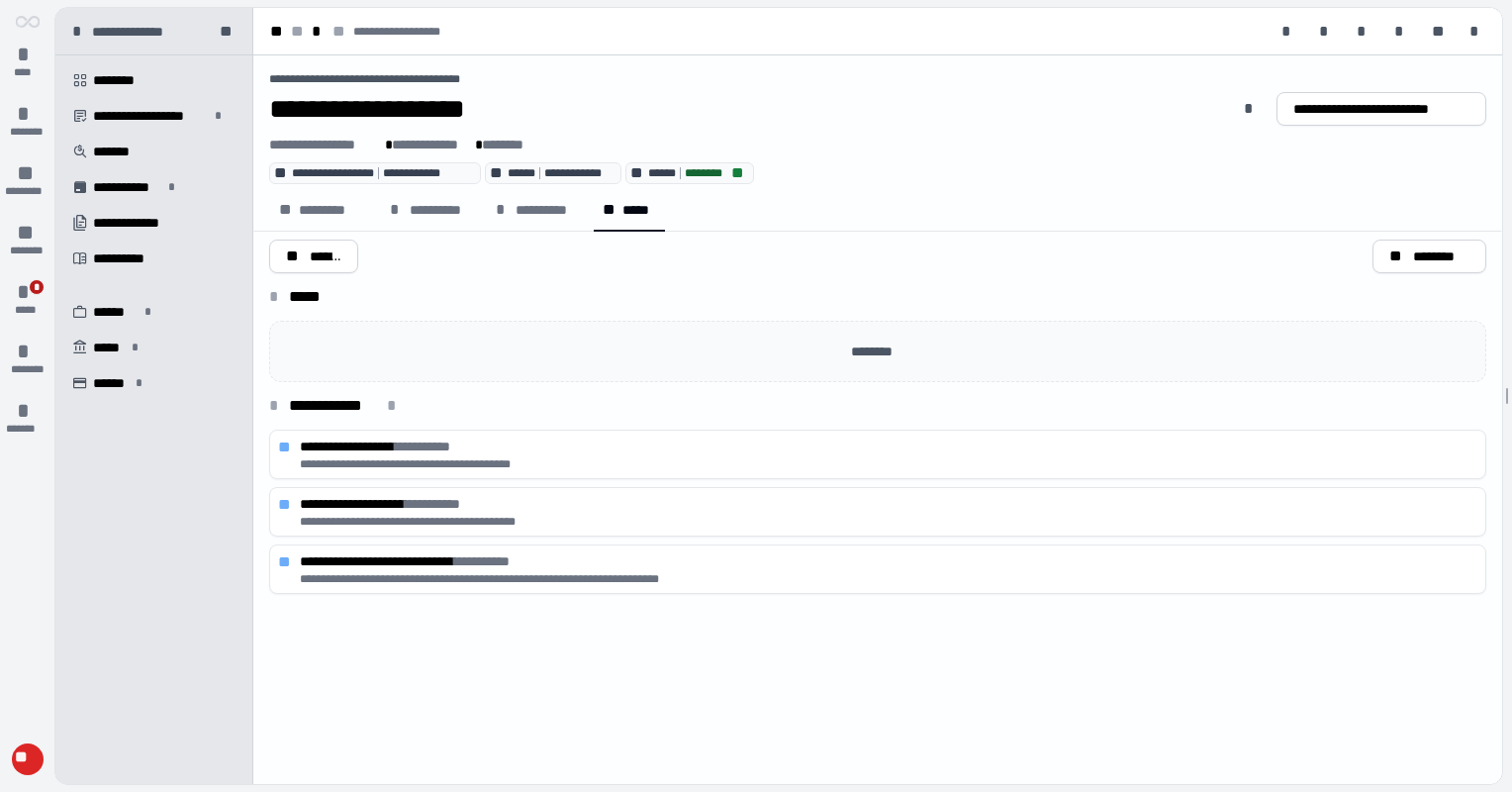 scroll, scrollTop: 0, scrollLeft: 0, axis: both 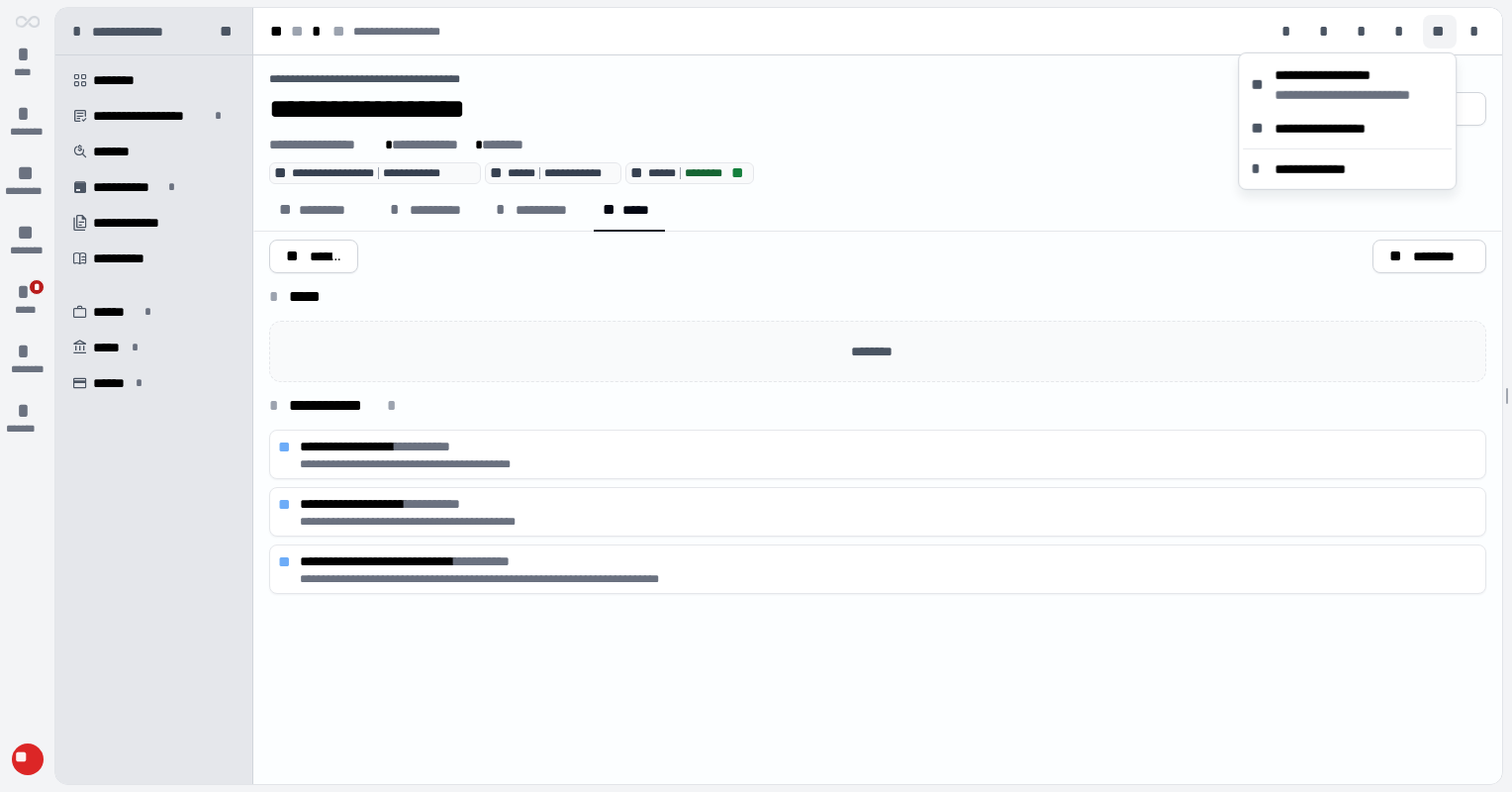 click on "**" at bounding box center [1440, 32] 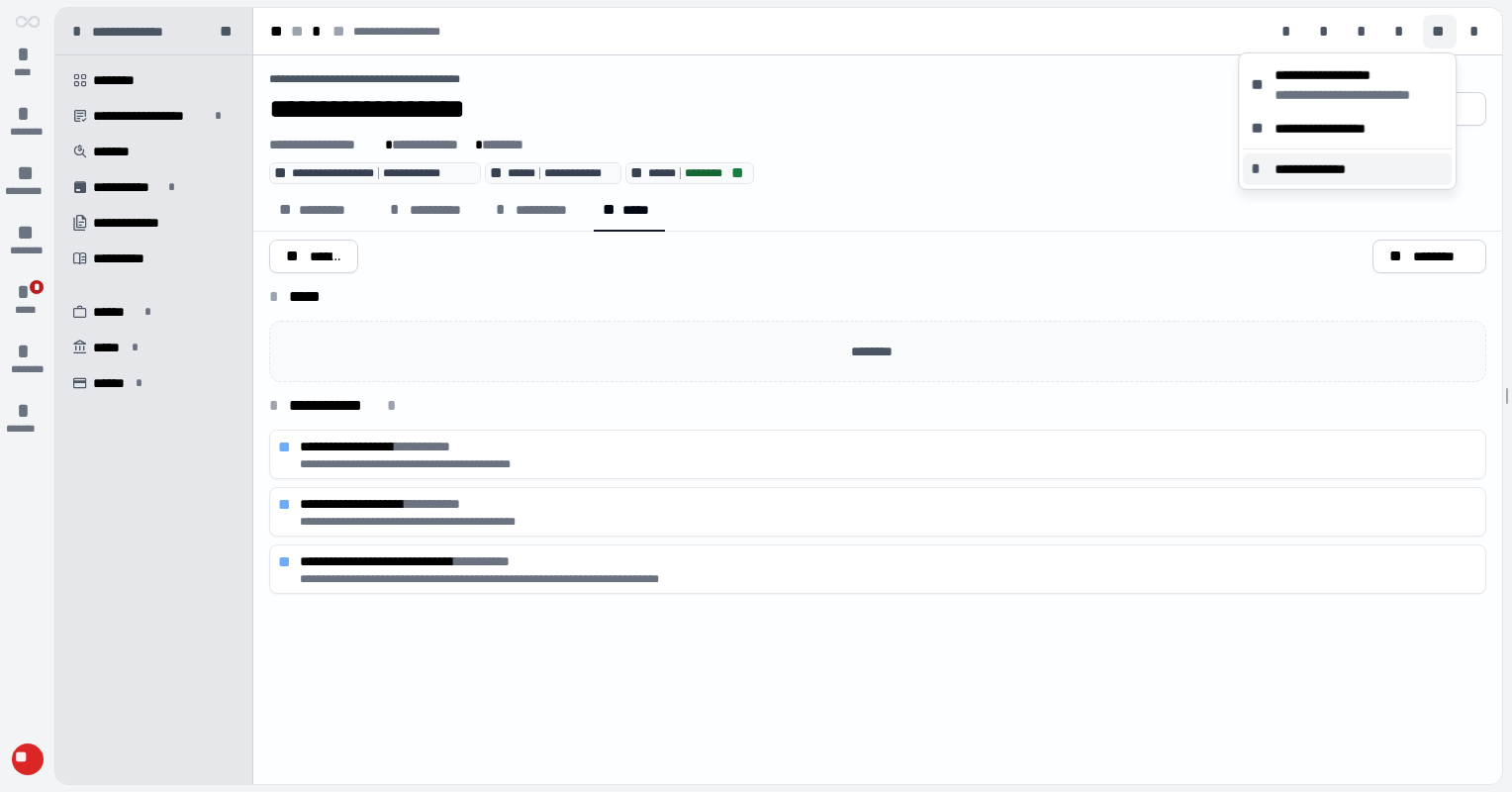 click on "**********" at bounding box center (1319, 169) 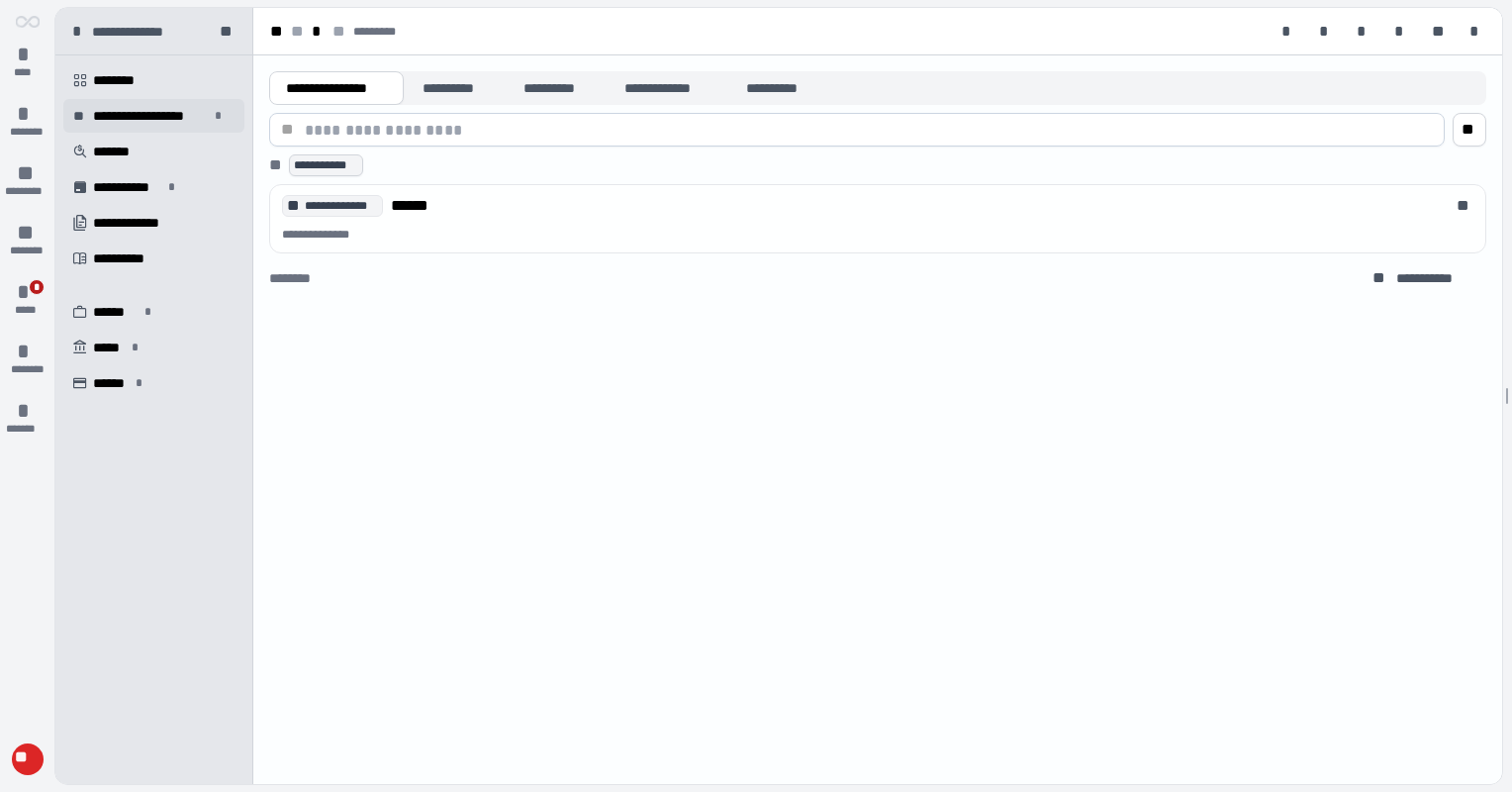 click on "**********" at bounding box center [150, 116] 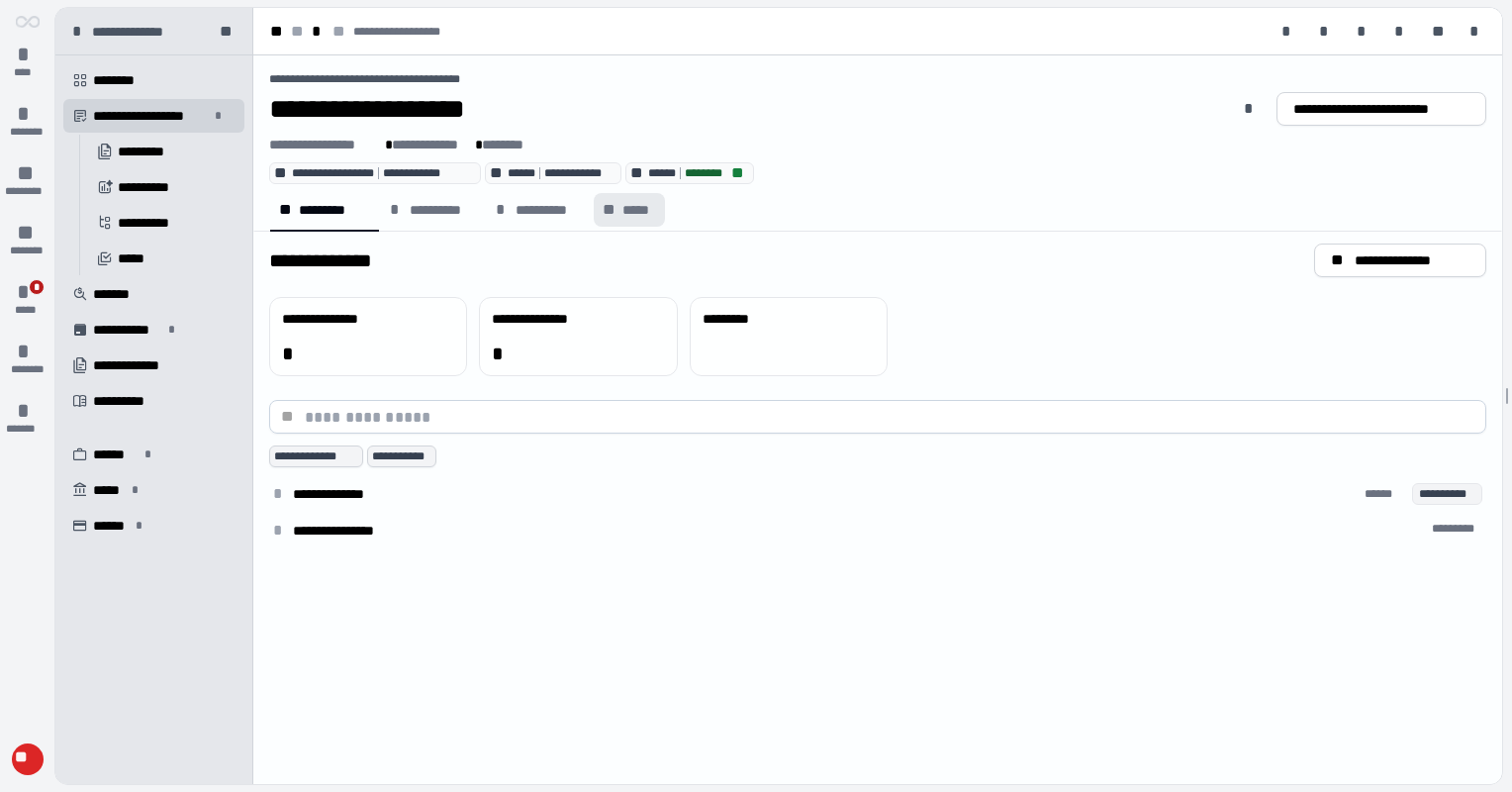 click on "*****" at bounding box center (638, 210) 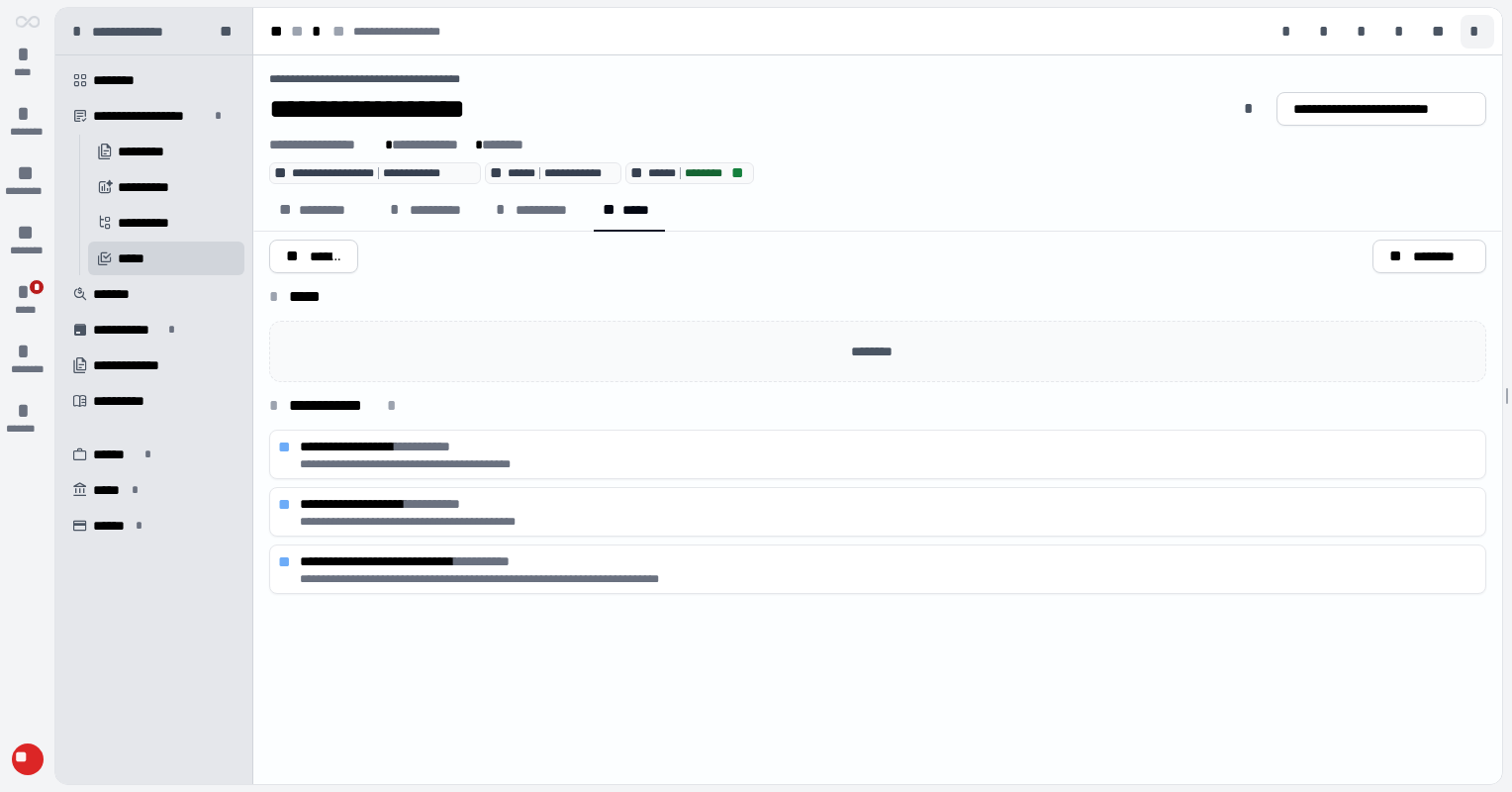 click on "*" at bounding box center (1477, 32) 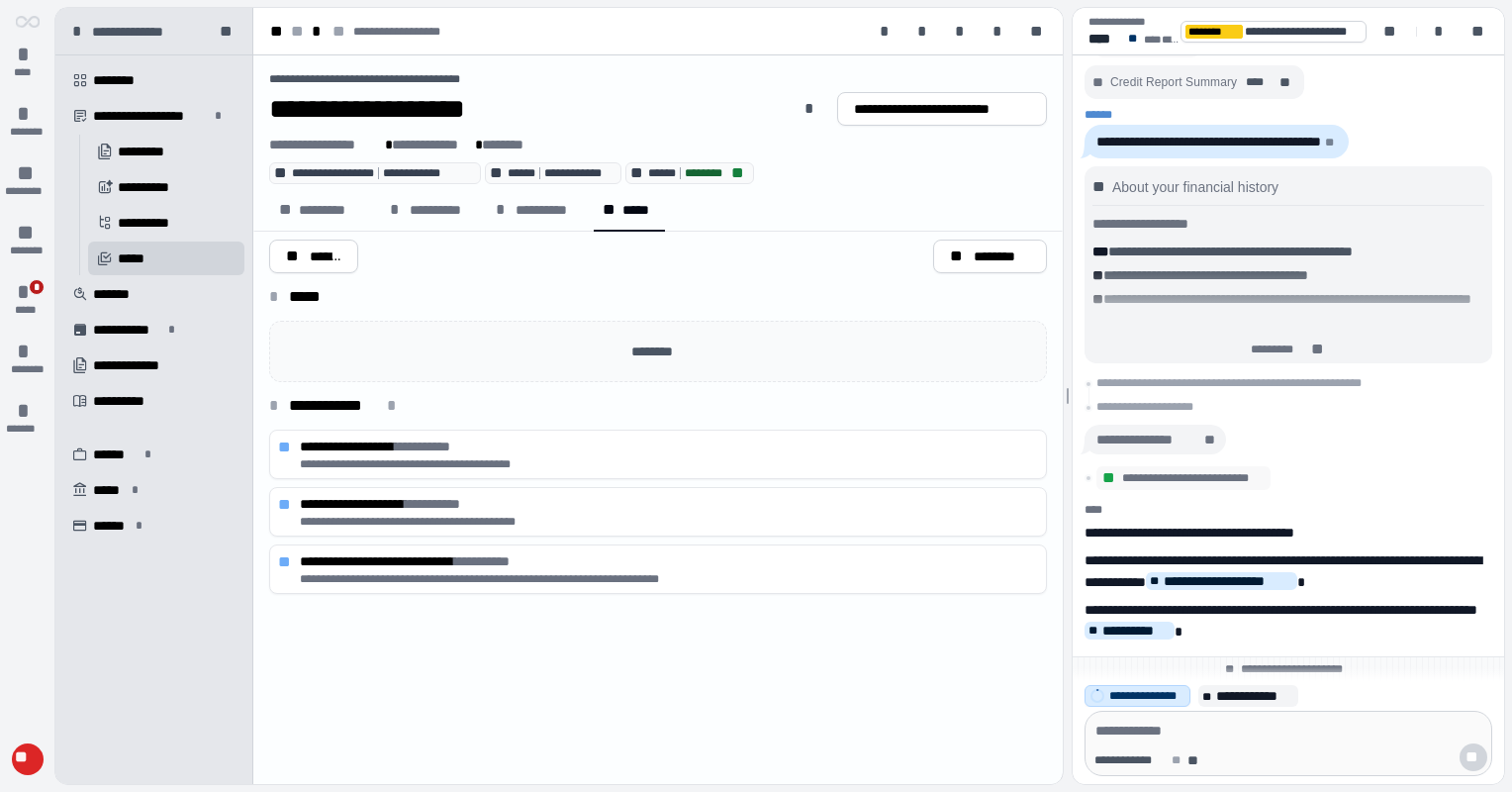 scroll, scrollTop: 0, scrollLeft: 0, axis: both 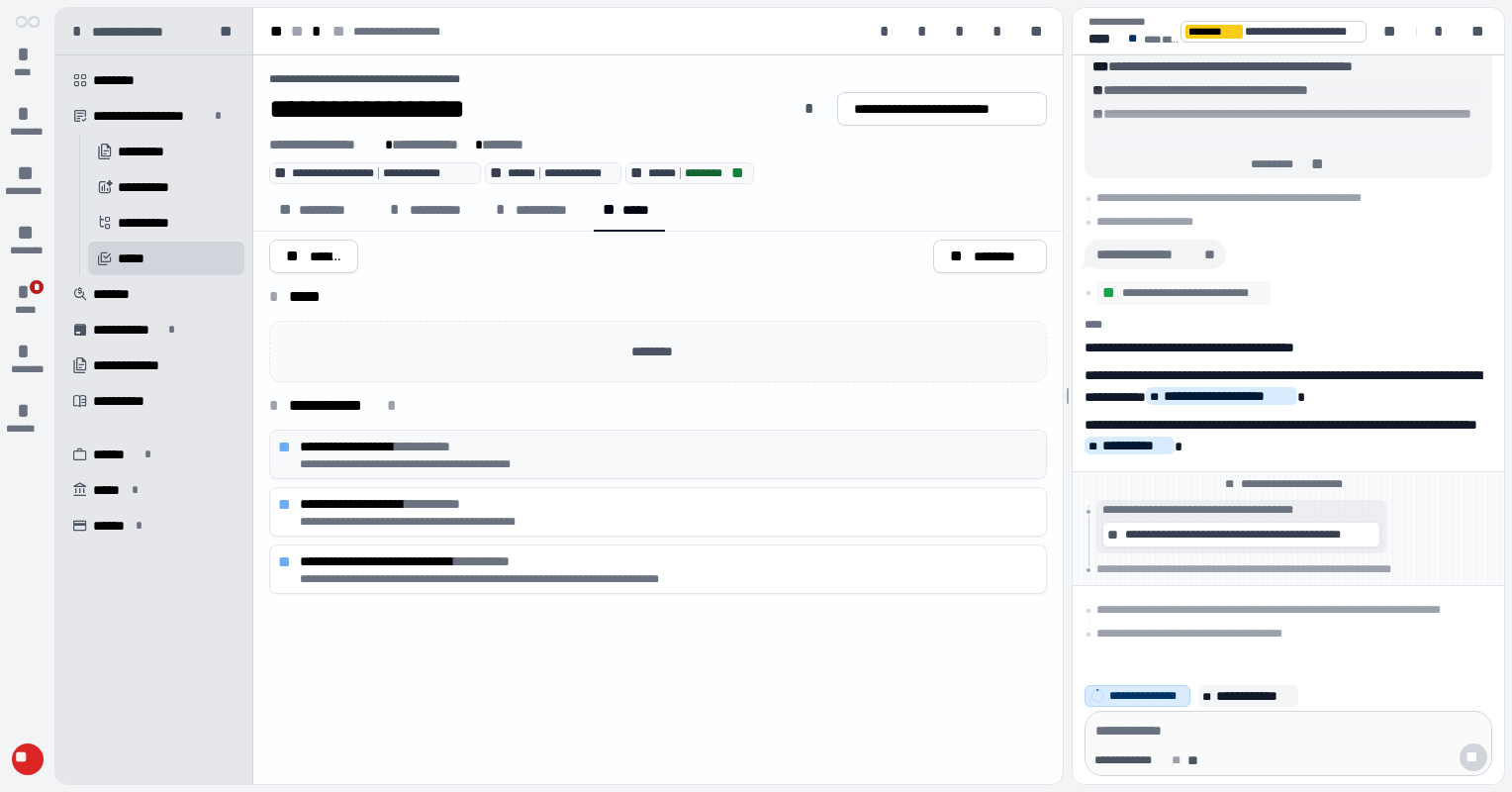 click on "**********" at bounding box center (669, 446) 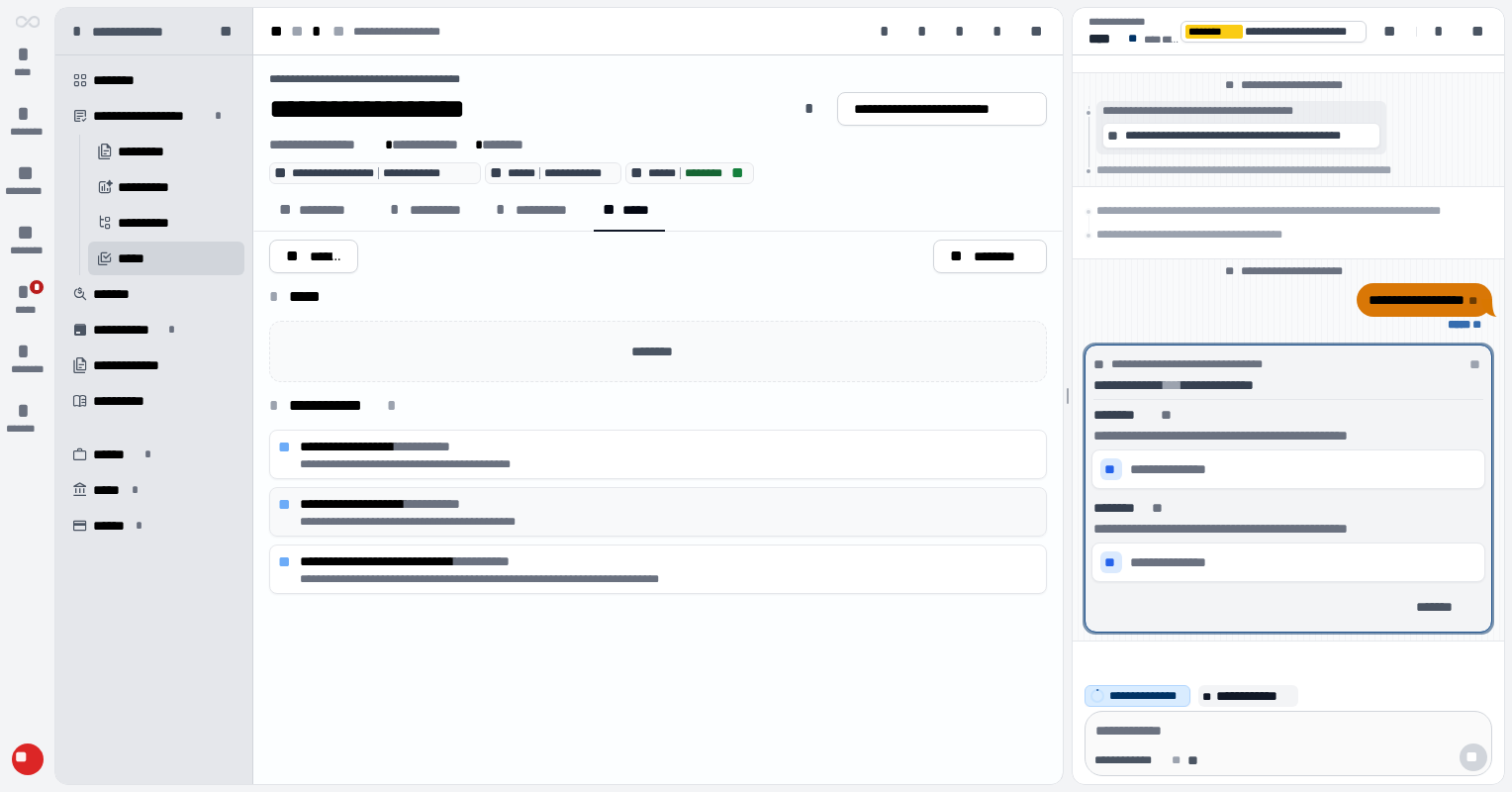 click on "**********" at bounding box center [669, 522] 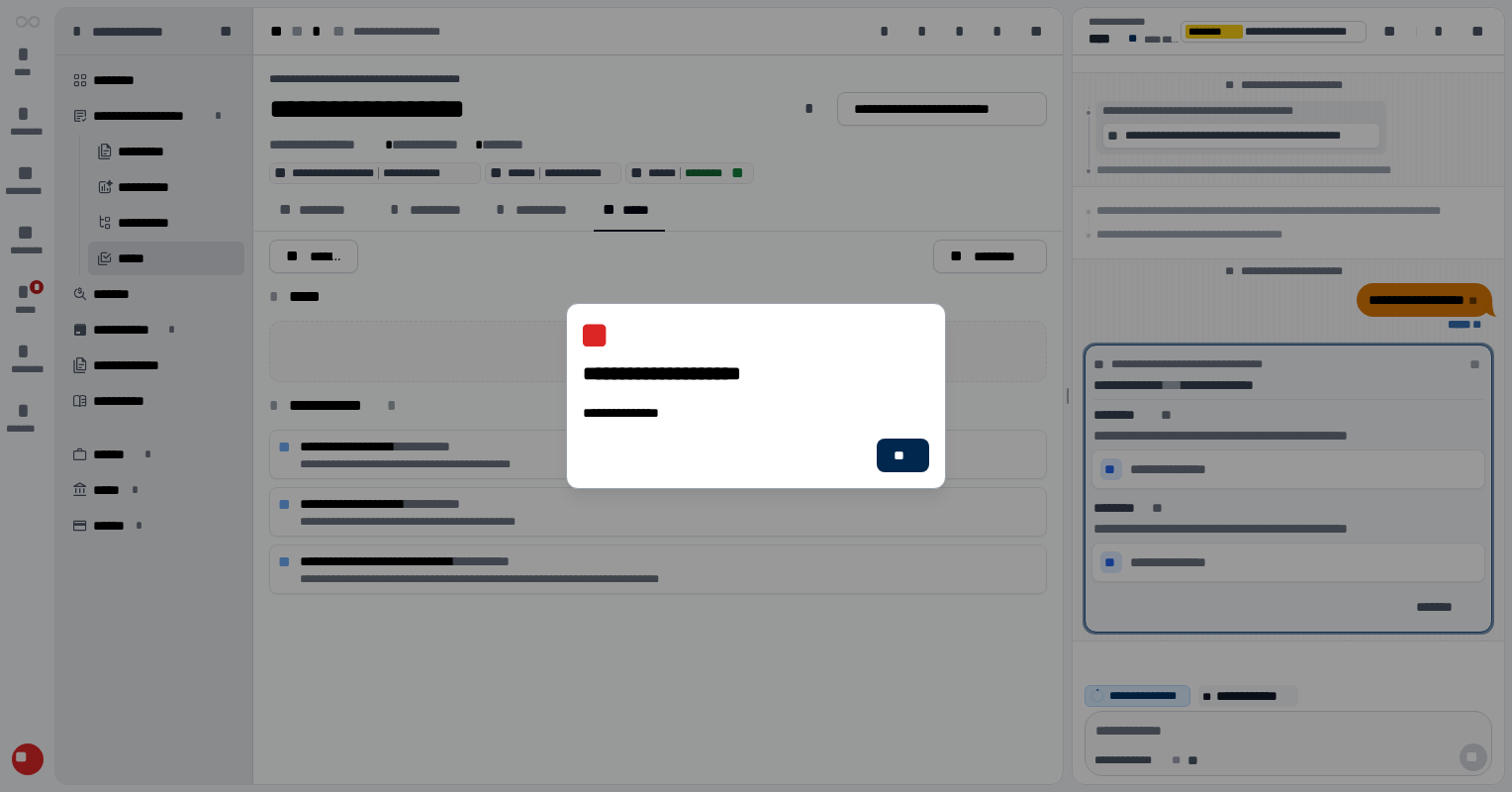 click on "**" at bounding box center (902, 455) 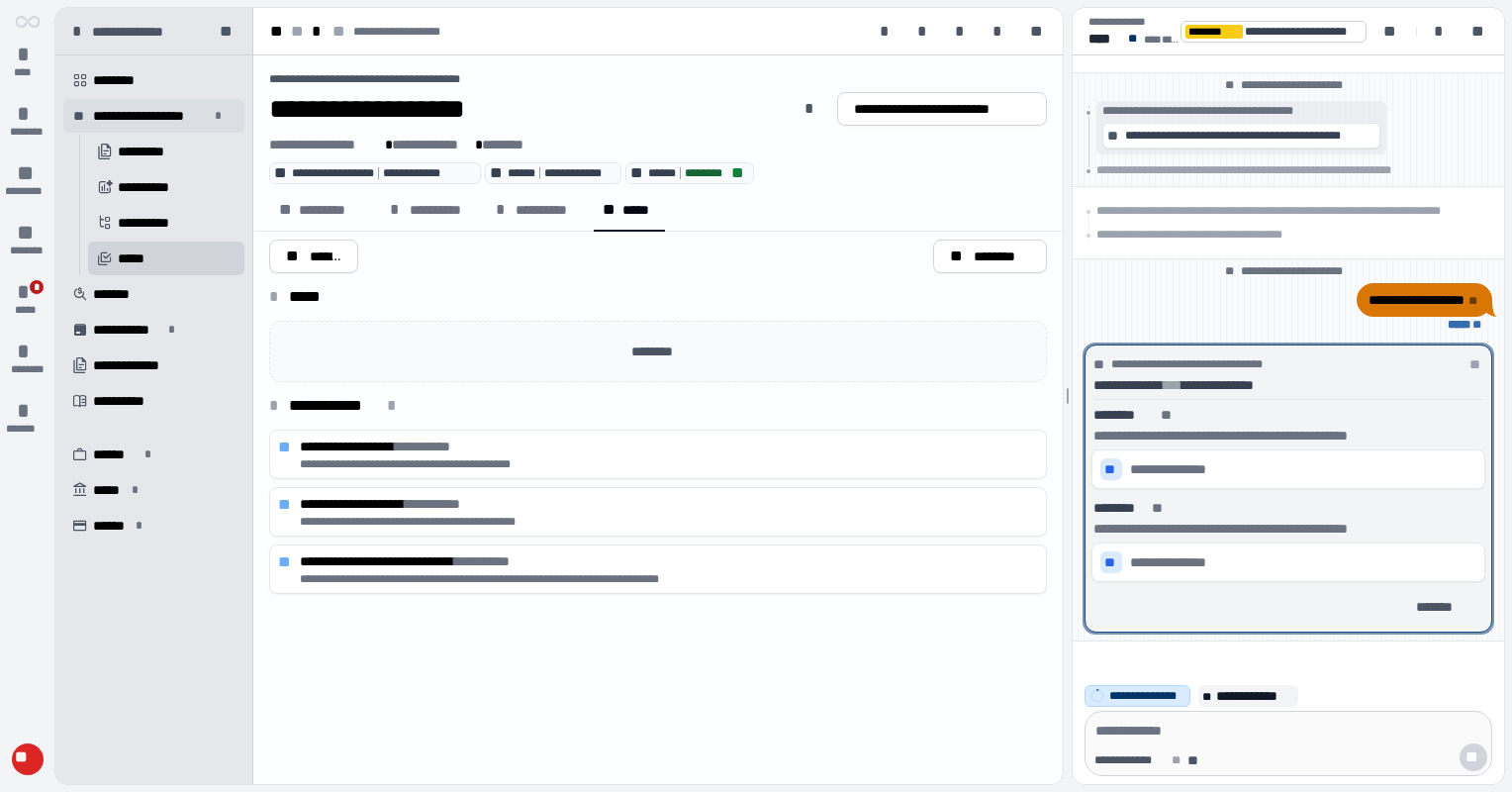 click on "**********" at bounding box center [150, 116] 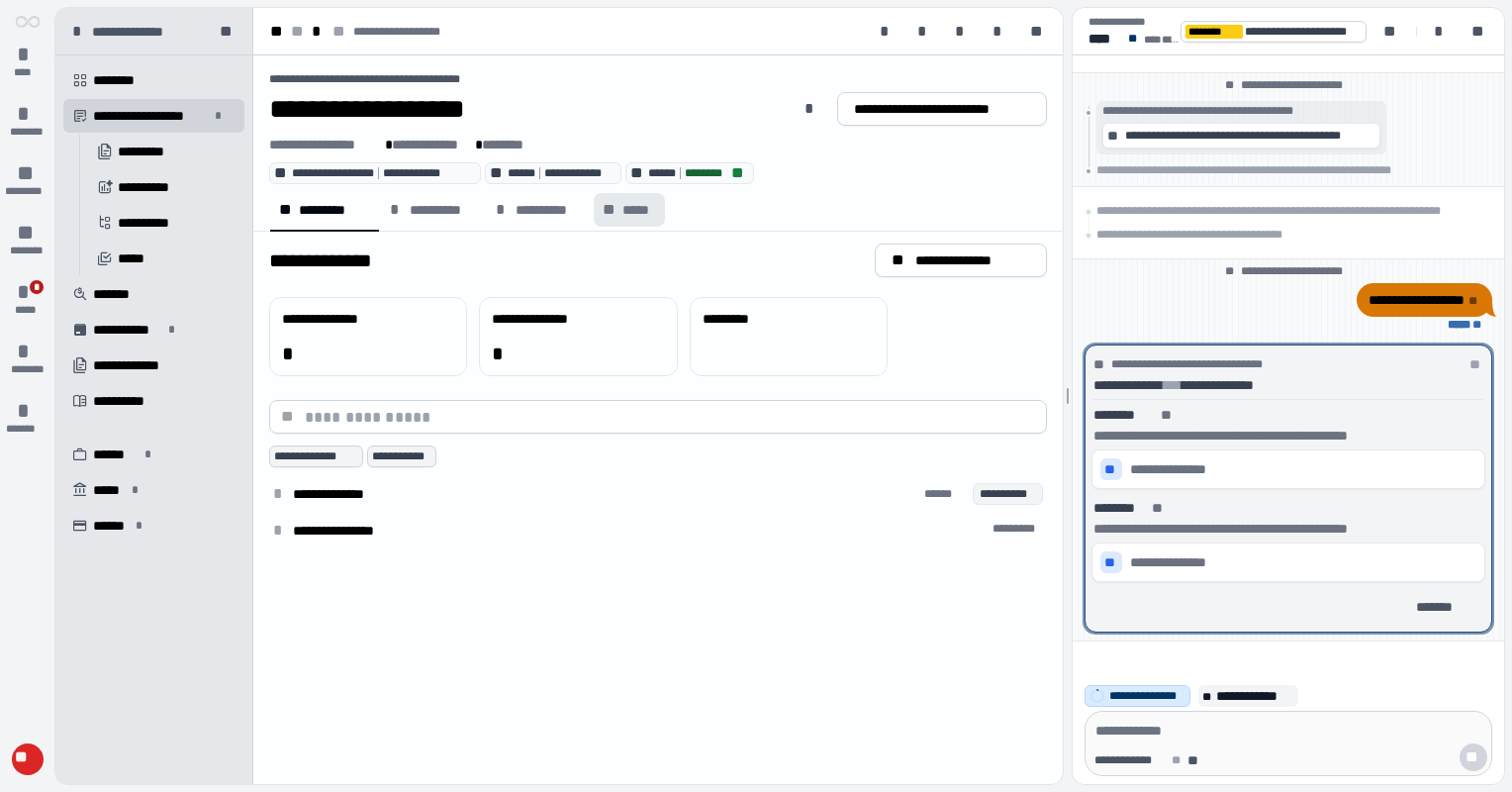 click on "*****" at bounding box center (638, 210) 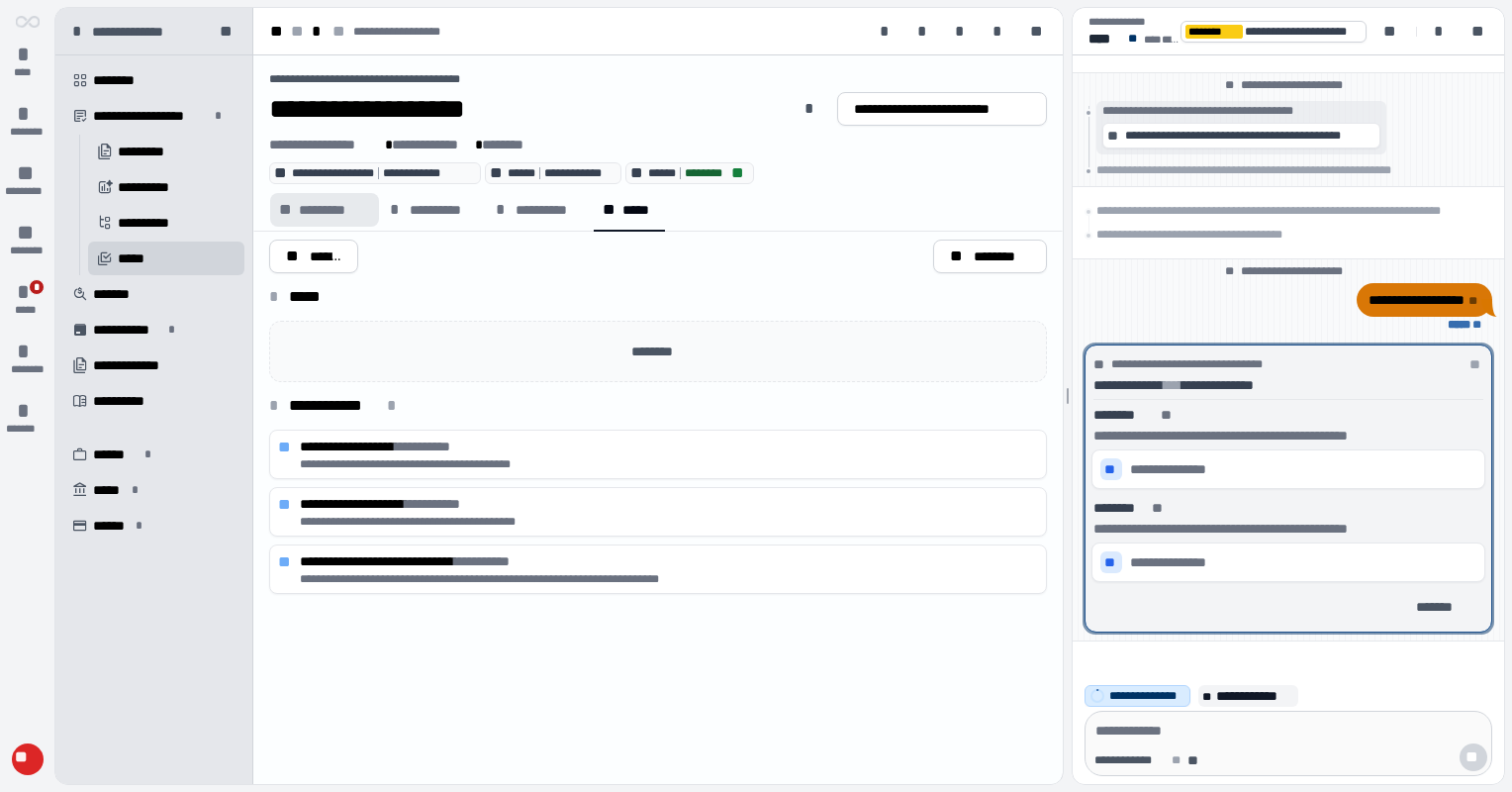 click on "*********" at bounding box center [334, 210] 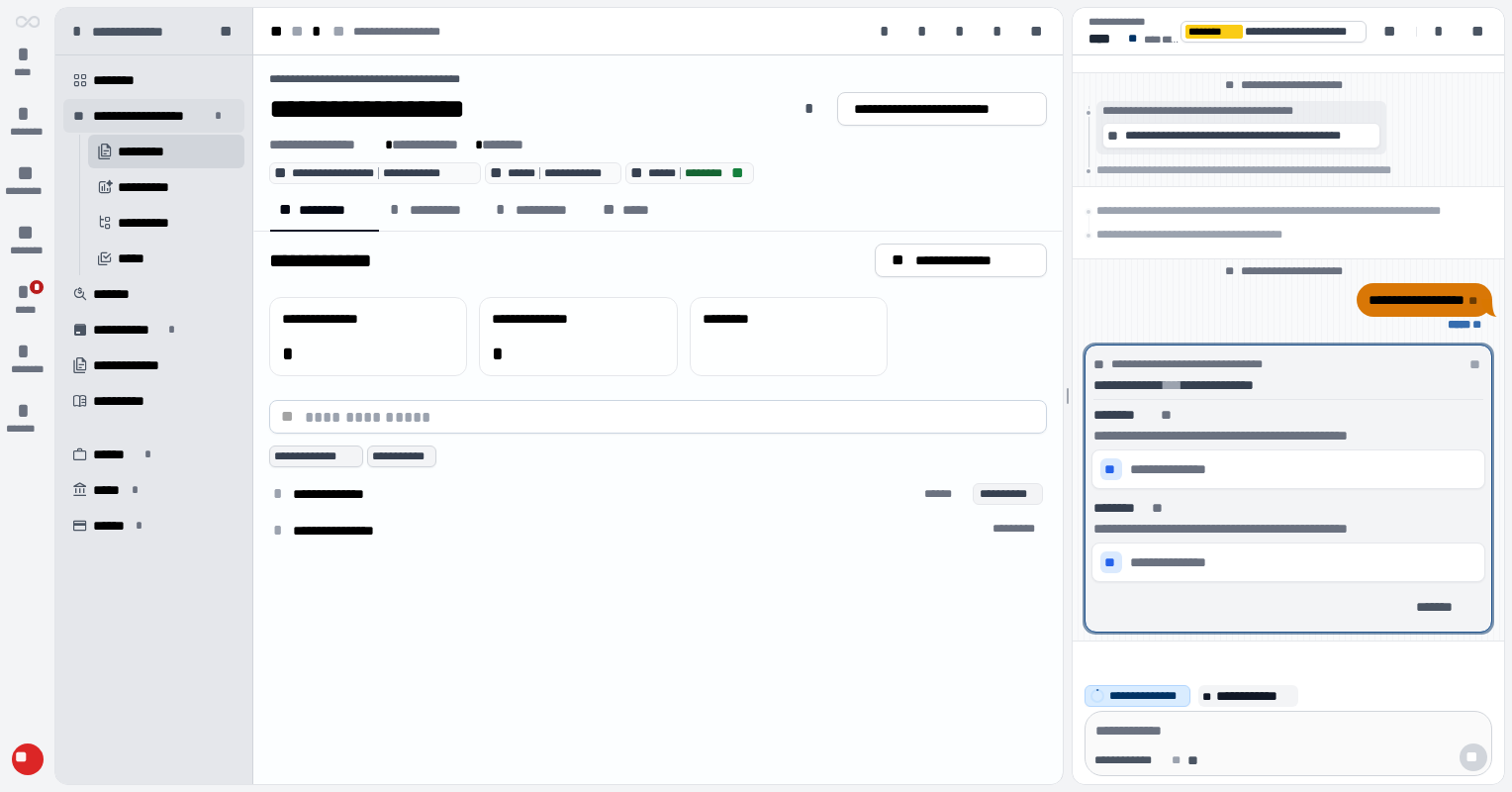 click on "**********" at bounding box center (150, 116) 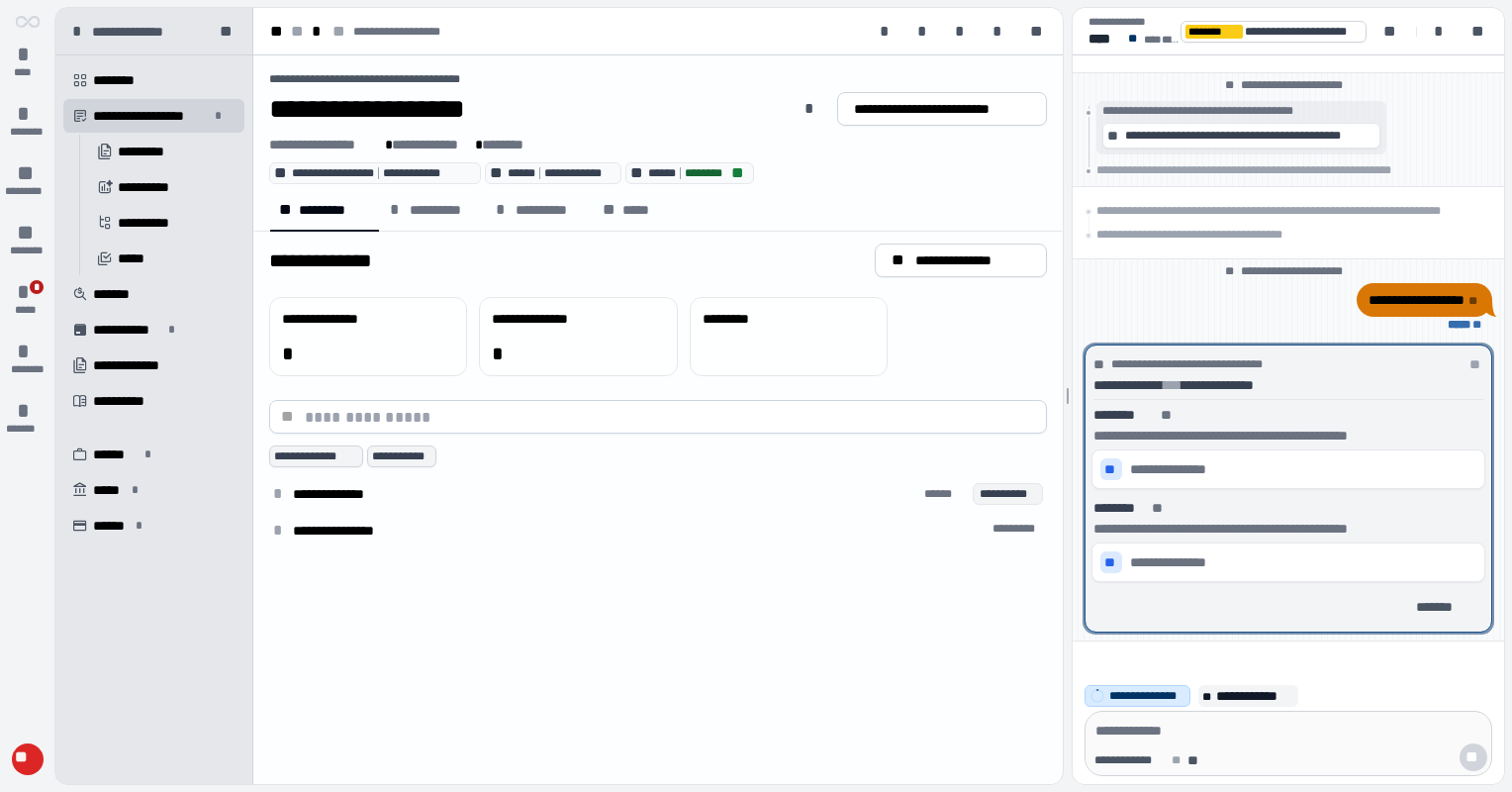 click on "**********" at bounding box center [383, 173] 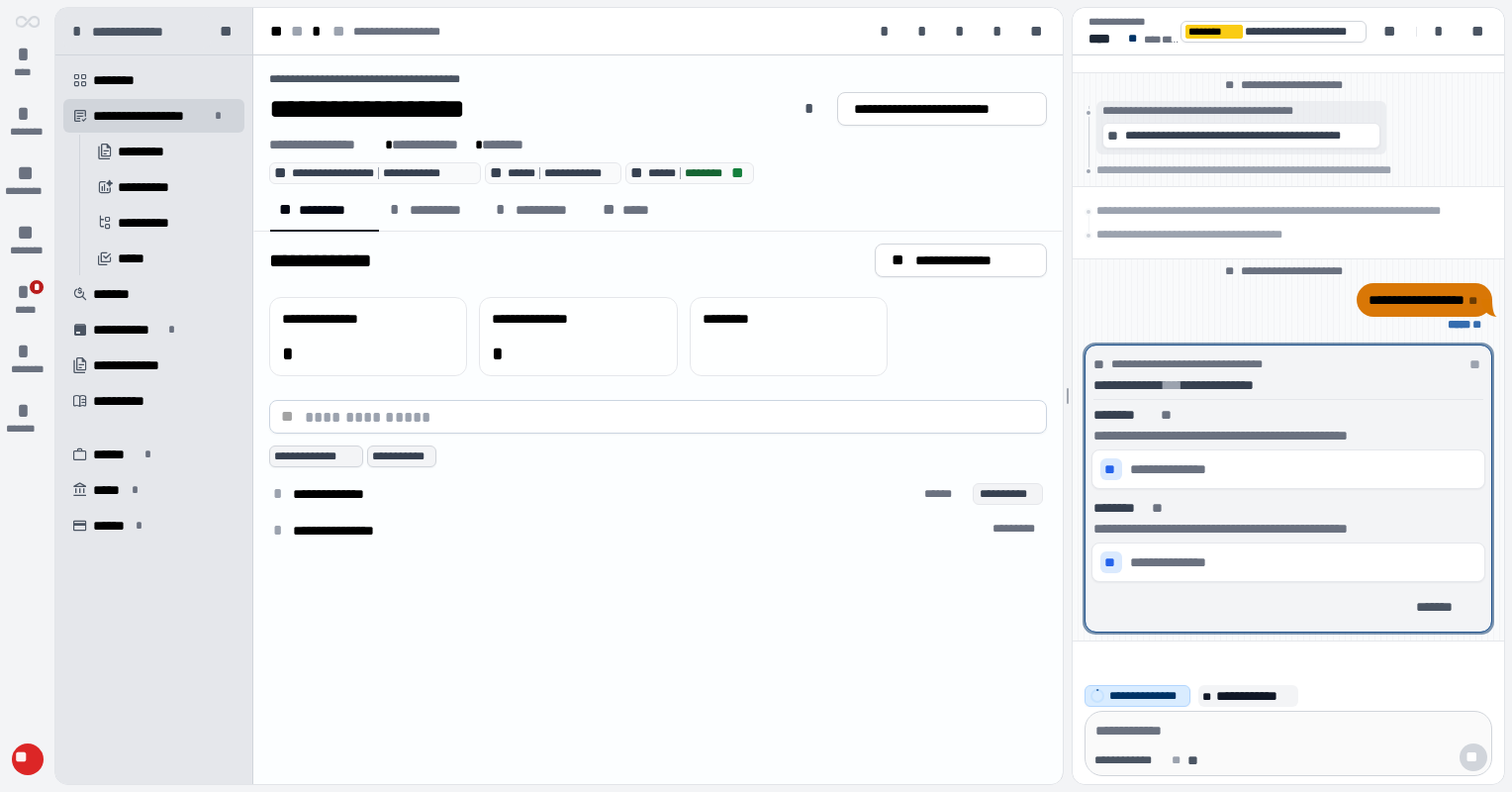 click on "*" at bounding box center [80, 32] 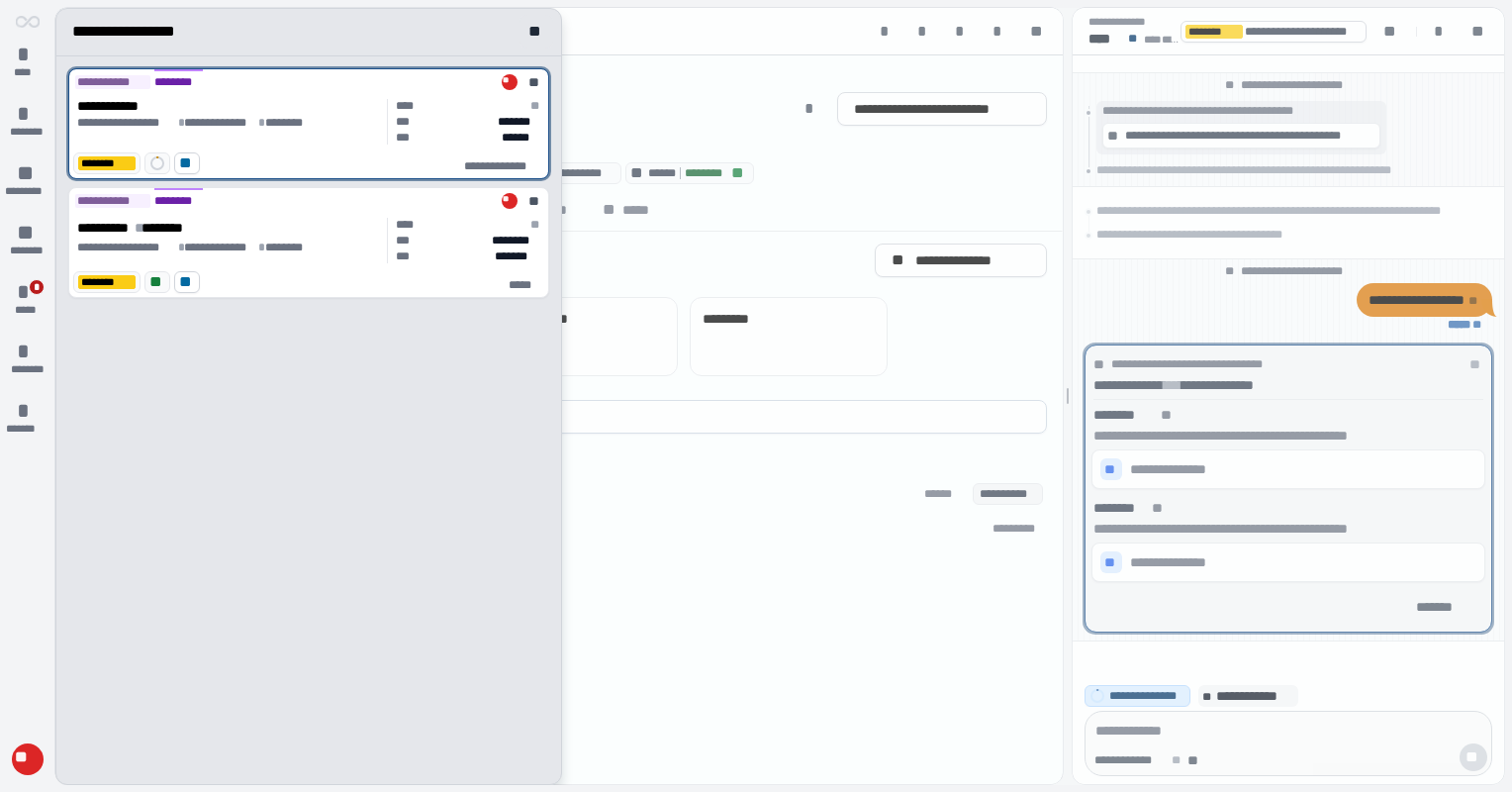 click on "**********" at bounding box center [135, 32] 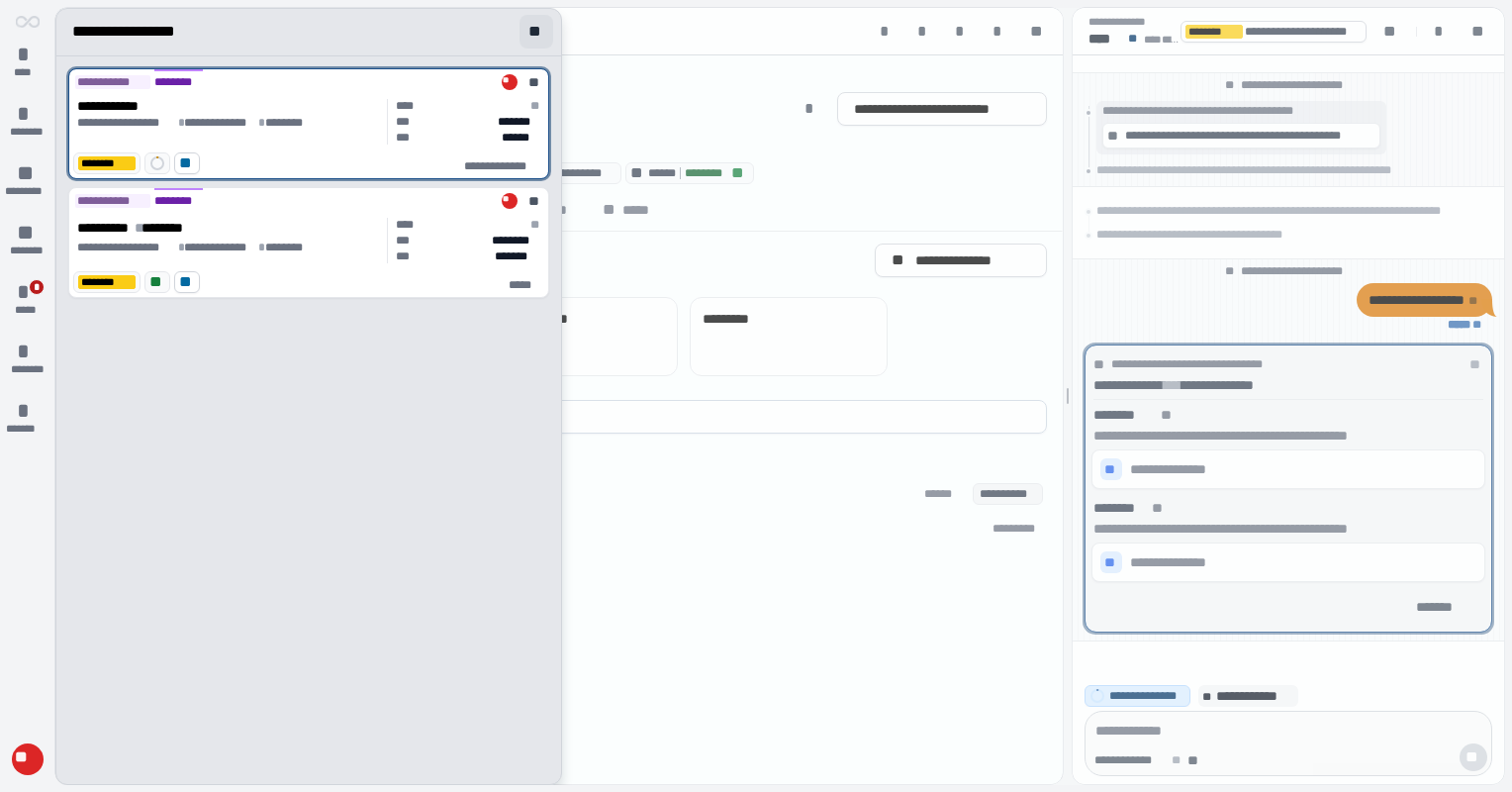 click on "**" at bounding box center [536, 32] 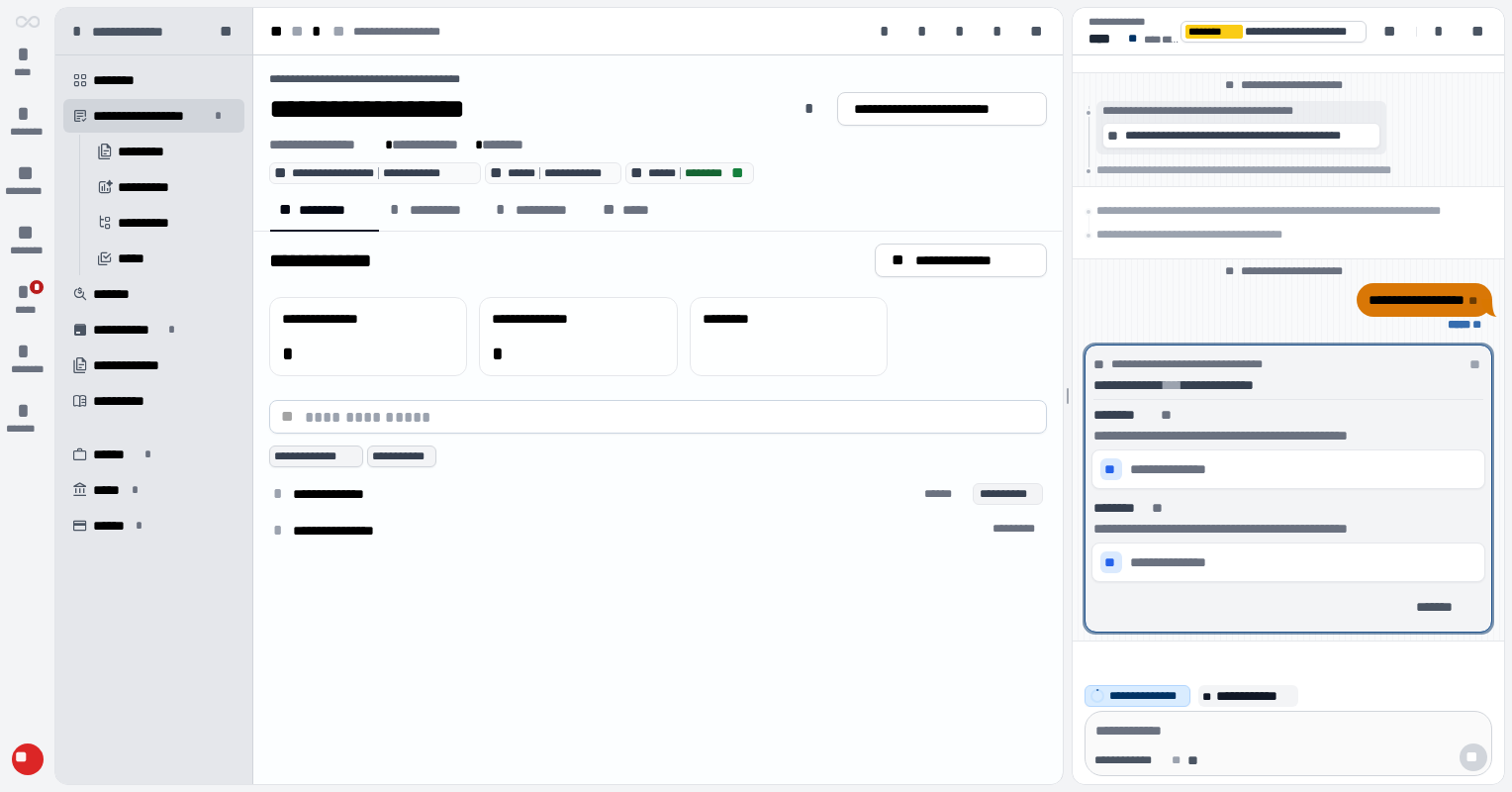 click on "**********" at bounding box center [153, 312] 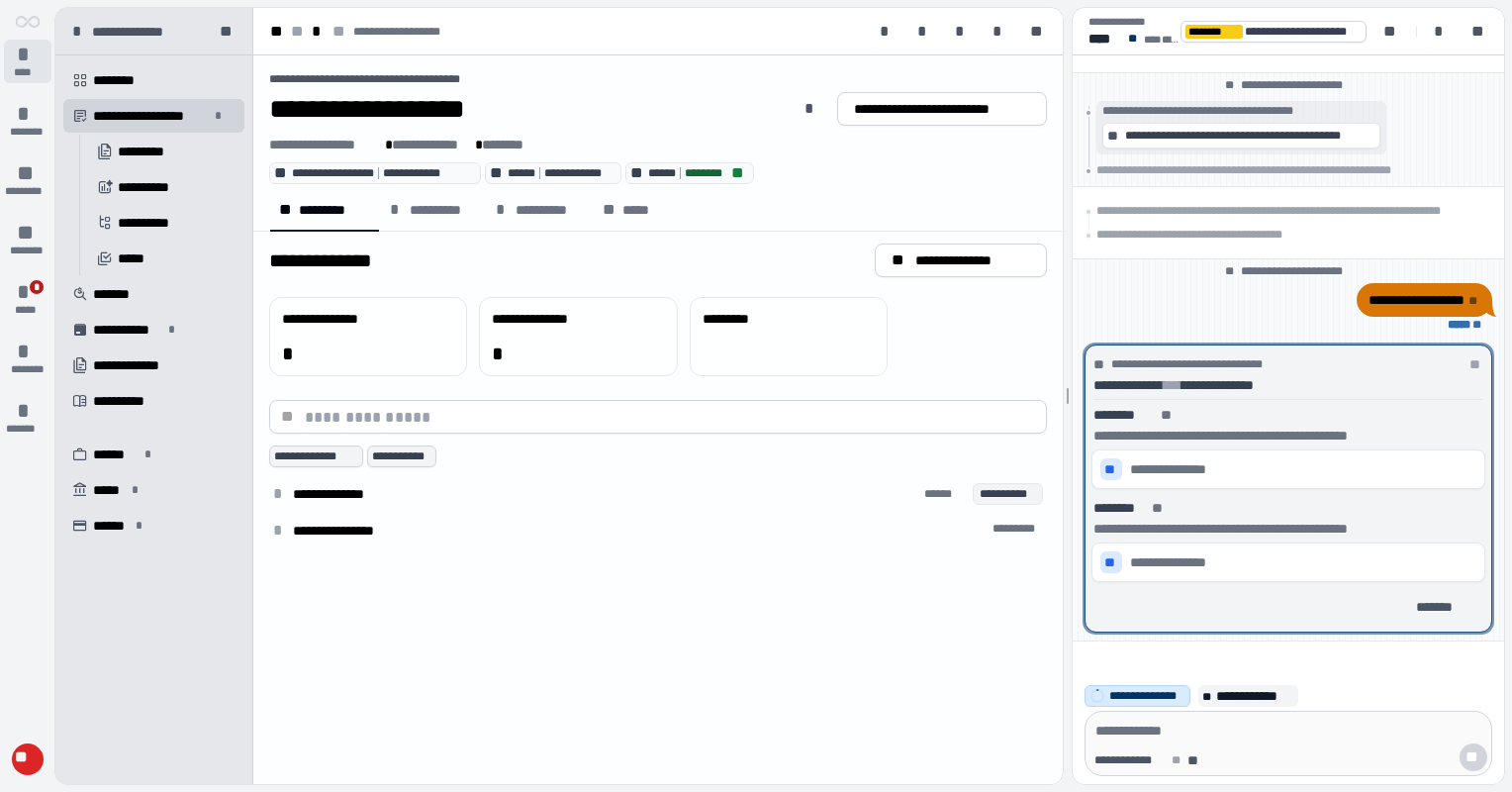 click on "*" at bounding box center [28, 54] 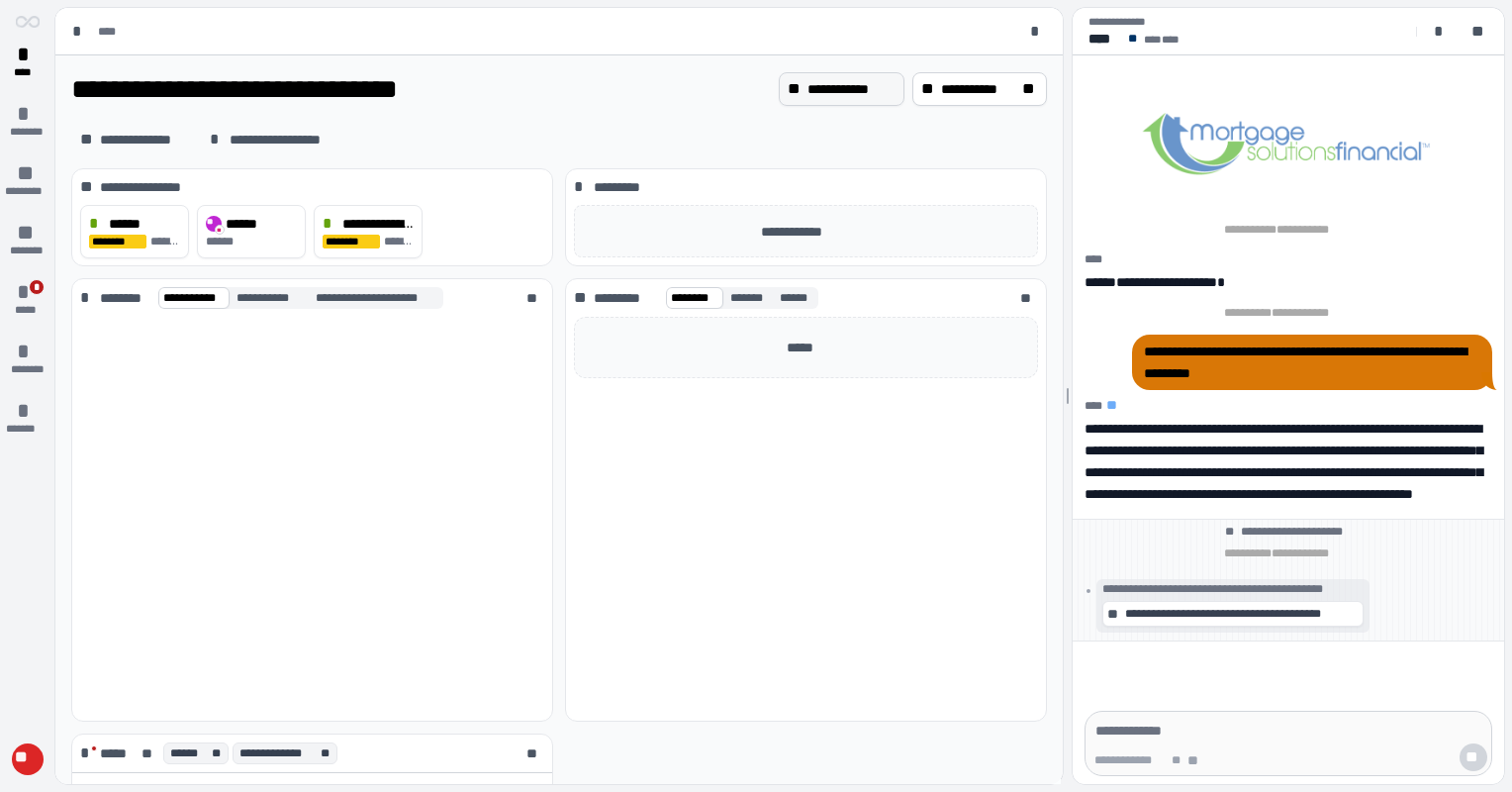 click on "**" at bounding box center (796, 89) 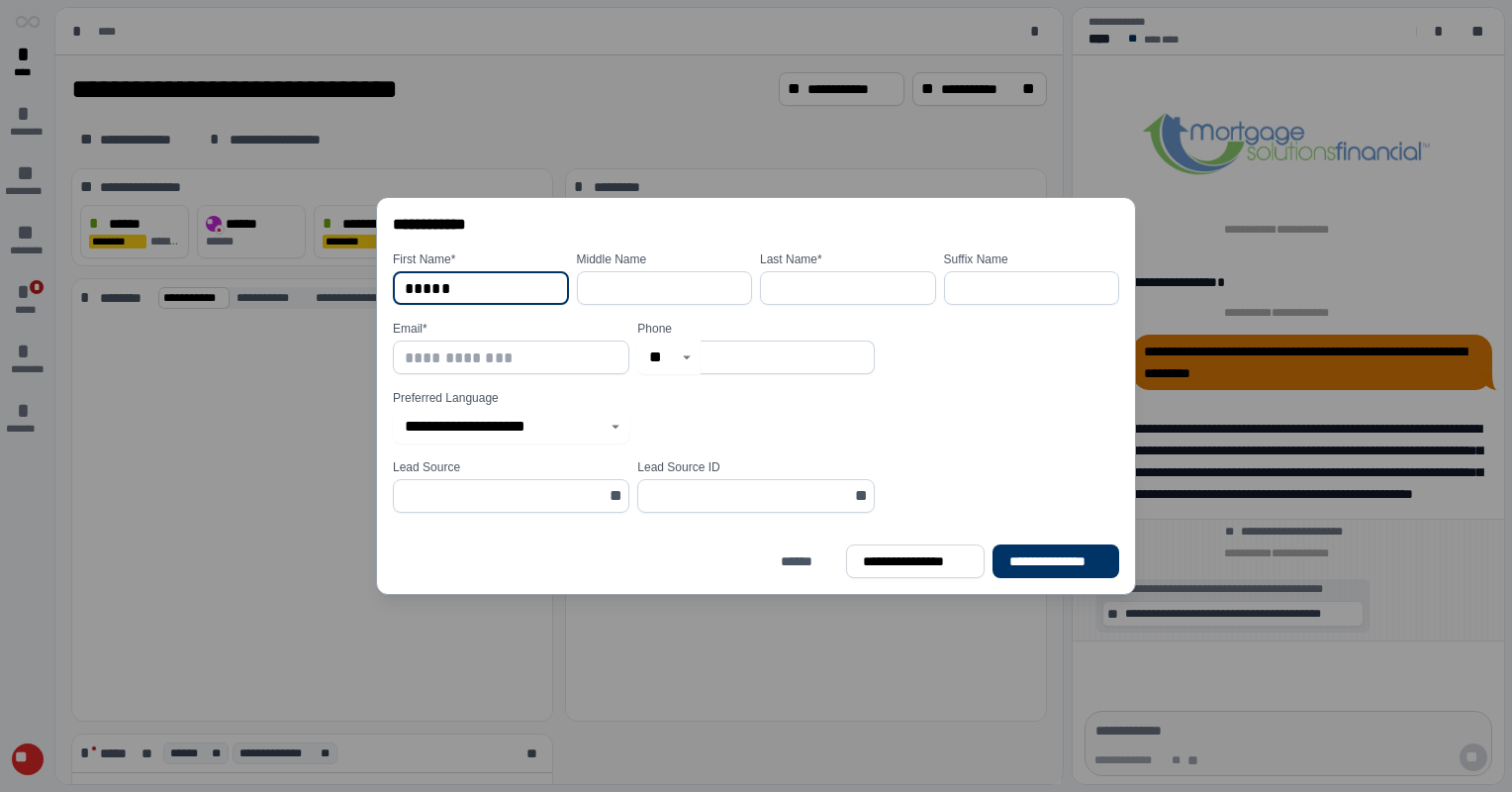 type on "*****" 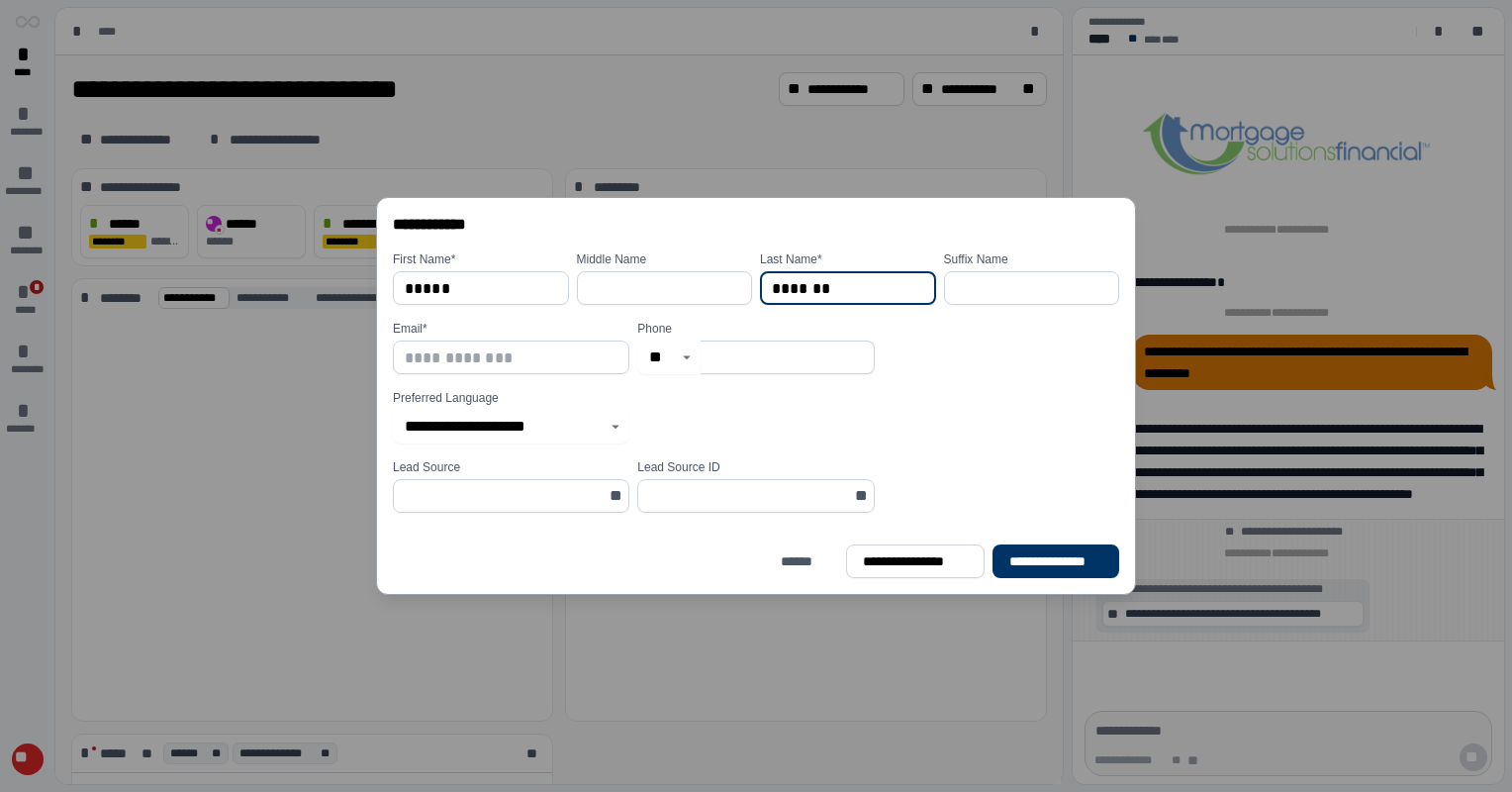 type on "*******" 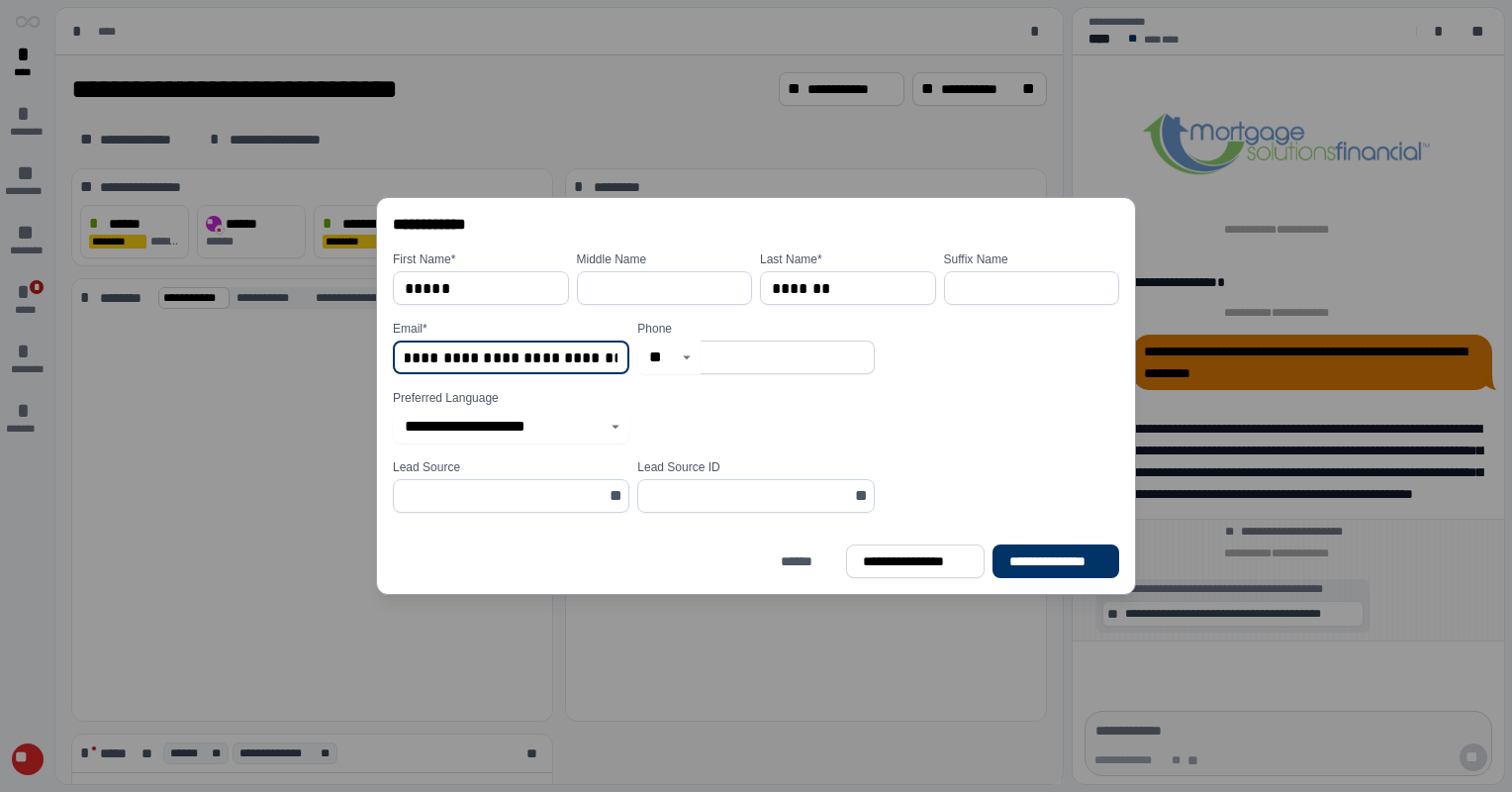 scroll, scrollTop: 0, scrollLeft: 16, axis: horizontal 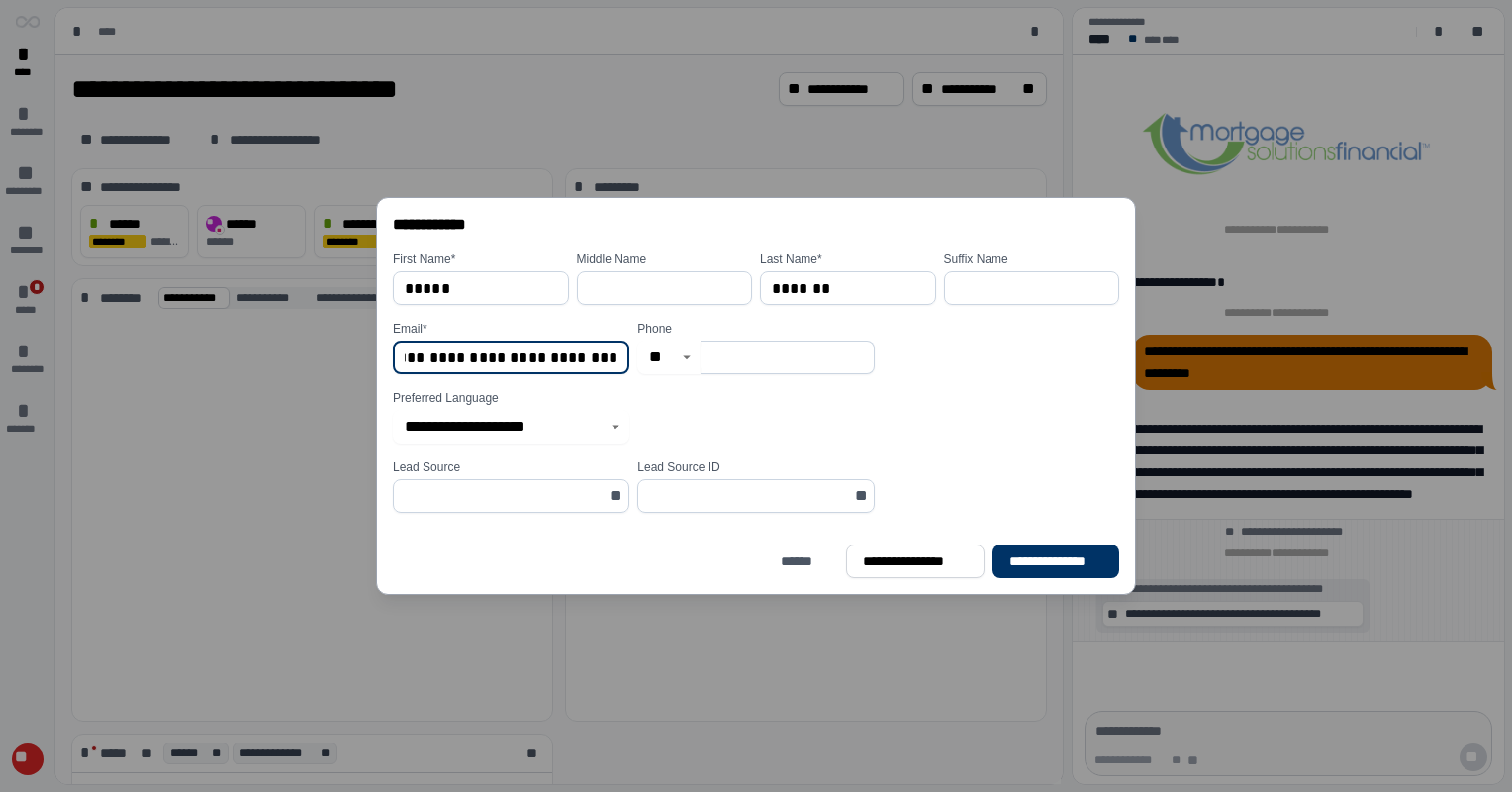 type on "**********" 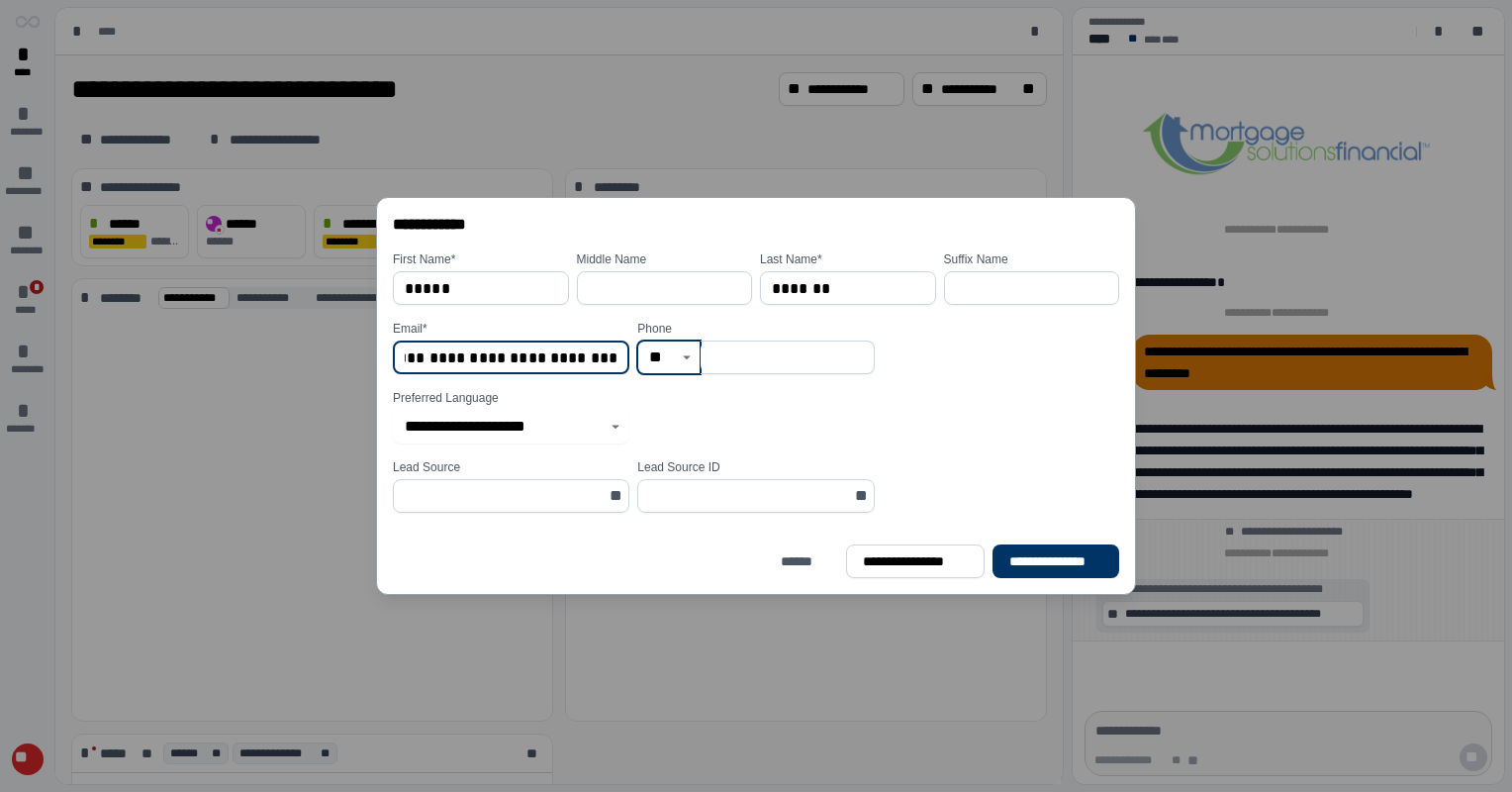 scroll, scrollTop: 0, scrollLeft: 0, axis: both 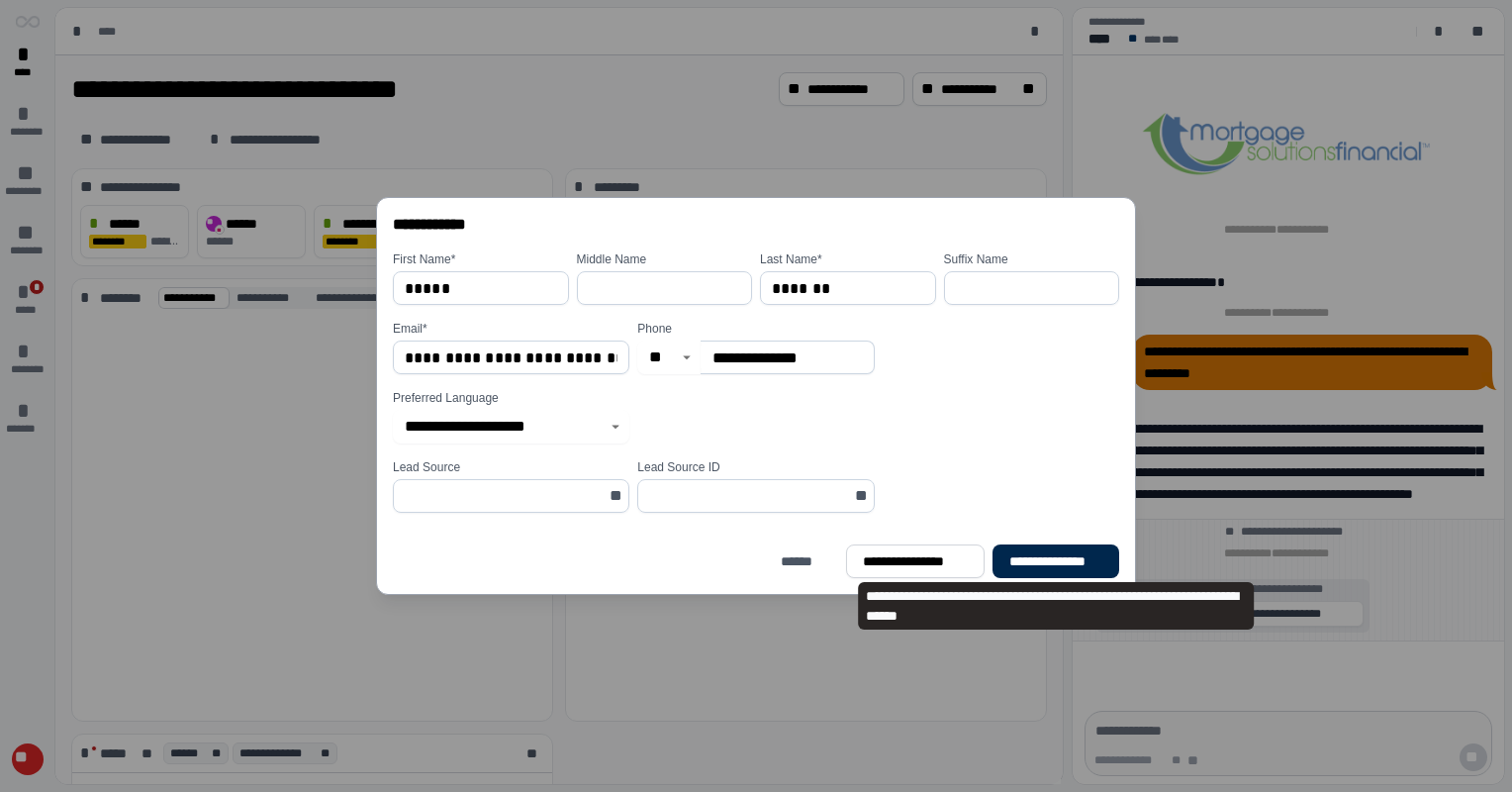 type on "**********" 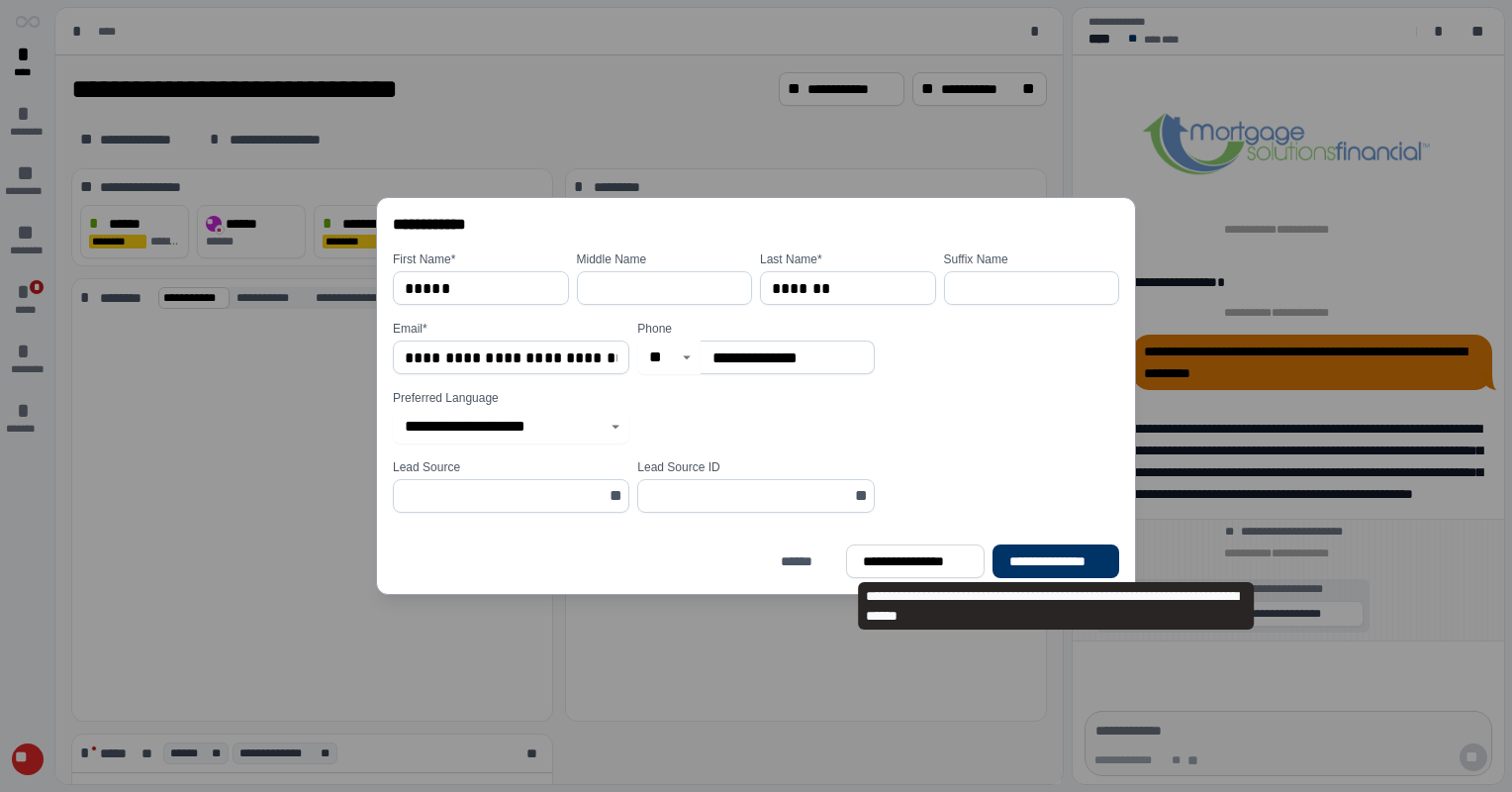 click on "**********" at bounding box center [1056, 561] 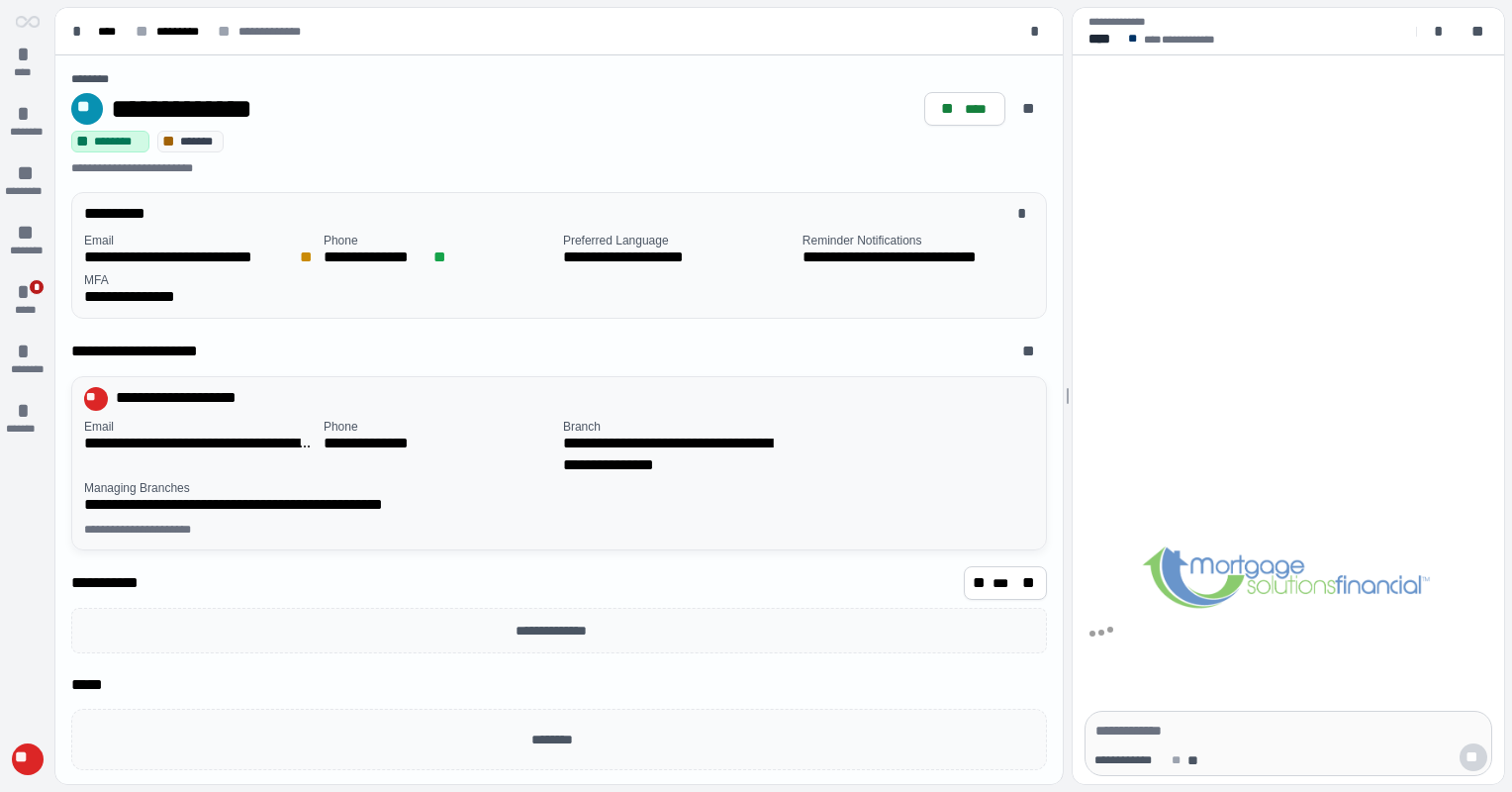 click on "**********" at bounding box center [439, 444] 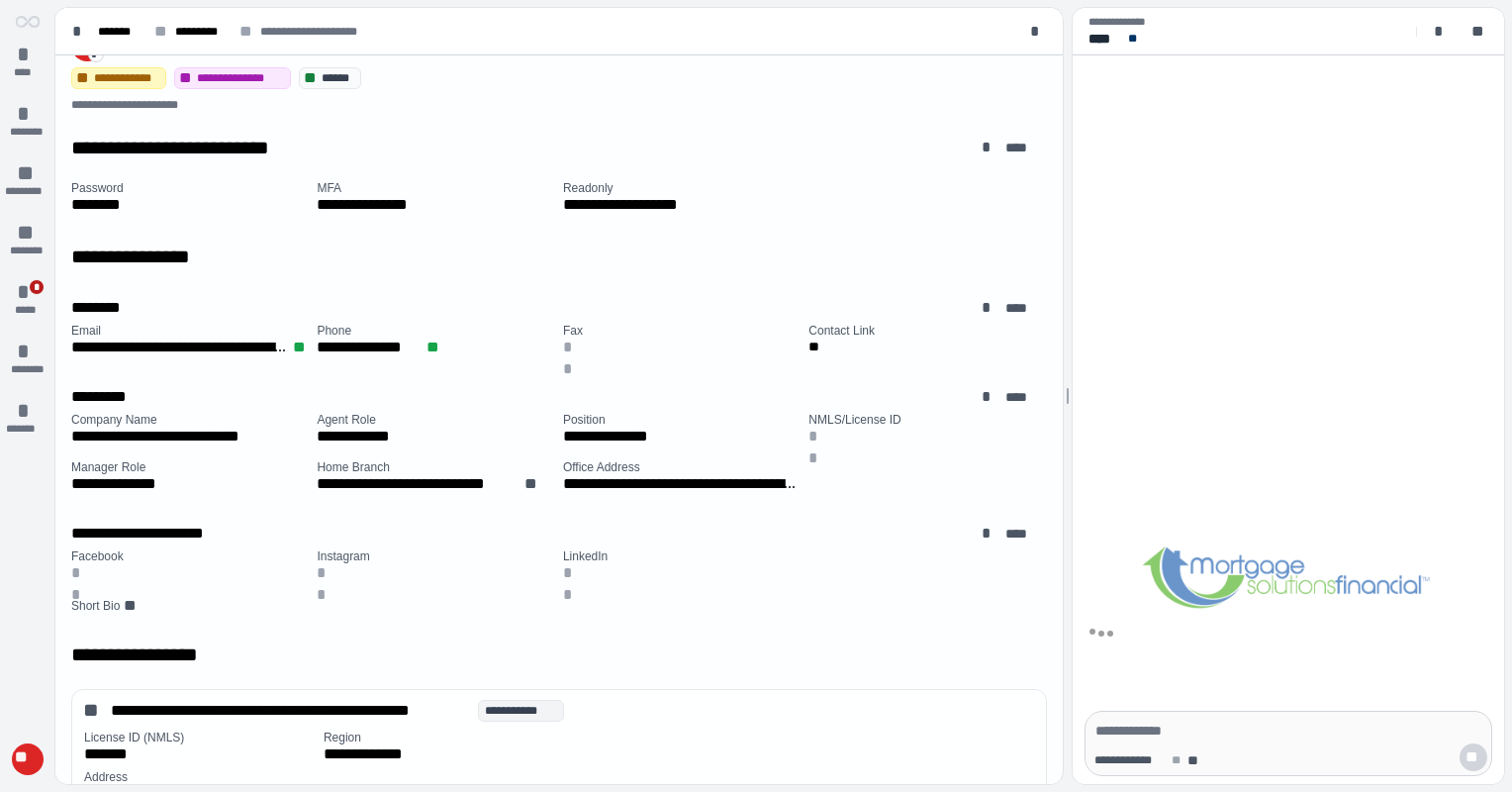 scroll, scrollTop: 0, scrollLeft: 0, axis: both 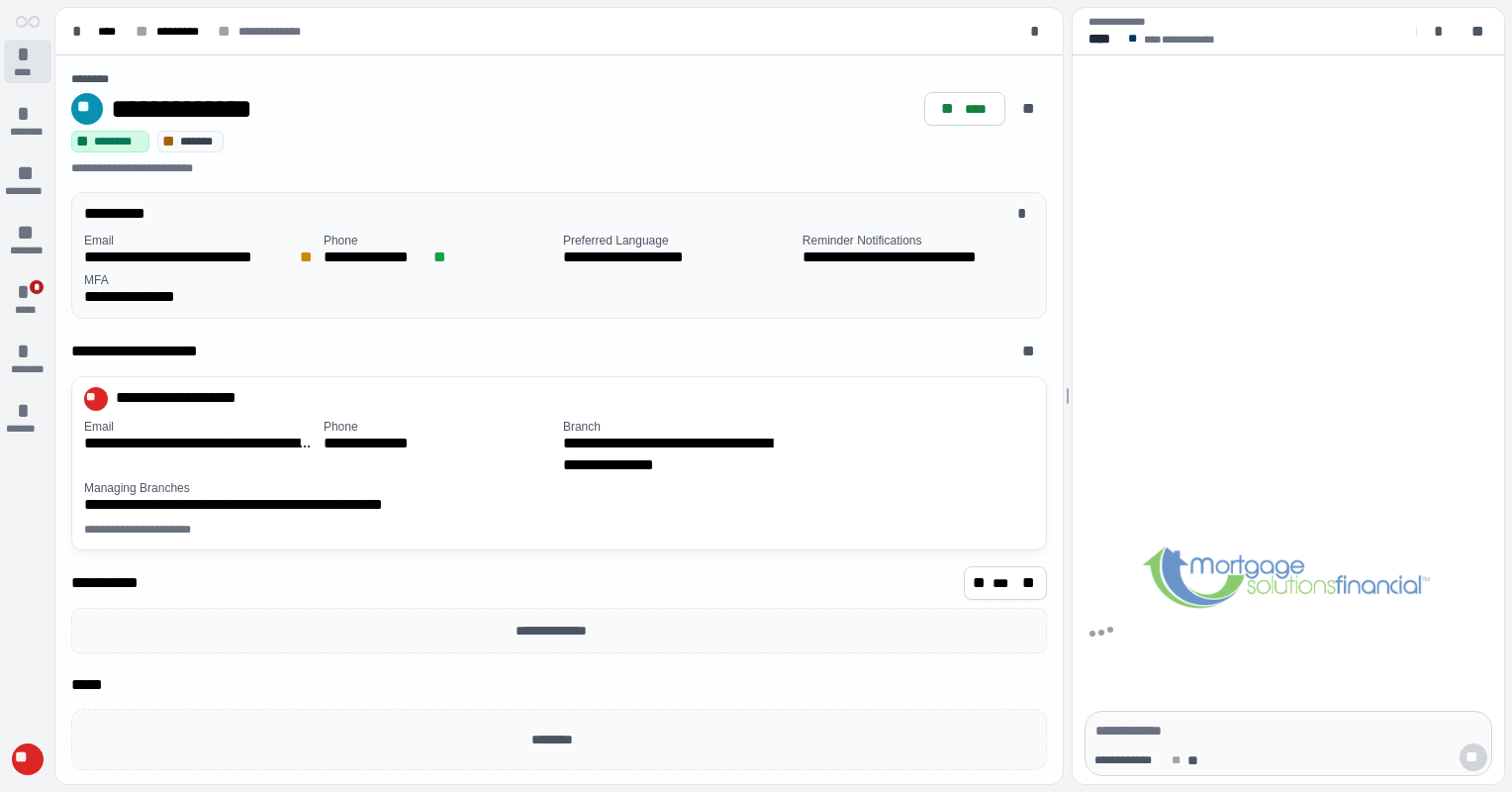 click on "*" at bounding box center (28, 54) 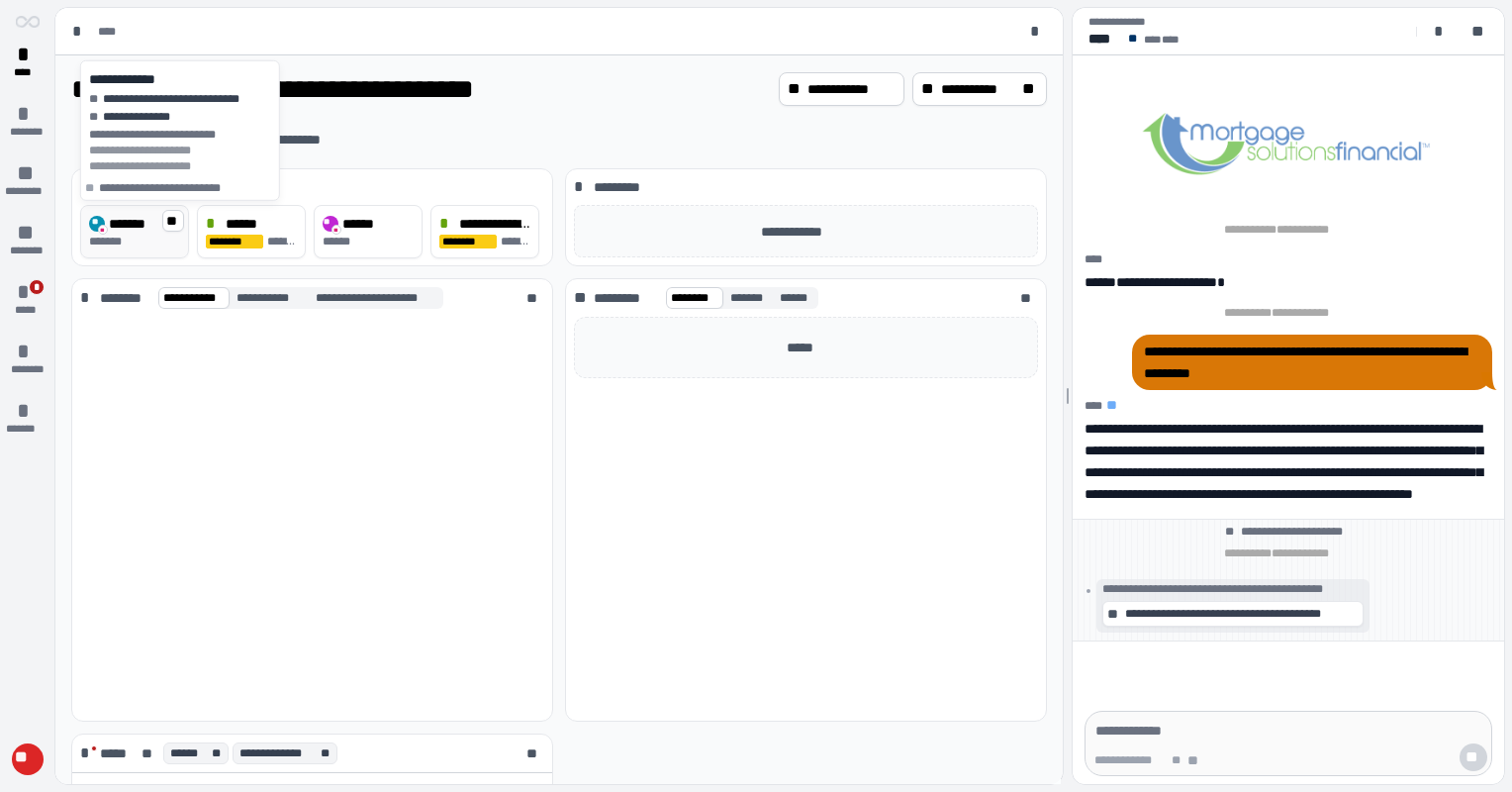 click on "*******" at bounding box center [111, 242] 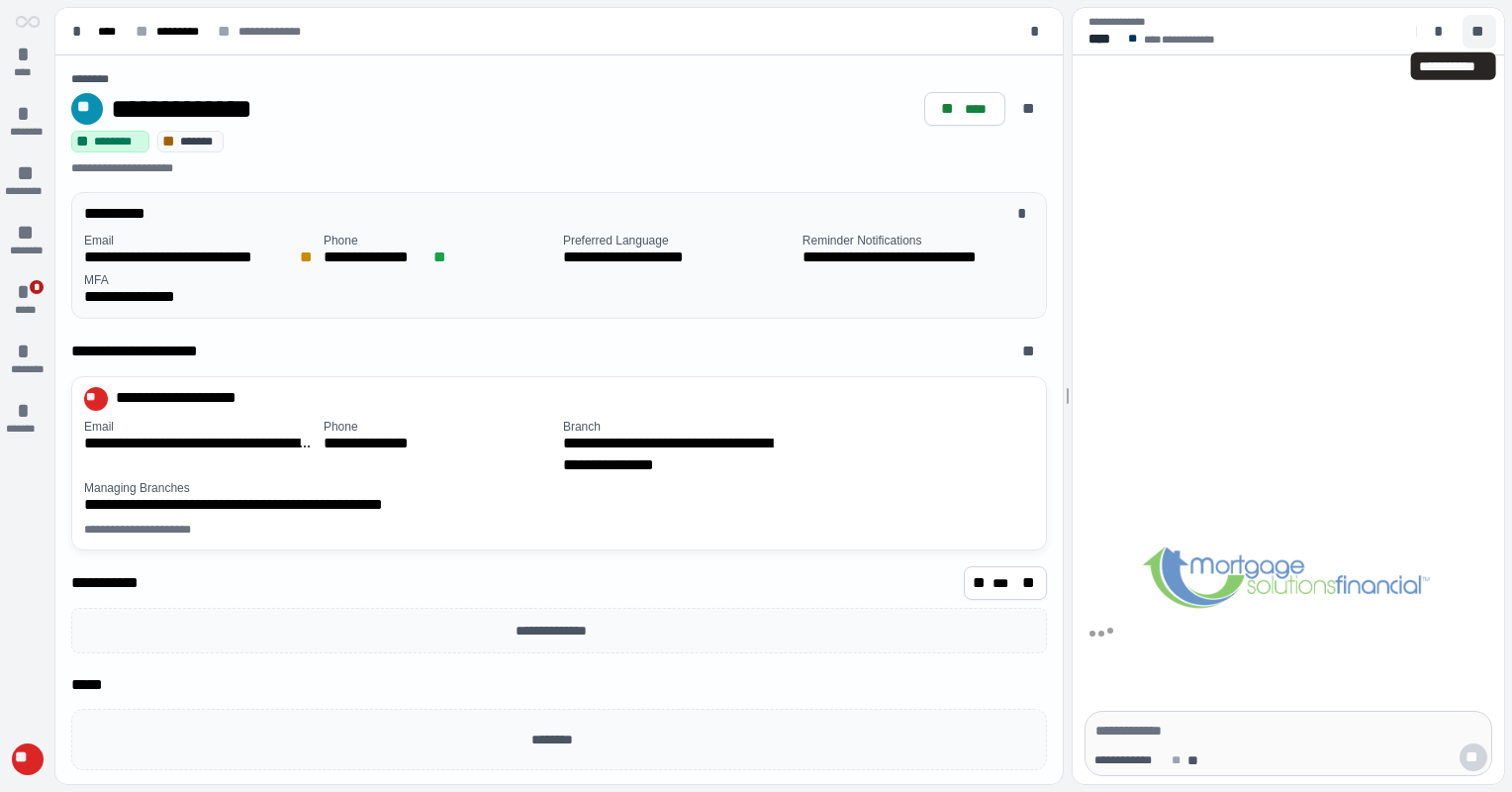click on "**" at bounding box center (1479, 32) 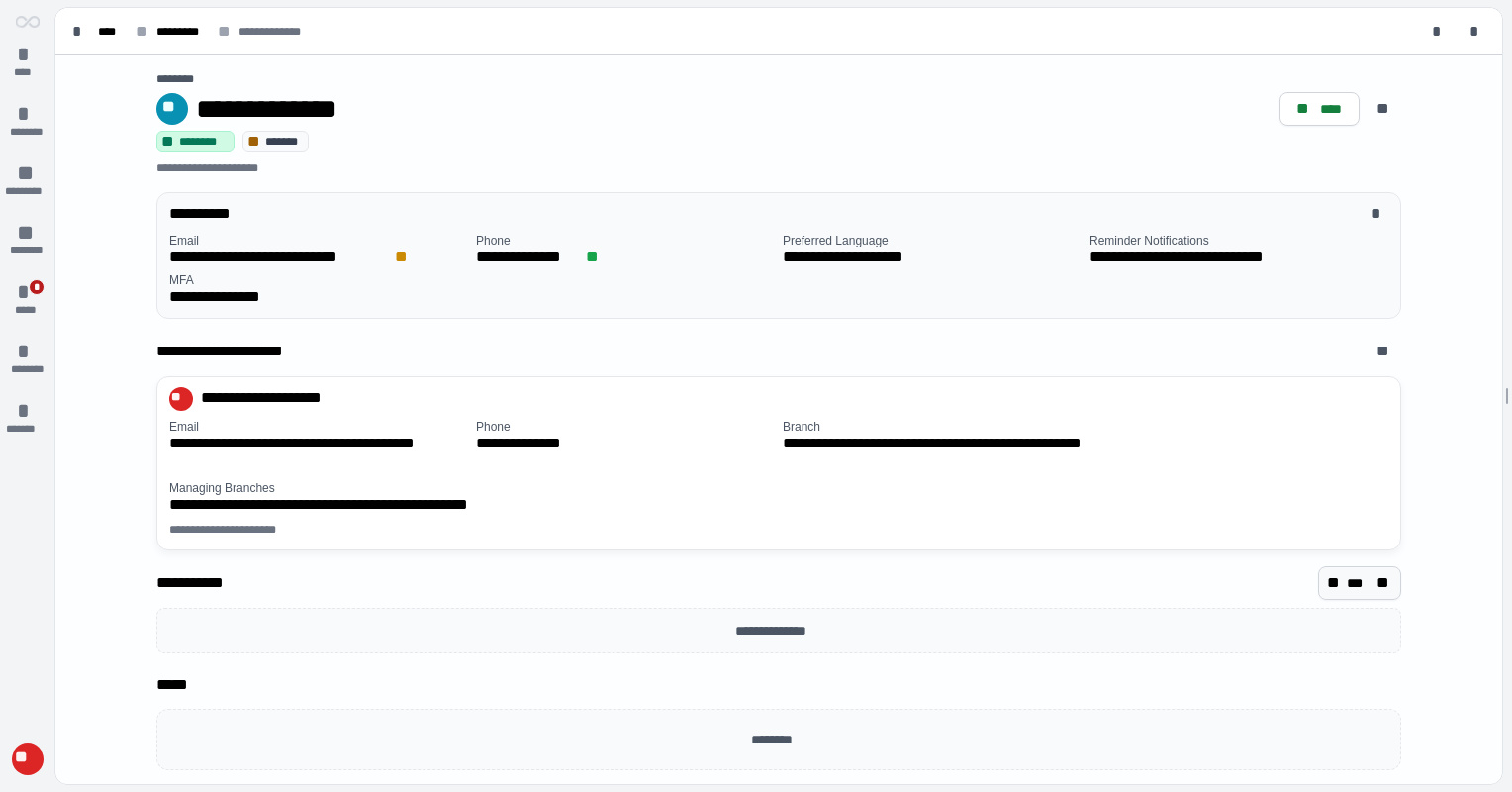 click on "** *** **" at bounding box center (1360, 583) 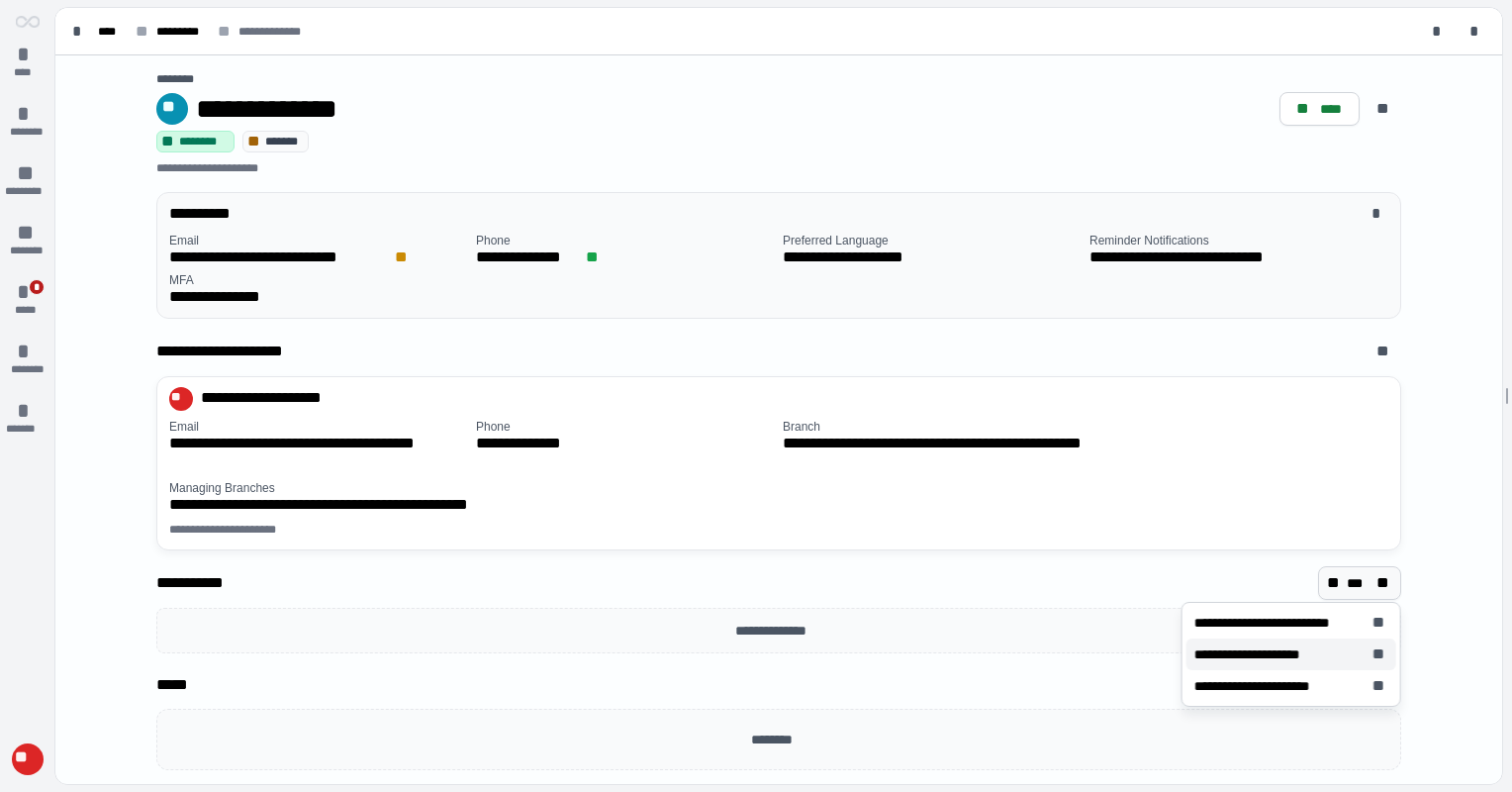 click on "**********" at bounding box center (1257, 654) 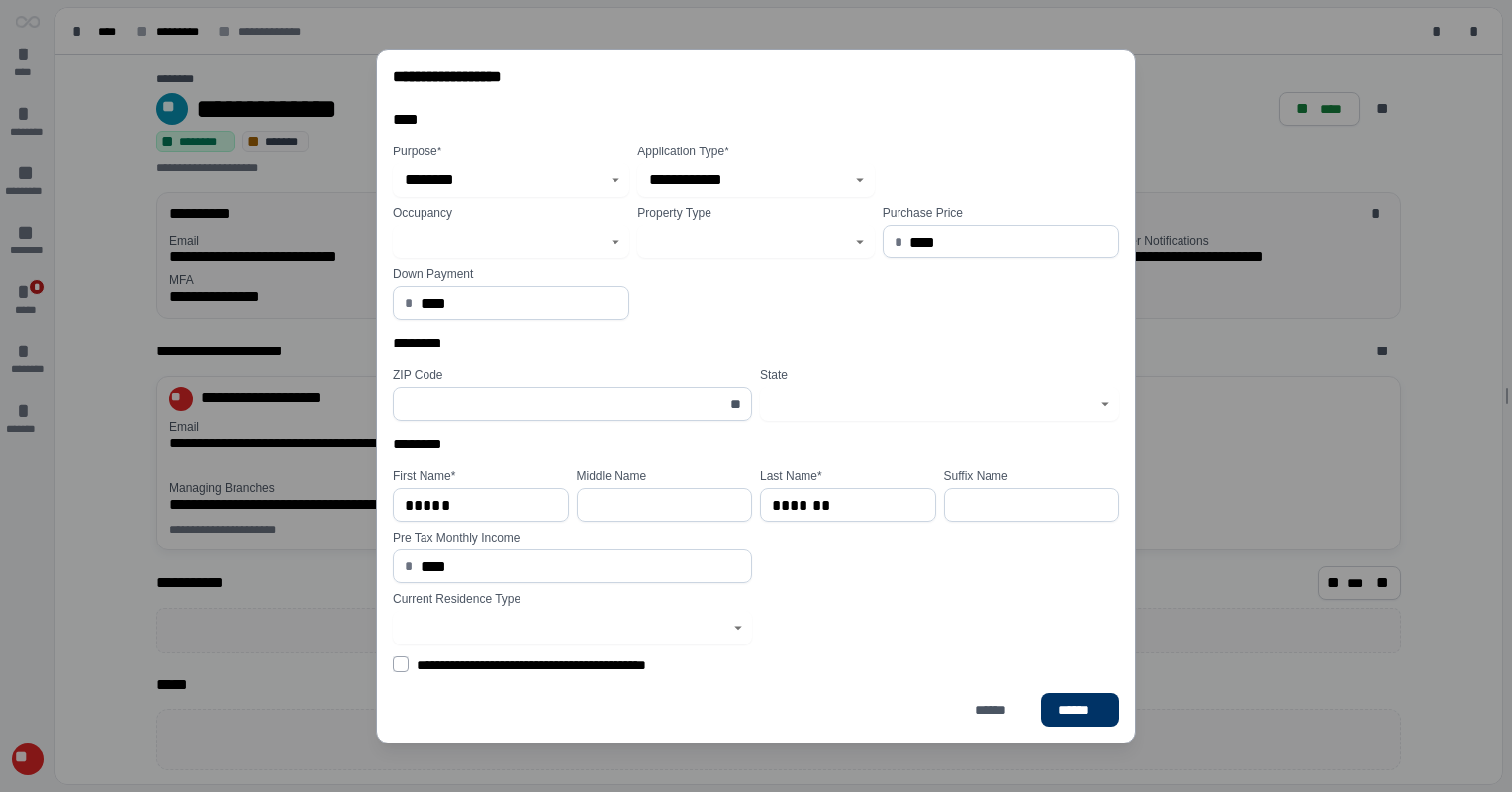 click 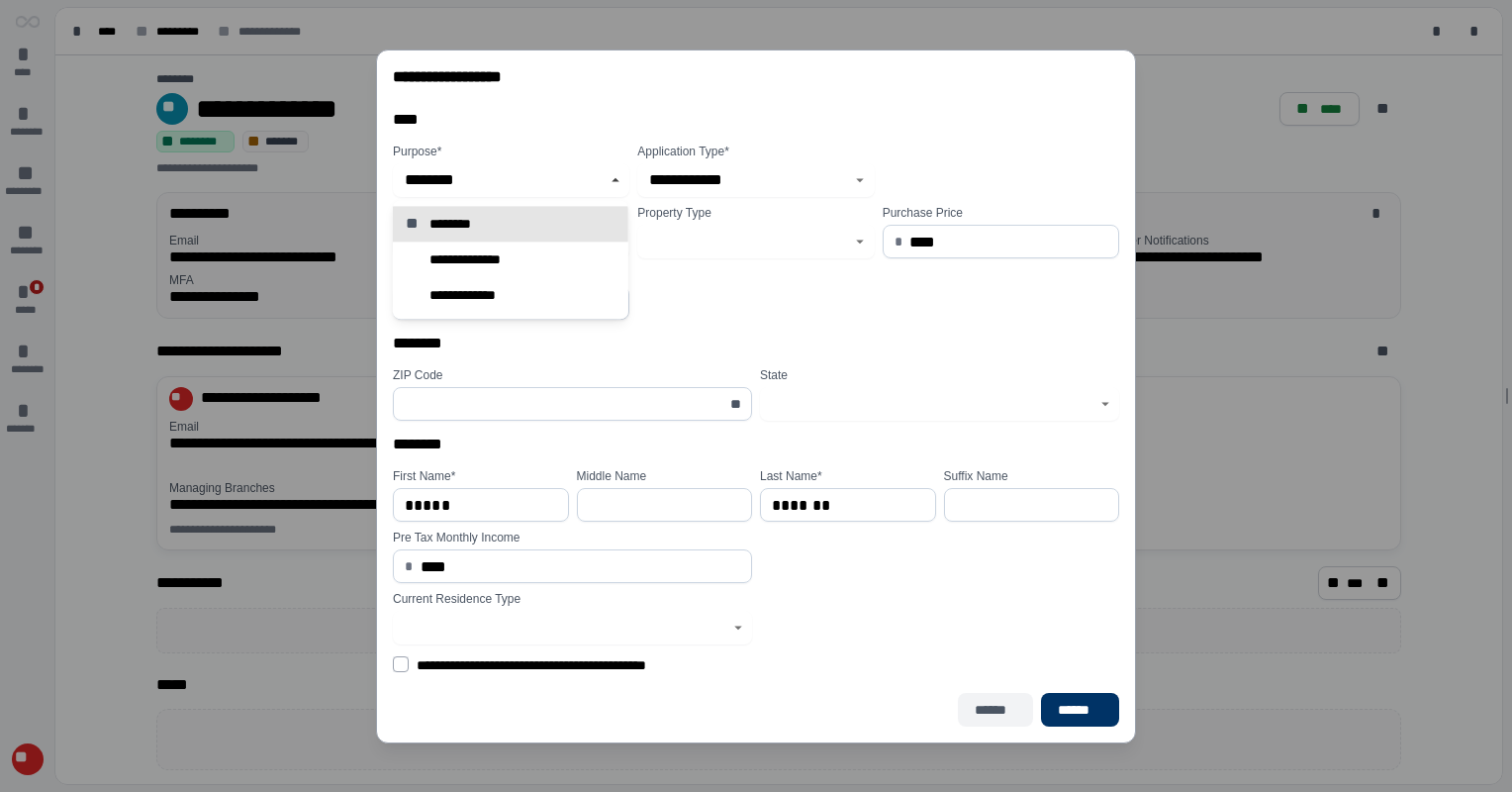 click on "******" at bounding box center (995, 710) 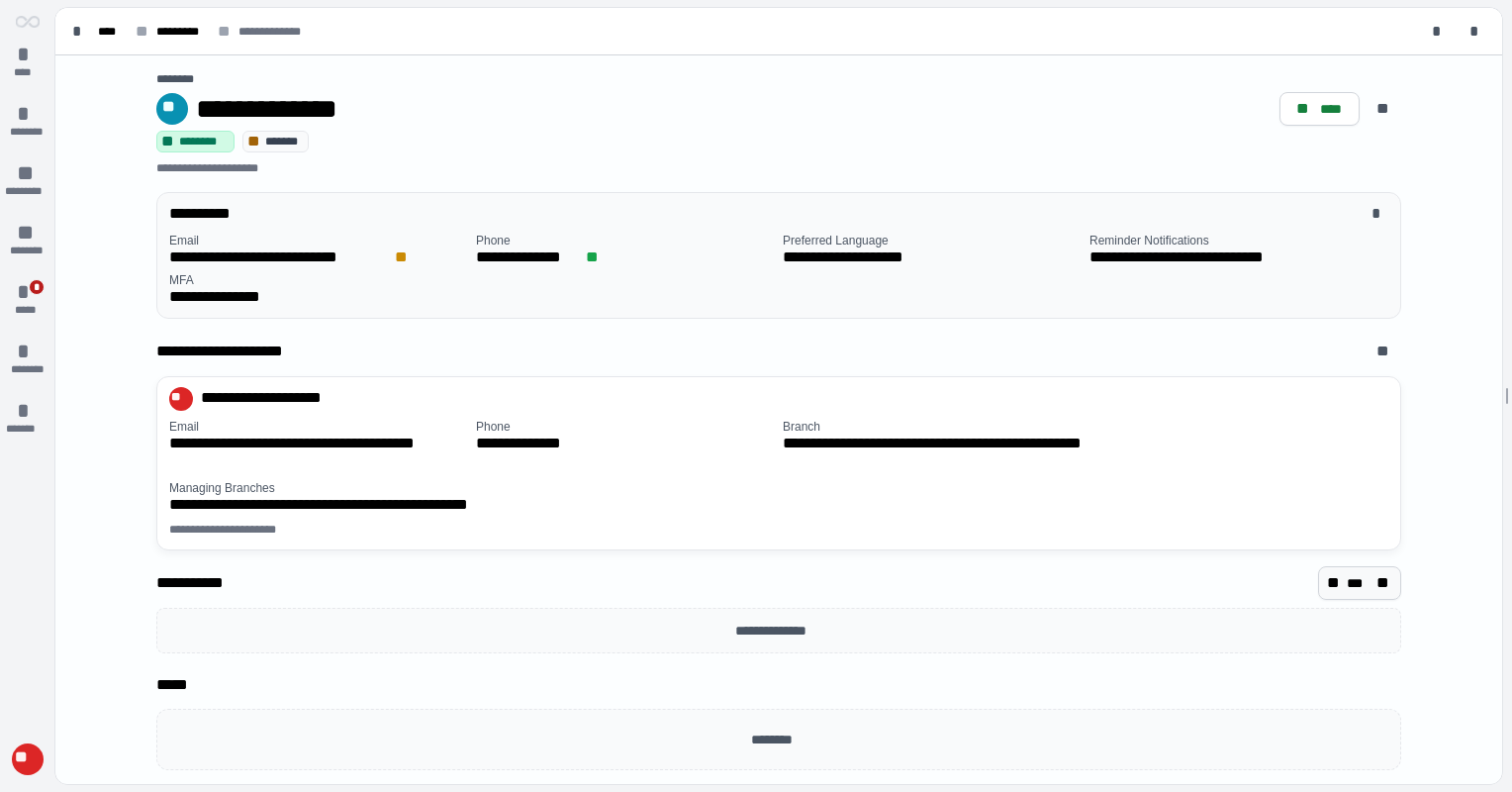 click on "***" at bounding box center (1360, 583) 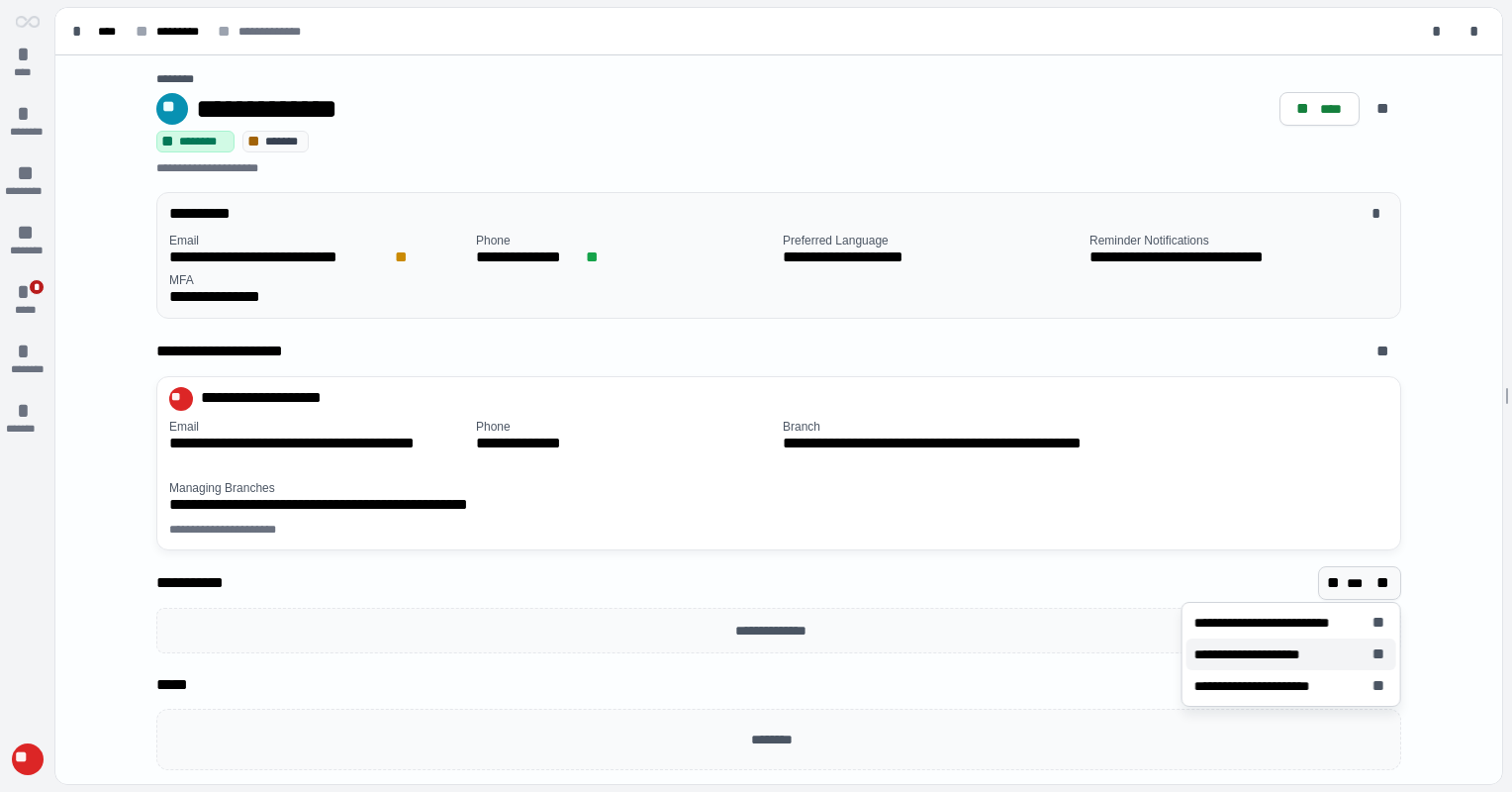 click on "**********" at bounding box center [1257, 654] 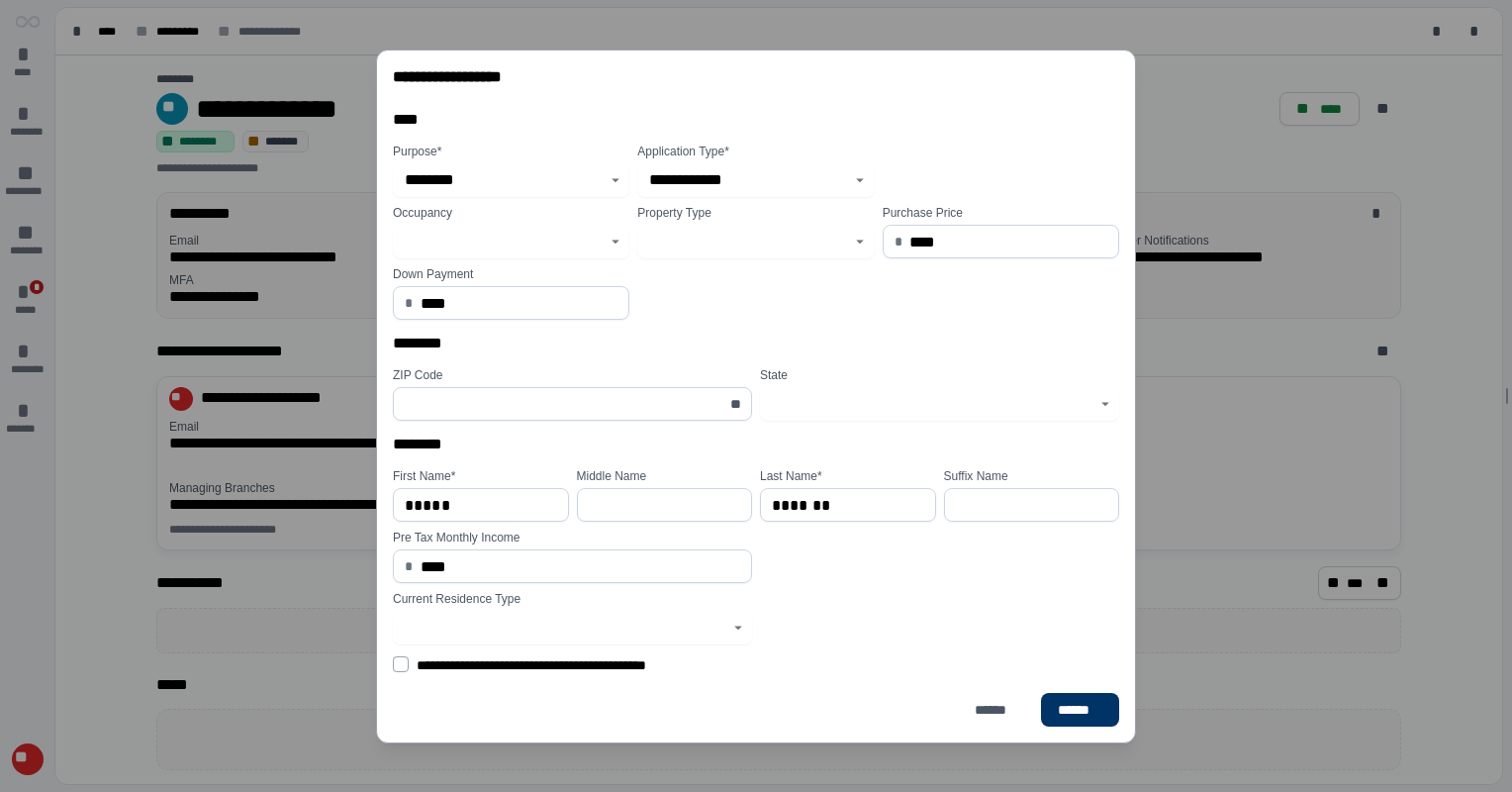 click 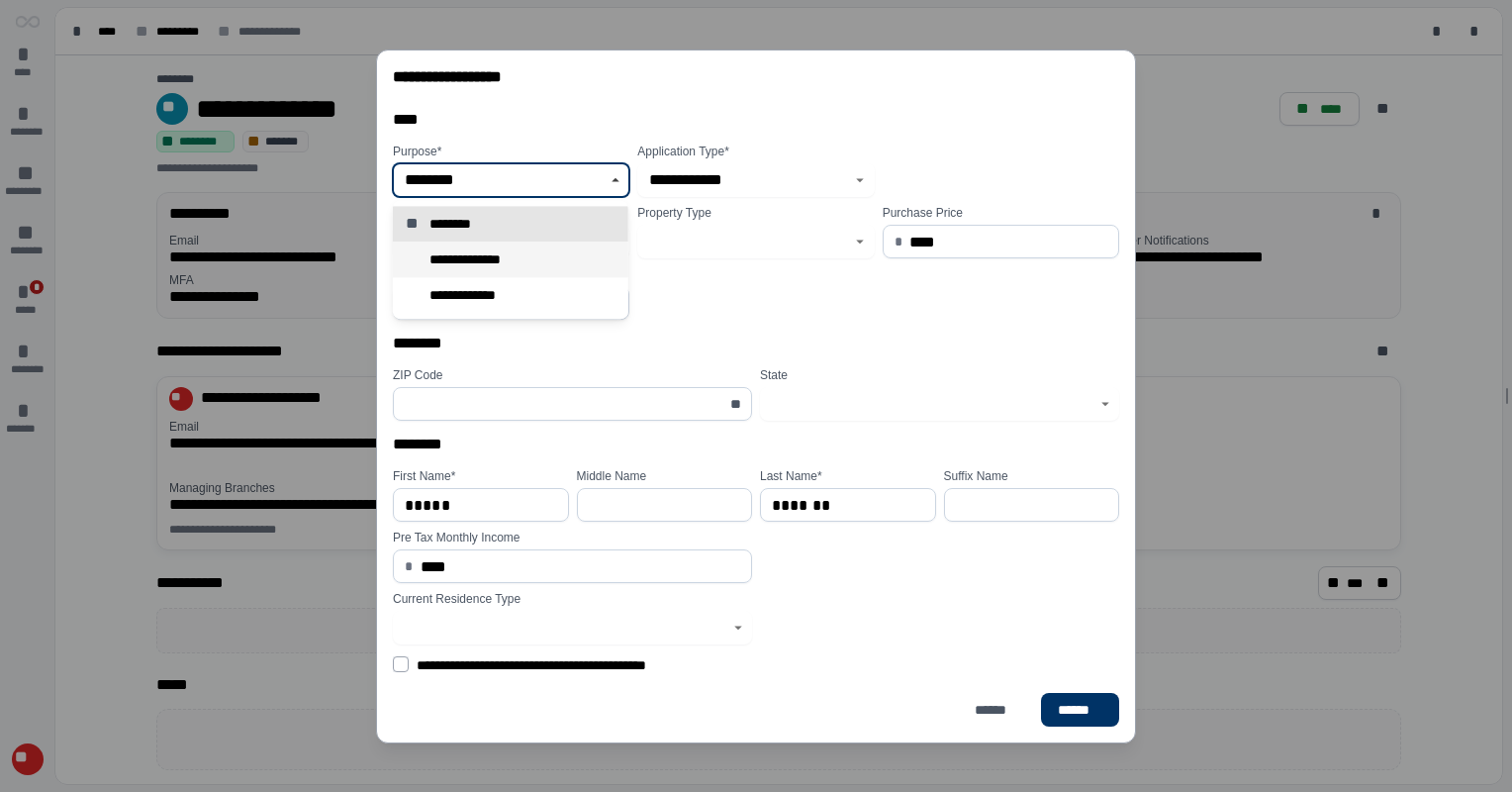 click on "**********" at bounding box center [474, 259] 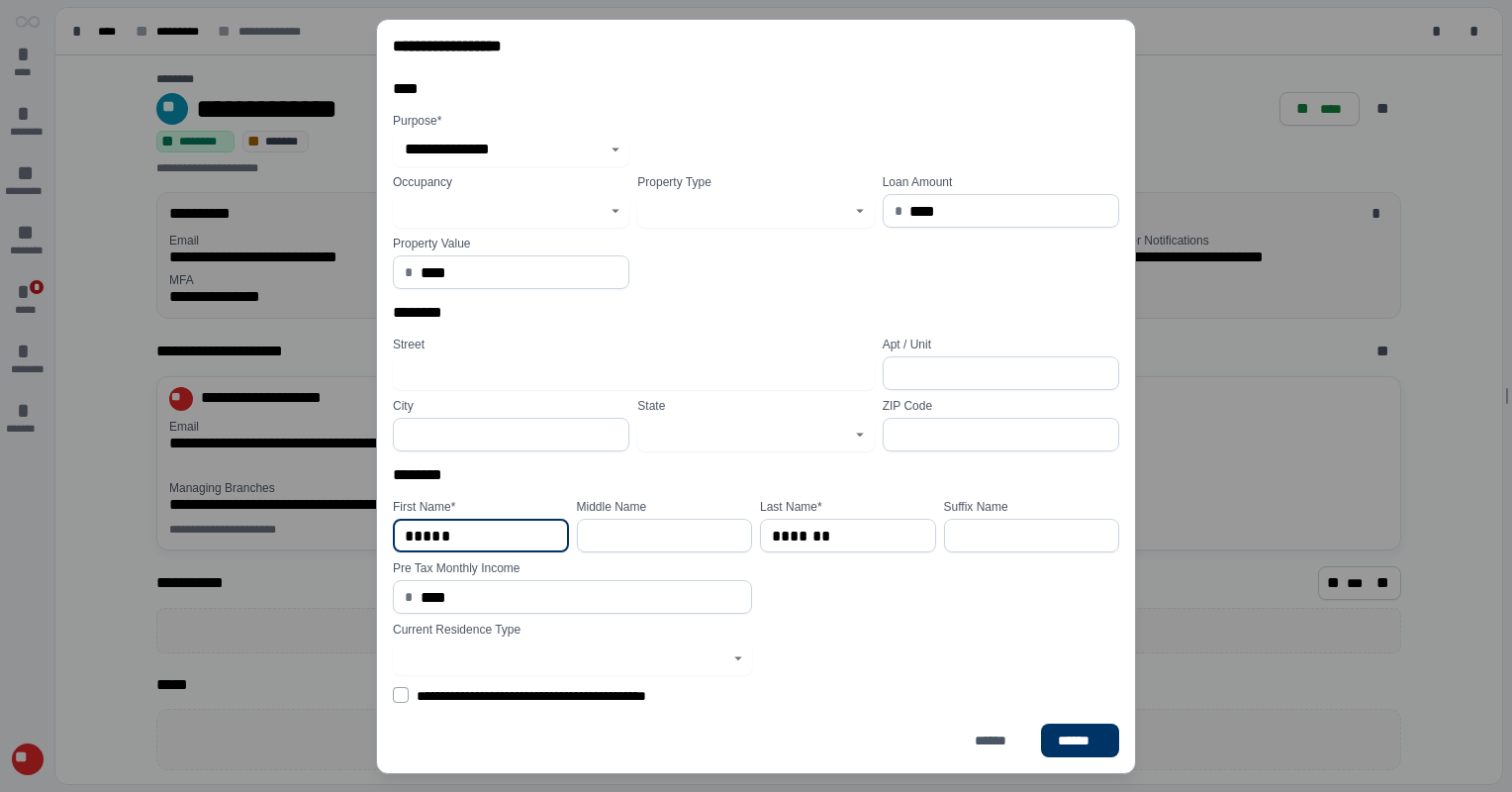 click on "*****" at bounding box center (481, 536) 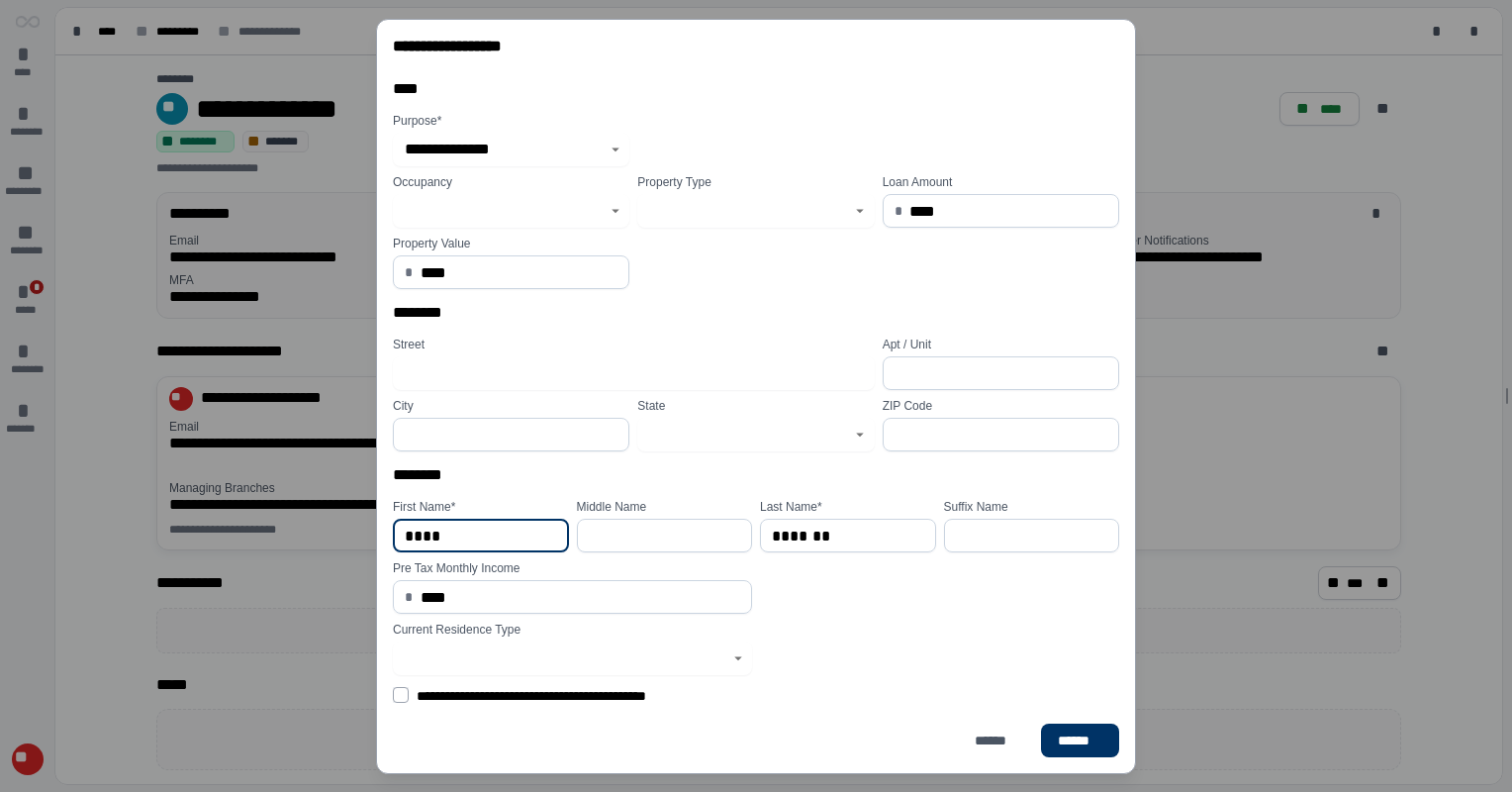 click 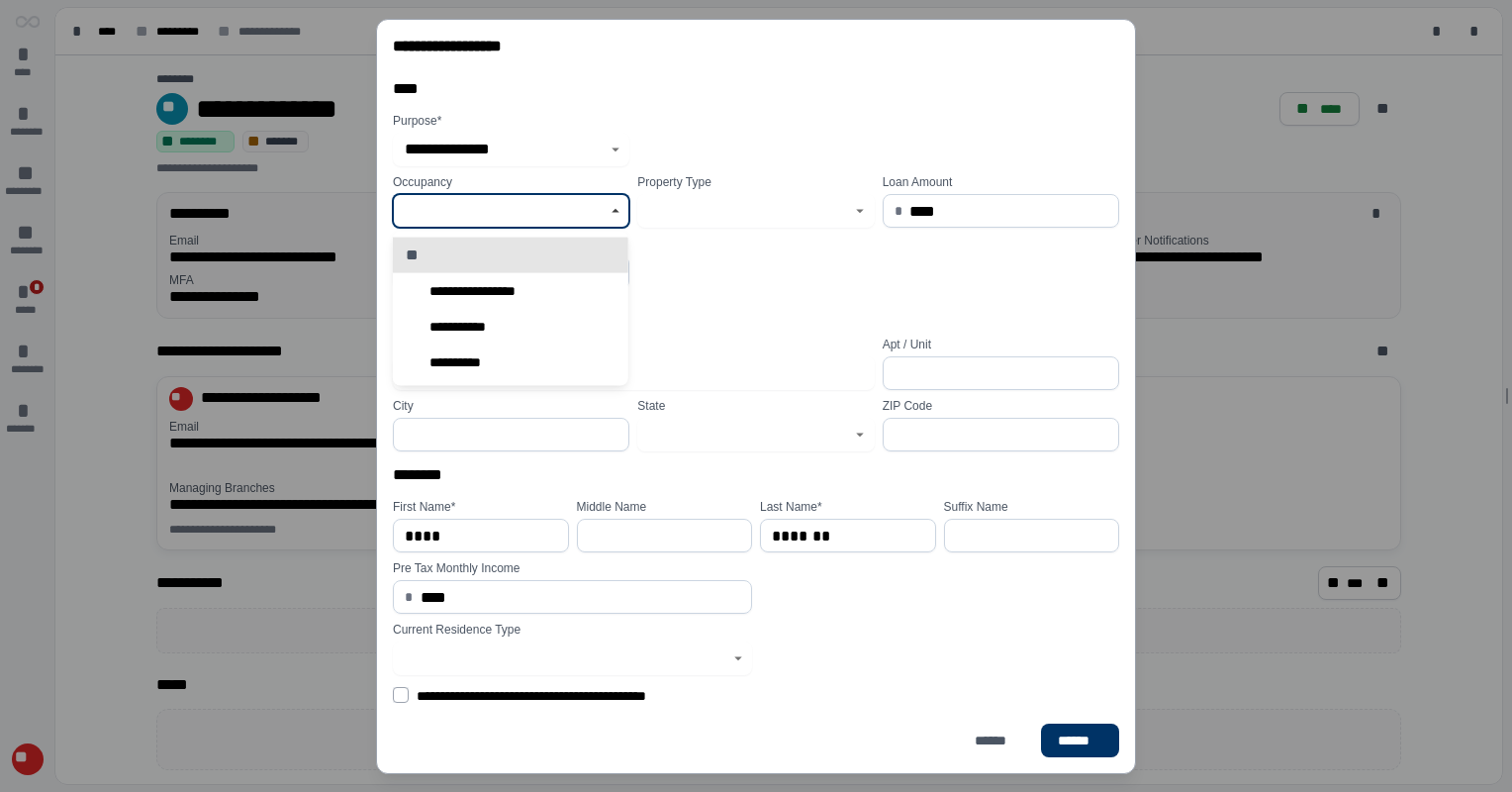 drag, startPoint x: 501, startPoint y: 289, endPoint x: 702, endPoint y: 180, distance: 228.65257 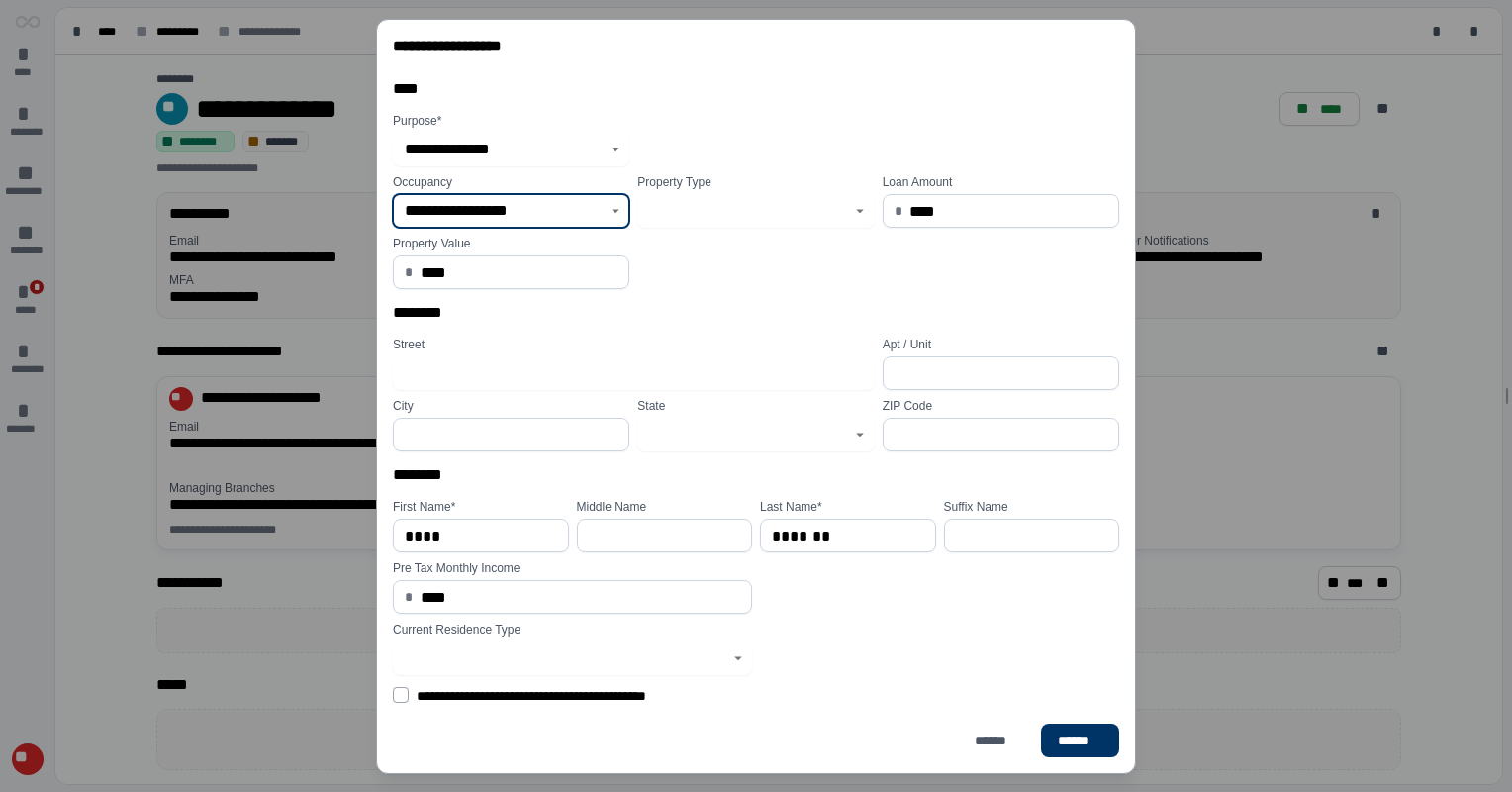 click 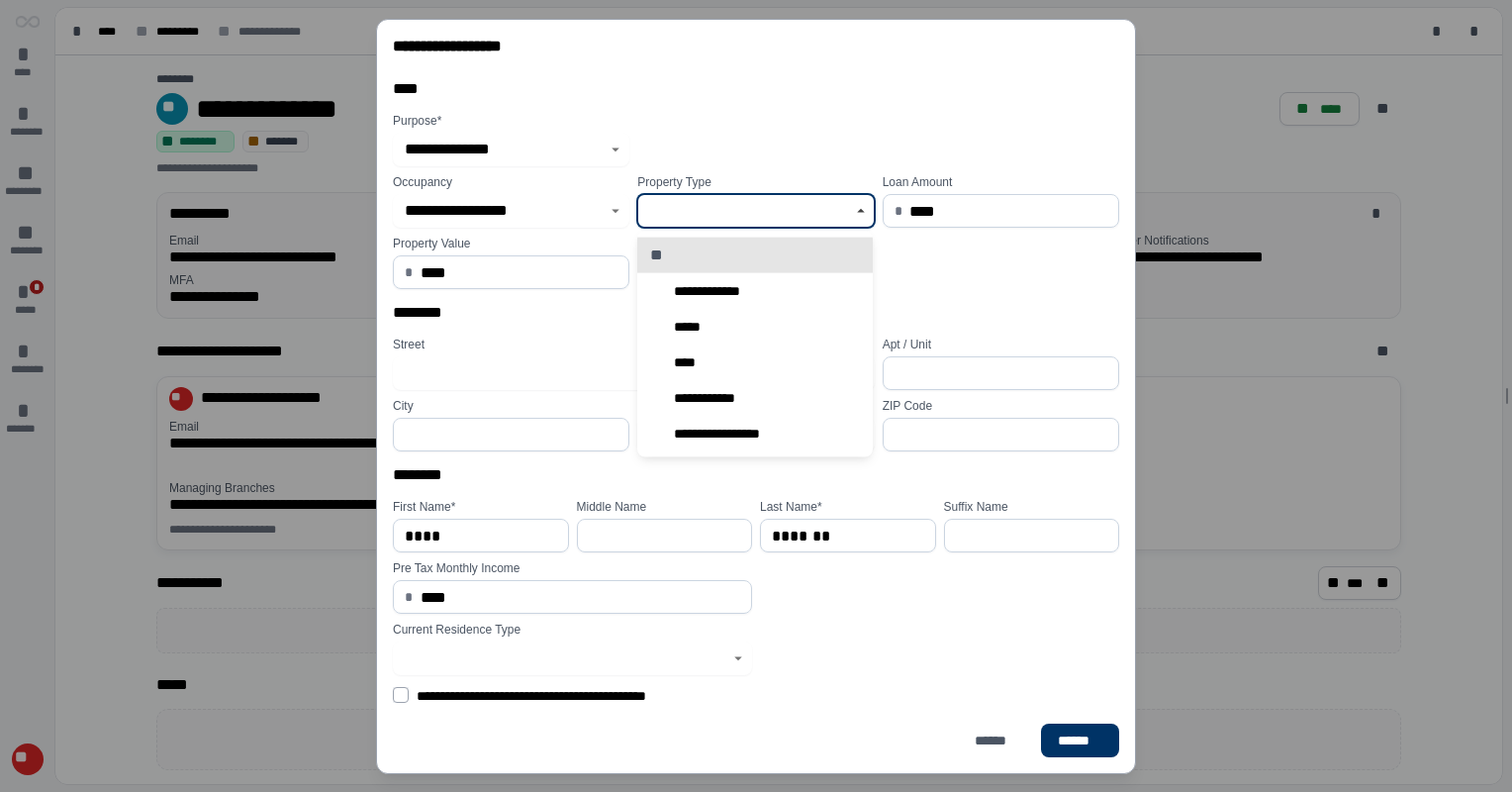 click on "*****" at bounding box center (755, 327) 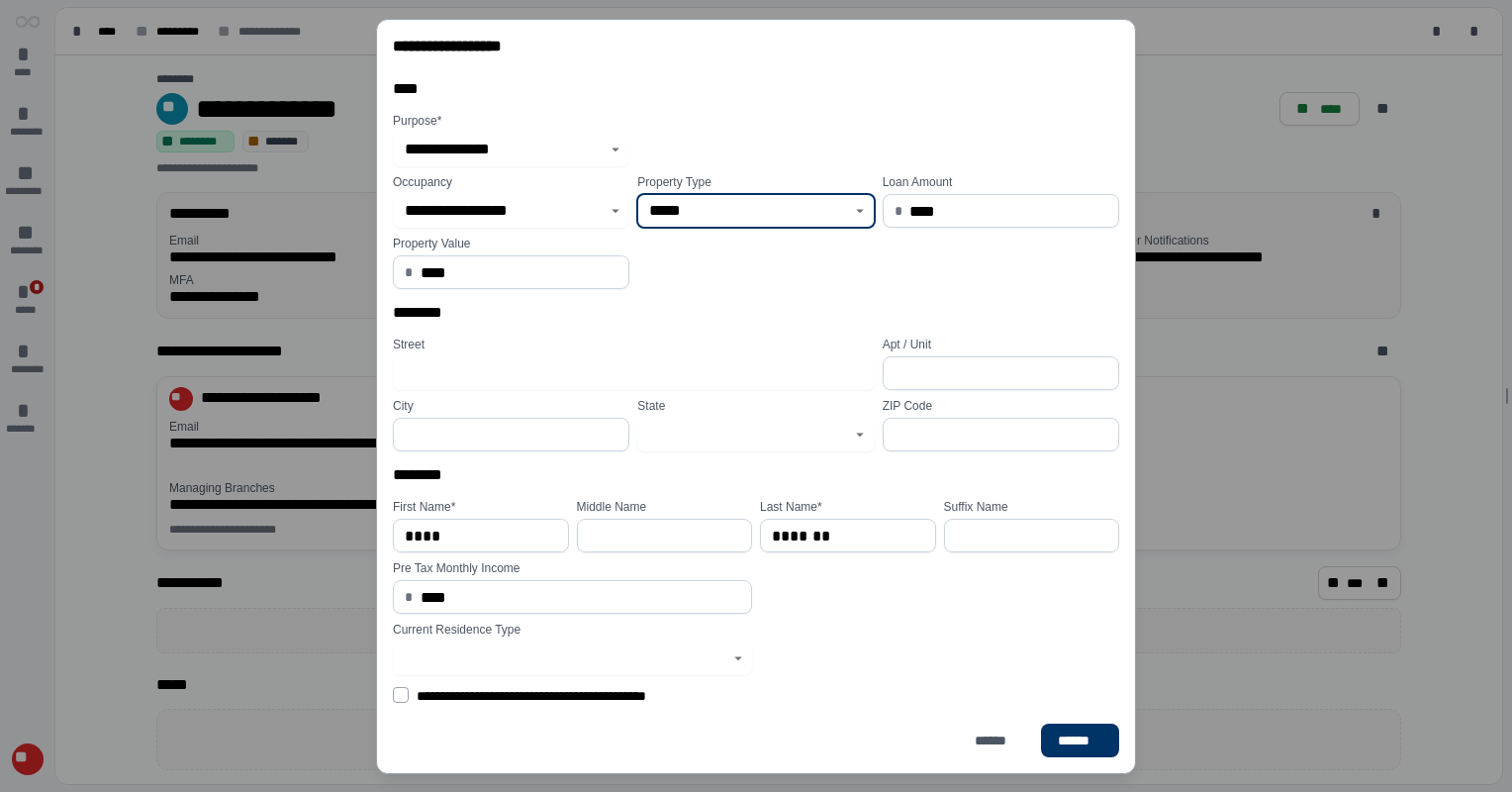 drag, startPoint x: 855, startPoint y: 213, endPoint x: 819, endPoint y: 230, distance: 39.812058 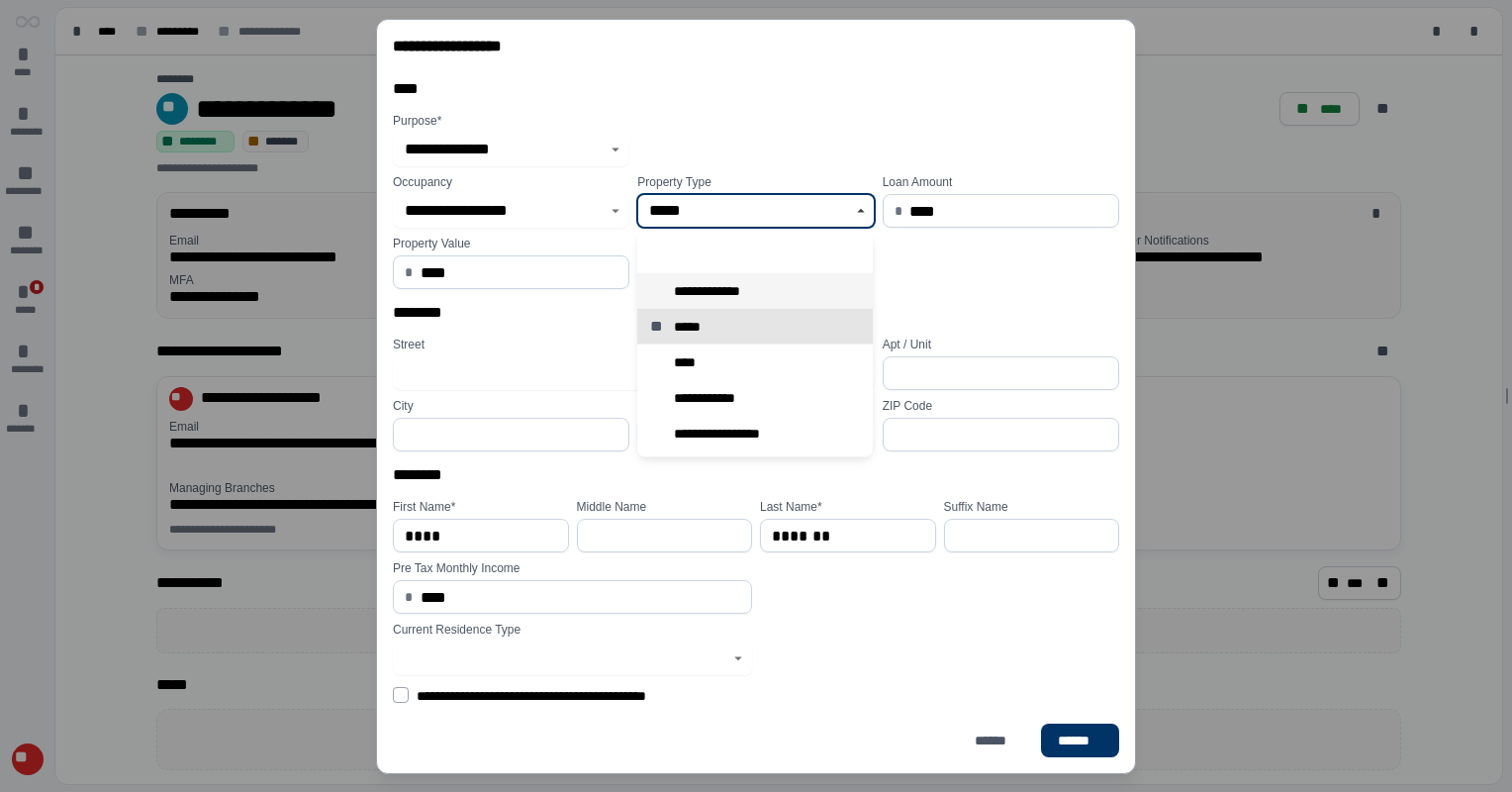 click on "**********" at bounding box center (713, 291) 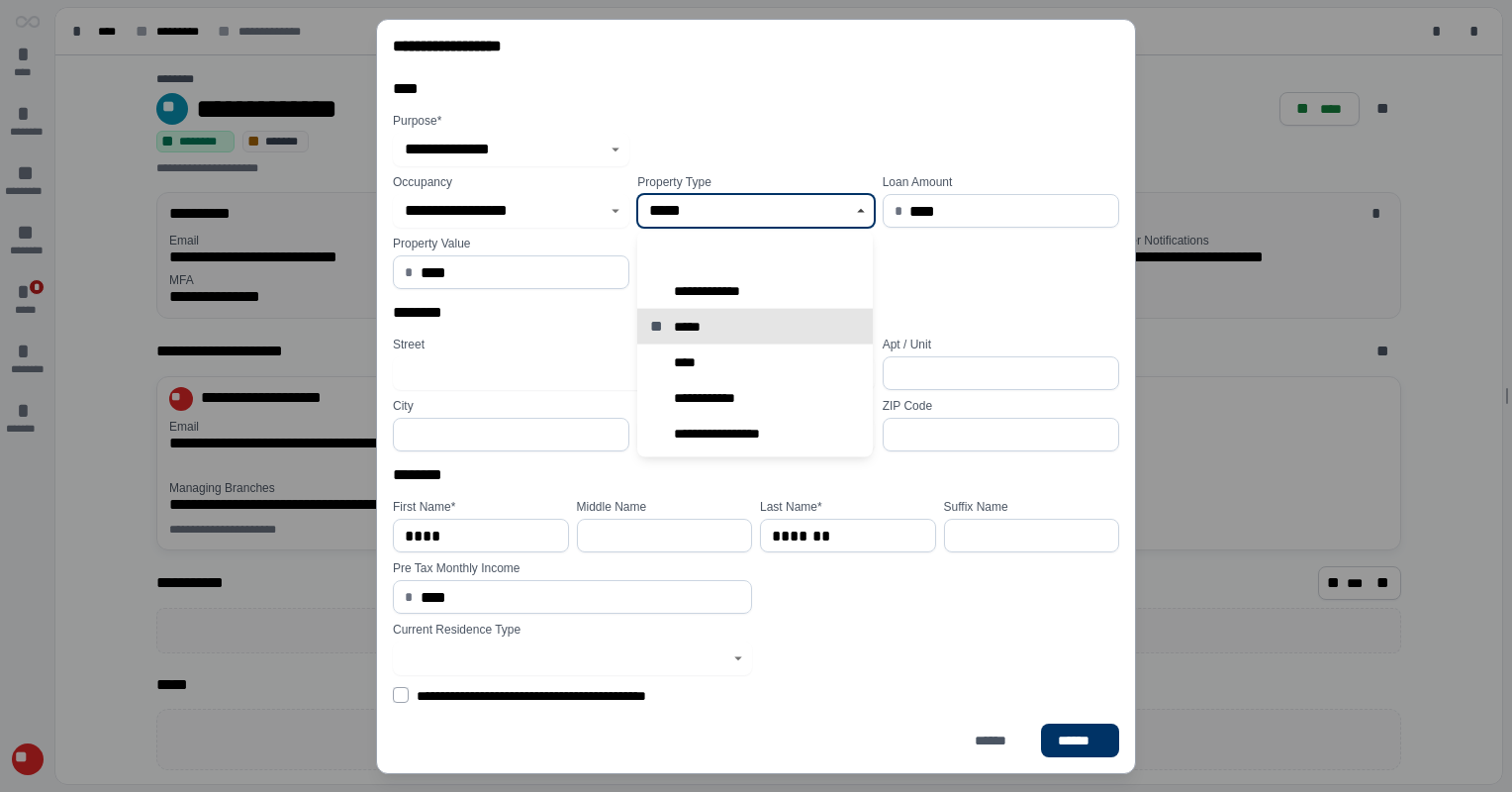 type on "**********" 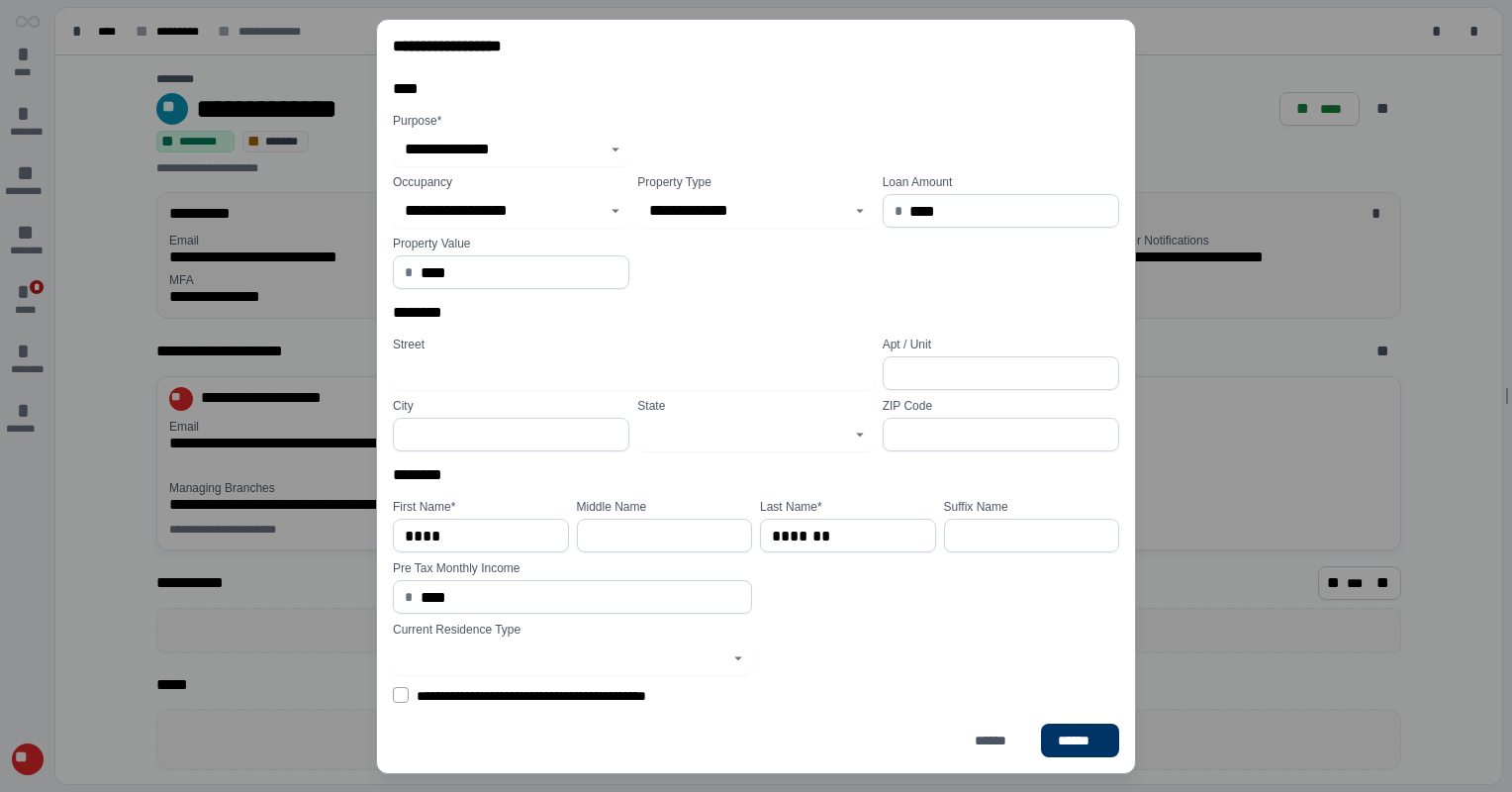click on "****" at bounding box center [1008, 211] 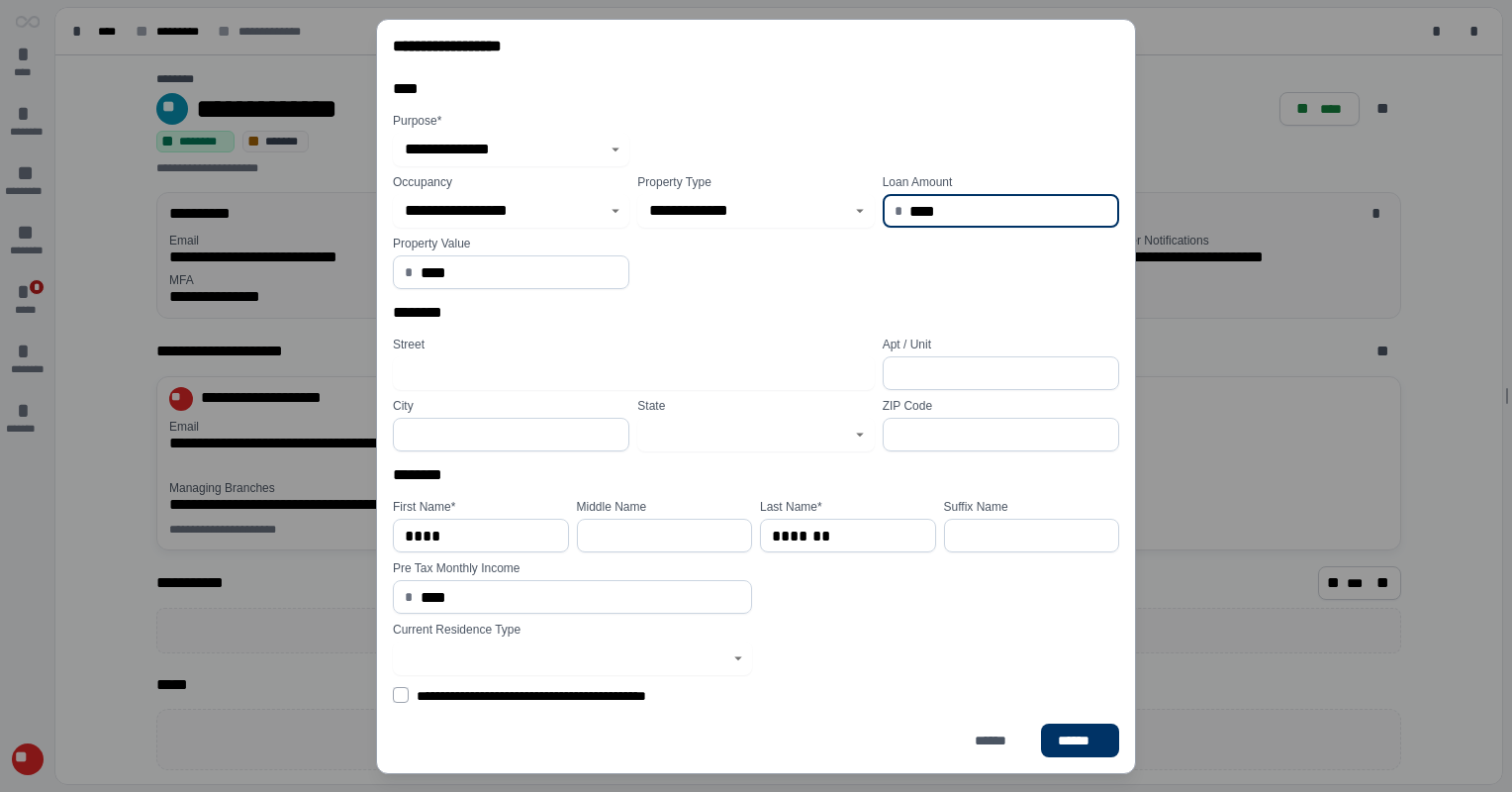 drag, startPoint x: 970, startPoint y: 209, endPoint x: 811, endPoint y: 269, distance: 169.94411 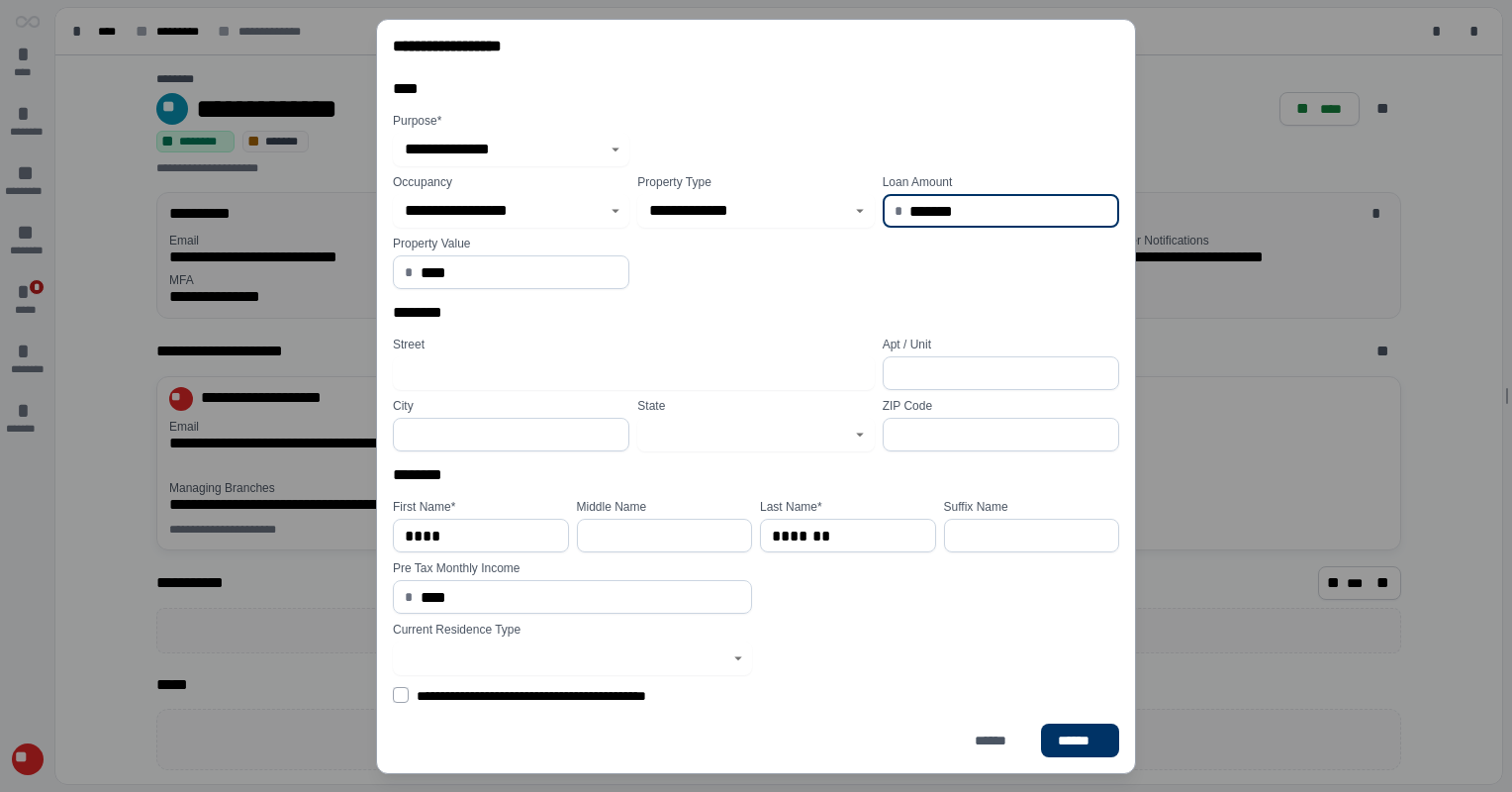 type on "**********" 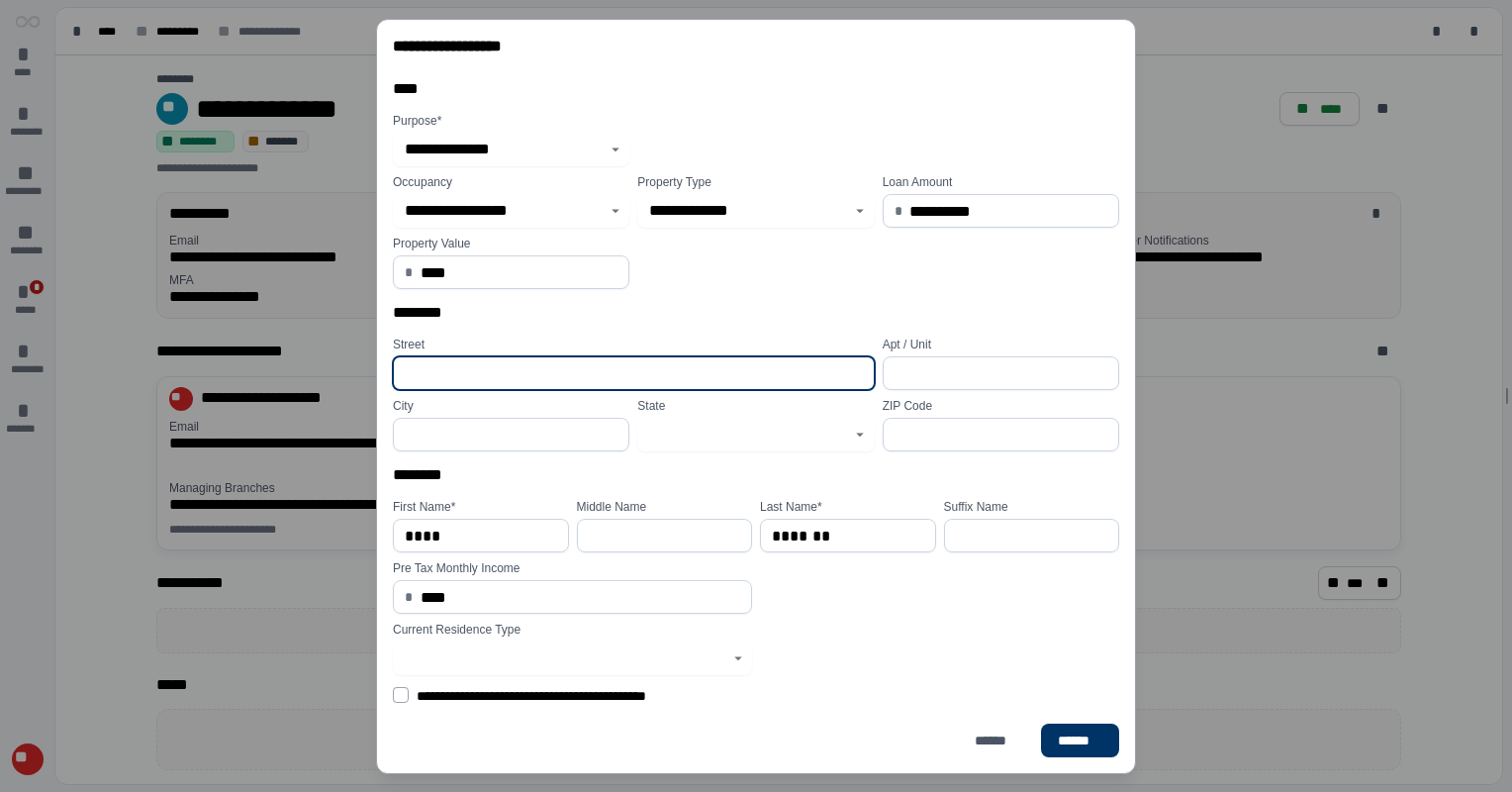 click at bounding box center (633, 373) 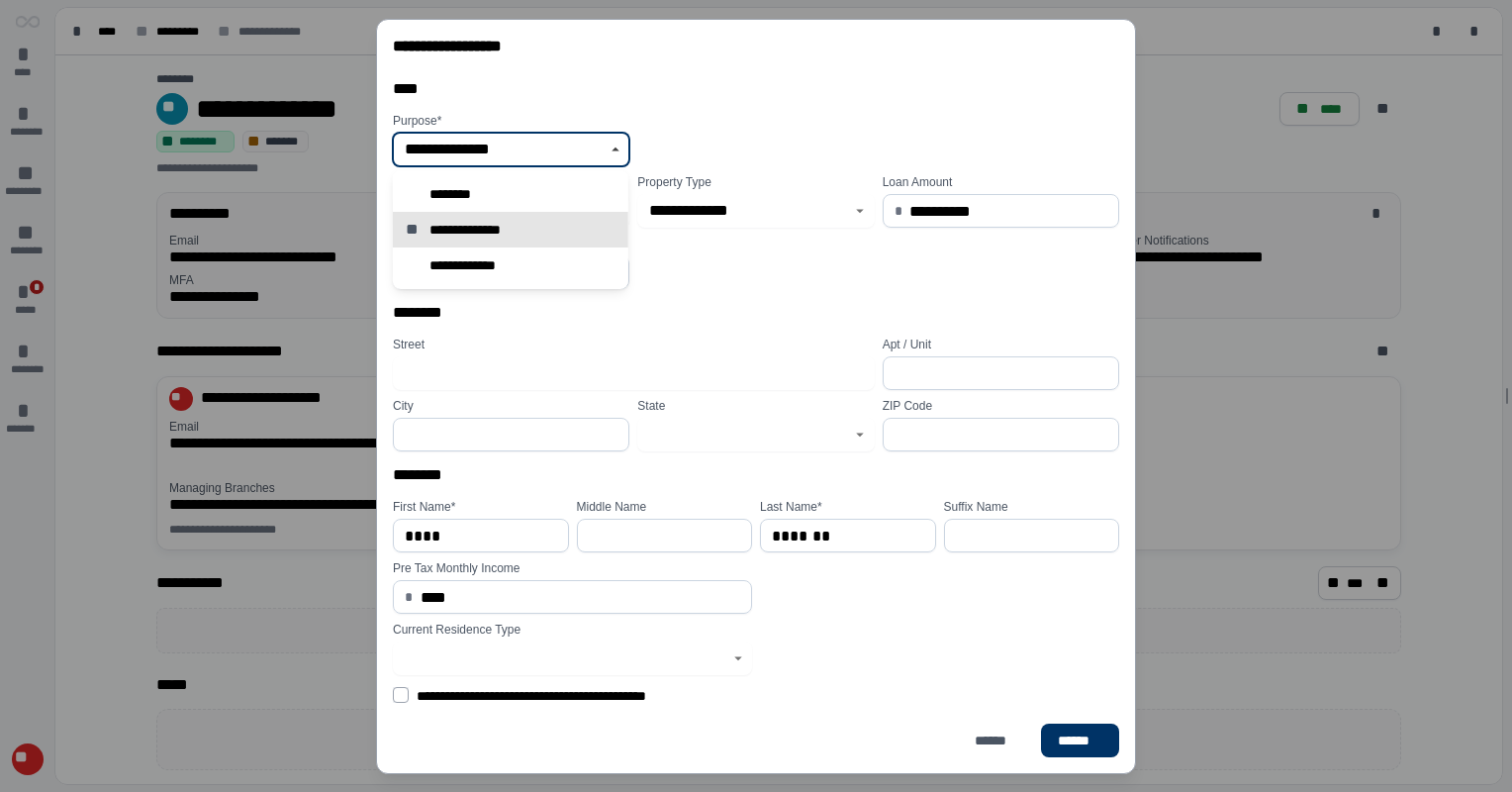 click 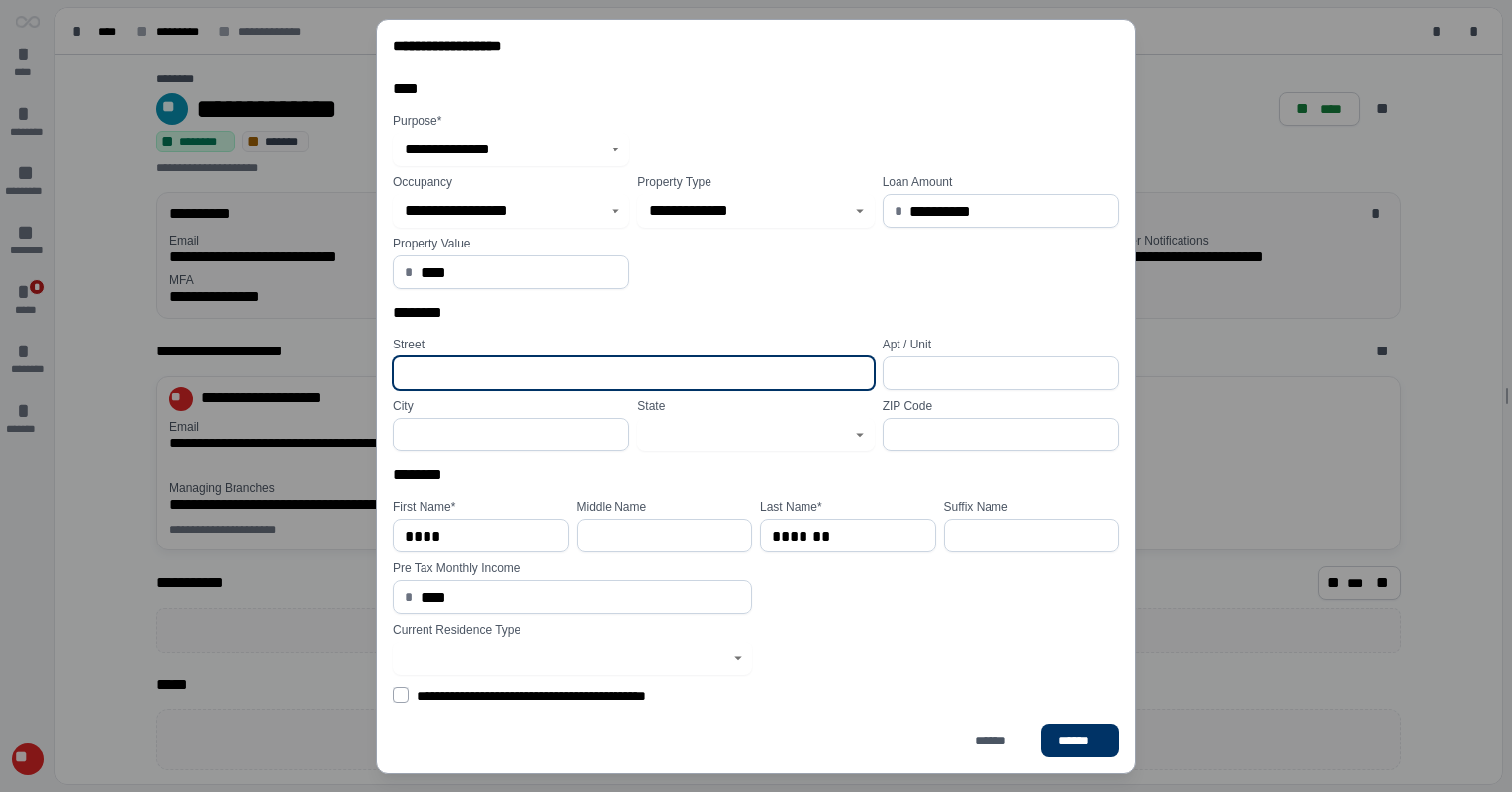 click at bounding box center (633, 373) 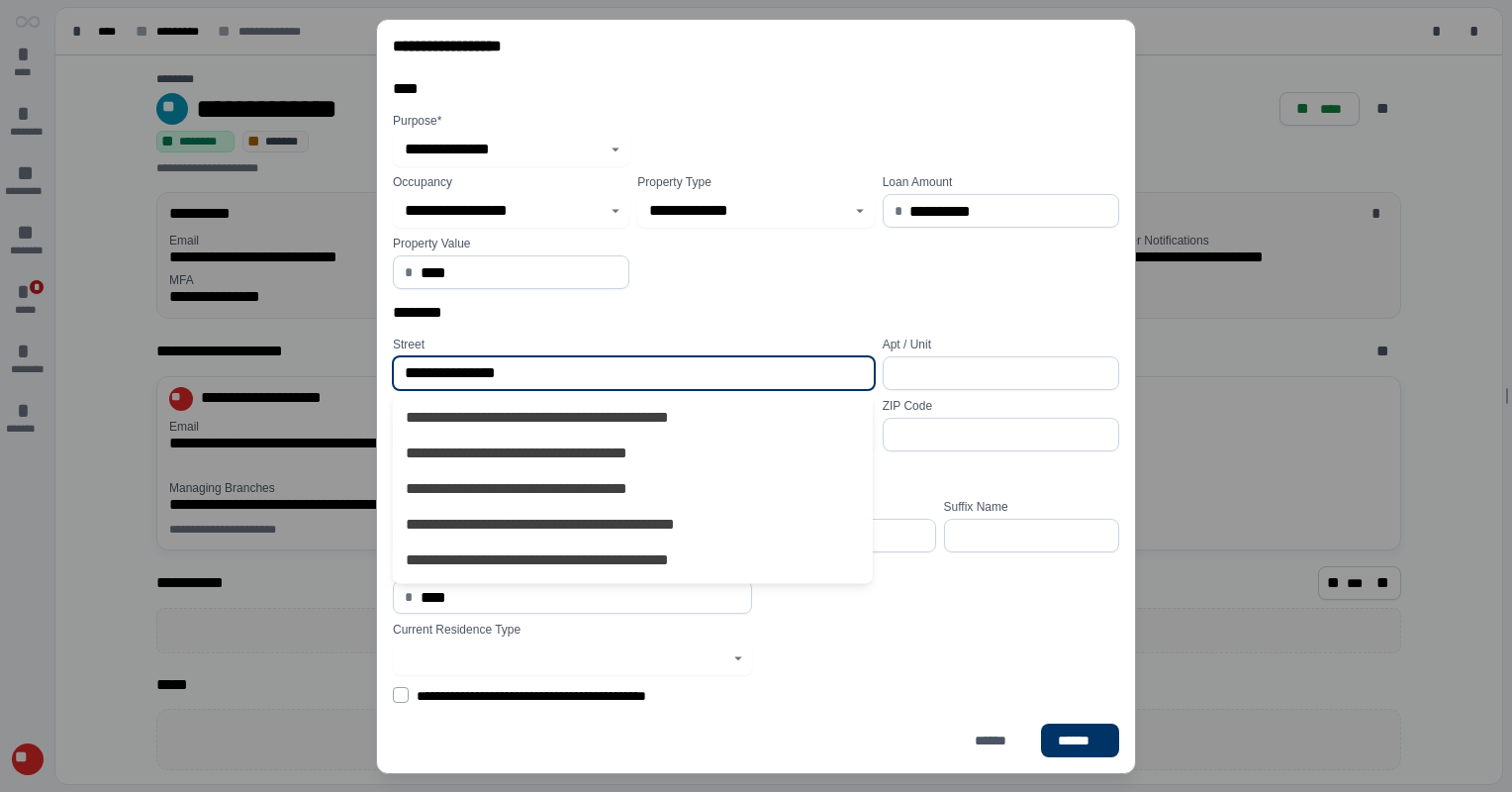 type on "**********" 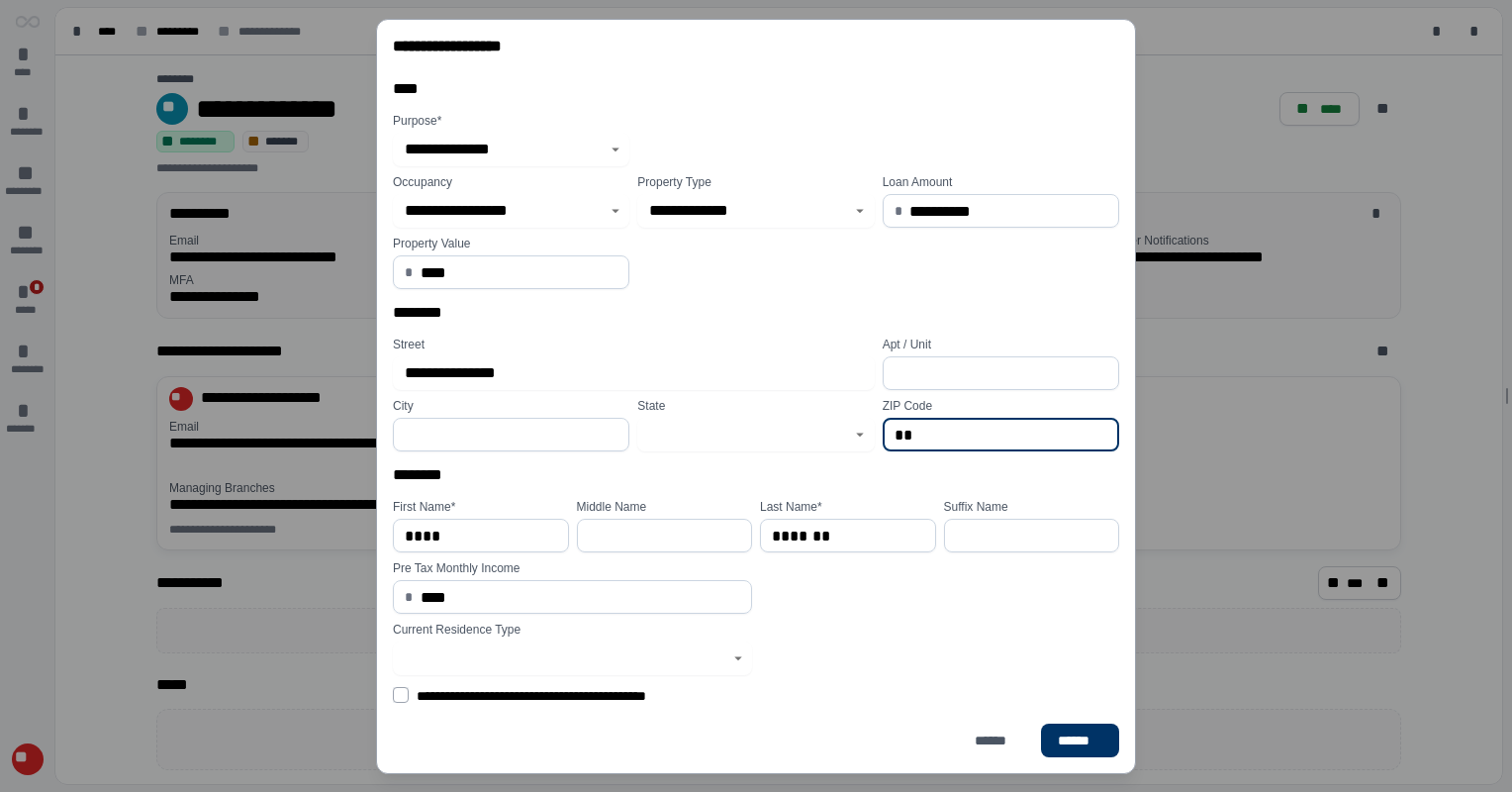type on "**" 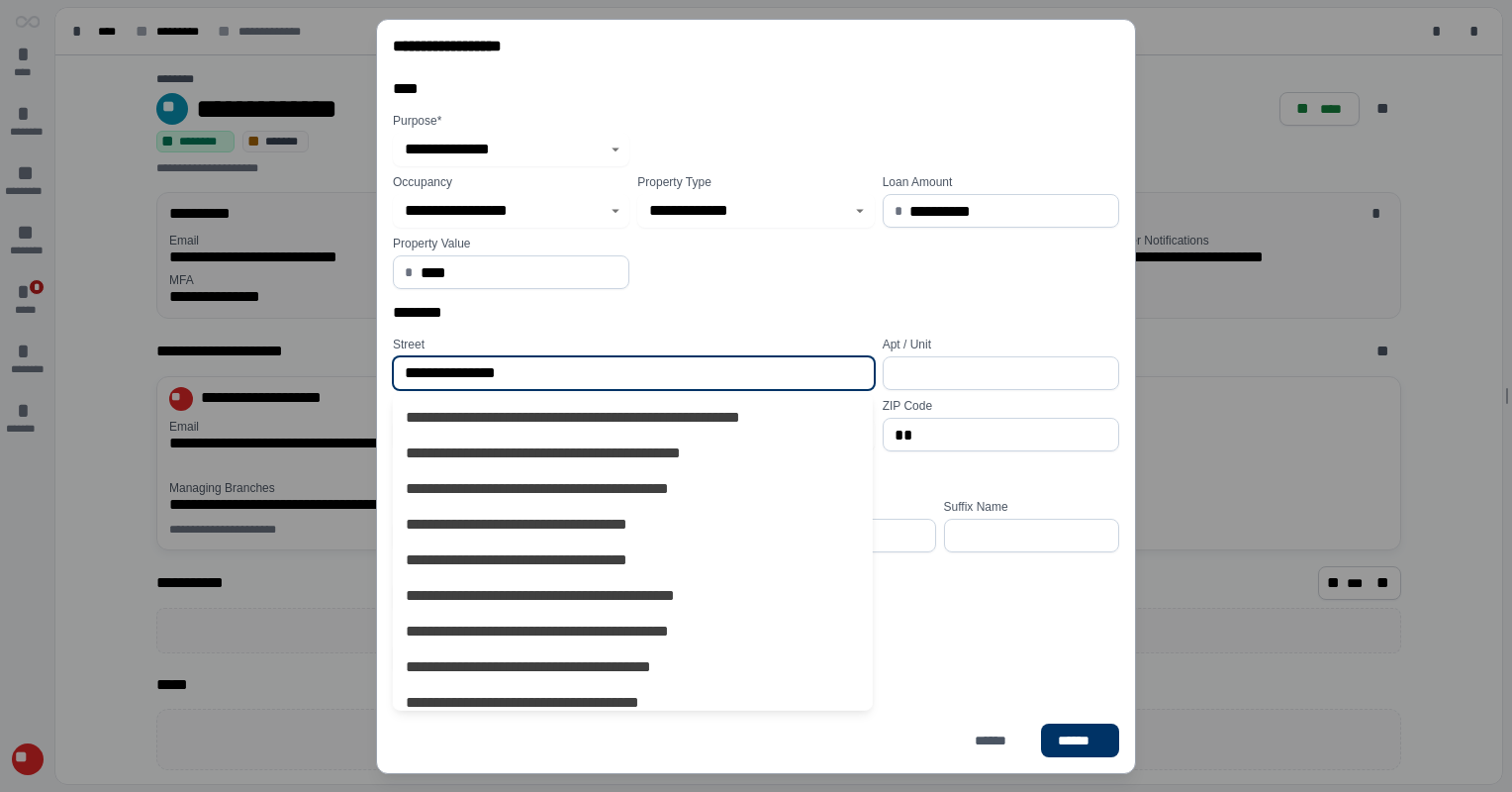 drag, startPoint x: 549, startPoint y: 365, endPoint x: 318, endPoint y: 449, distance: 245.7987 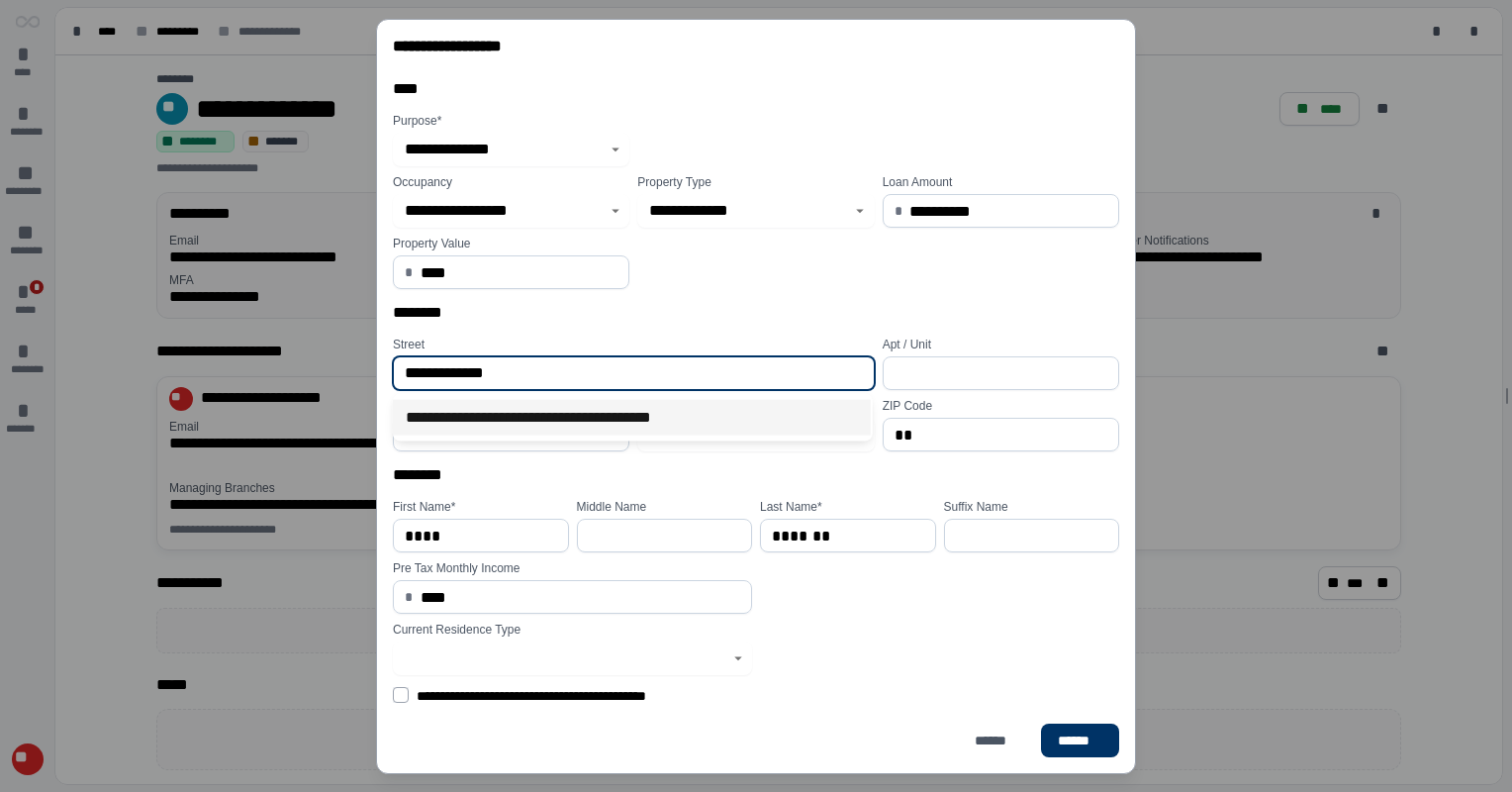 click on "**********" at bounding box center [631, 418] 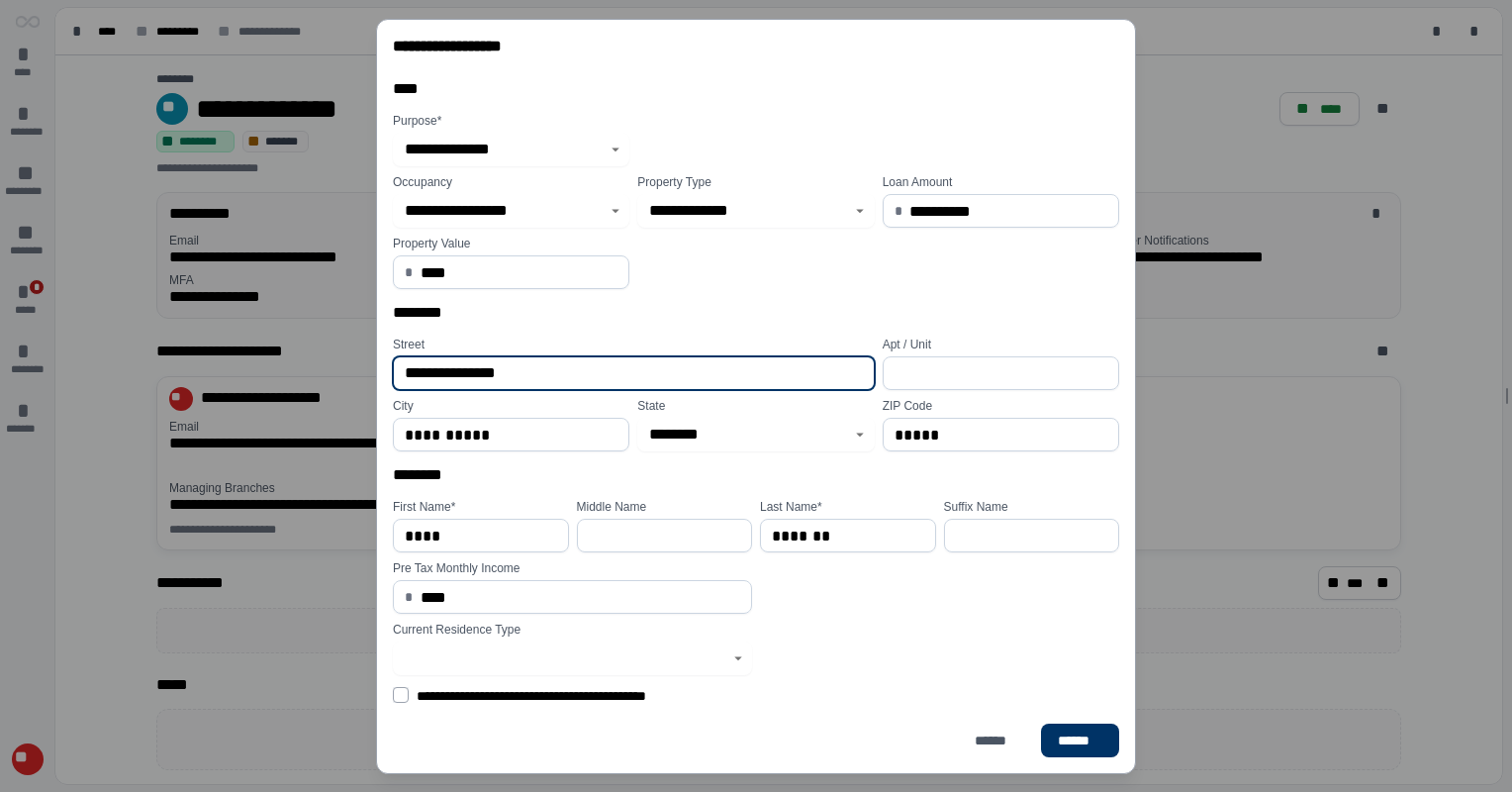 type on "**********" 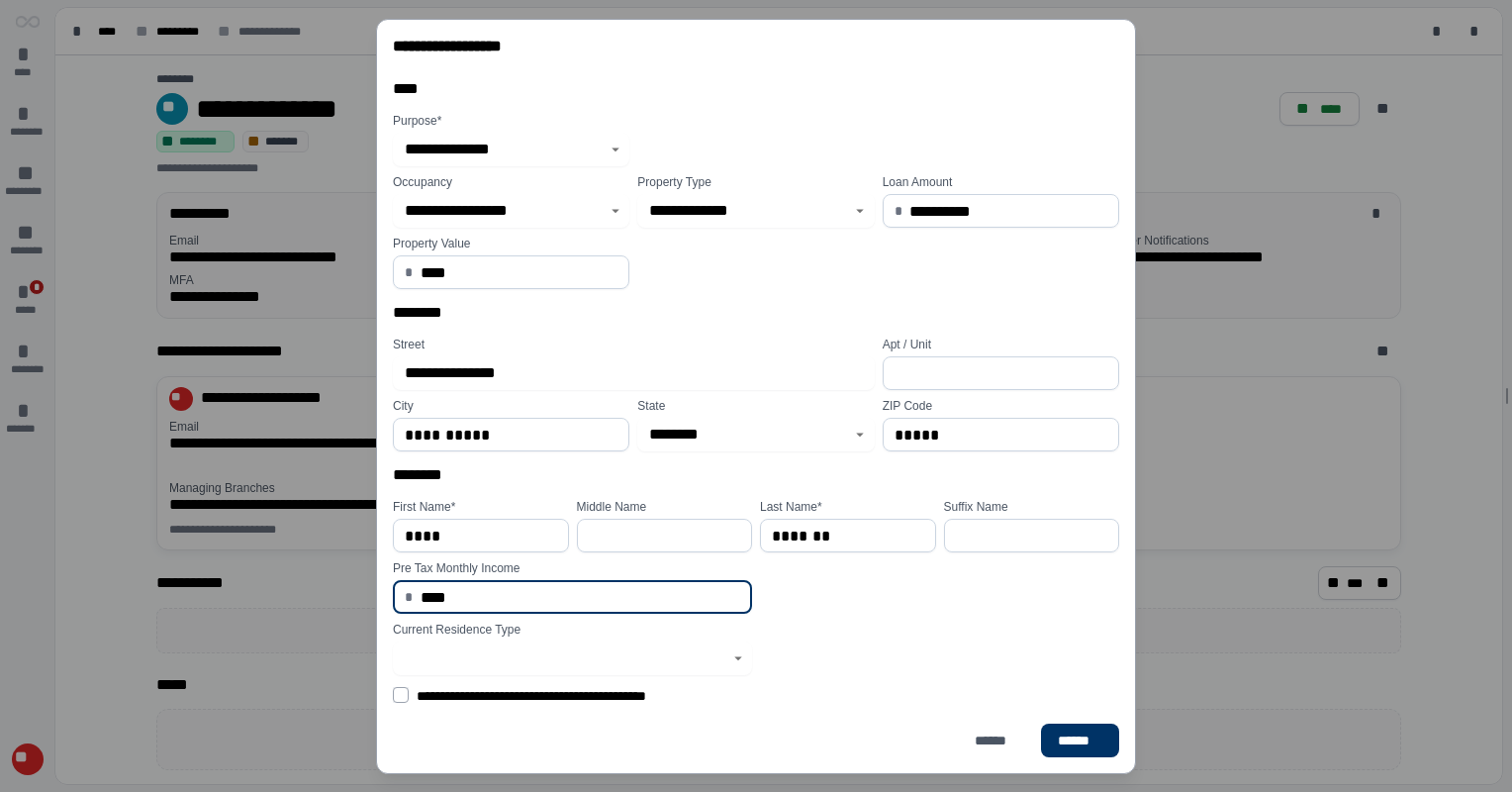 drag, startPoint x: 483, startPoint y: 596, endPoint x: 405, endPoint y: 619, distance: 81.32035 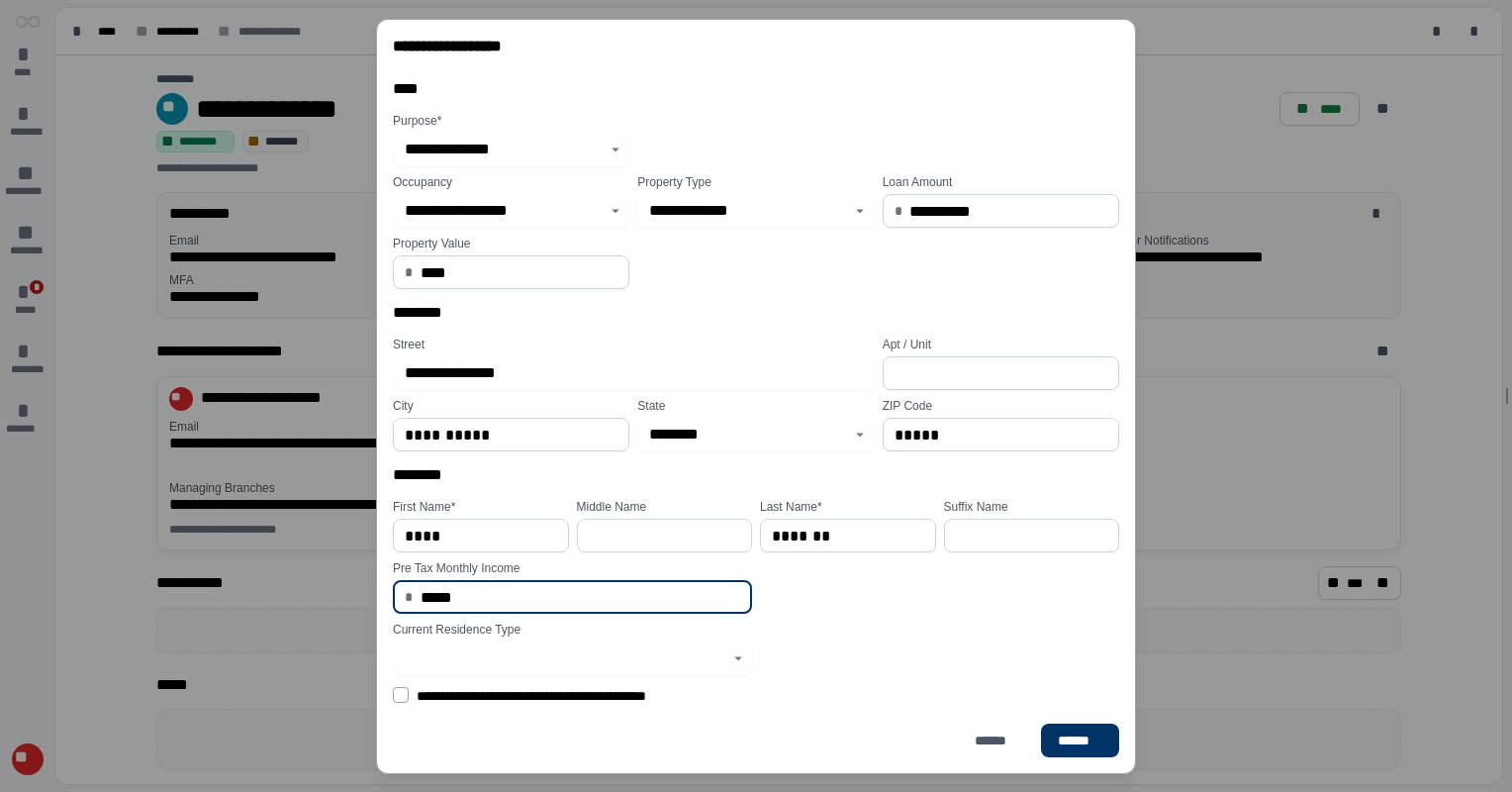 click 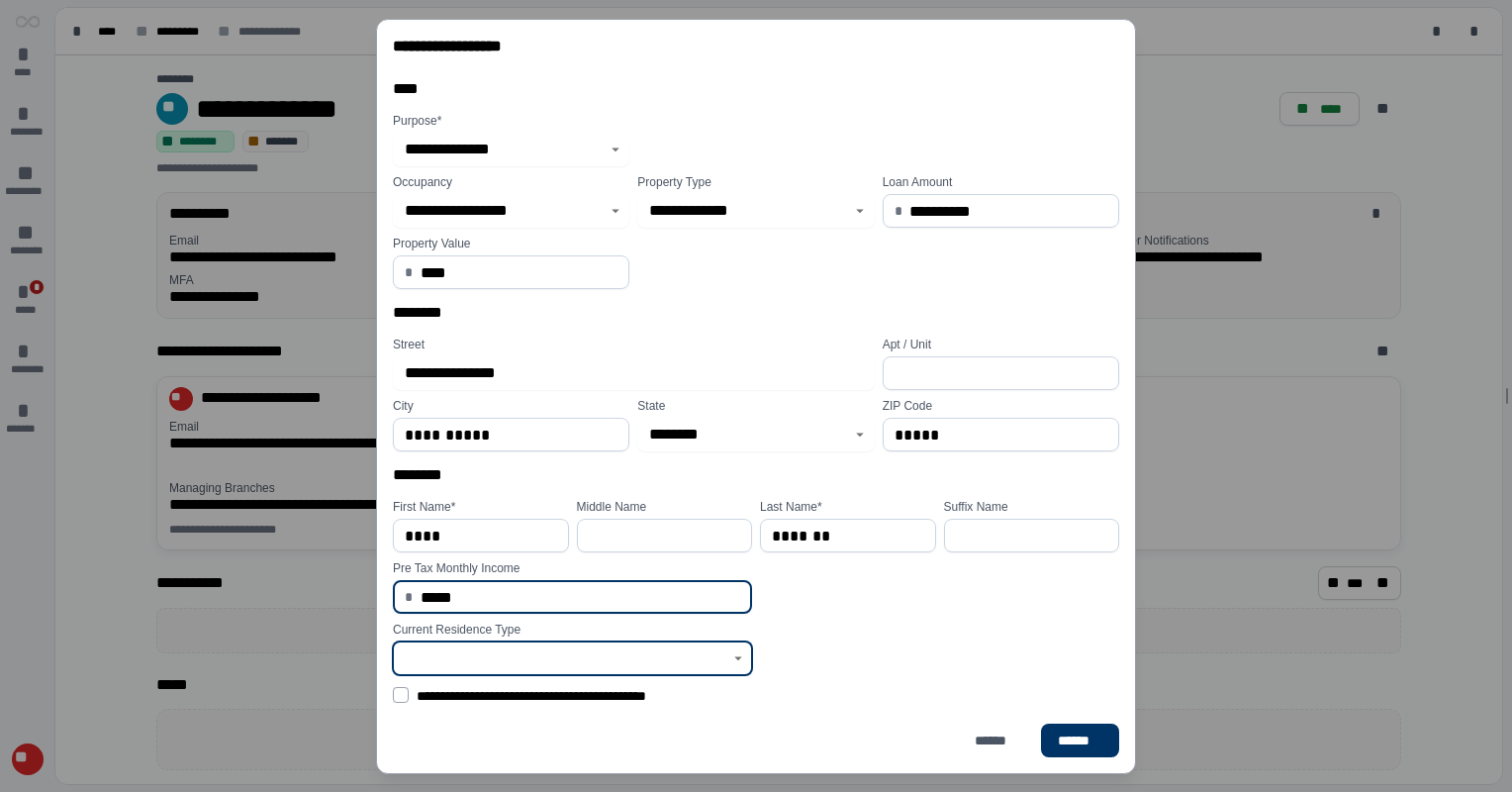 type on "********" 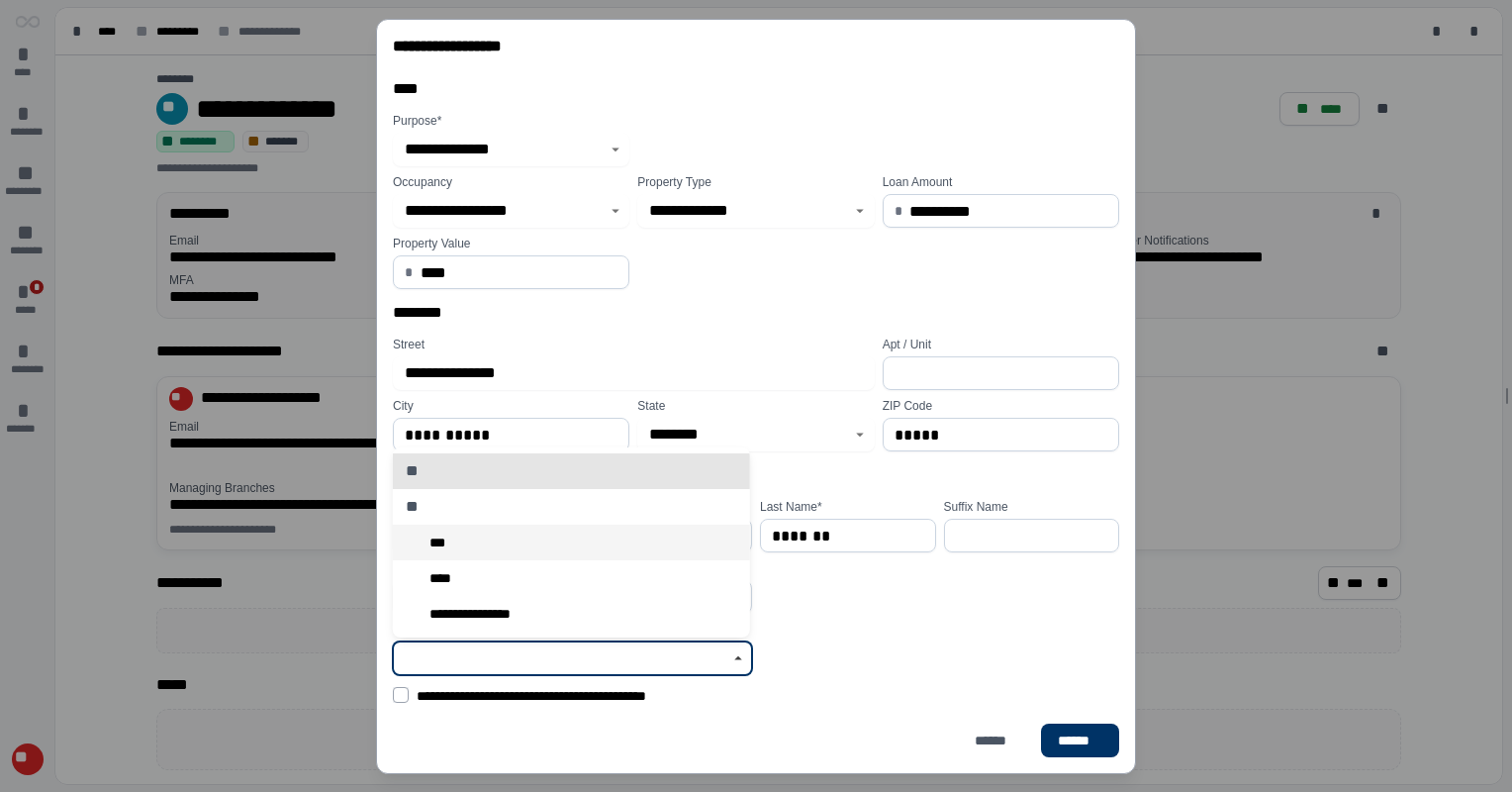 click on "***" at bounding box center (571, 543) 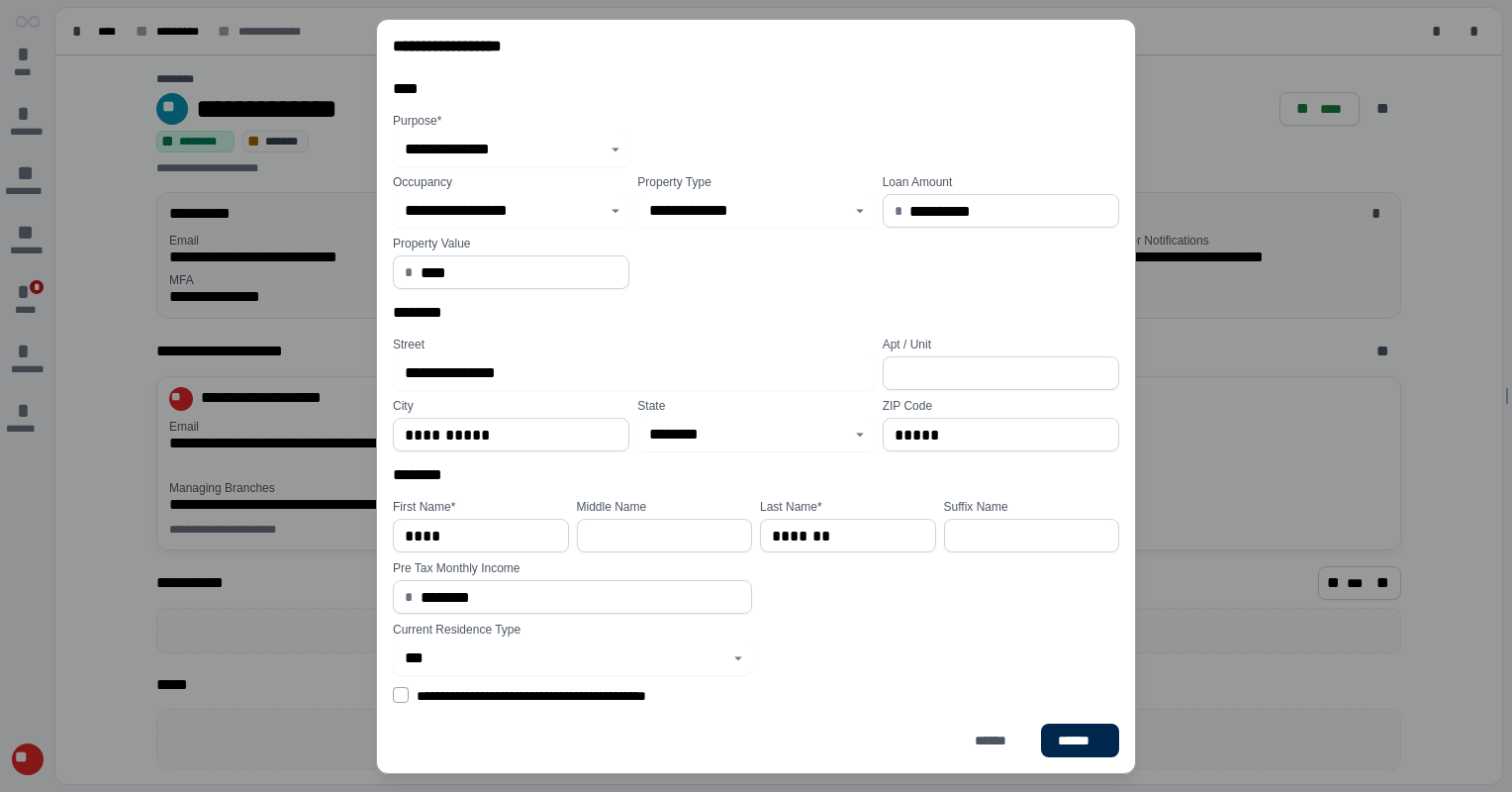 click on "******" at bounding box center [1080, 741] 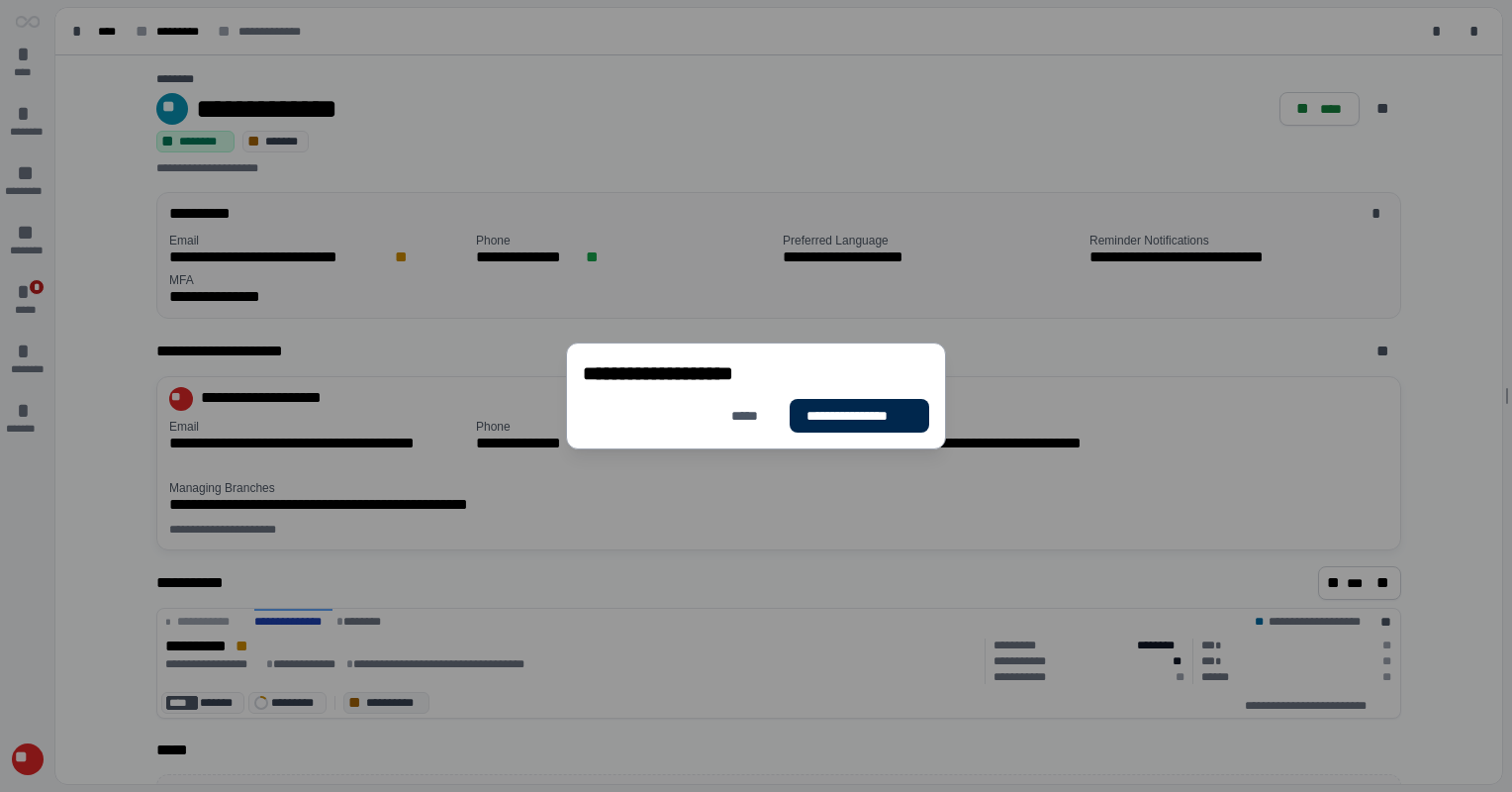 click on "**********" at bounding box center (859, 416) 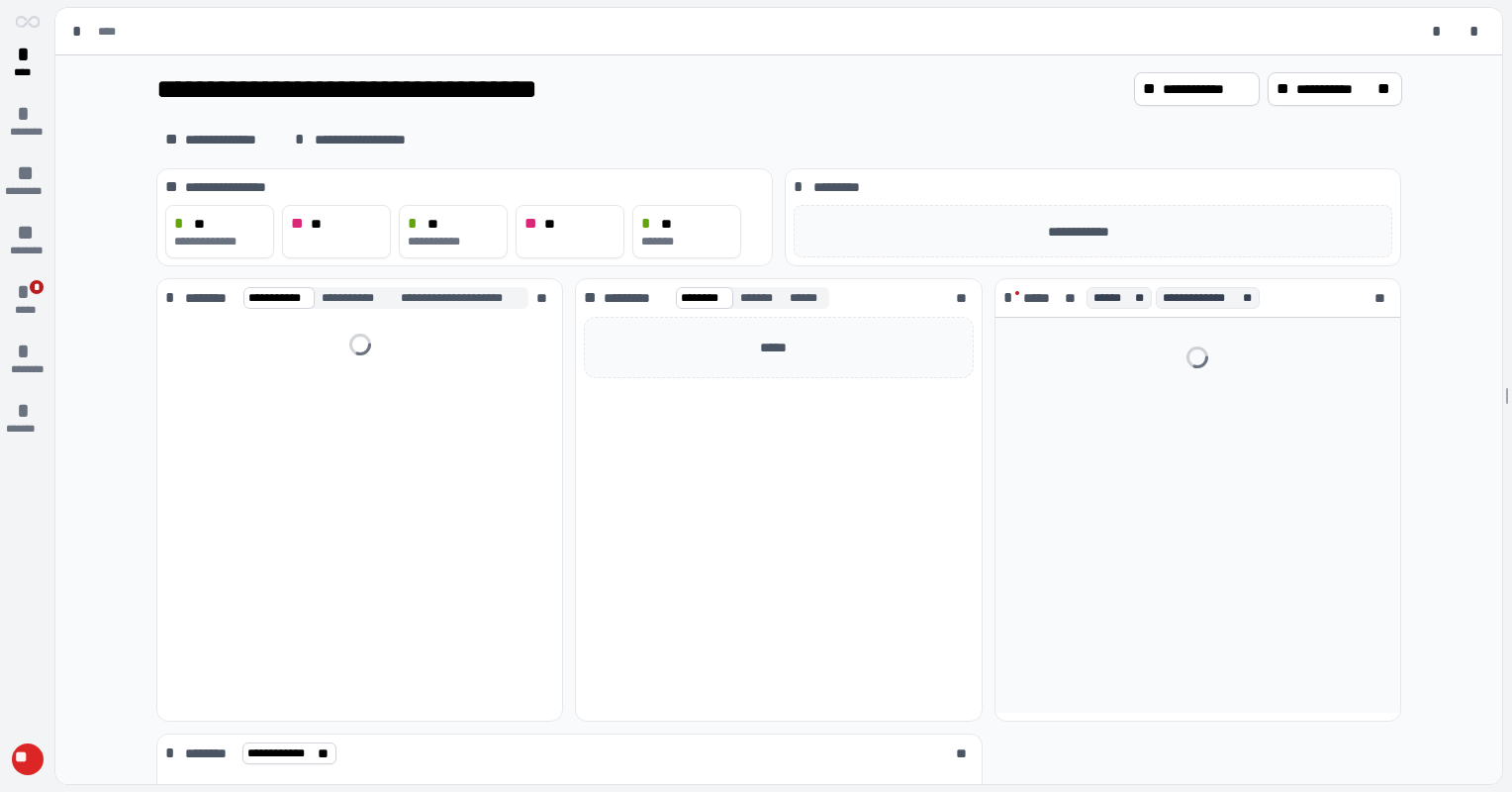 scroll, scrollTop: 0, scrollLeft: 0, axis: both 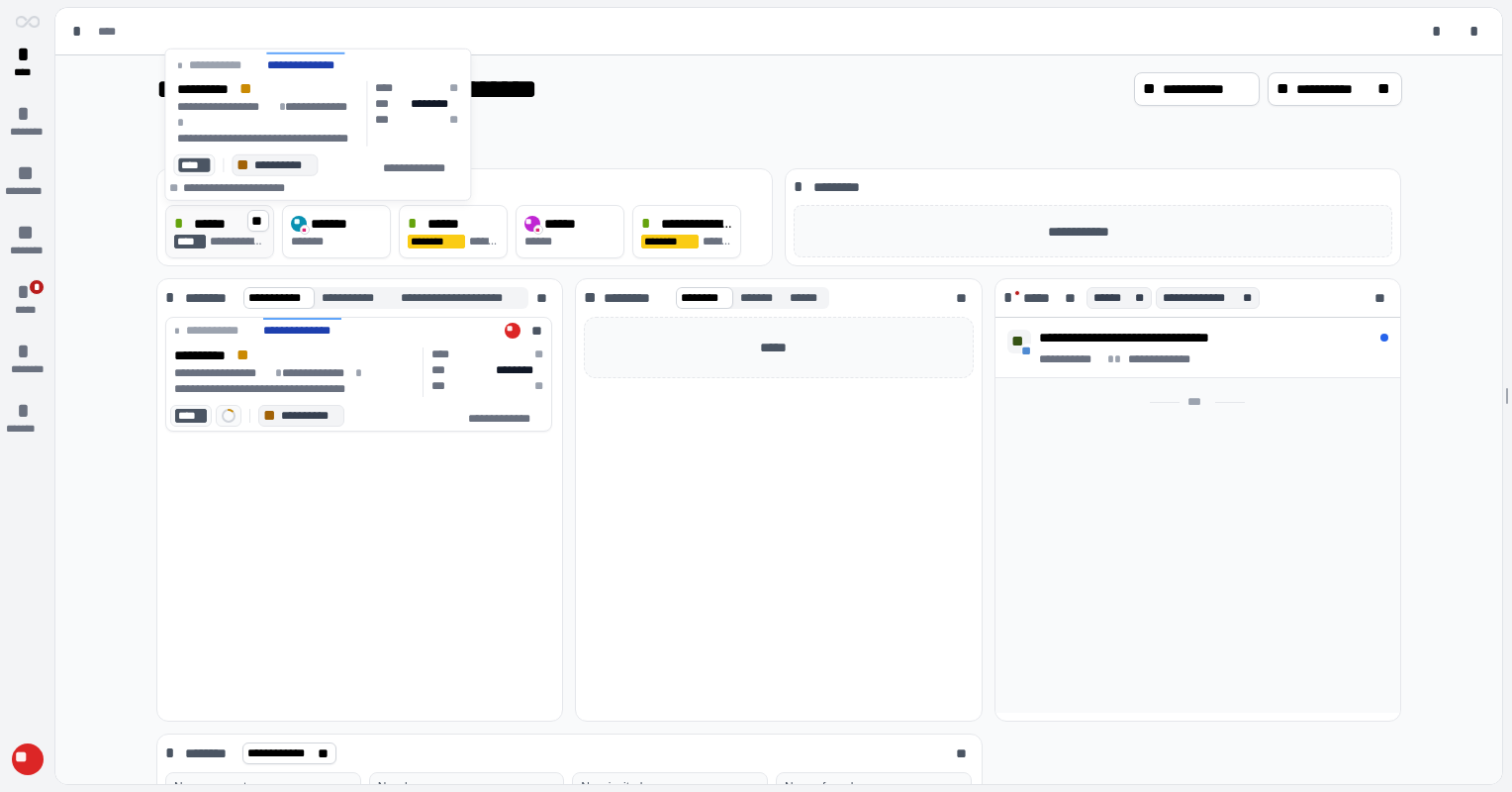 click on "******" at bounding box center (212, 224) 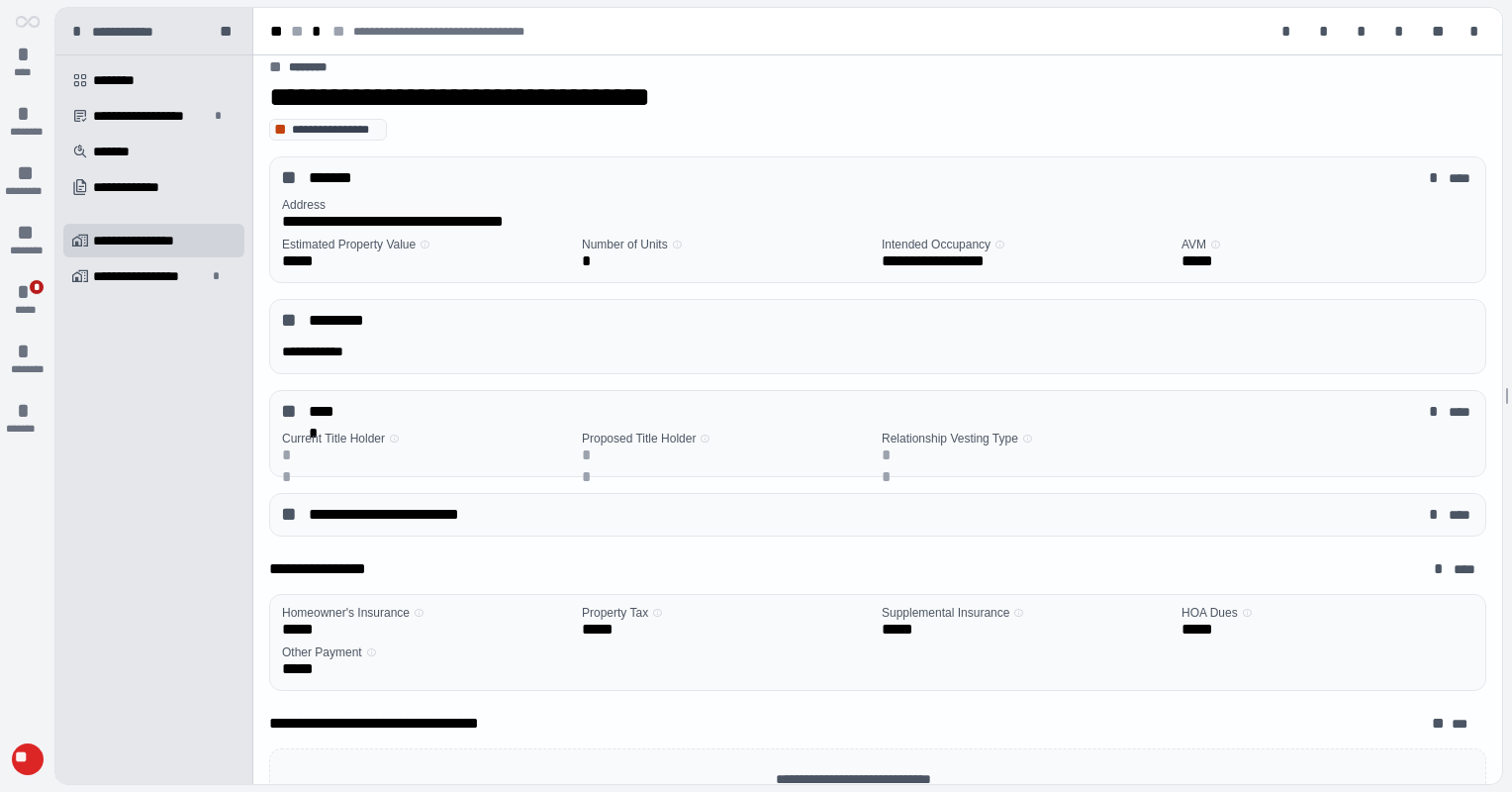 scroll, scrollTop: 0, scrollLeft: 0, axis: both 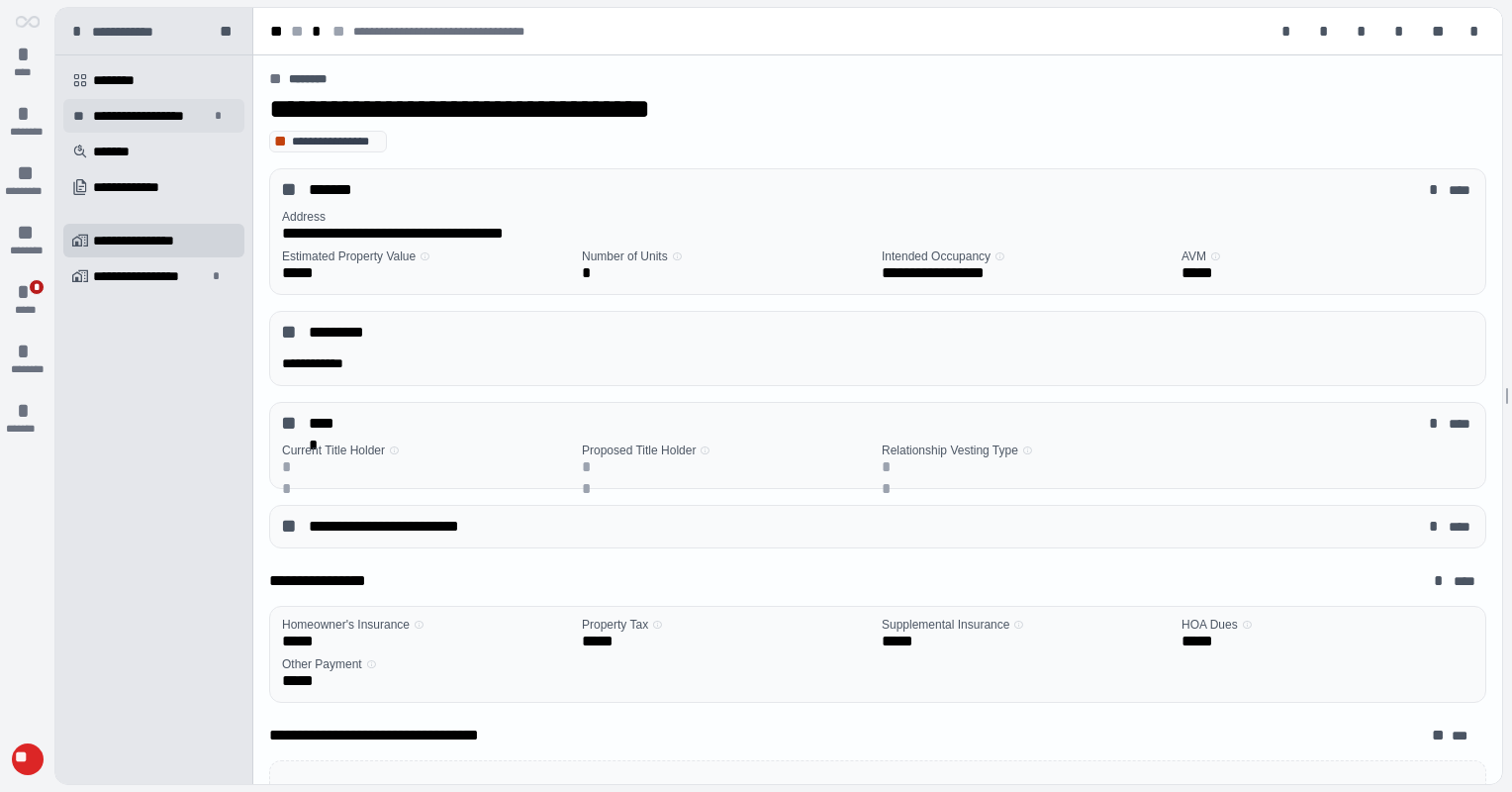 click on "**********" at bounding box center (150, 116) 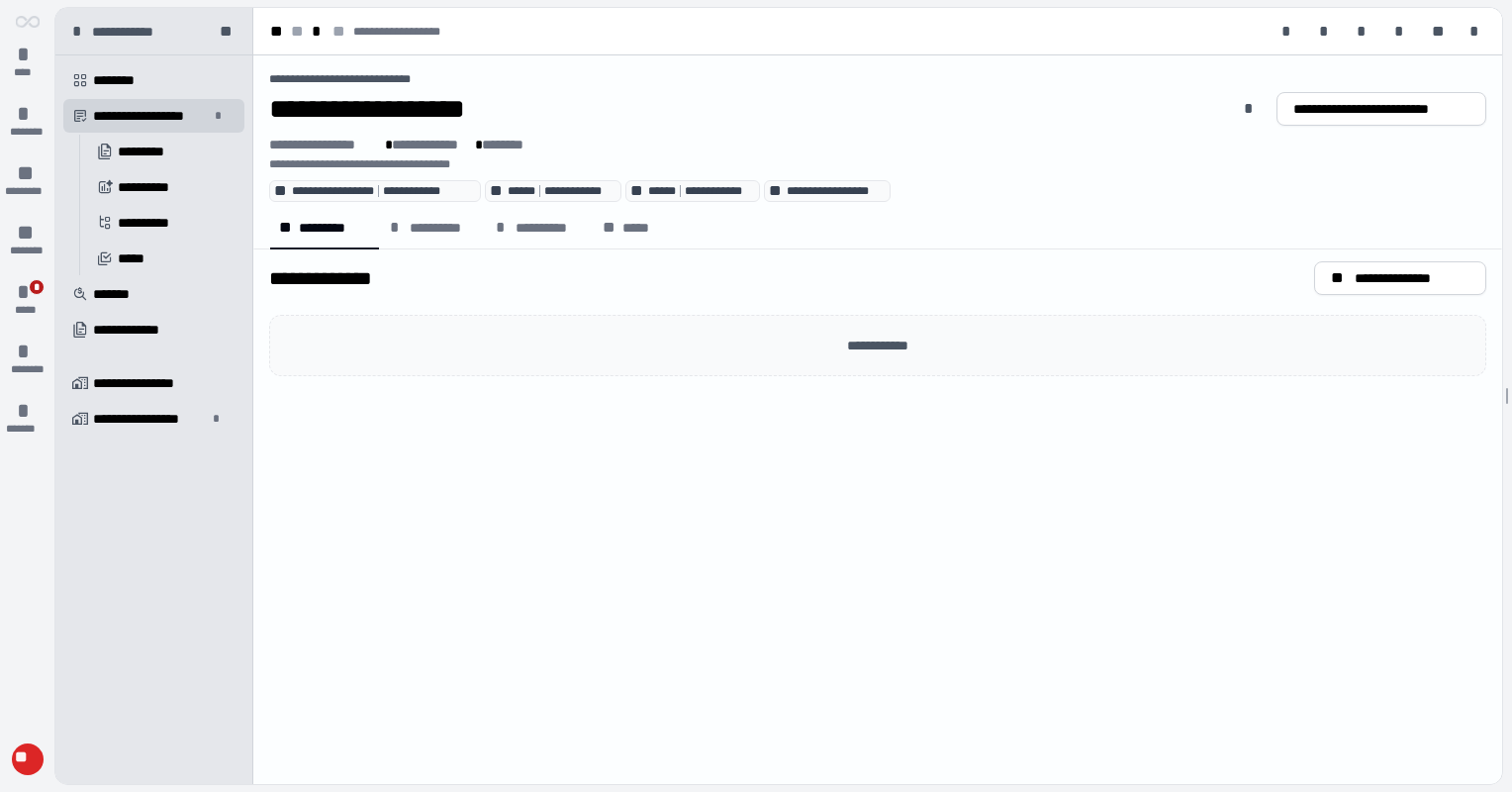 click on "**********" at bounding box center (383, 191) 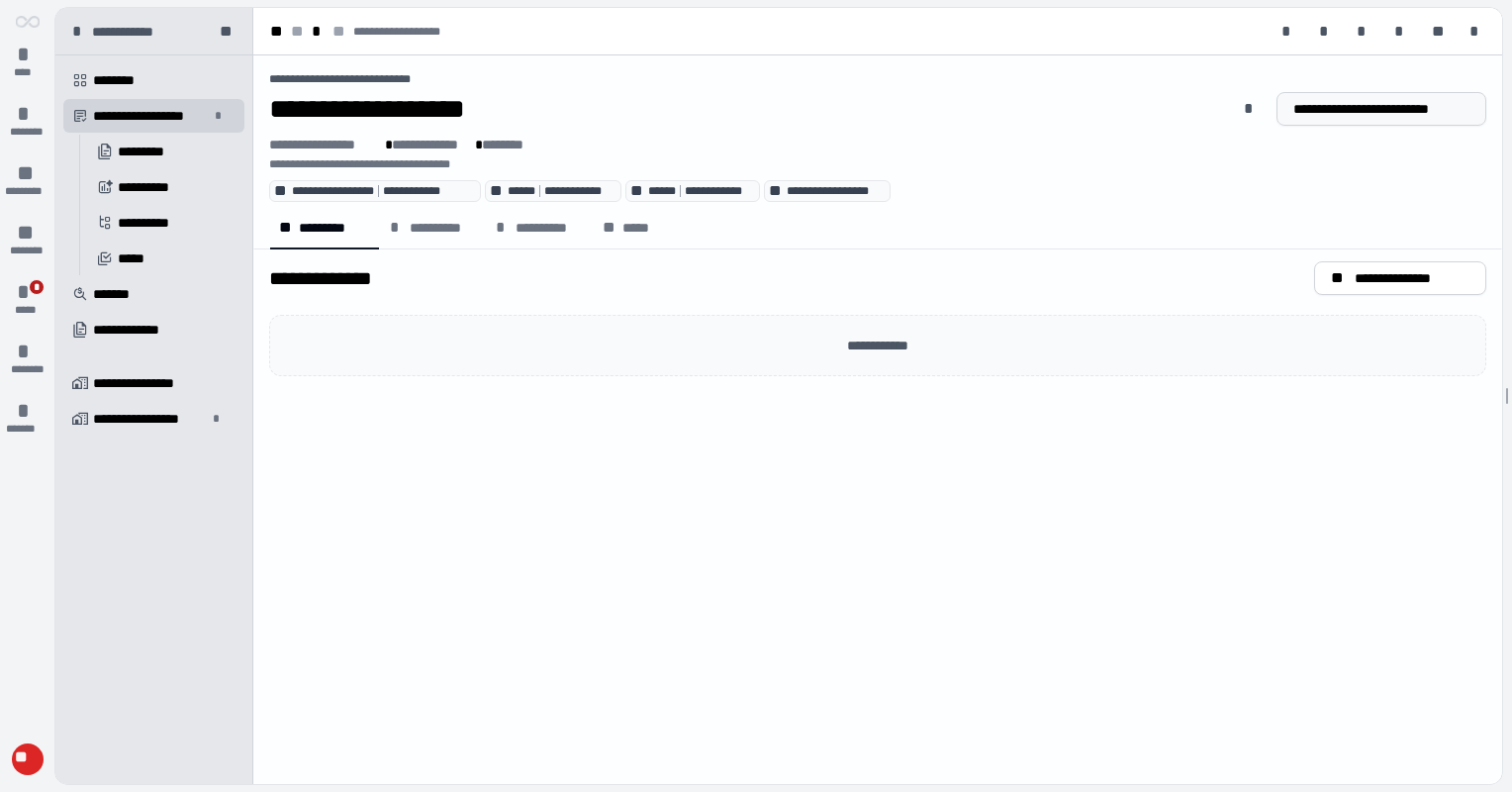 click on "**********" at bounding box center (1381, 109) 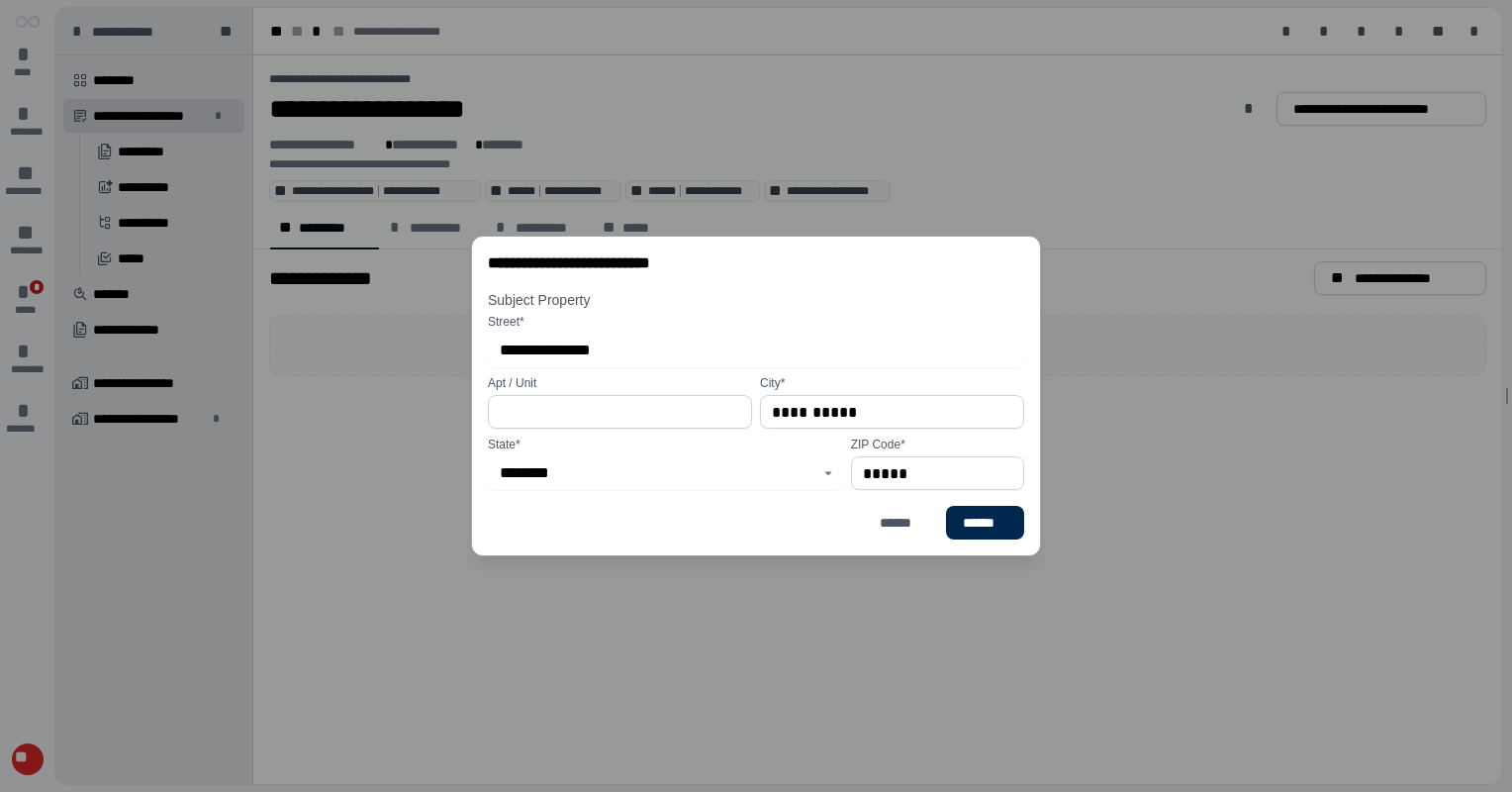 click on "******" at bounding box center (985, 523) 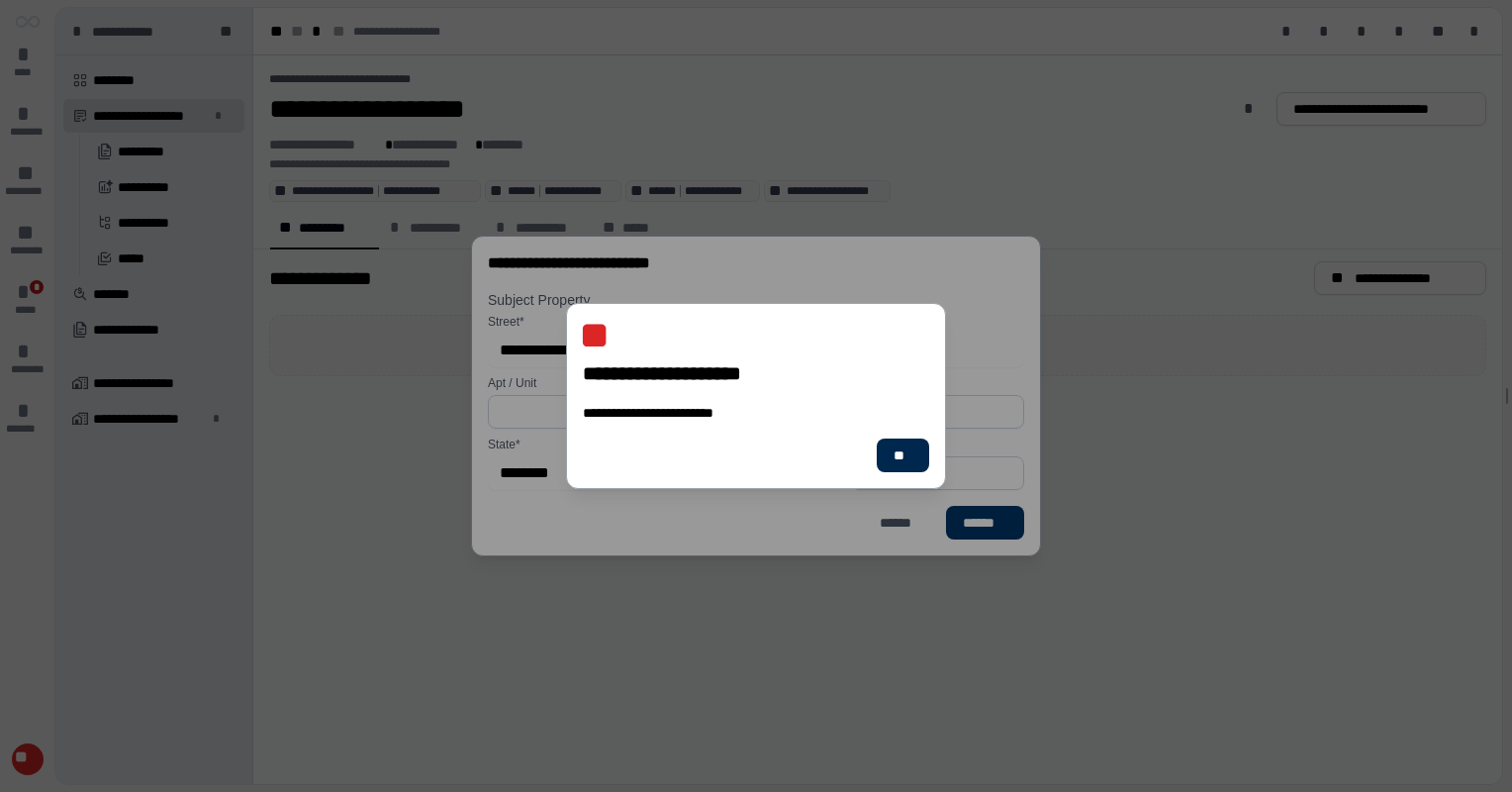 click on "**" at bounding box center [902, 455] 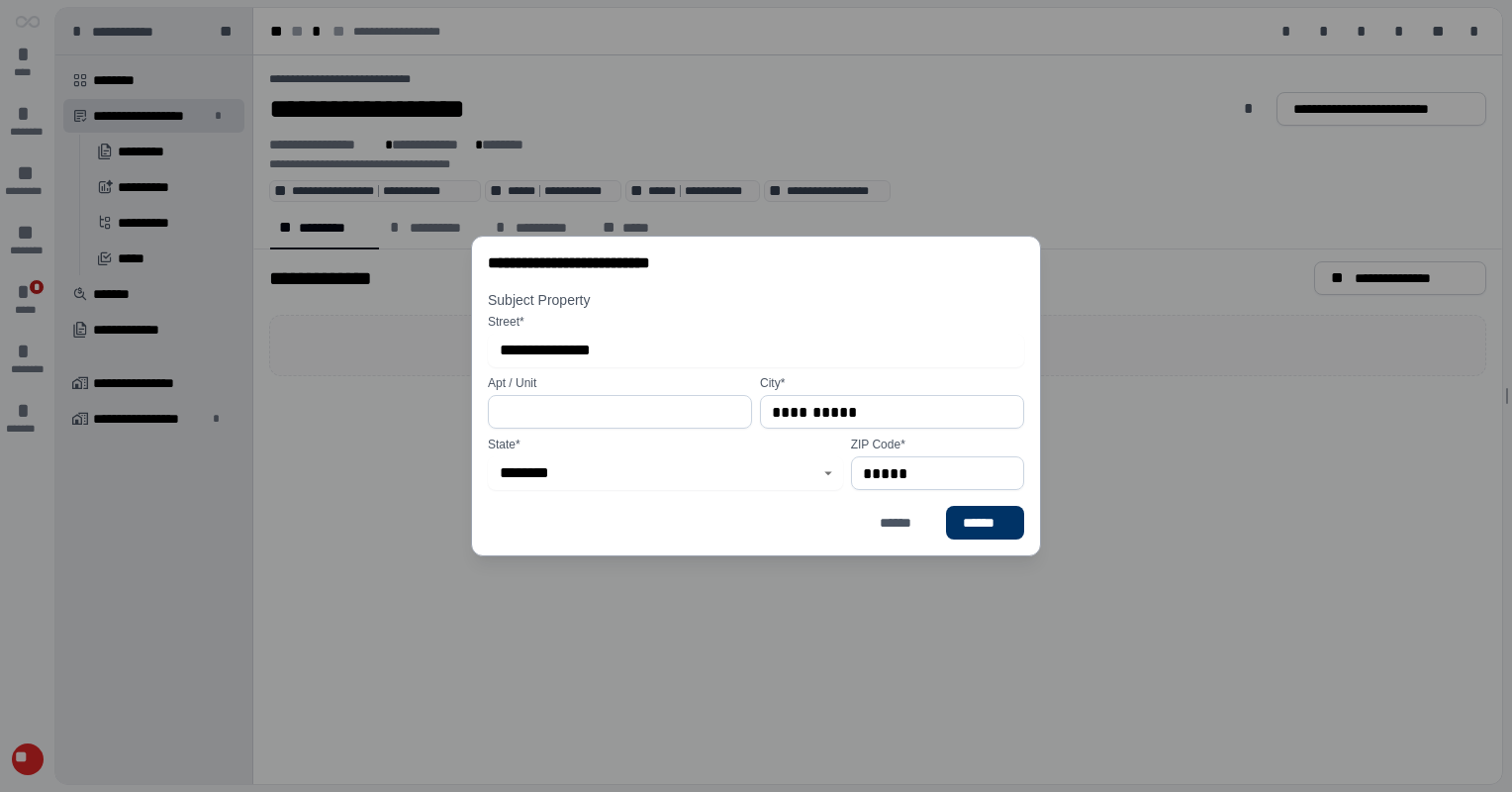 click on "**********" at bounding box center [756, 396] 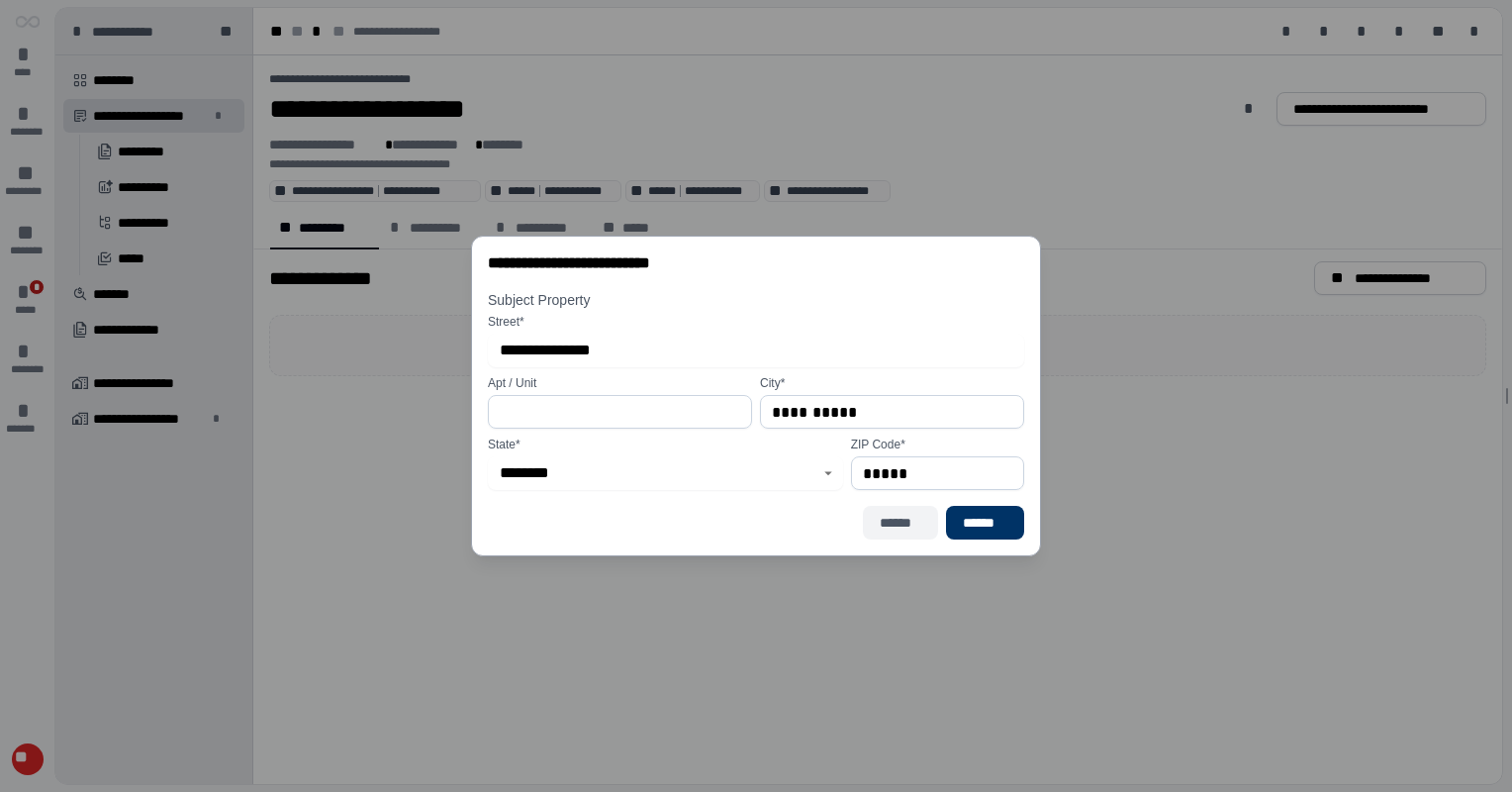 click on "******" at bounding box center [900, 523] 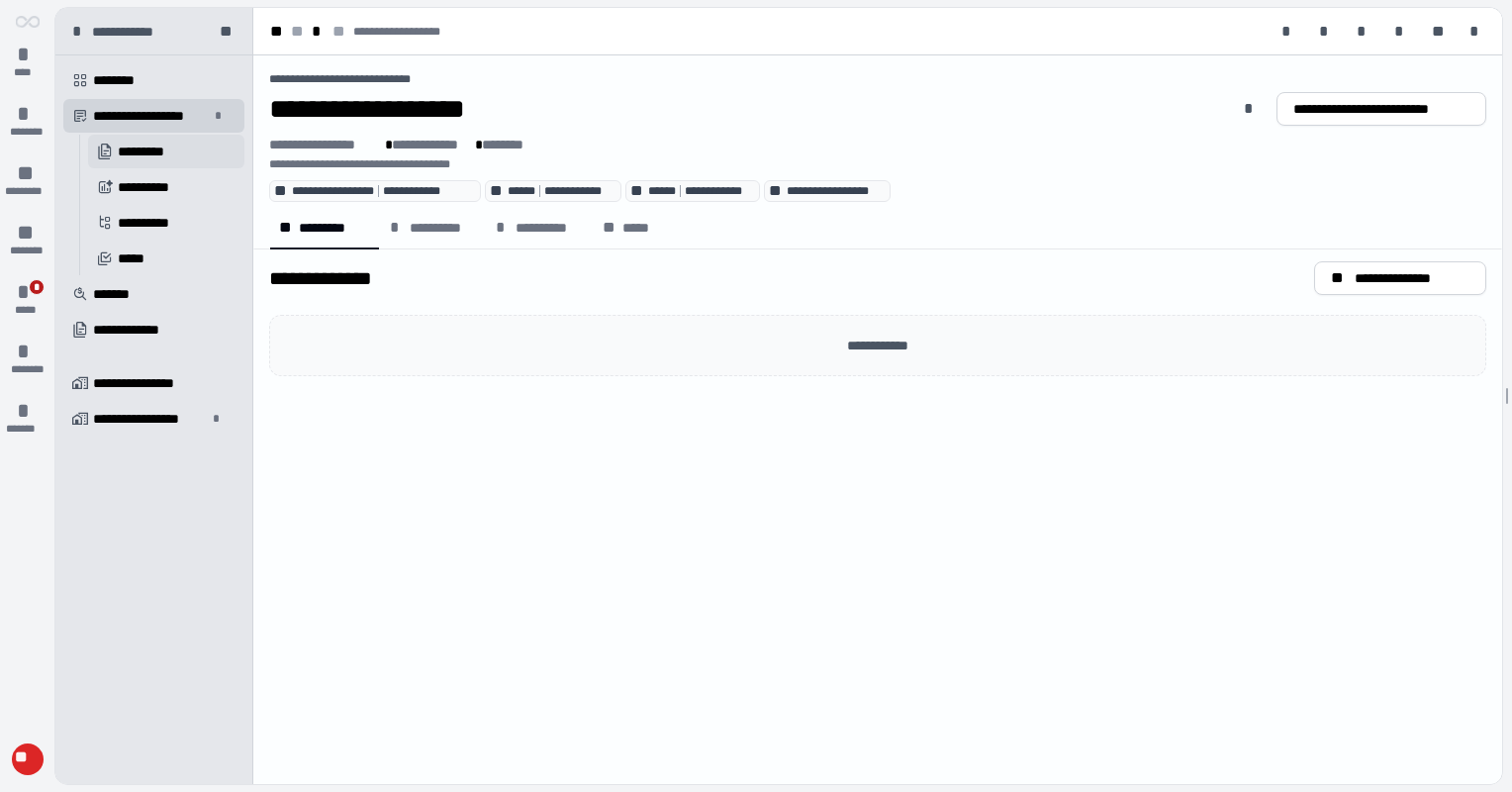 click on "*********" at bounding box center [152, 151] 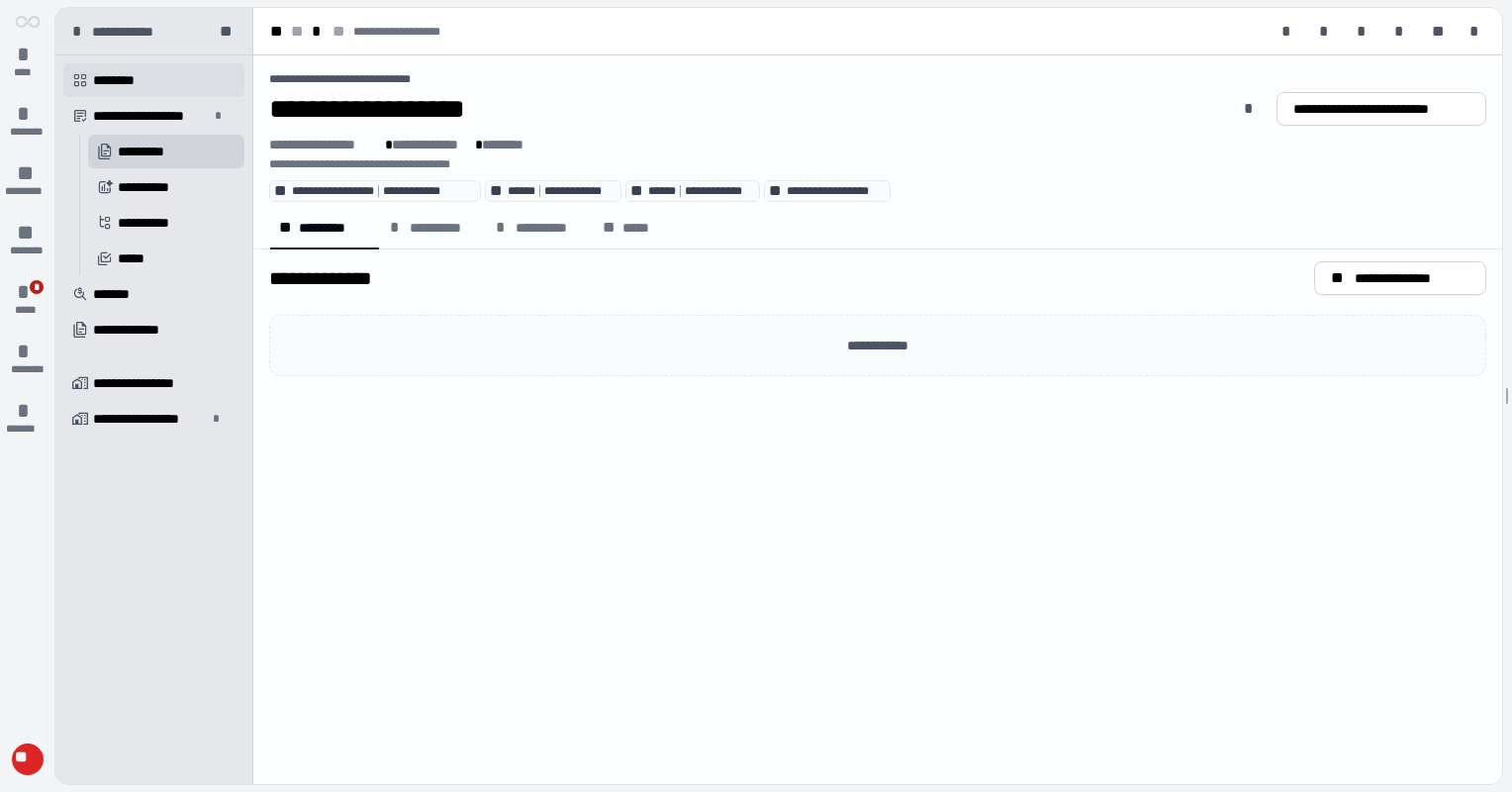 click on "********" at bounding box center [121, 80] 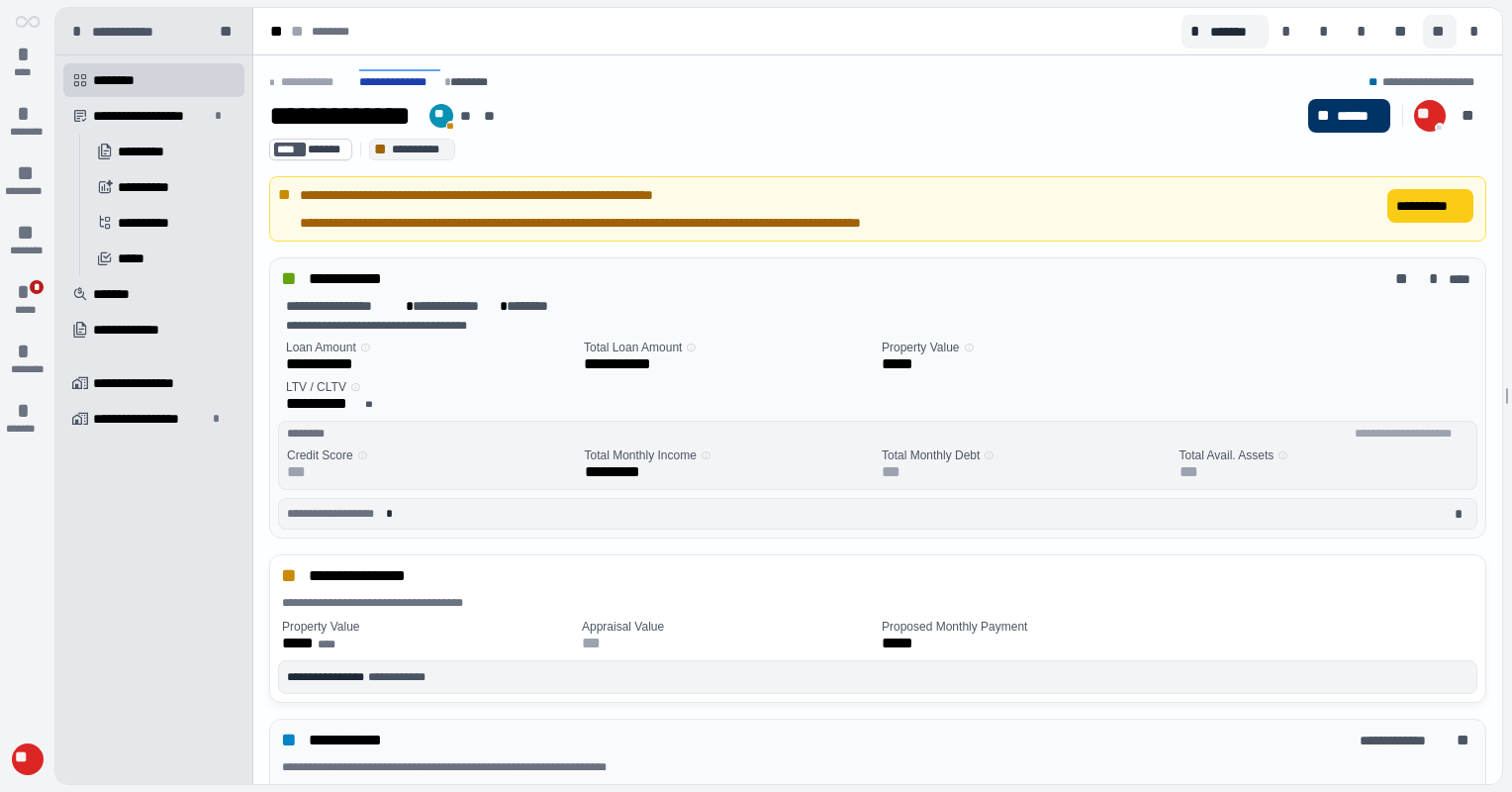 click on "*" at bounding box center [1477, 32] 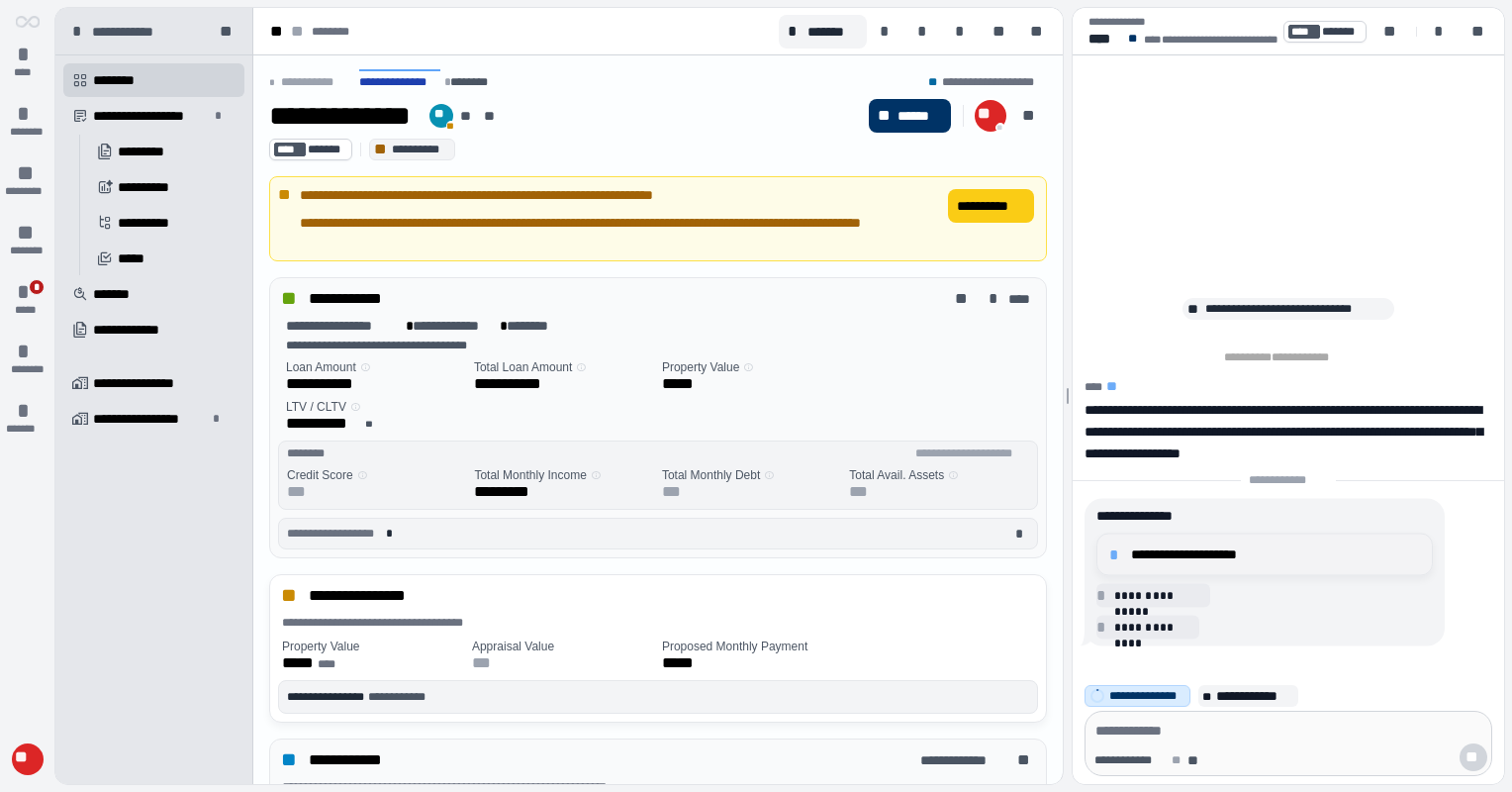 click on "*" at bounding box center (1117, 554) 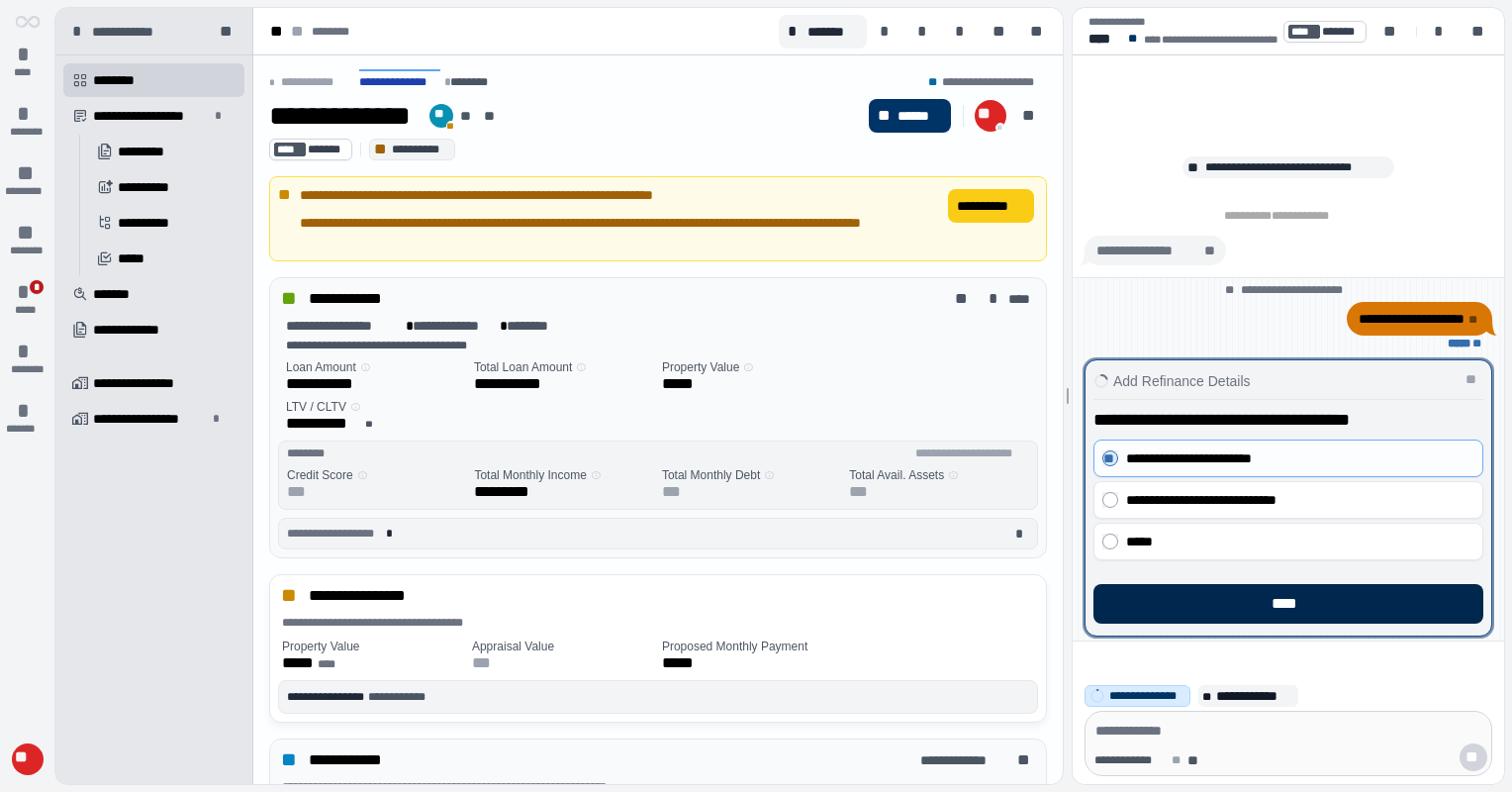 click on "****" at bounding box center [1288, 604] 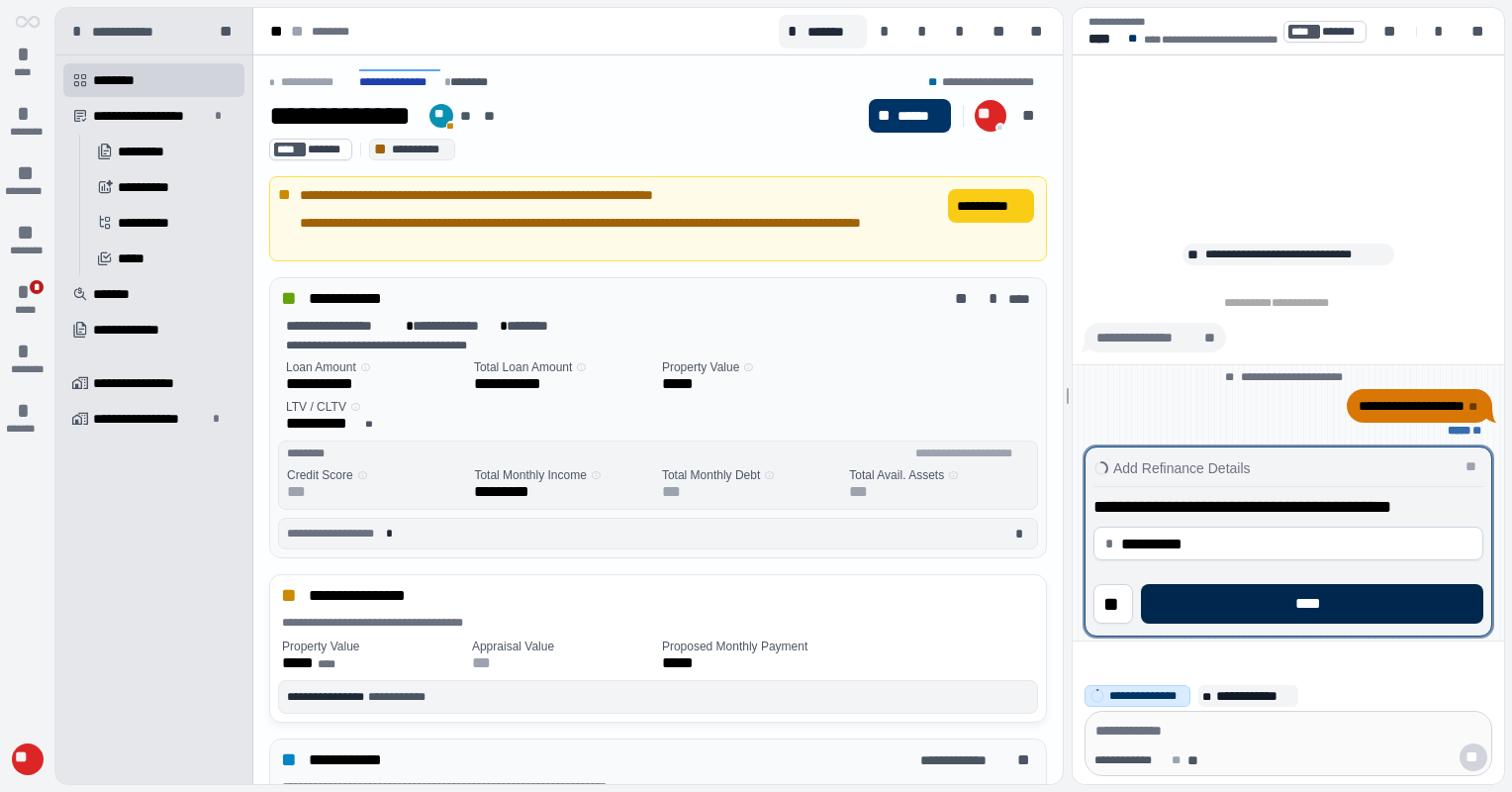 click on "****" at bounding box center [1312, 604] 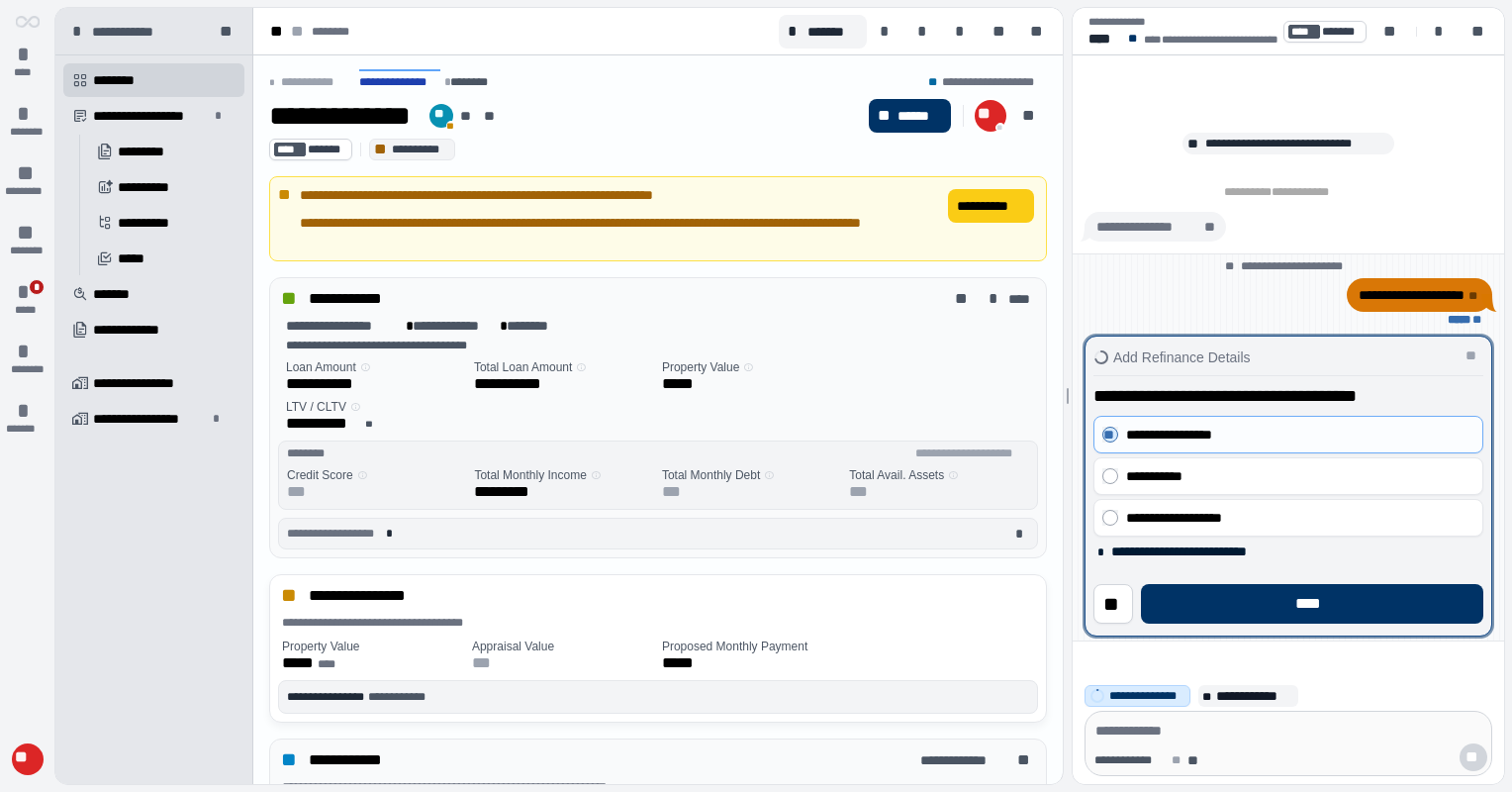 click on "****" at bounding box center [1312, 604] 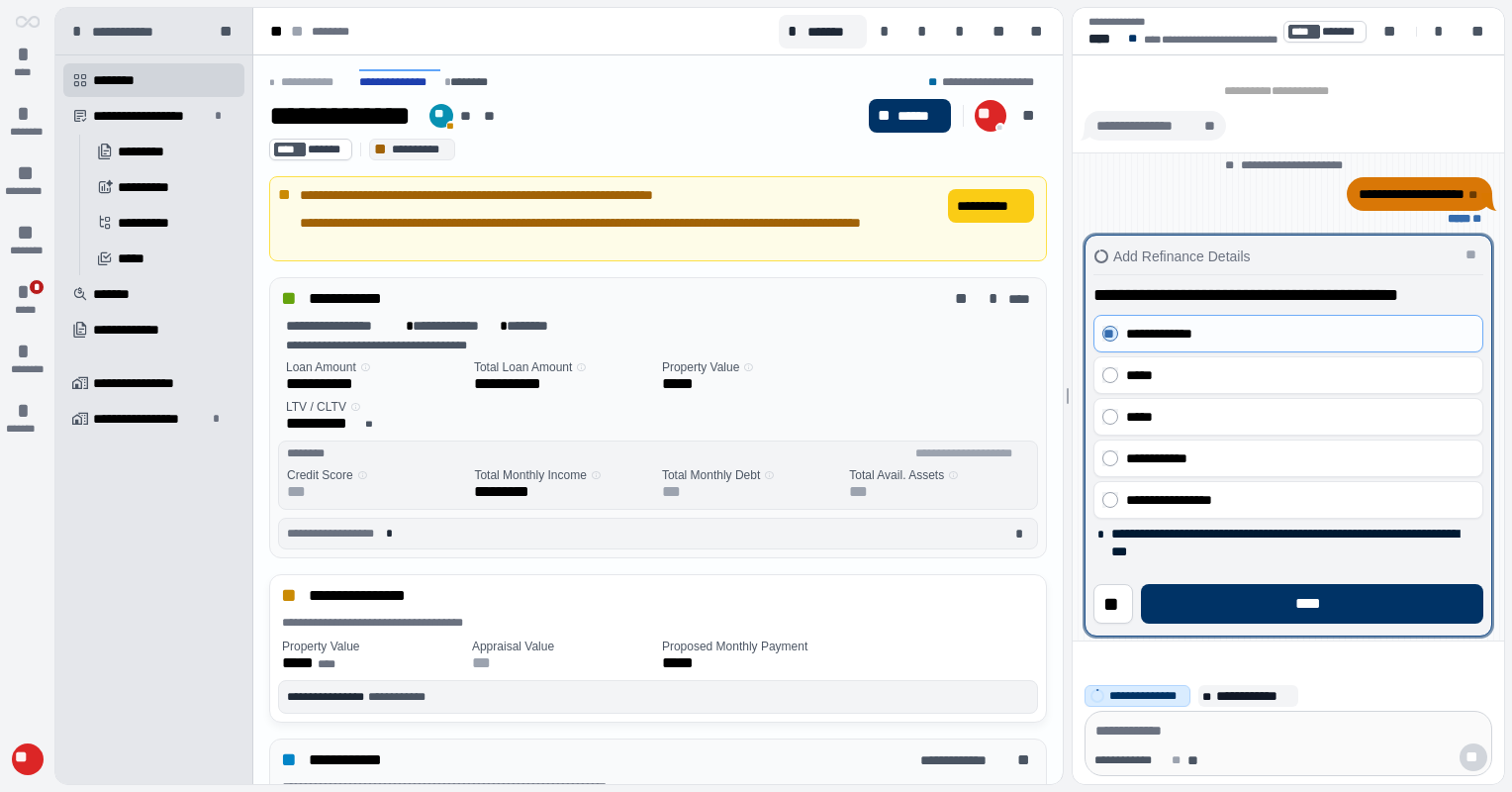 click on "****" at bounding box center (1312, 604) 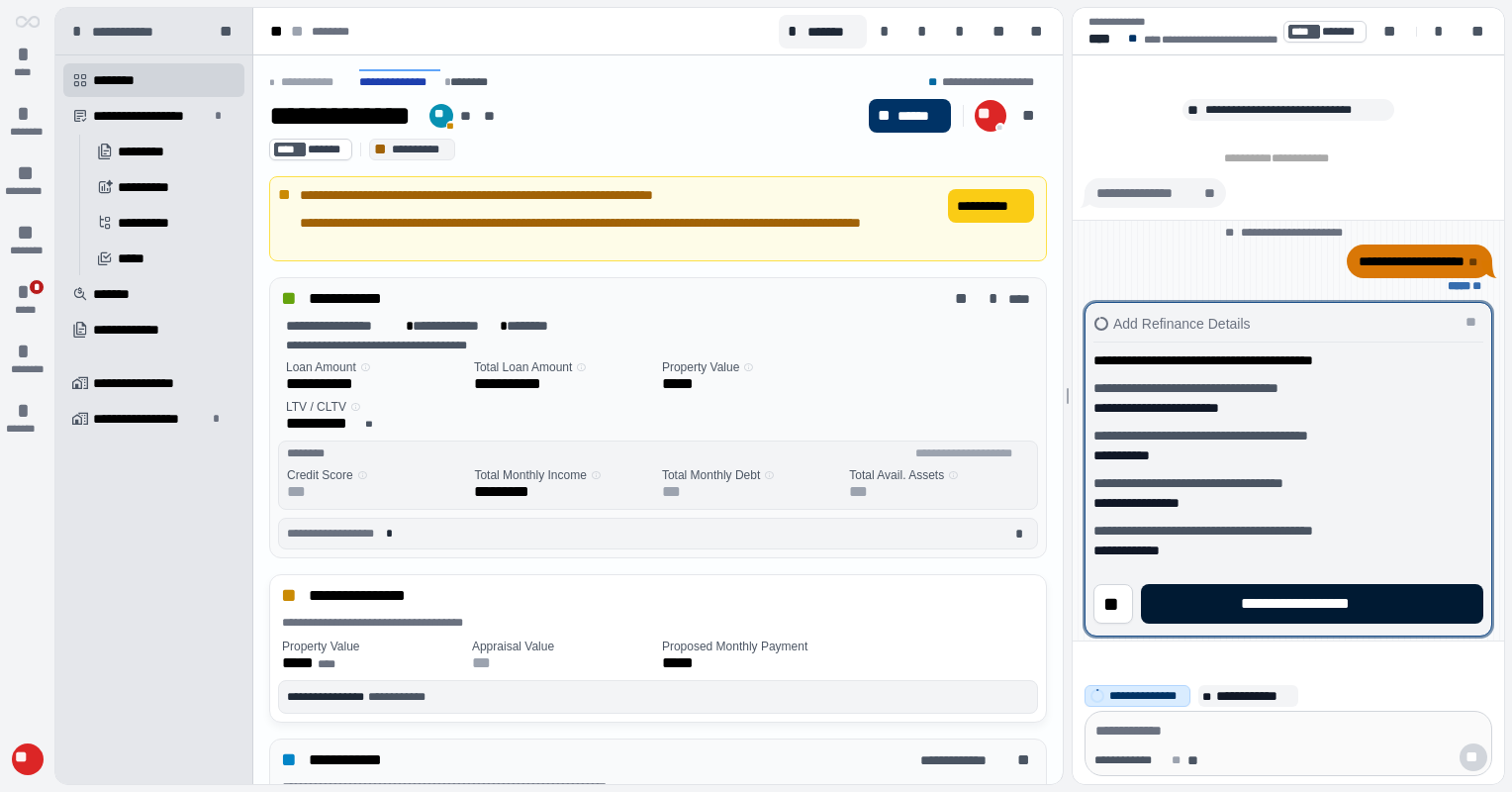 click on "**********" at bounding box center (1311, 604) 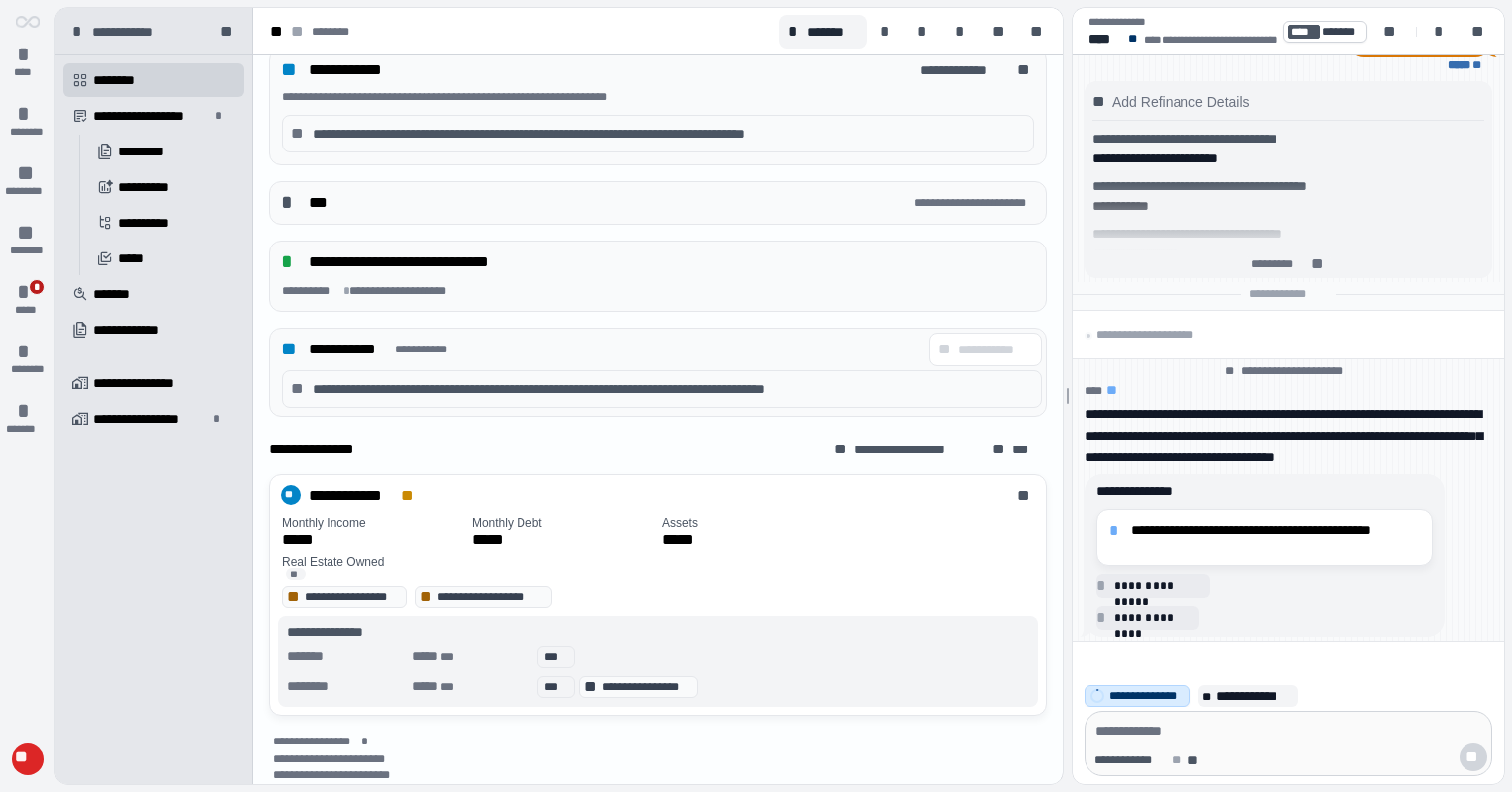 scroll, scrollTop: 0, scrollLeft: 0, axis: both 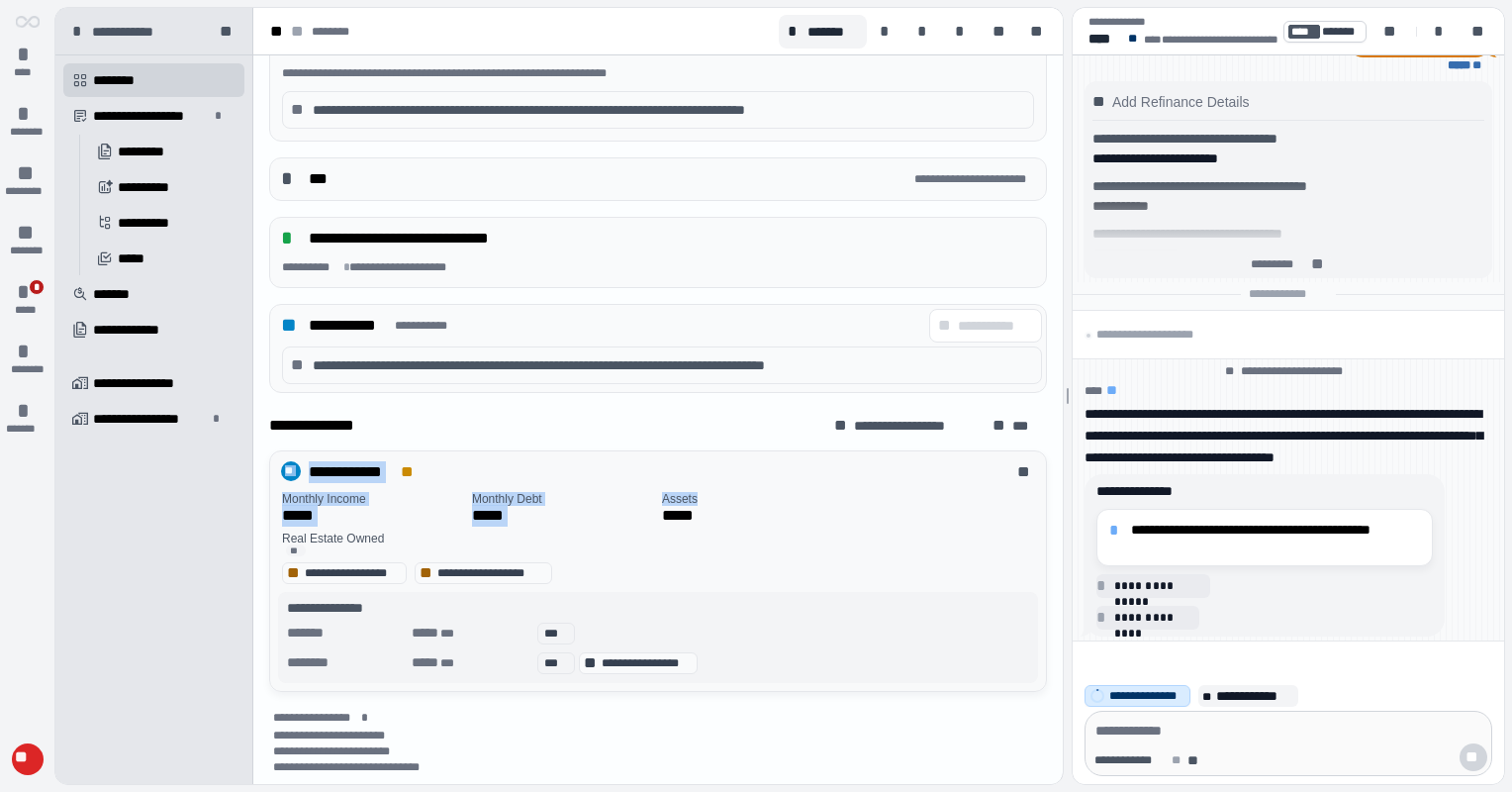 drag, startPoint x: 1045, startPoint y: 447, endPoint x: 1032, endPoint y: 487, distance: 42.059482 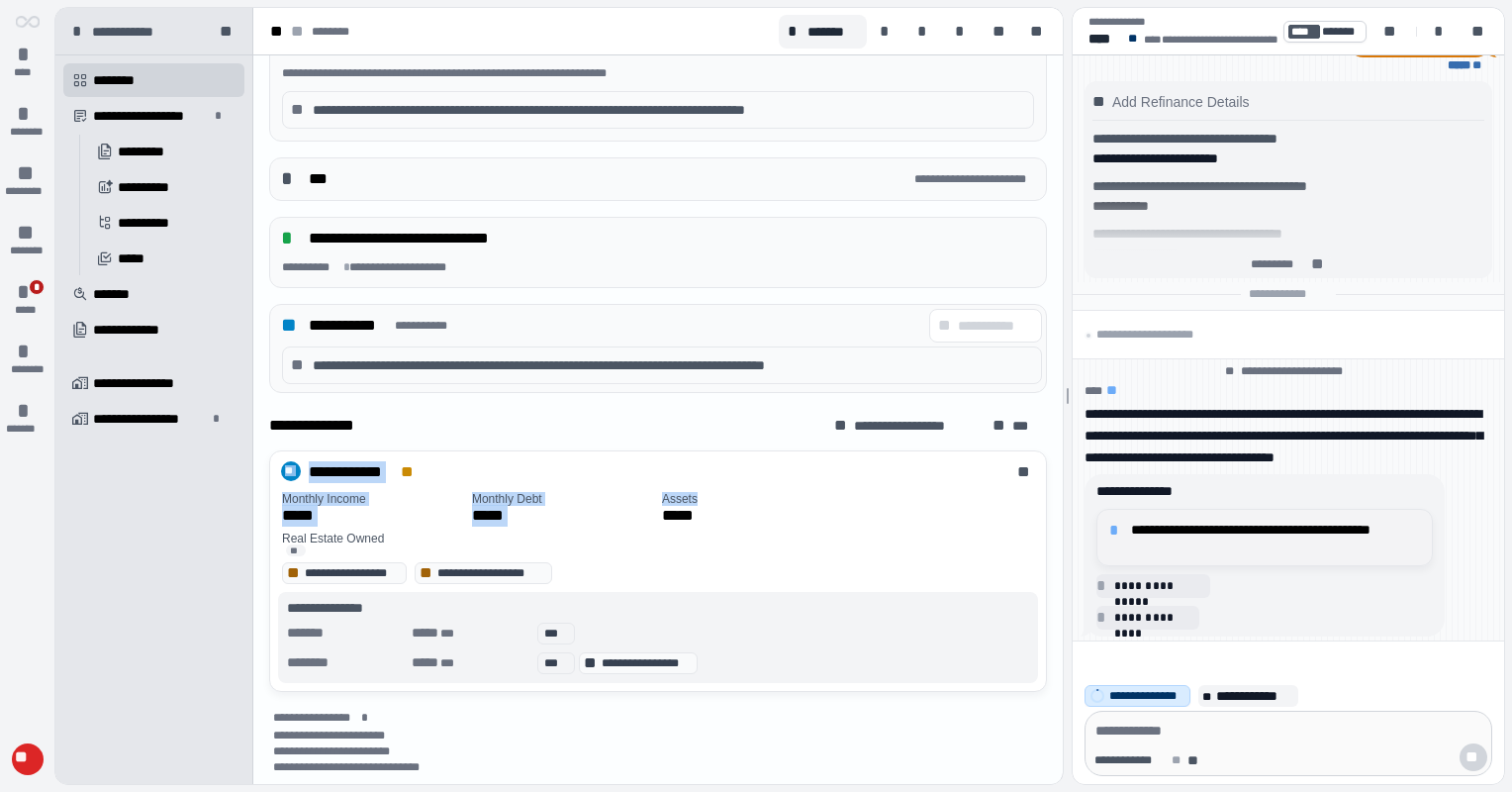 drag, startPoint x: 1032, startPoint y: 487, endPoint x: 1112, endPoint y: 534, distance: 92.7847 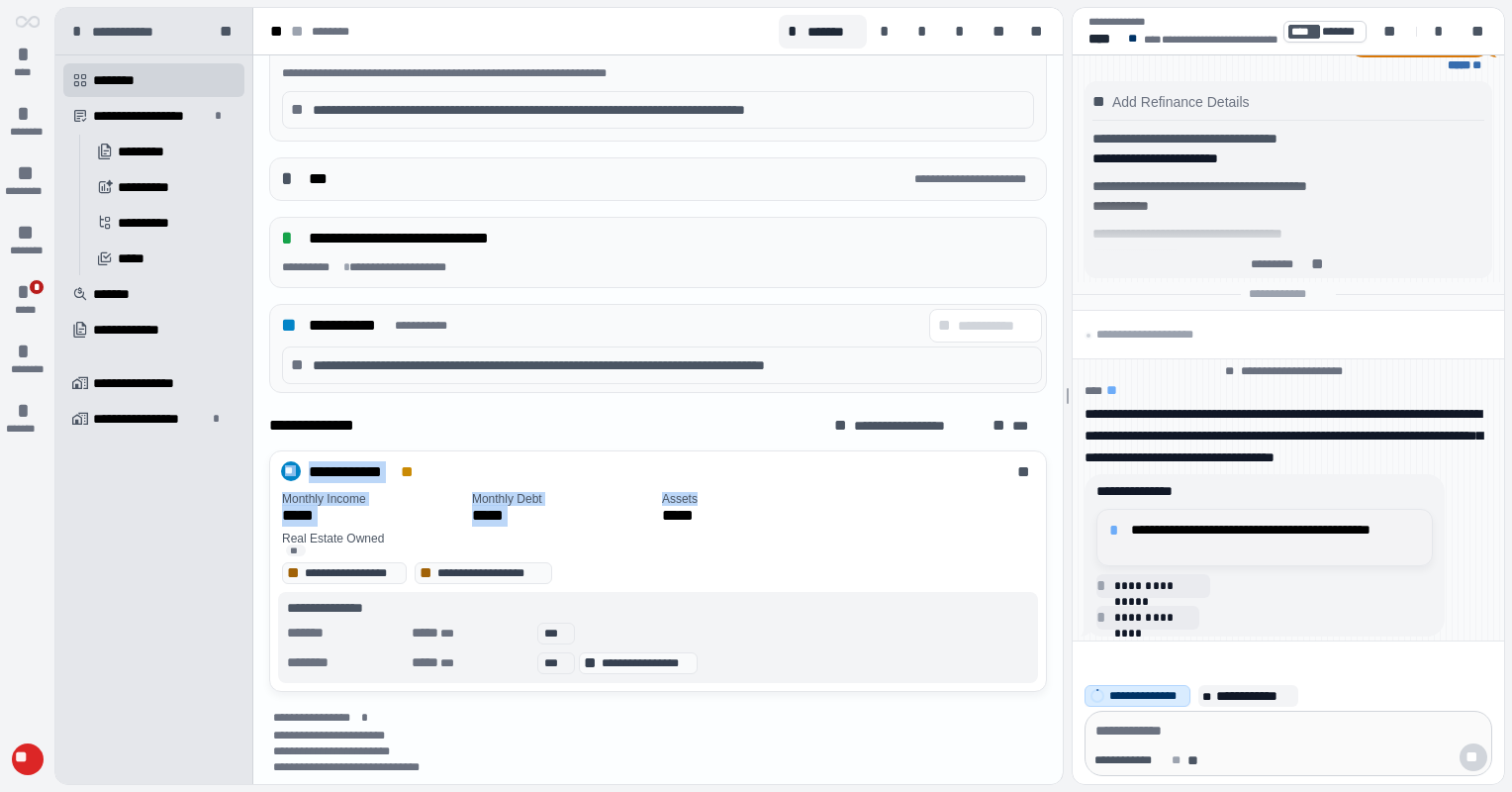 click on "*" at bounding box center (1117, 531) 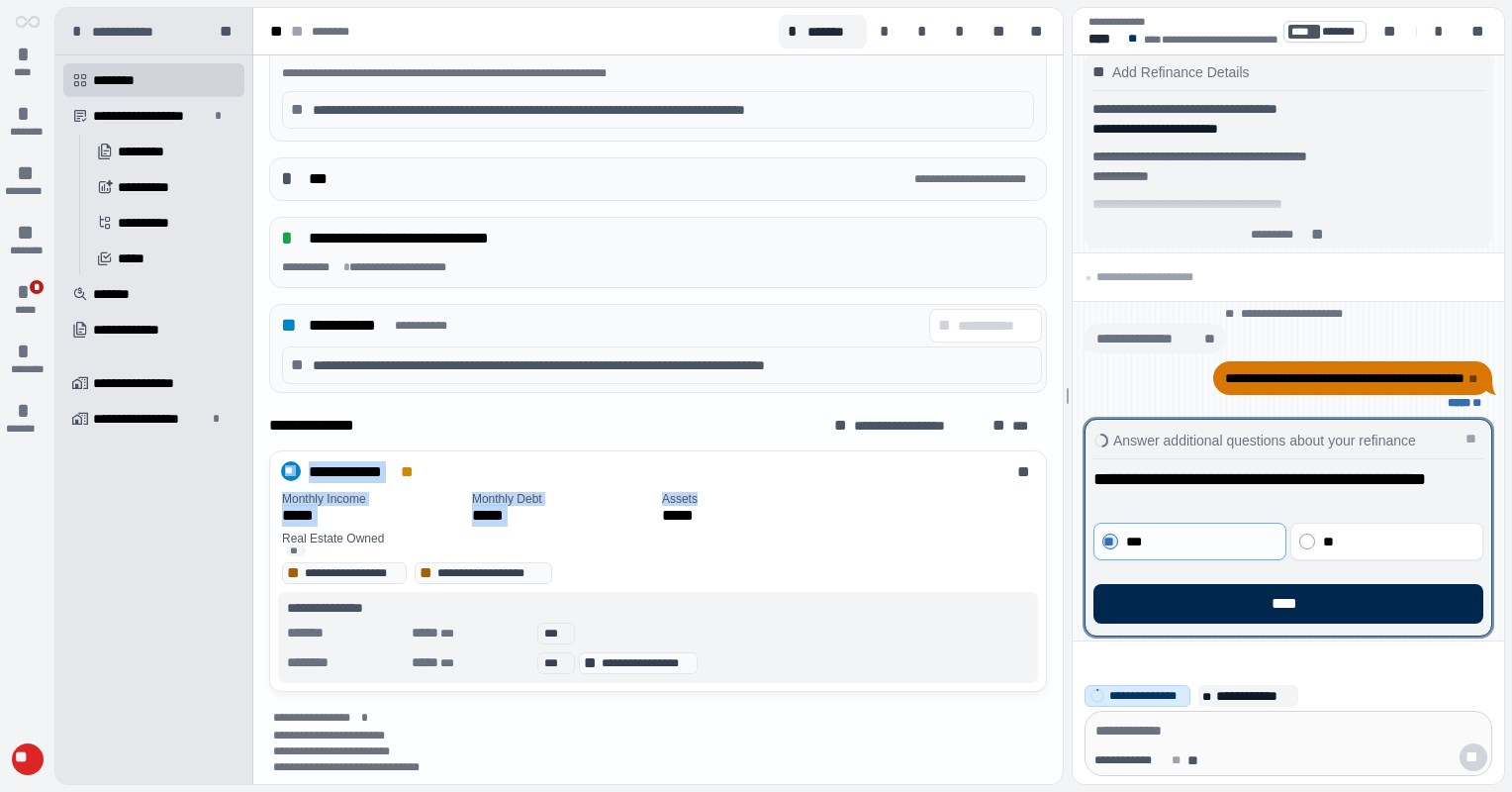 click on "****" at bounding box center (1288, 604) 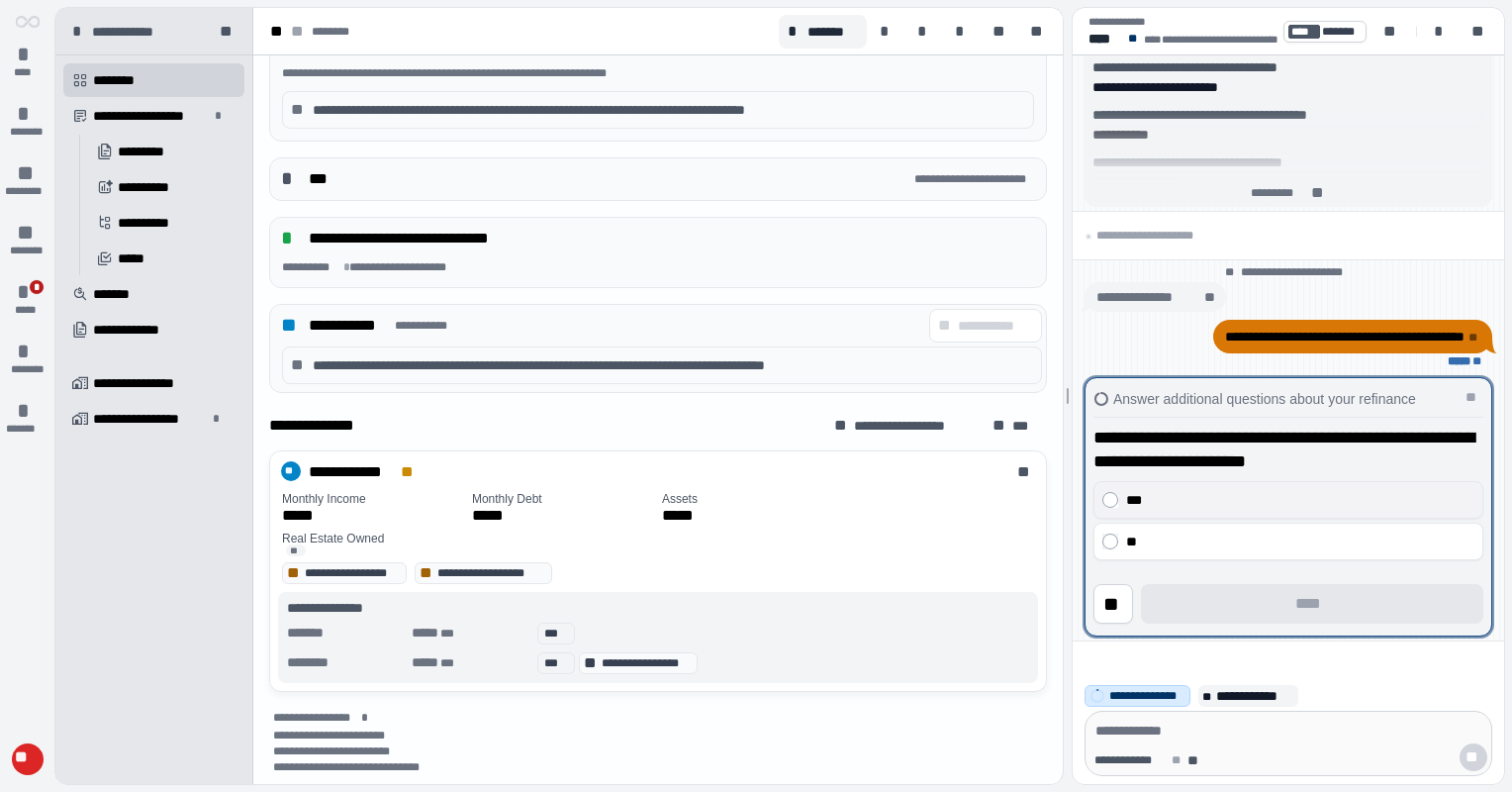 click on "***" at bounding box center [1288, 500] 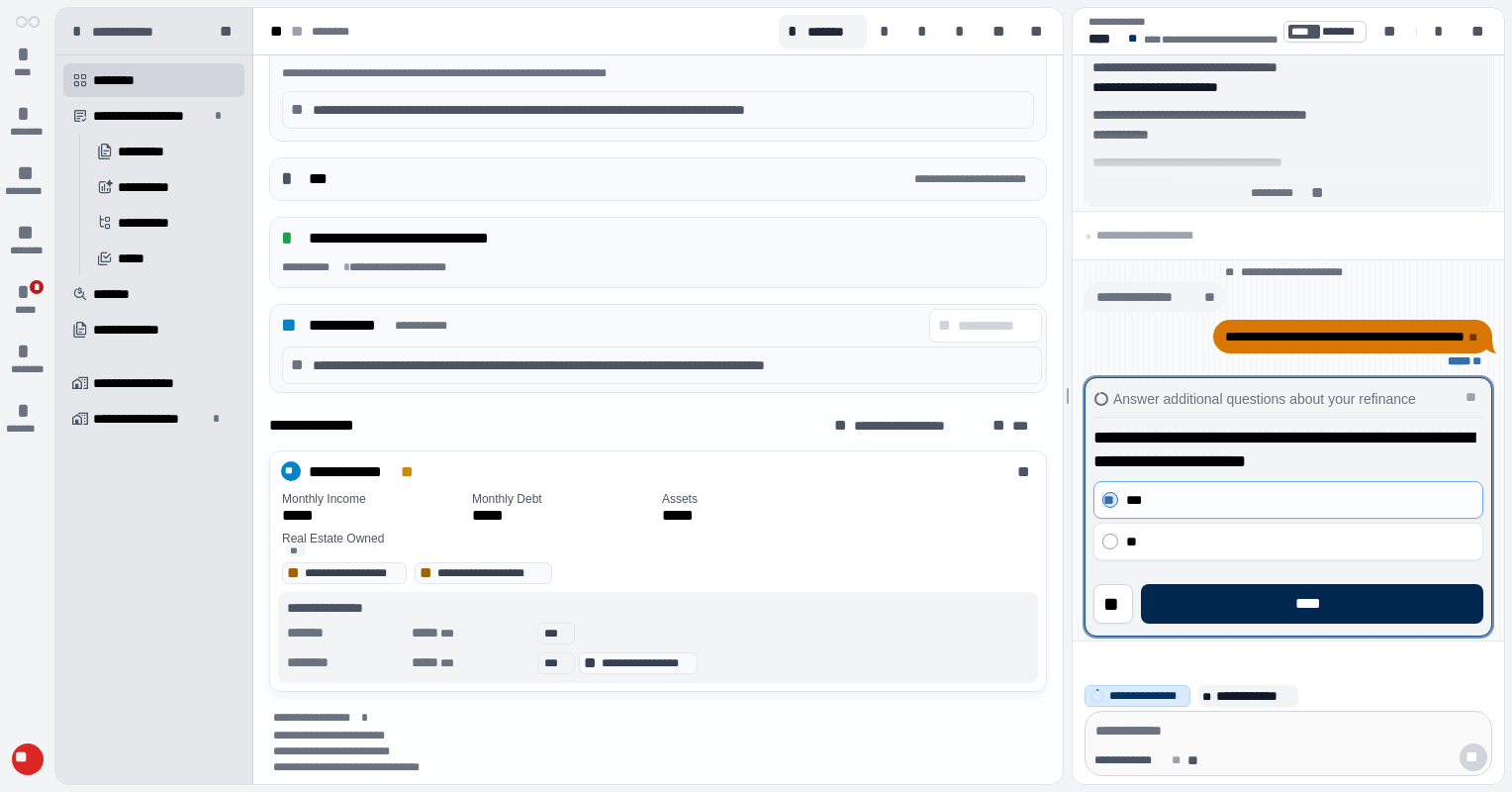 click on "****" at bounding box center (1312, 604) 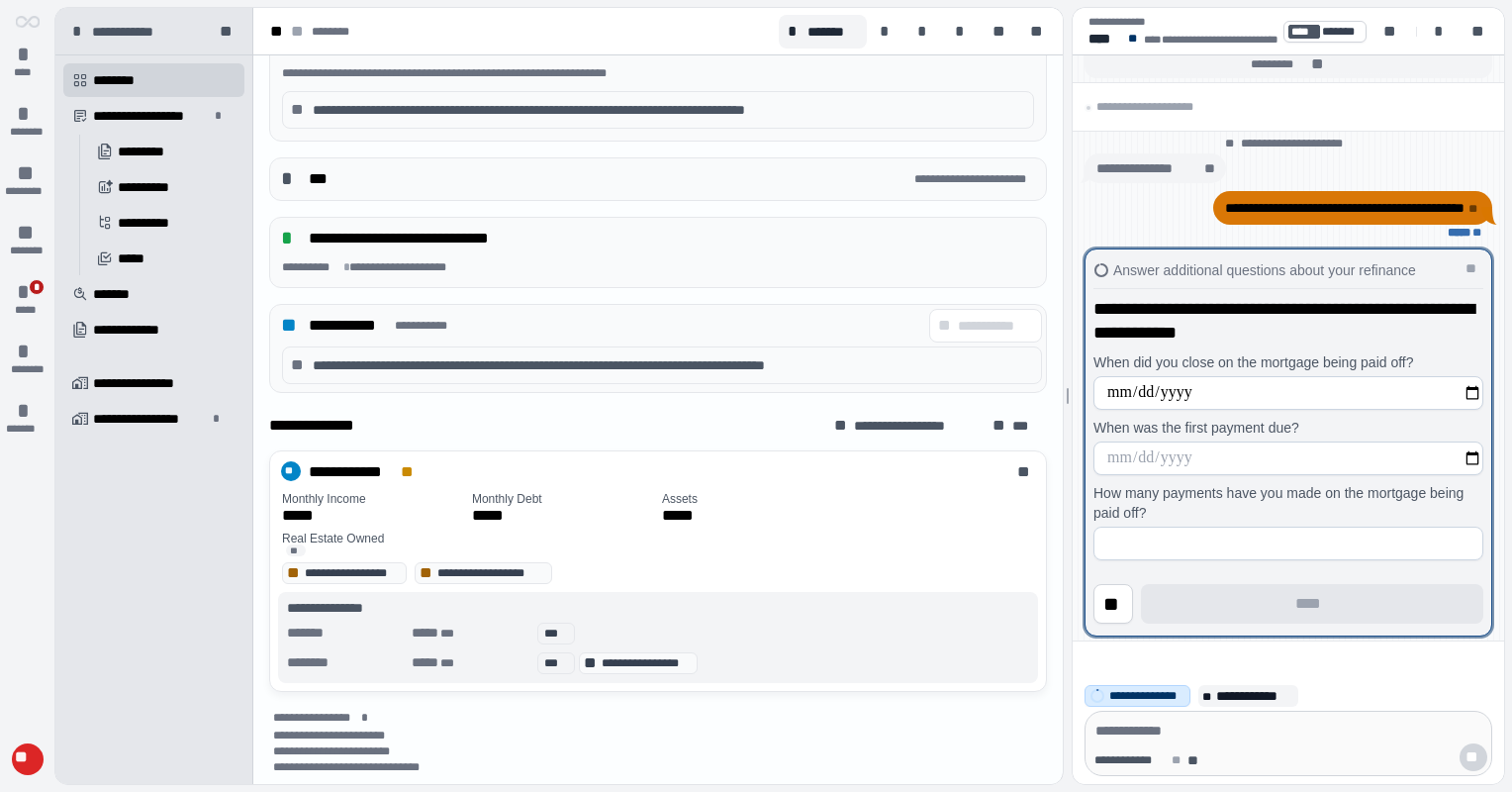 type on "**********" 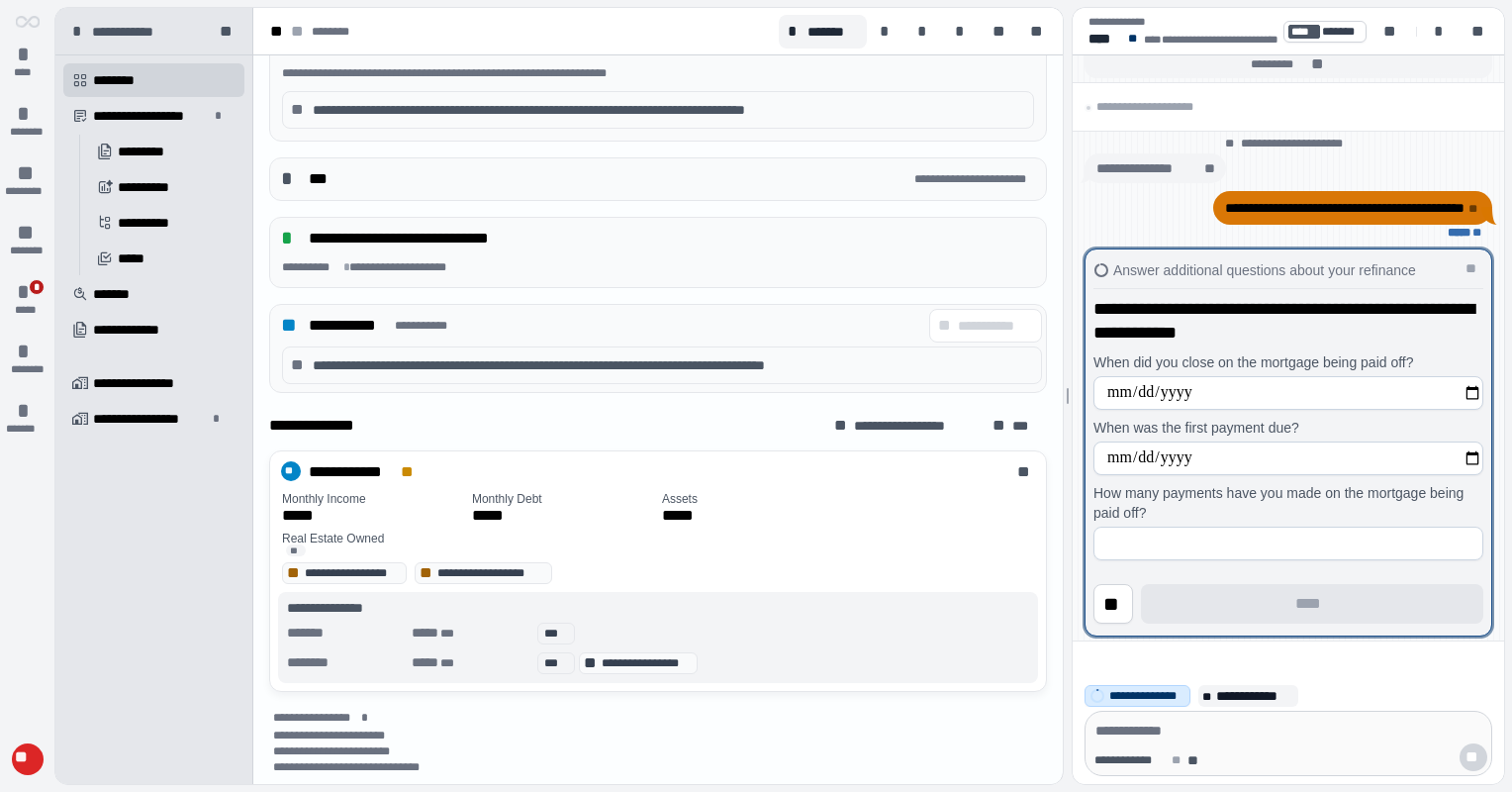 type on "**********" 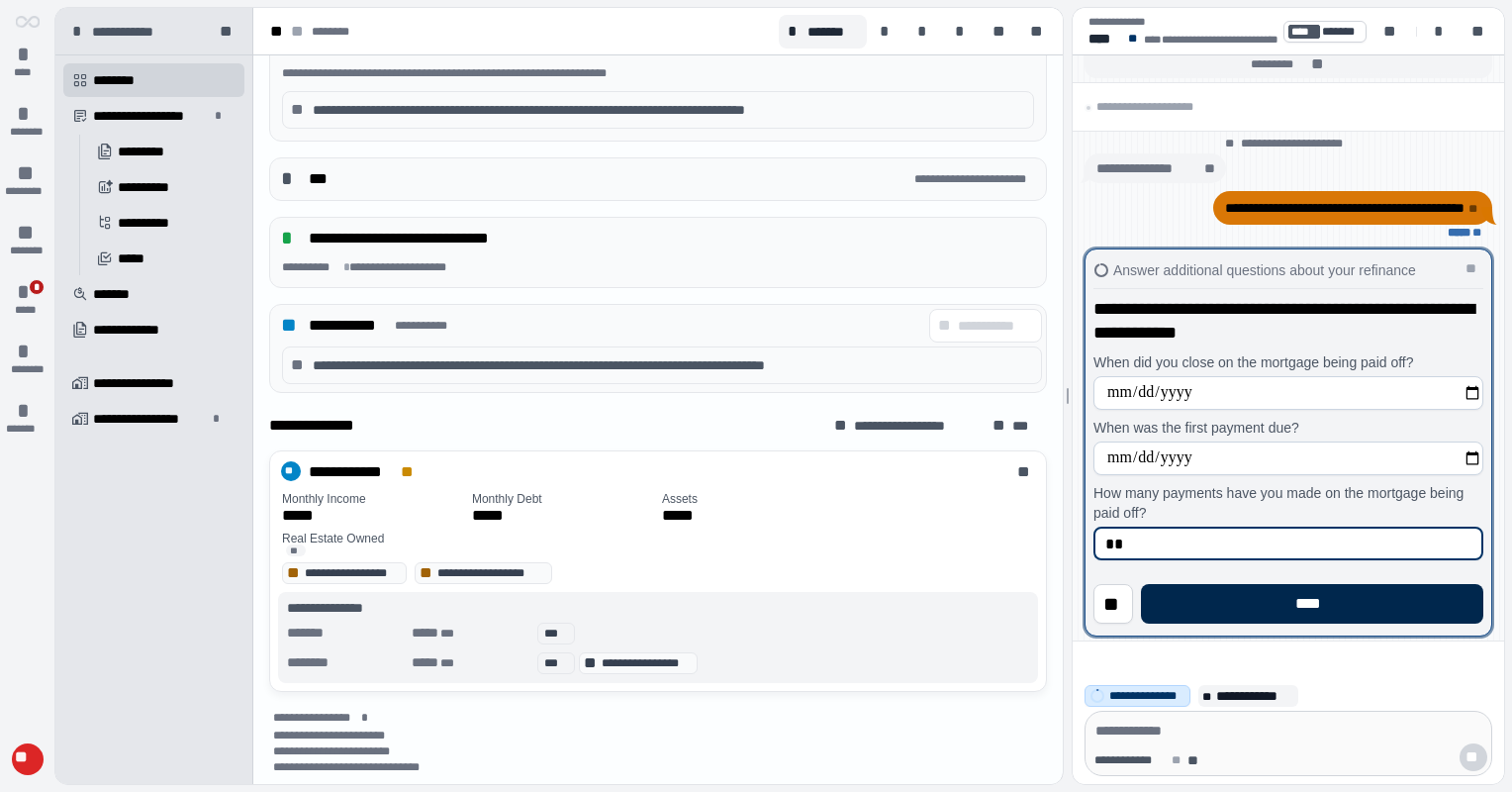 type on "**" 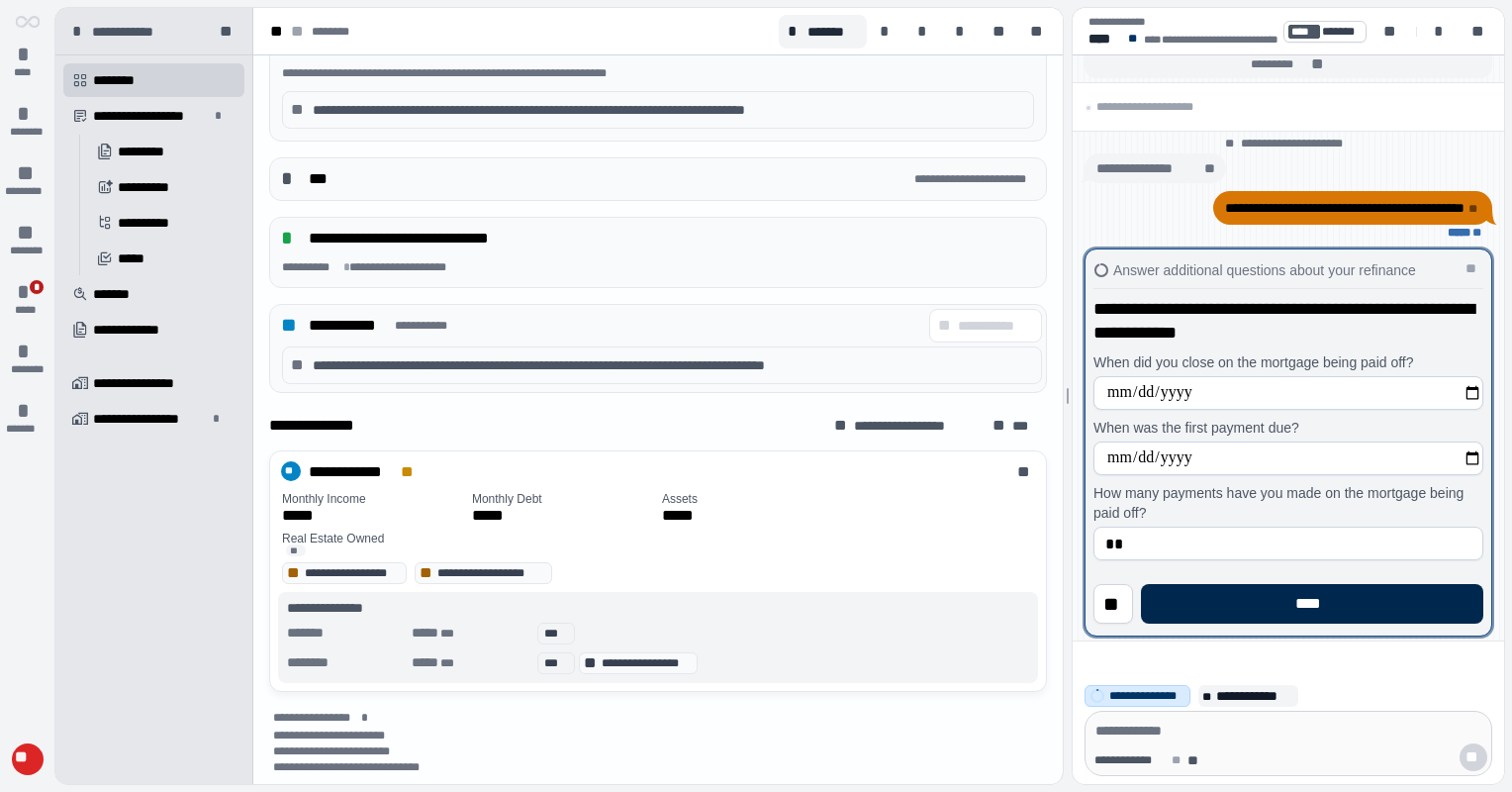 click on "****" at bounding box center [1312, 604] 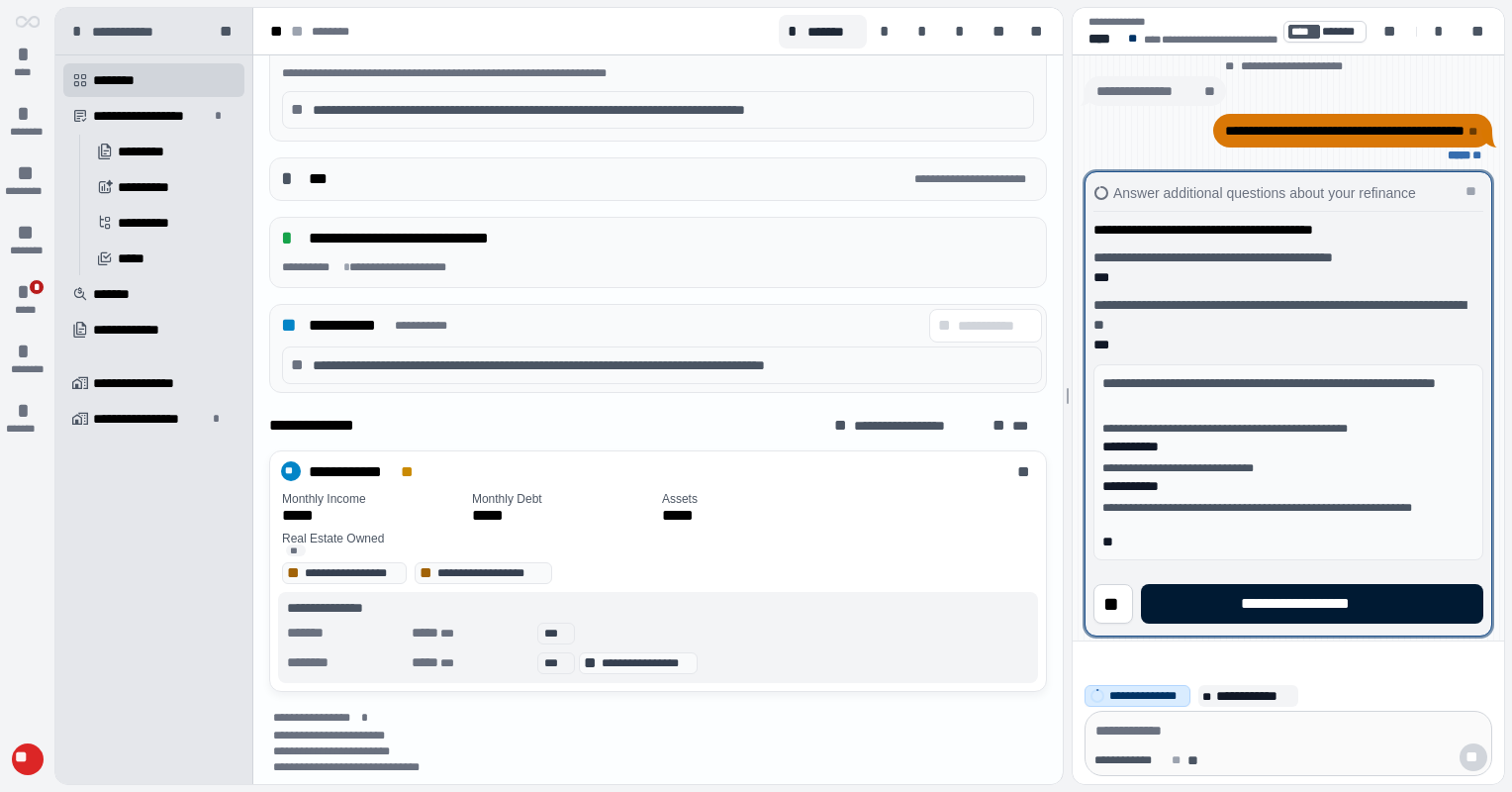 click on "**********" at bounding box center (1311, 604) 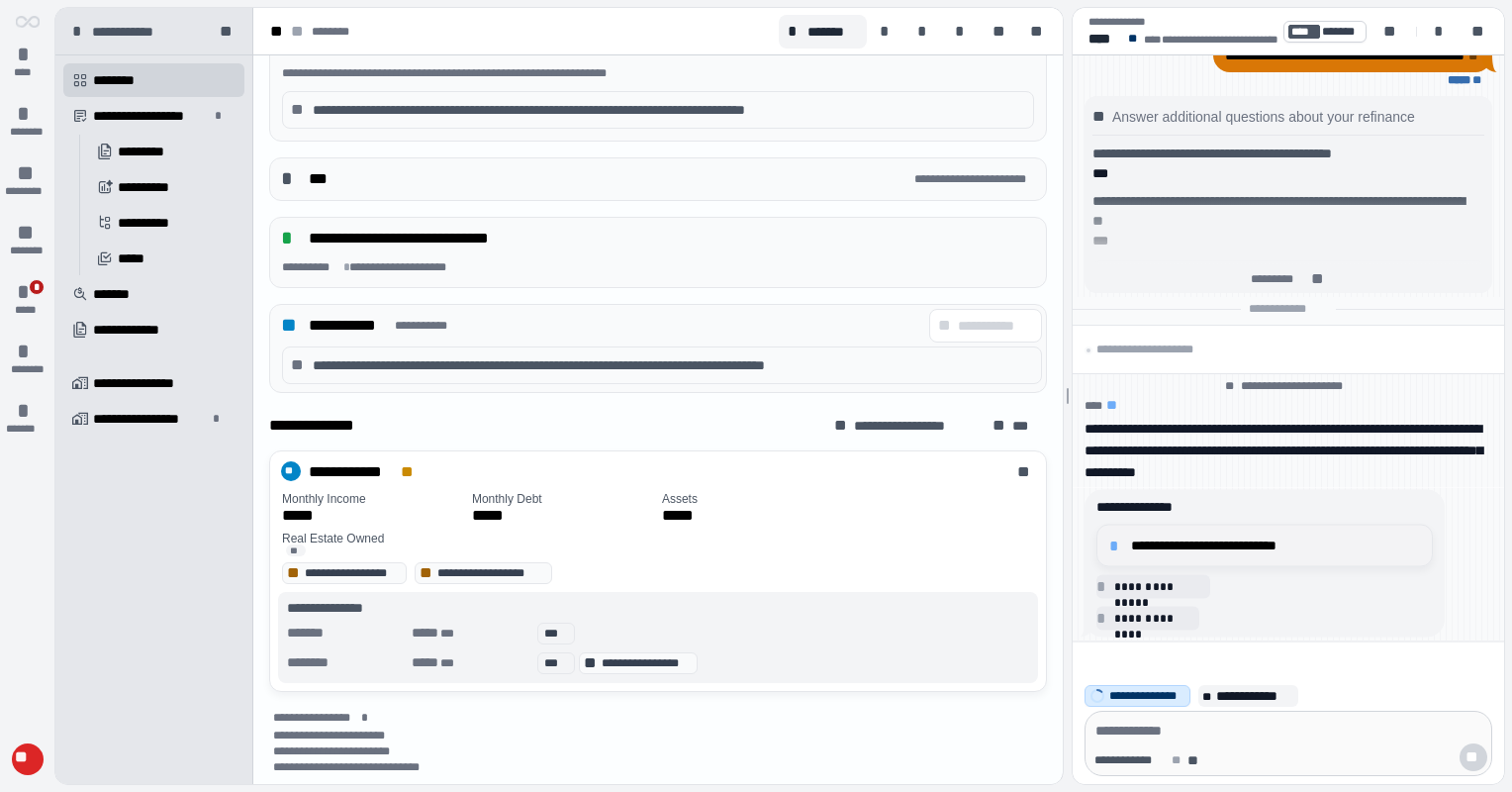 click on "*" at bounding box center (1117, 545) 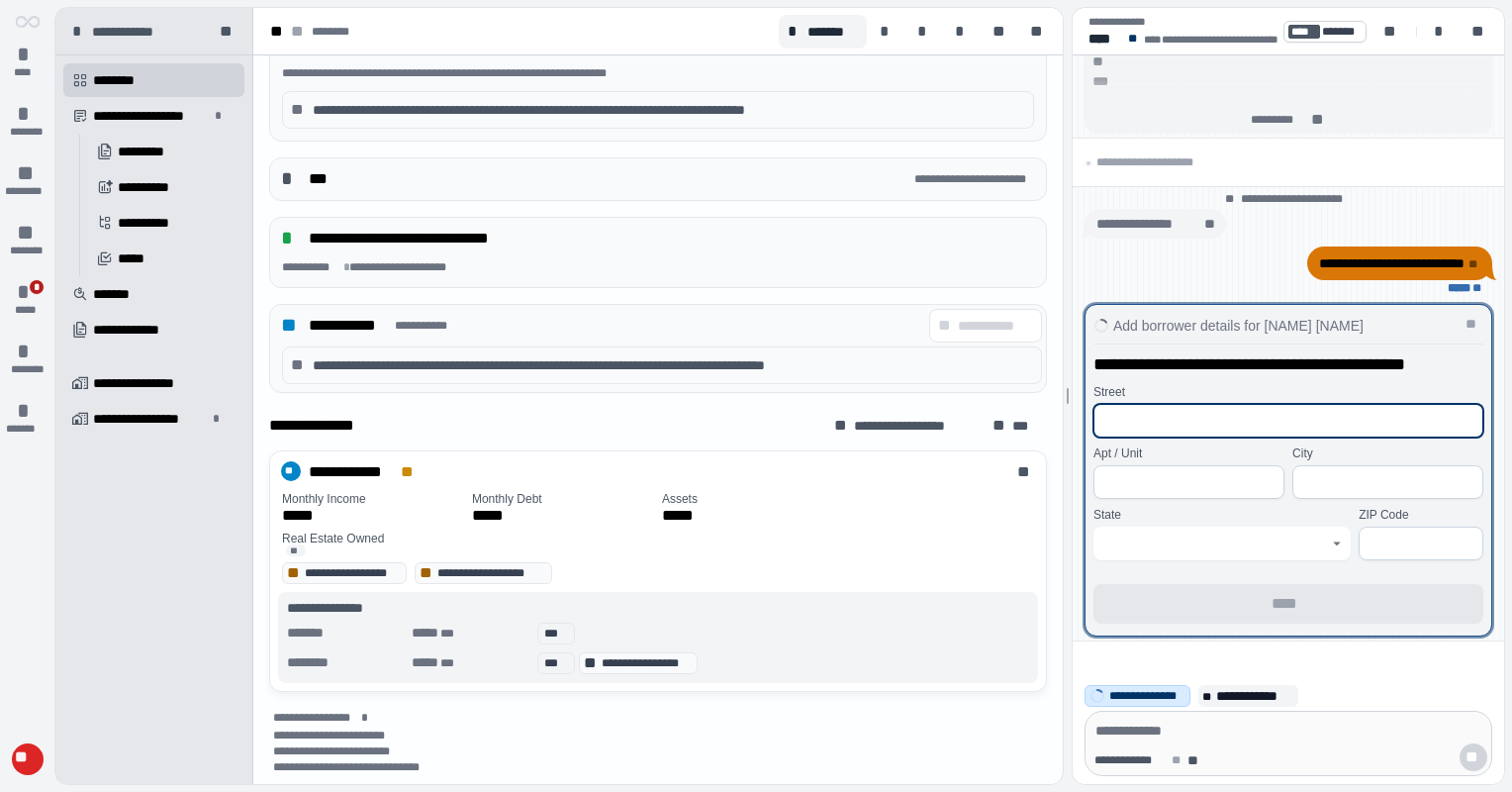 click at bounding box center [1288, 421] 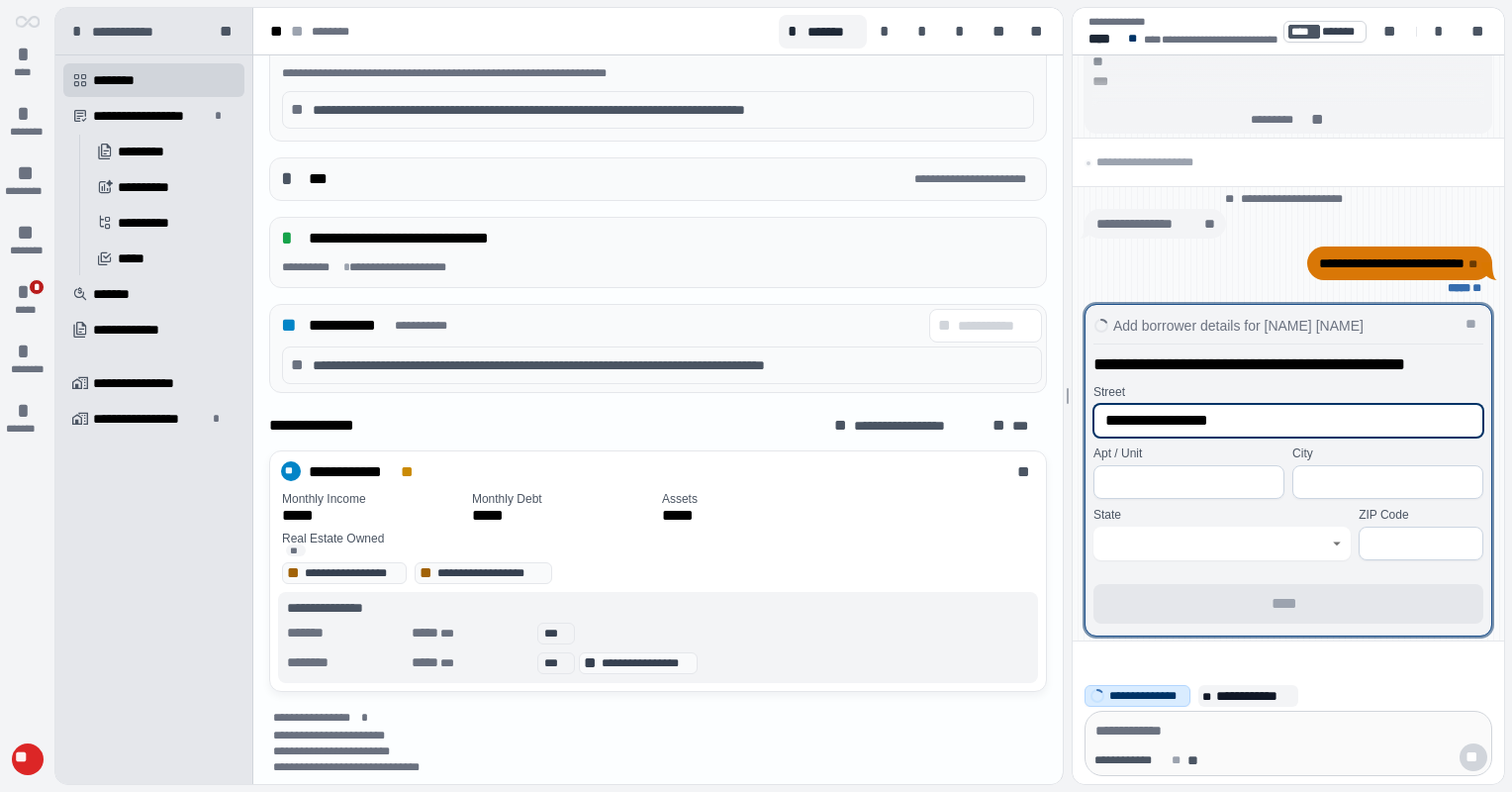 type on "**********" 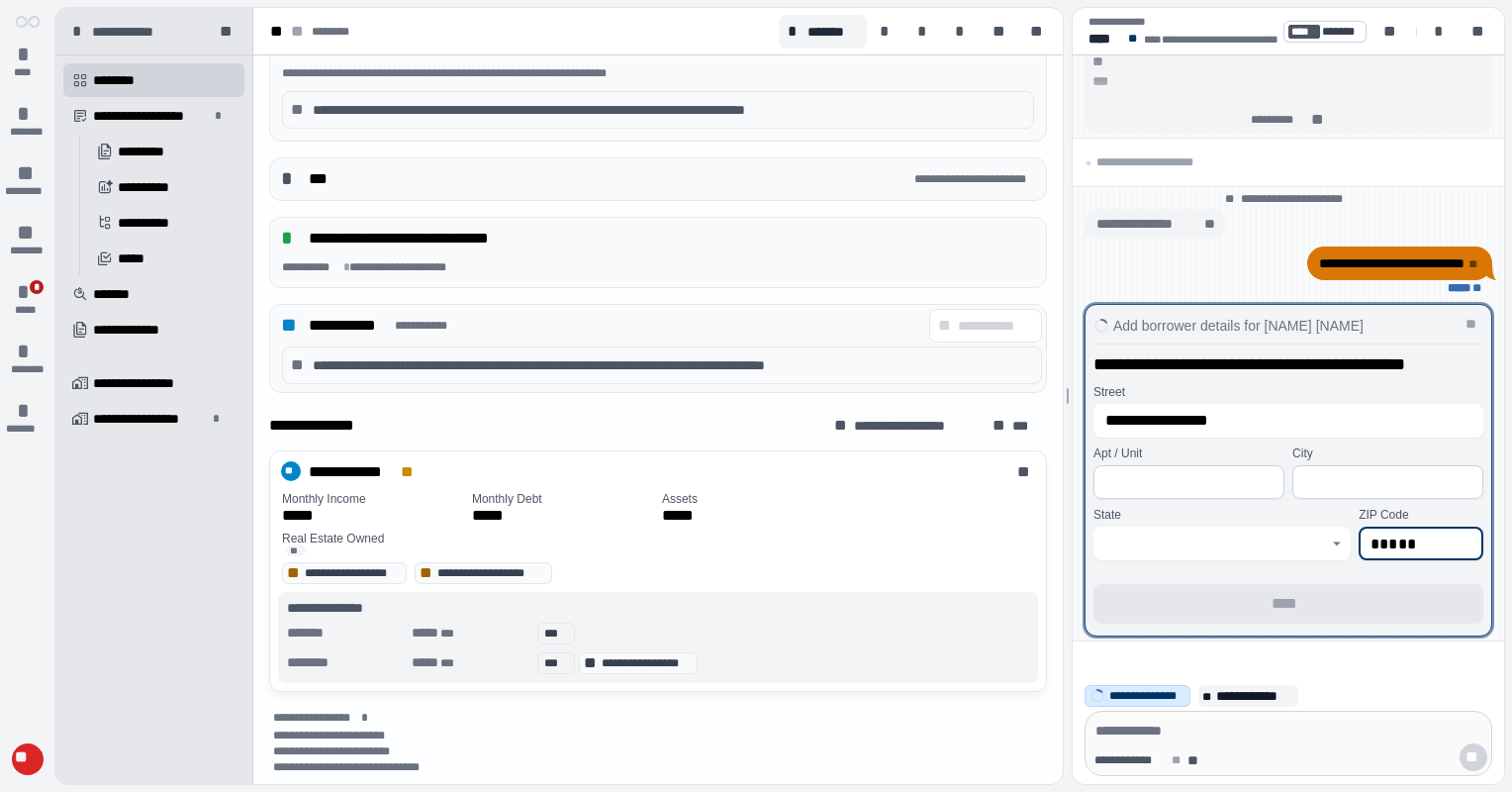 type on "*****" 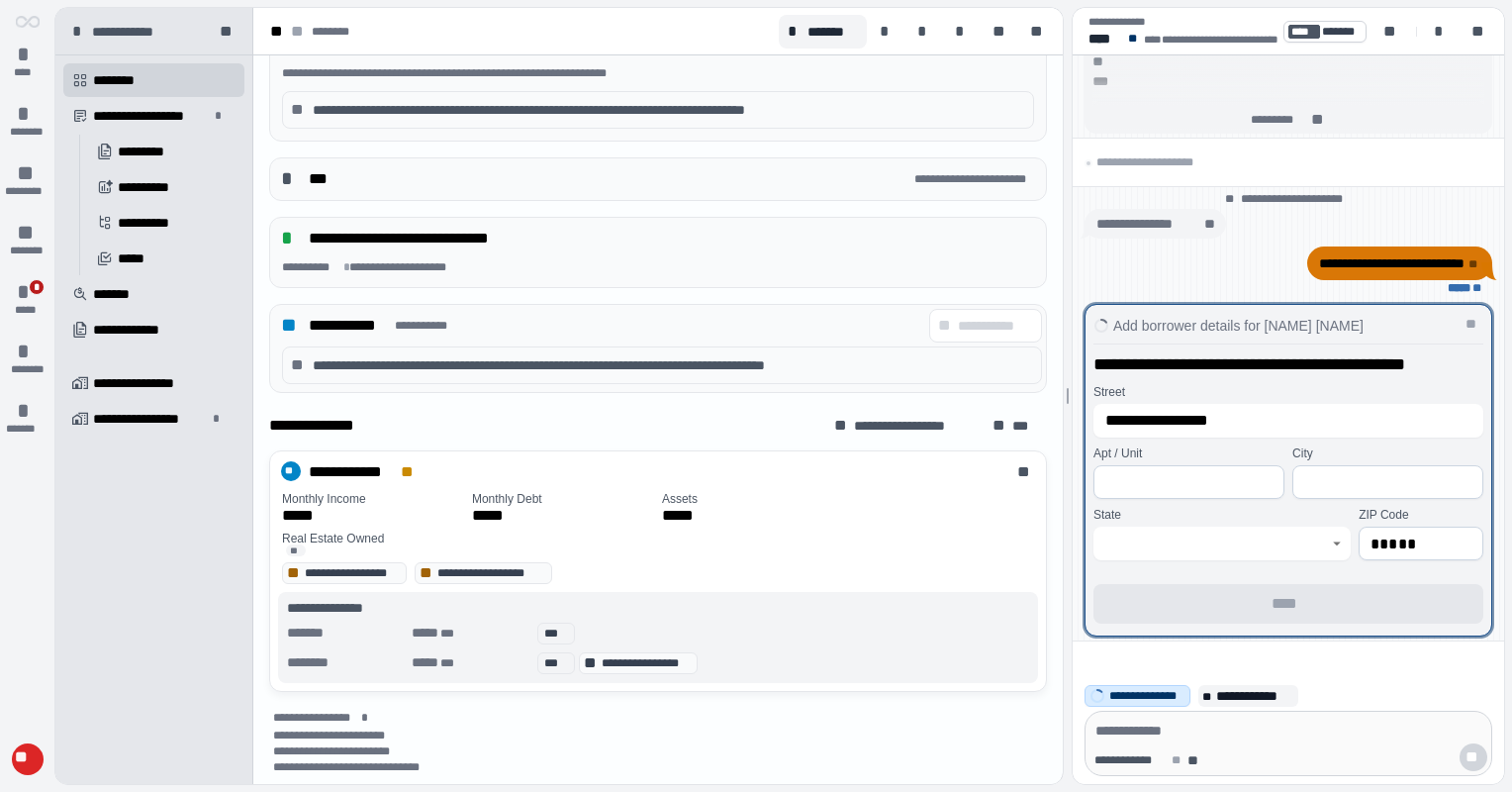 click at bounding box center [1387, 478] 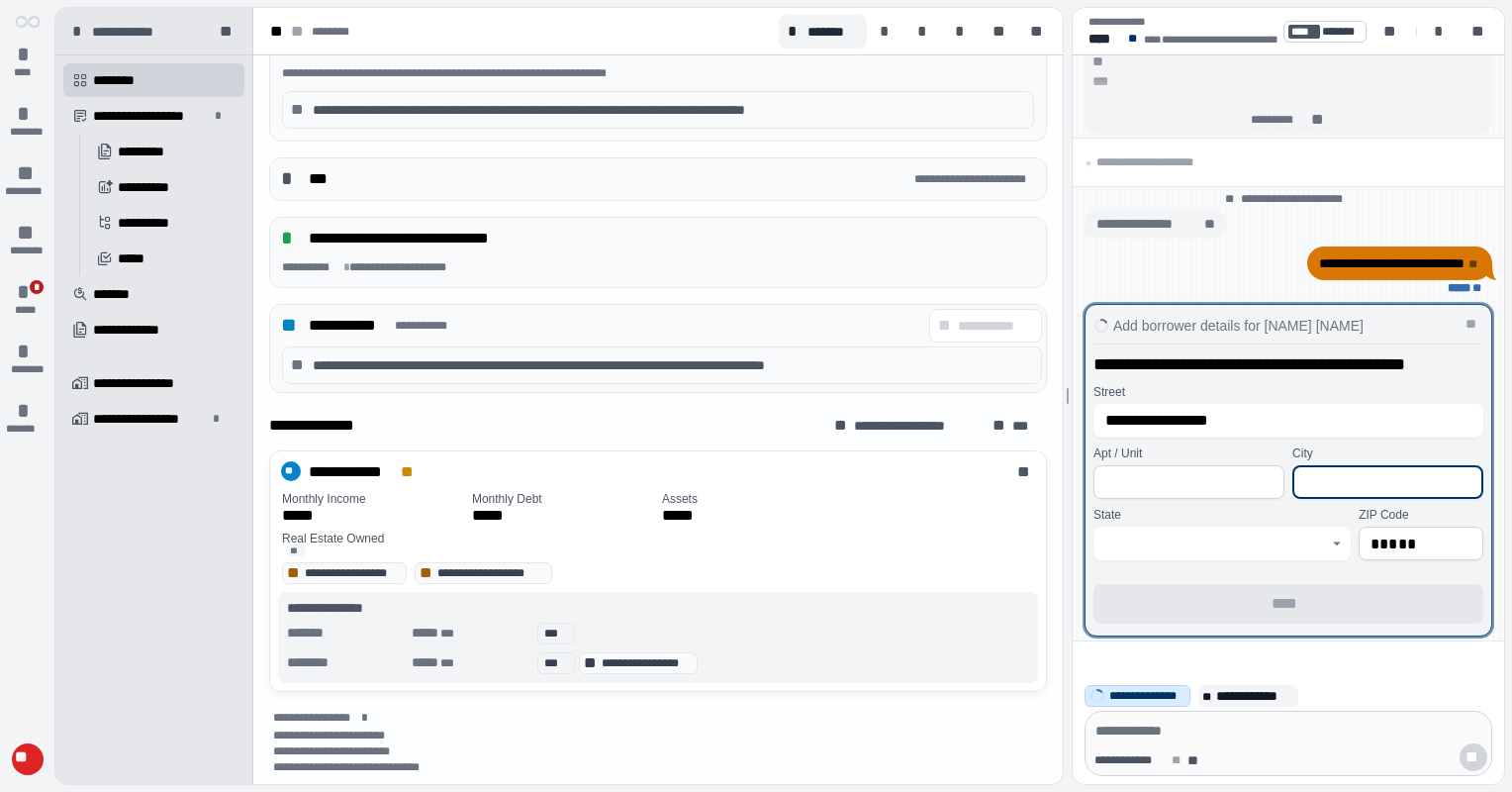 type on "*" 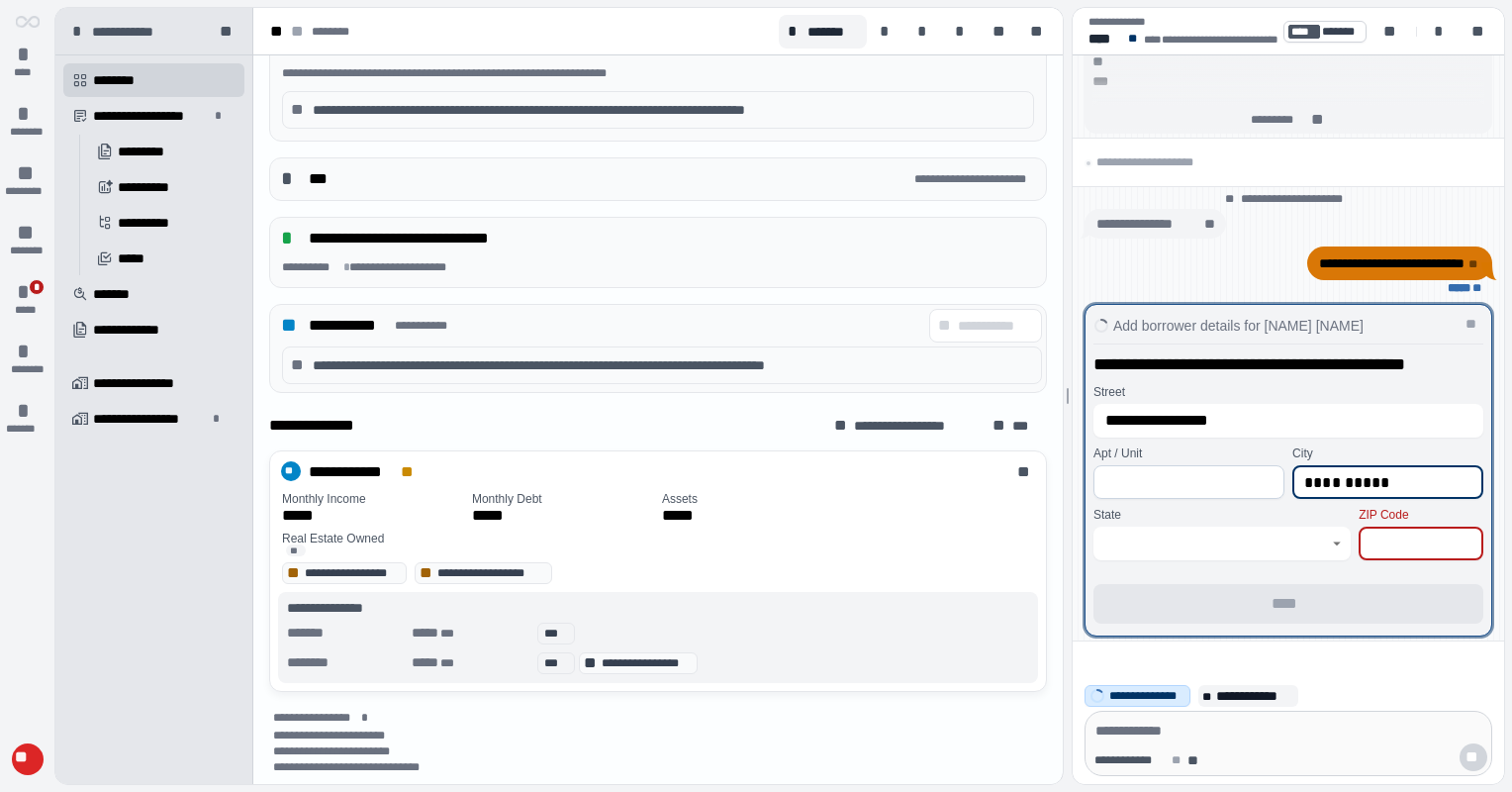 type on "**********" 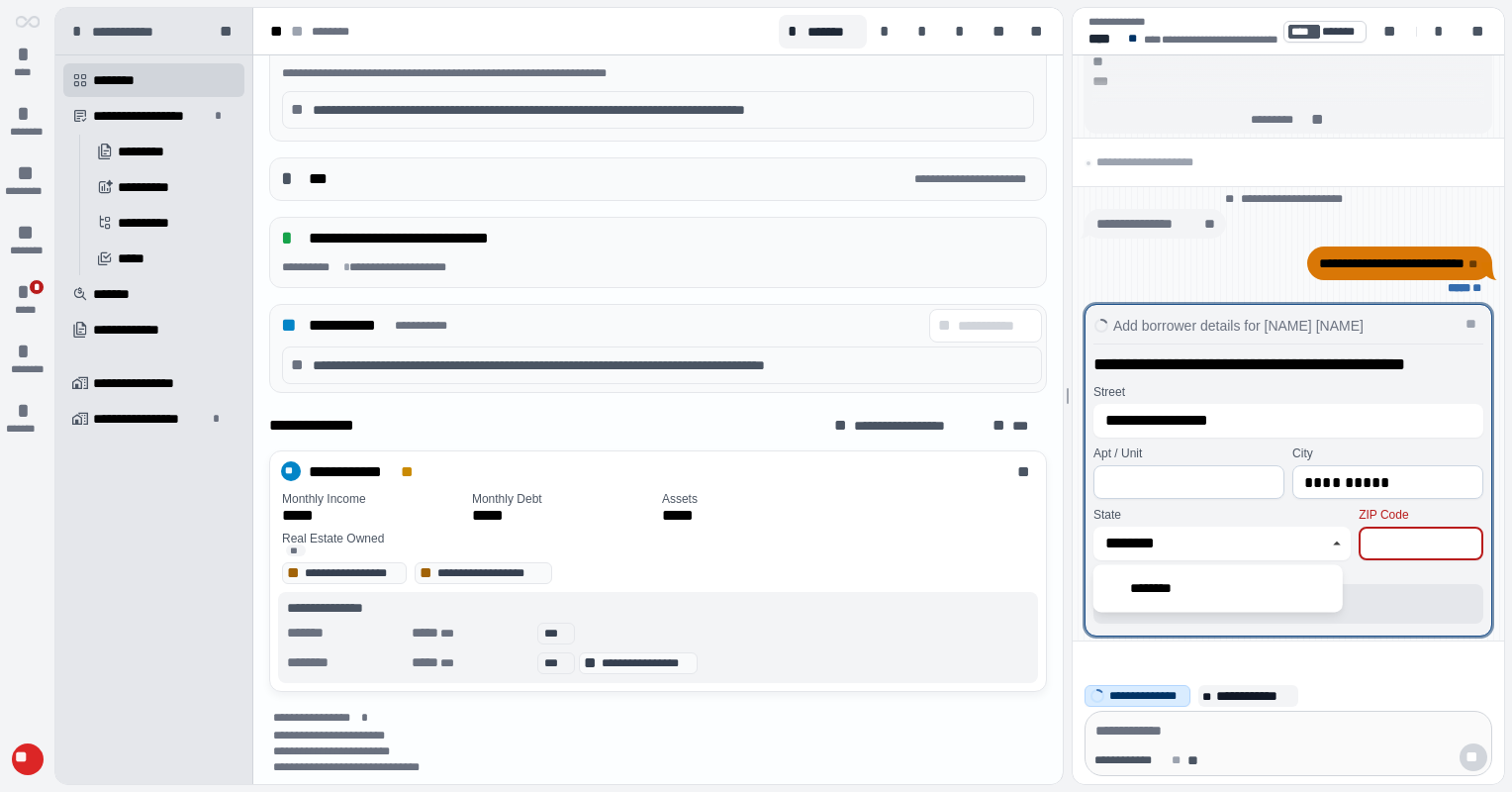 type on "********" 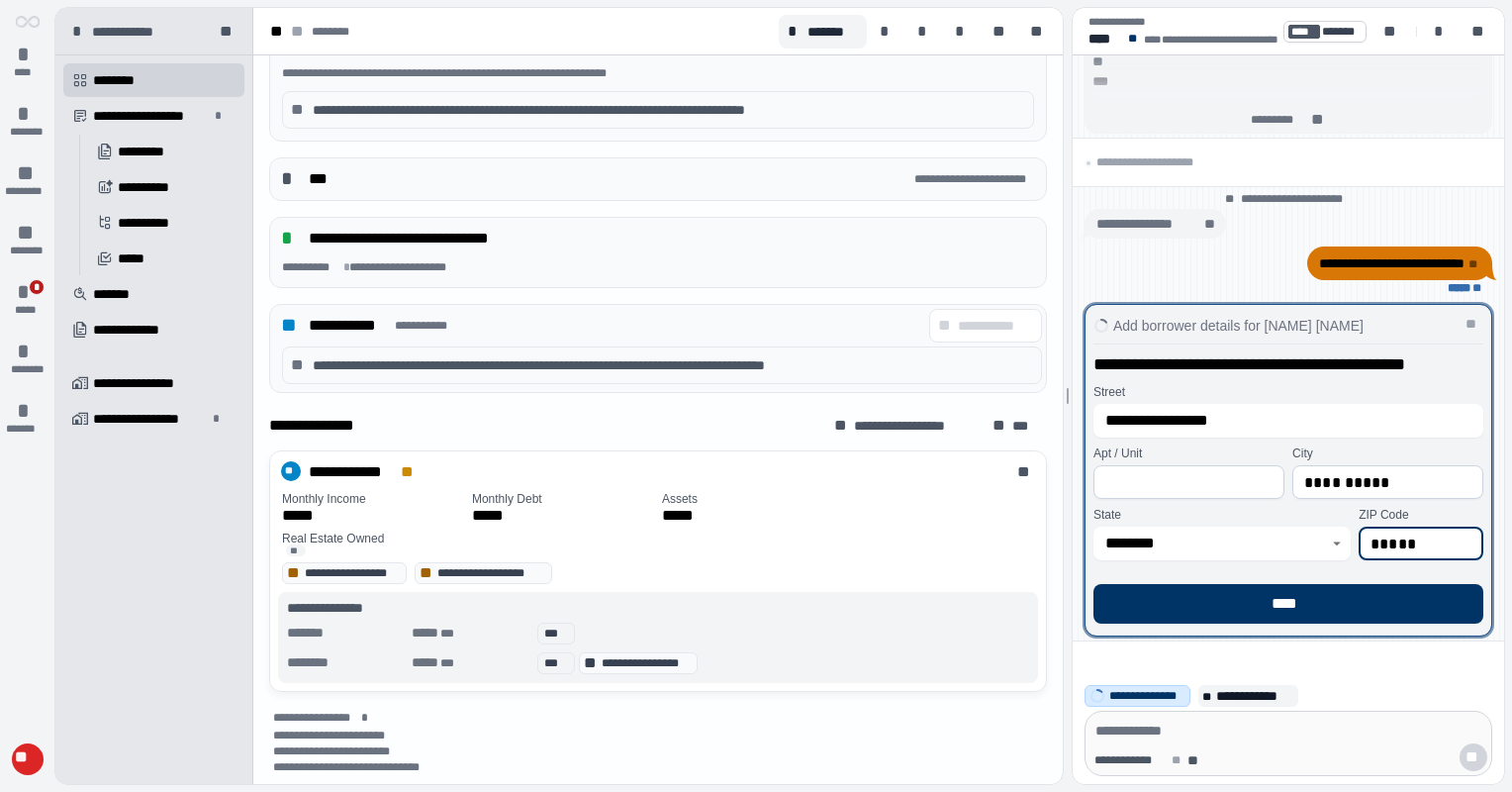 type on "*****" 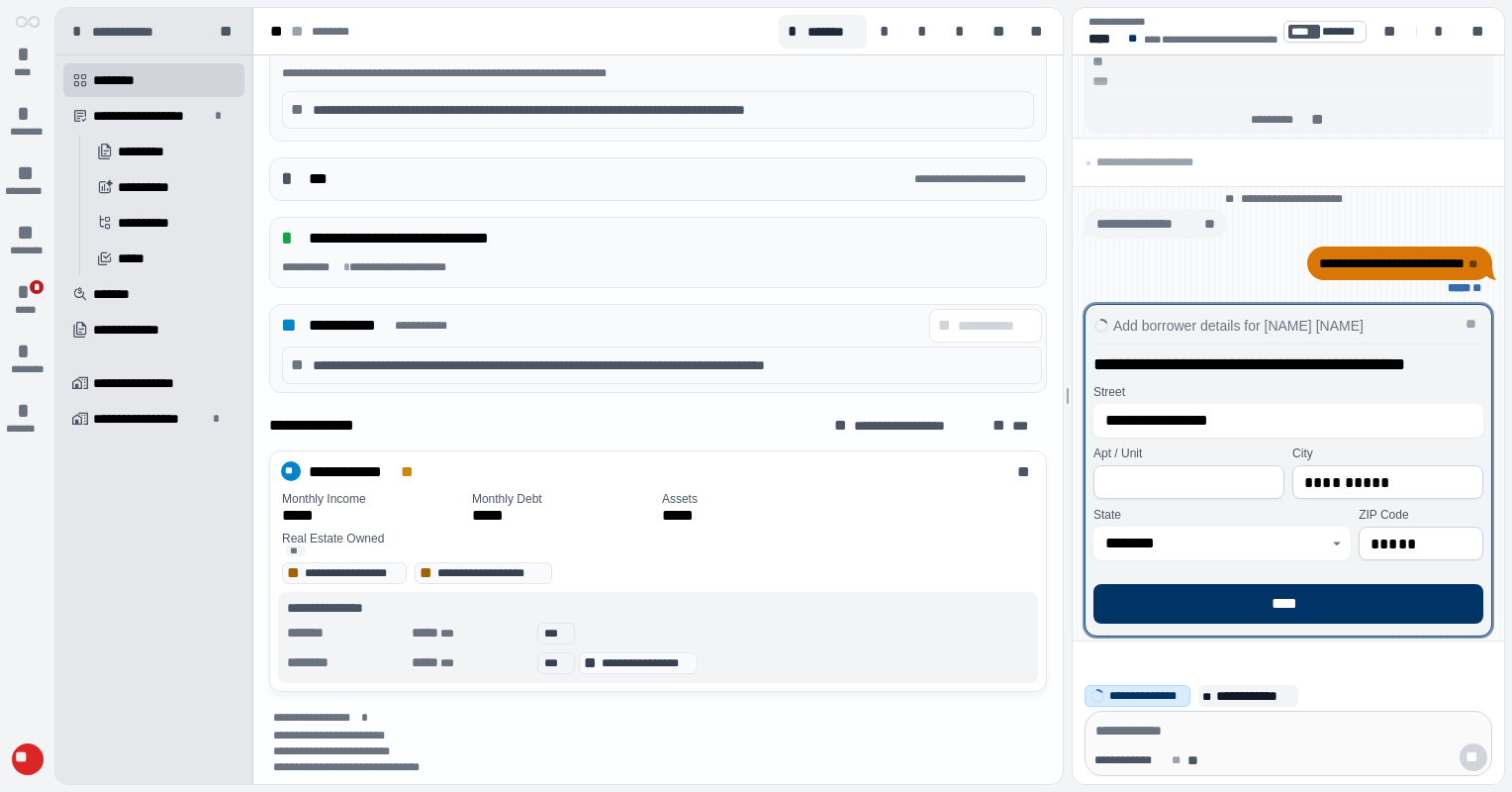 type 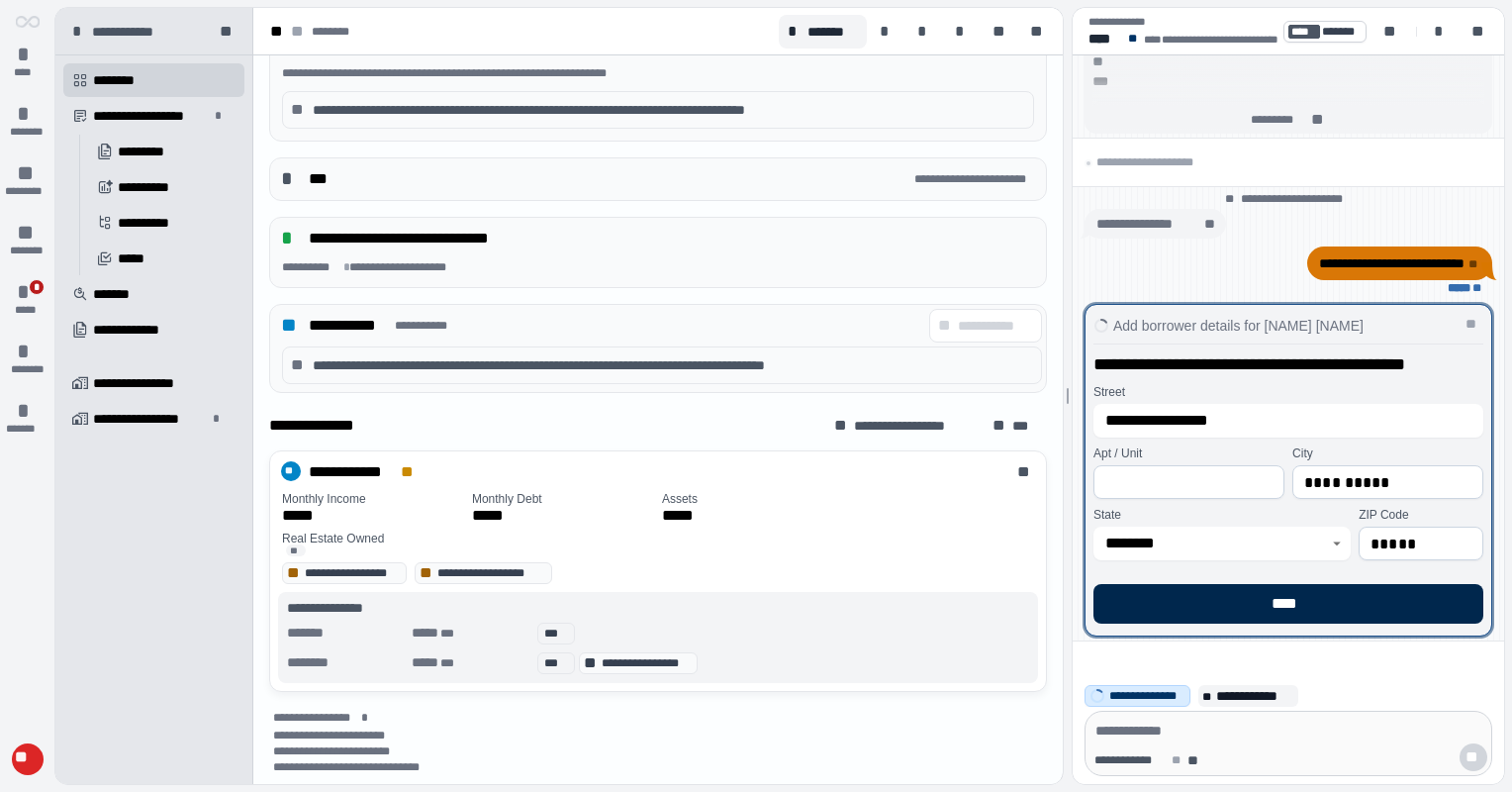 click on "****" at bounding box center [1288, 604] 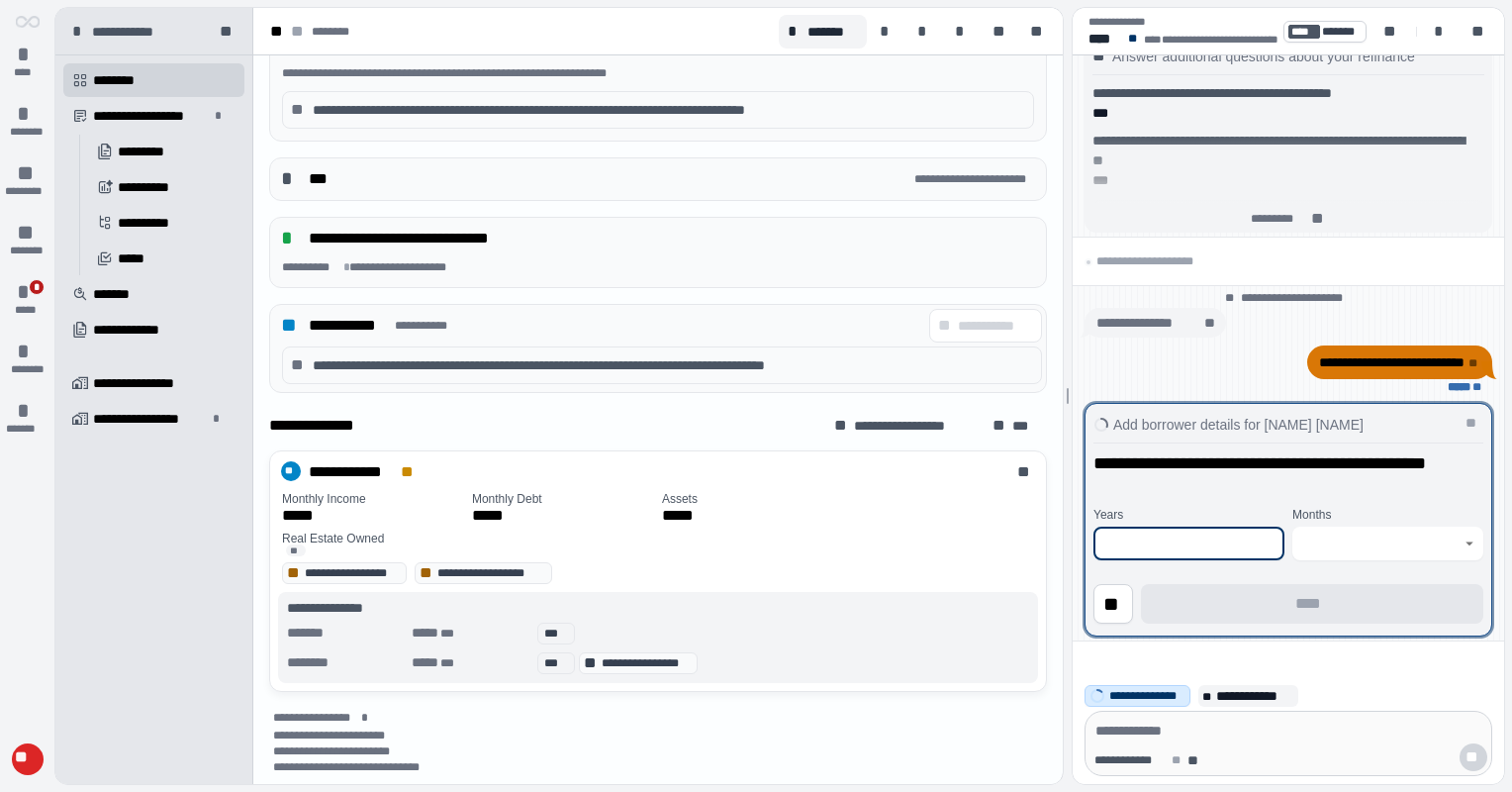 click at bounding box center [1188, 544] 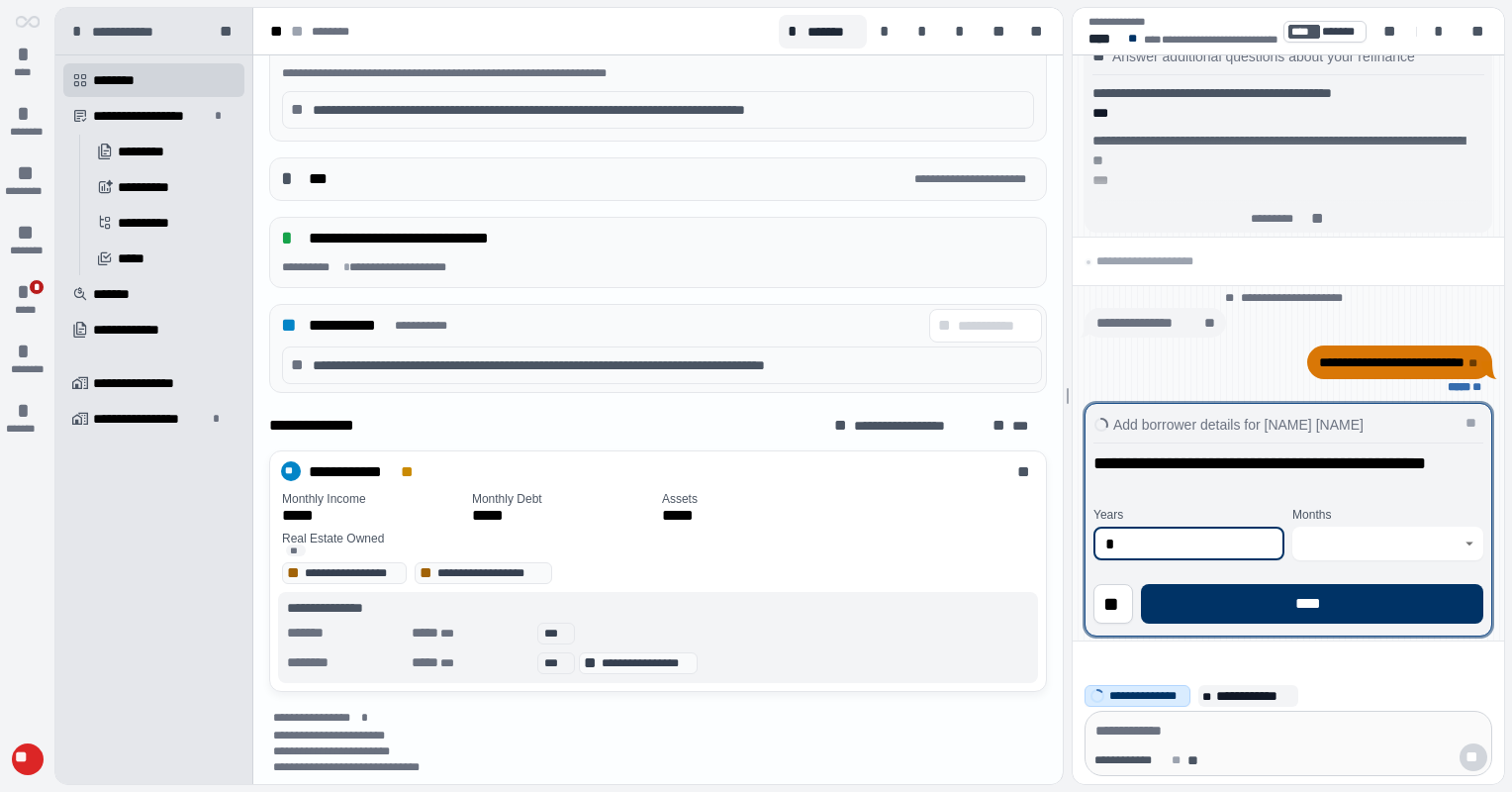 type on "*" 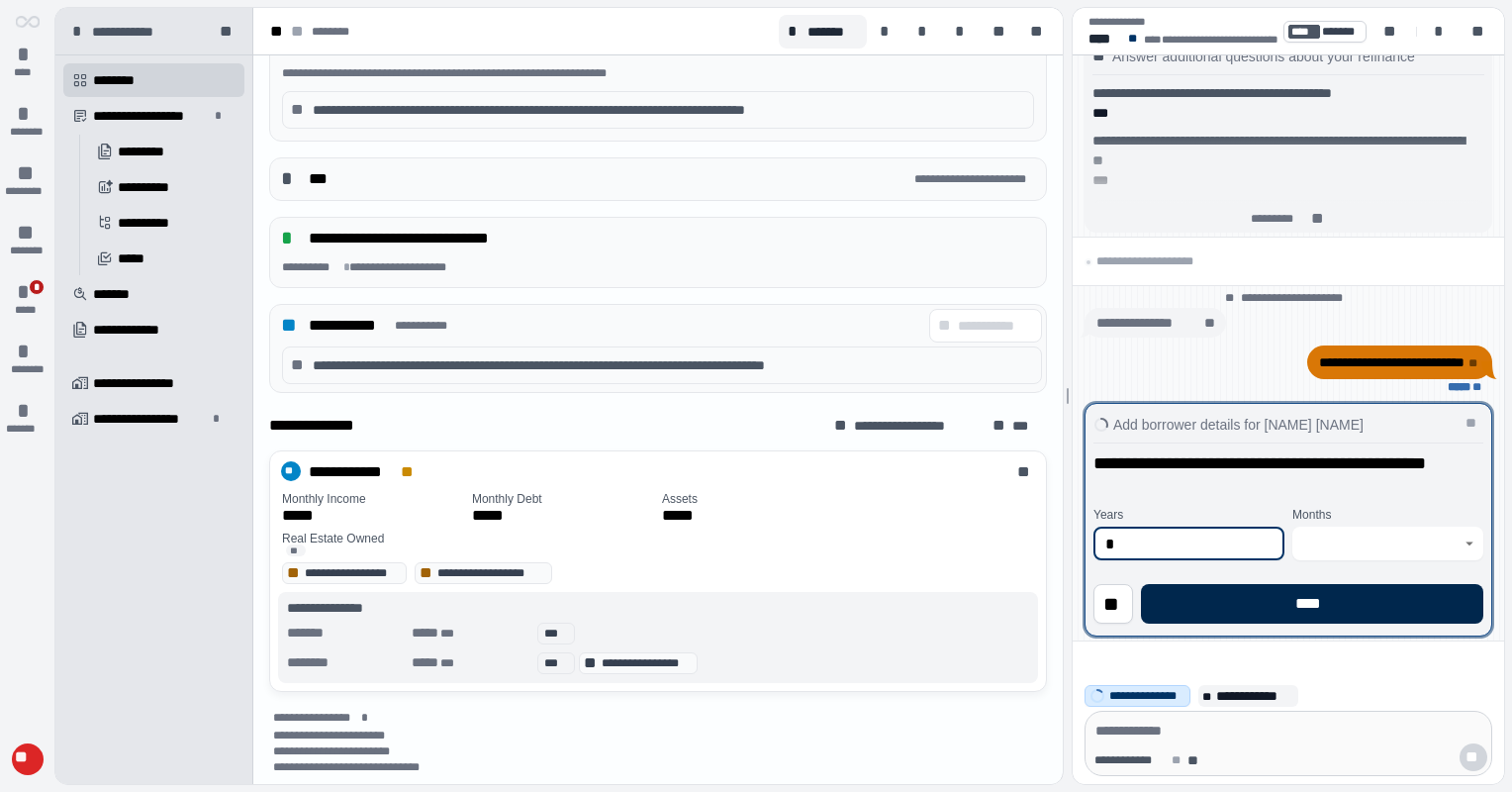 click on "****" at bounding box center [1312, 604] 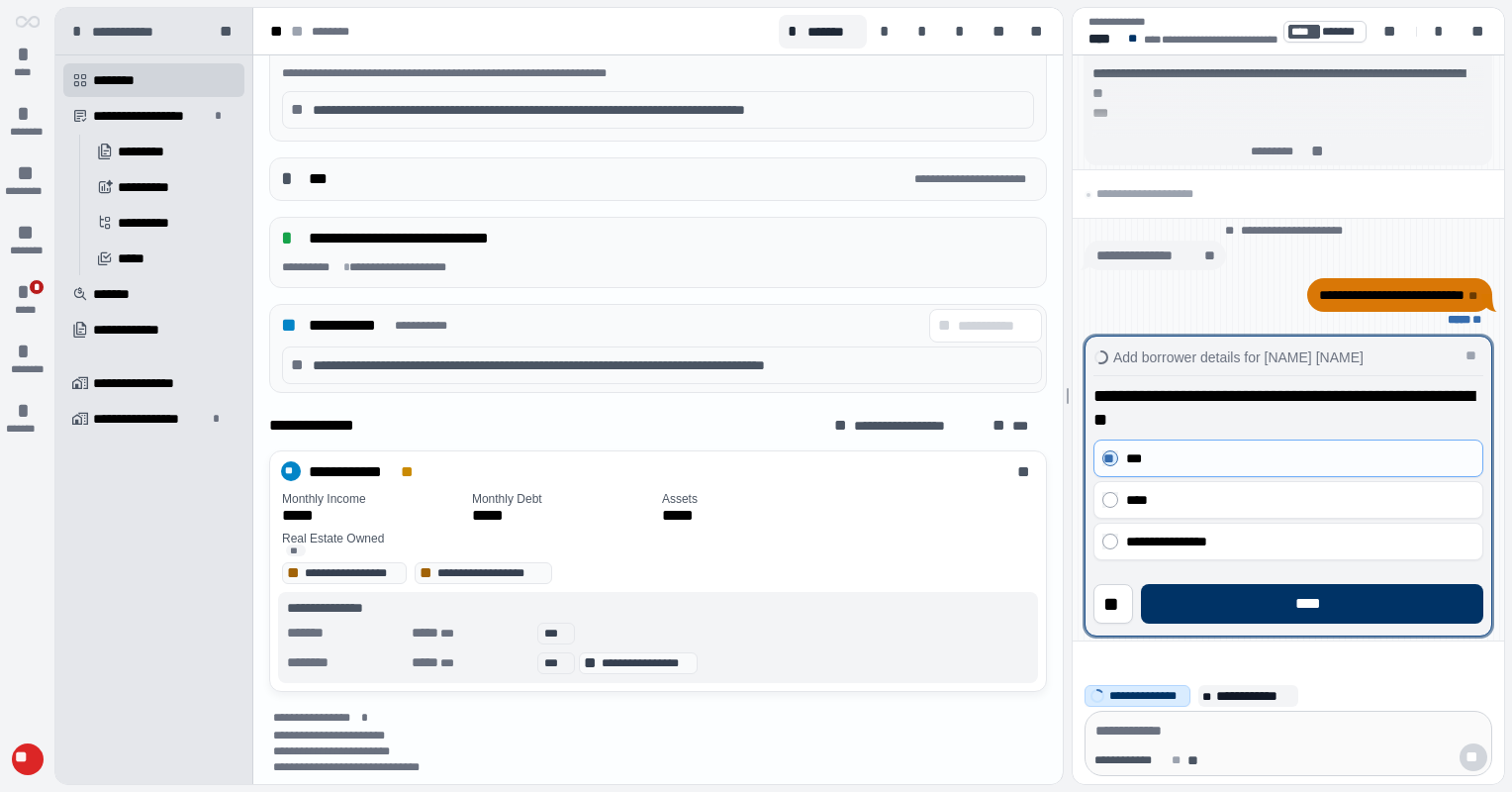 click on "****" at bounding box center (1312, 604) 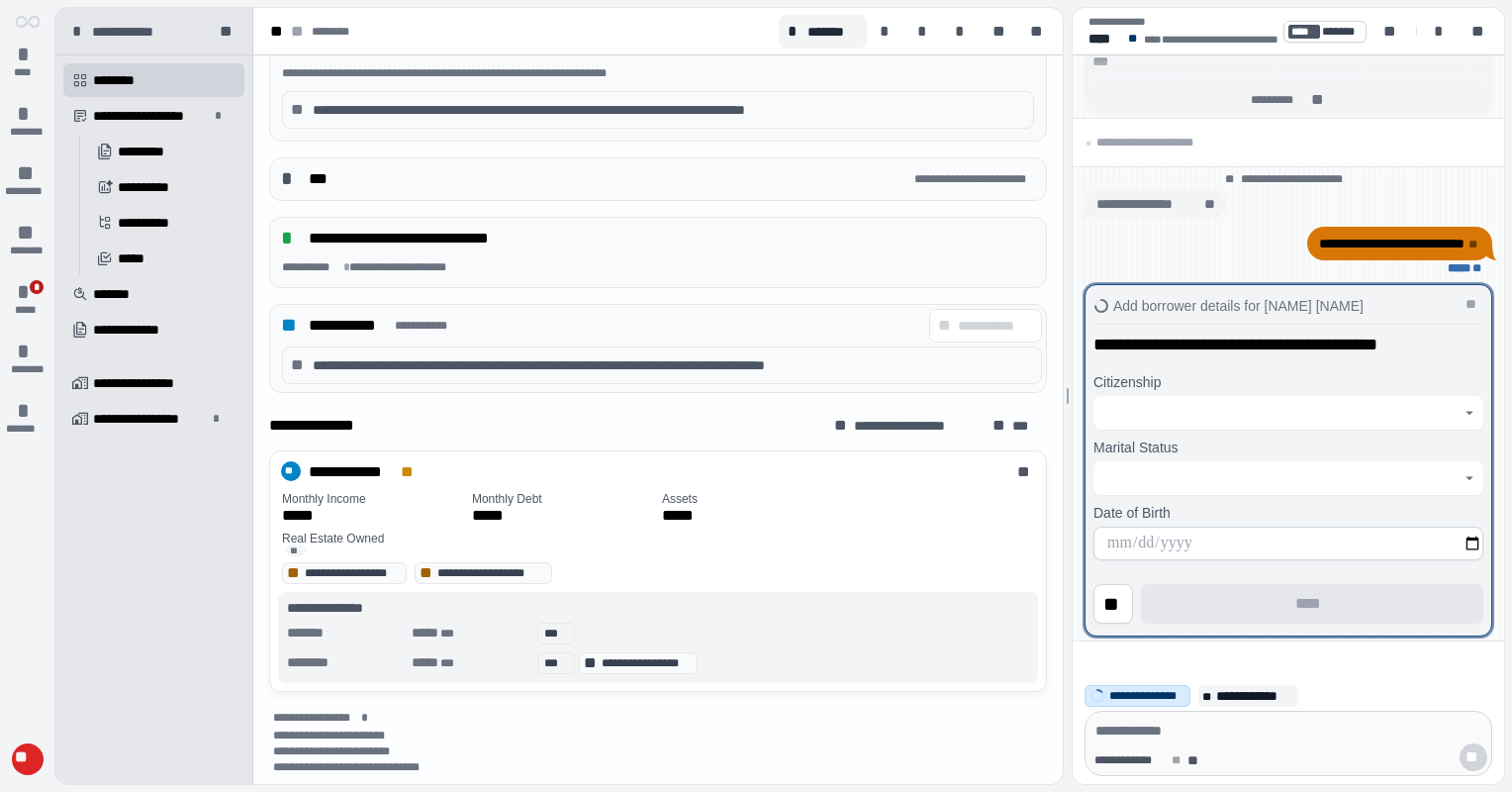 click 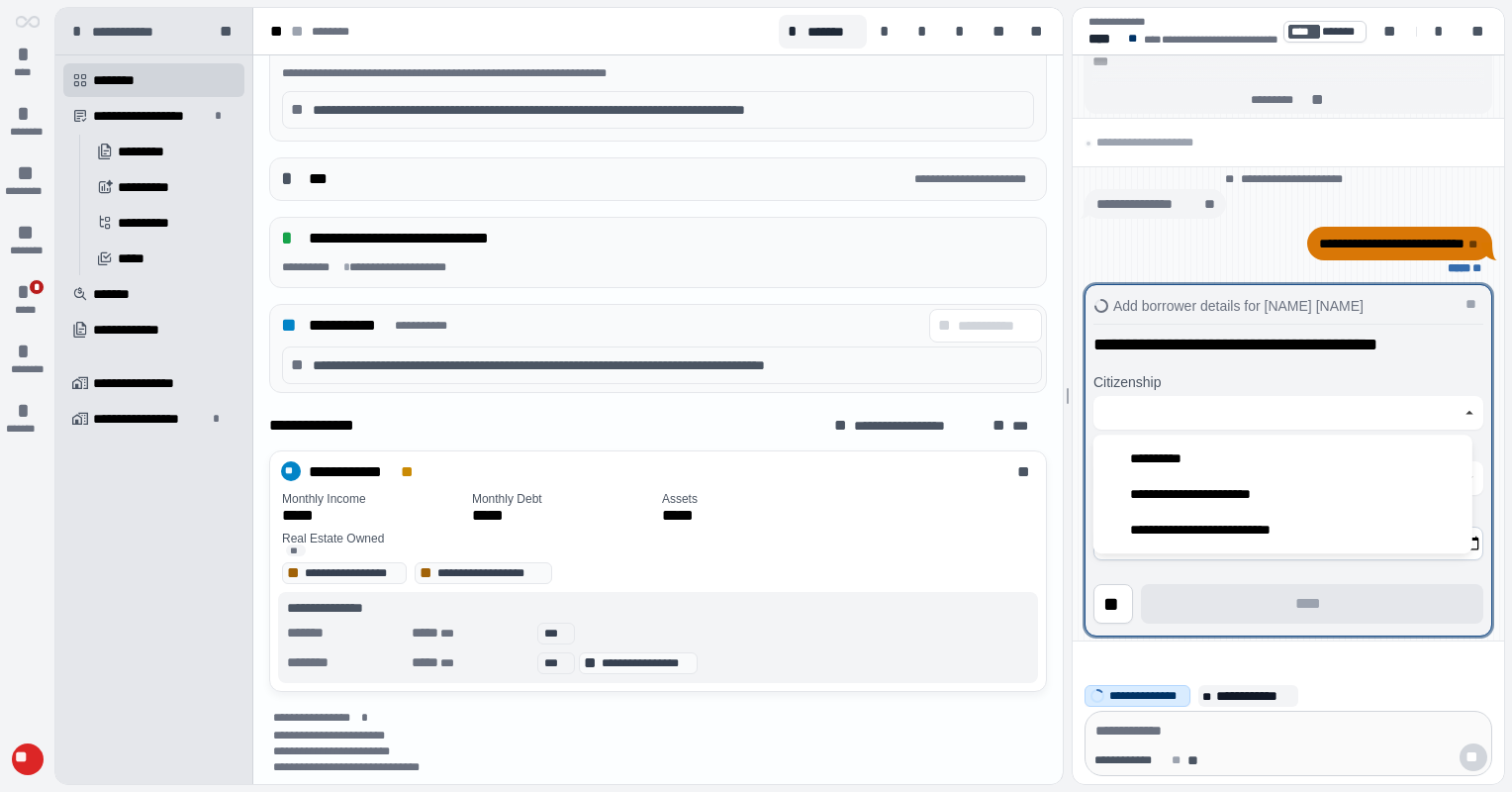 drag, startPoint x: 1148, startPoint y: 460, endPoint x: 1496, endPoint y: 388, distance: 355.37023 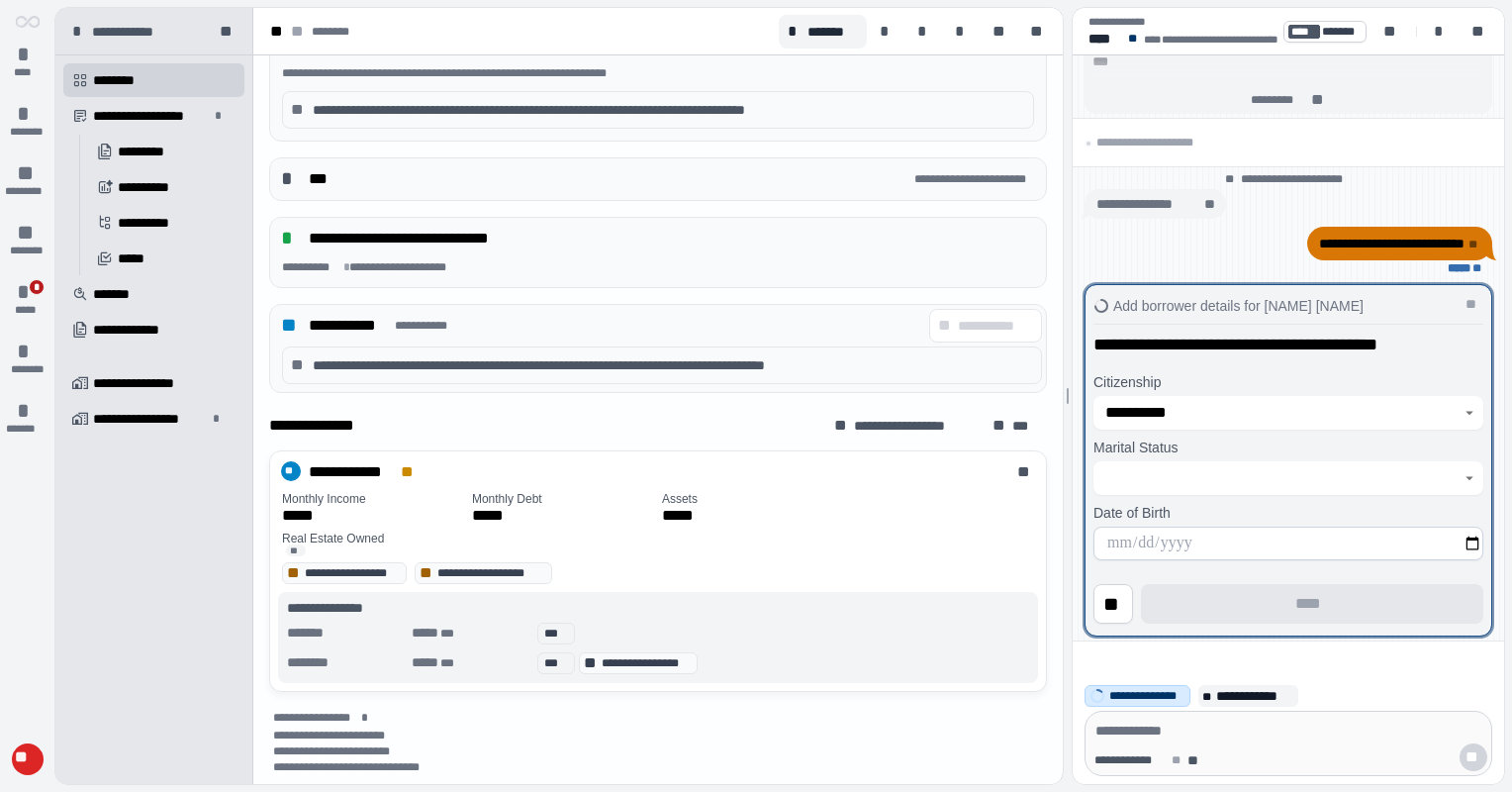 click 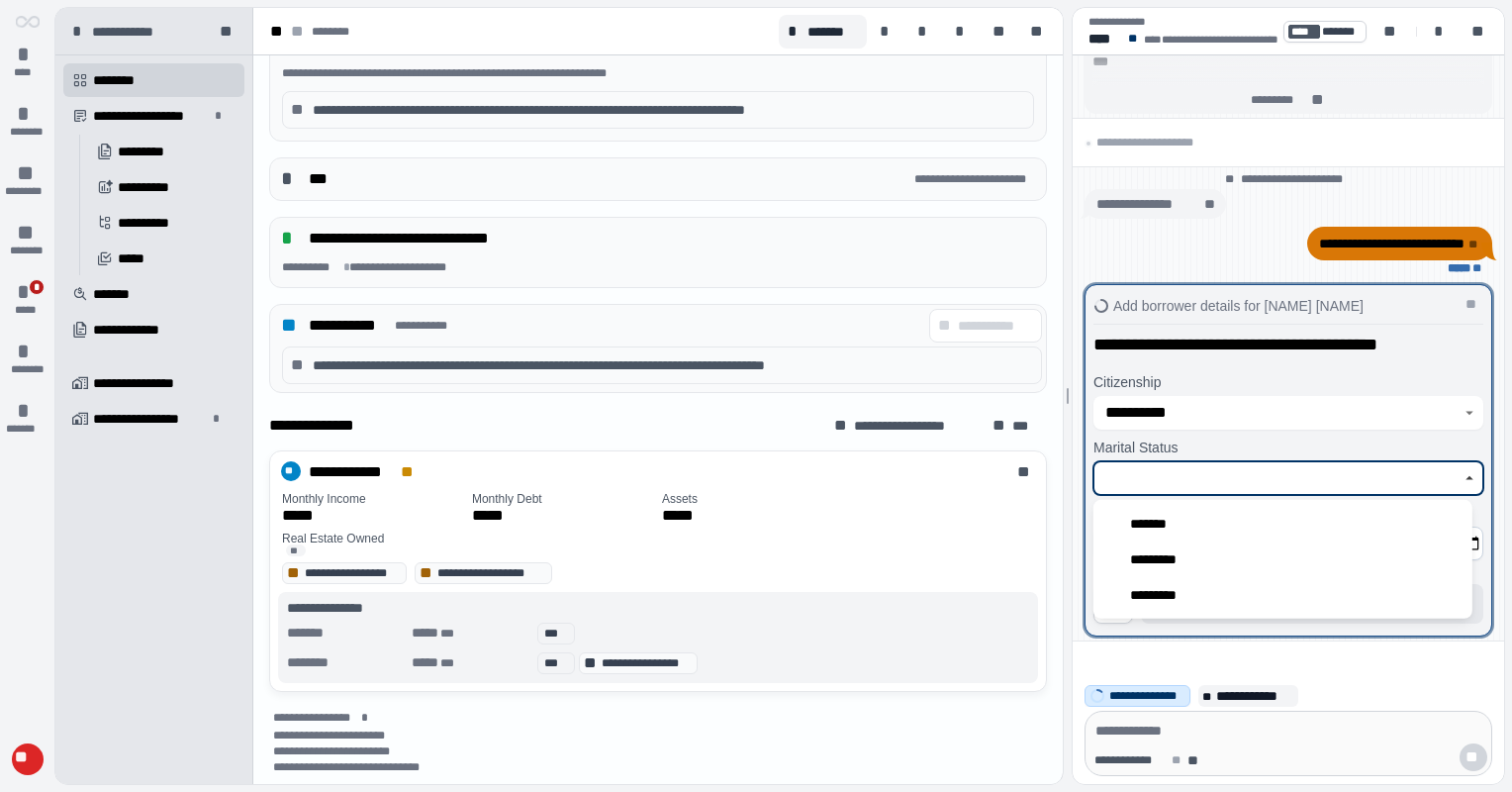 click on "*******" at bounding box center (1154, 524) 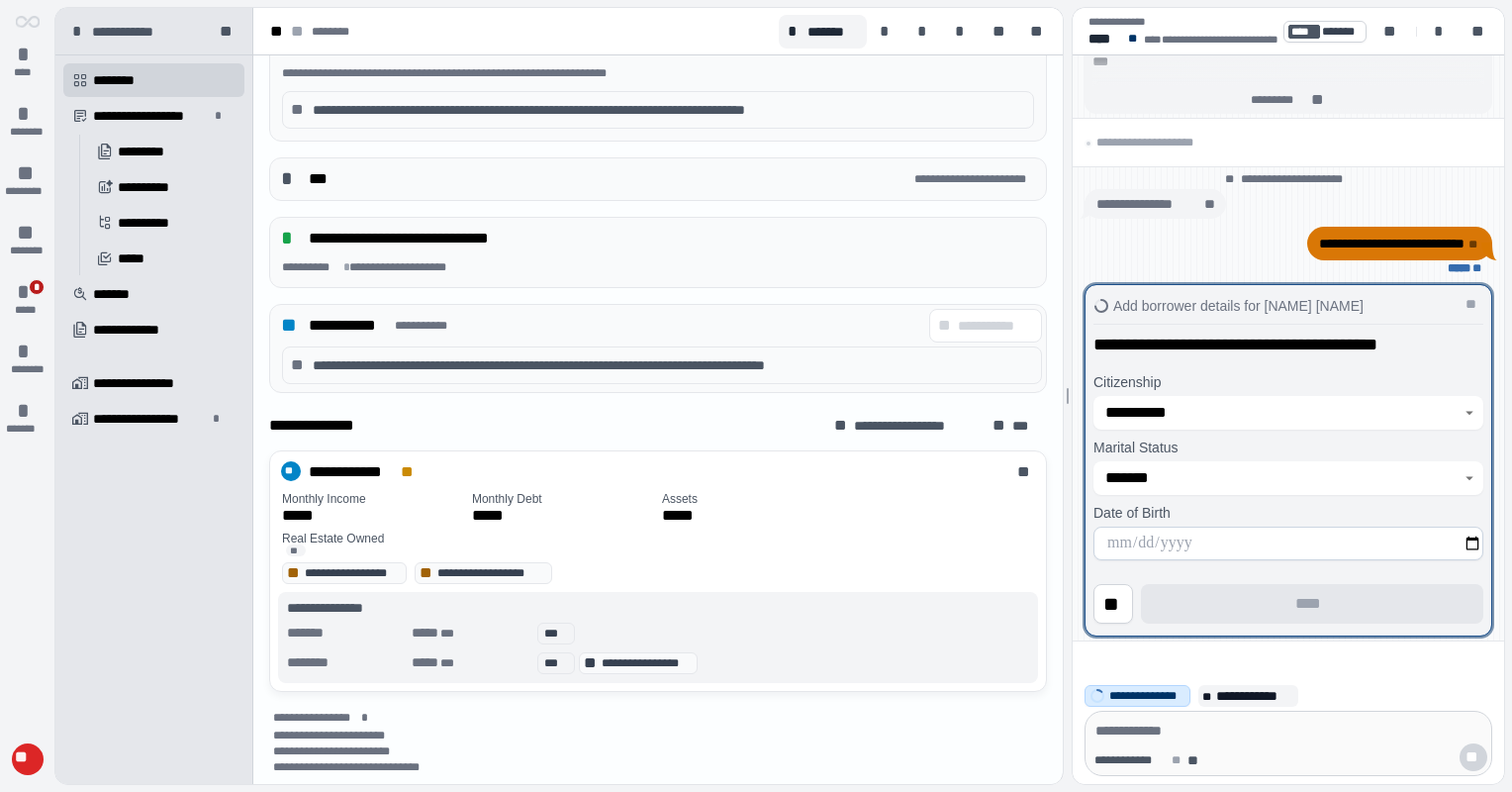 click at bounding box center [1288, 544] 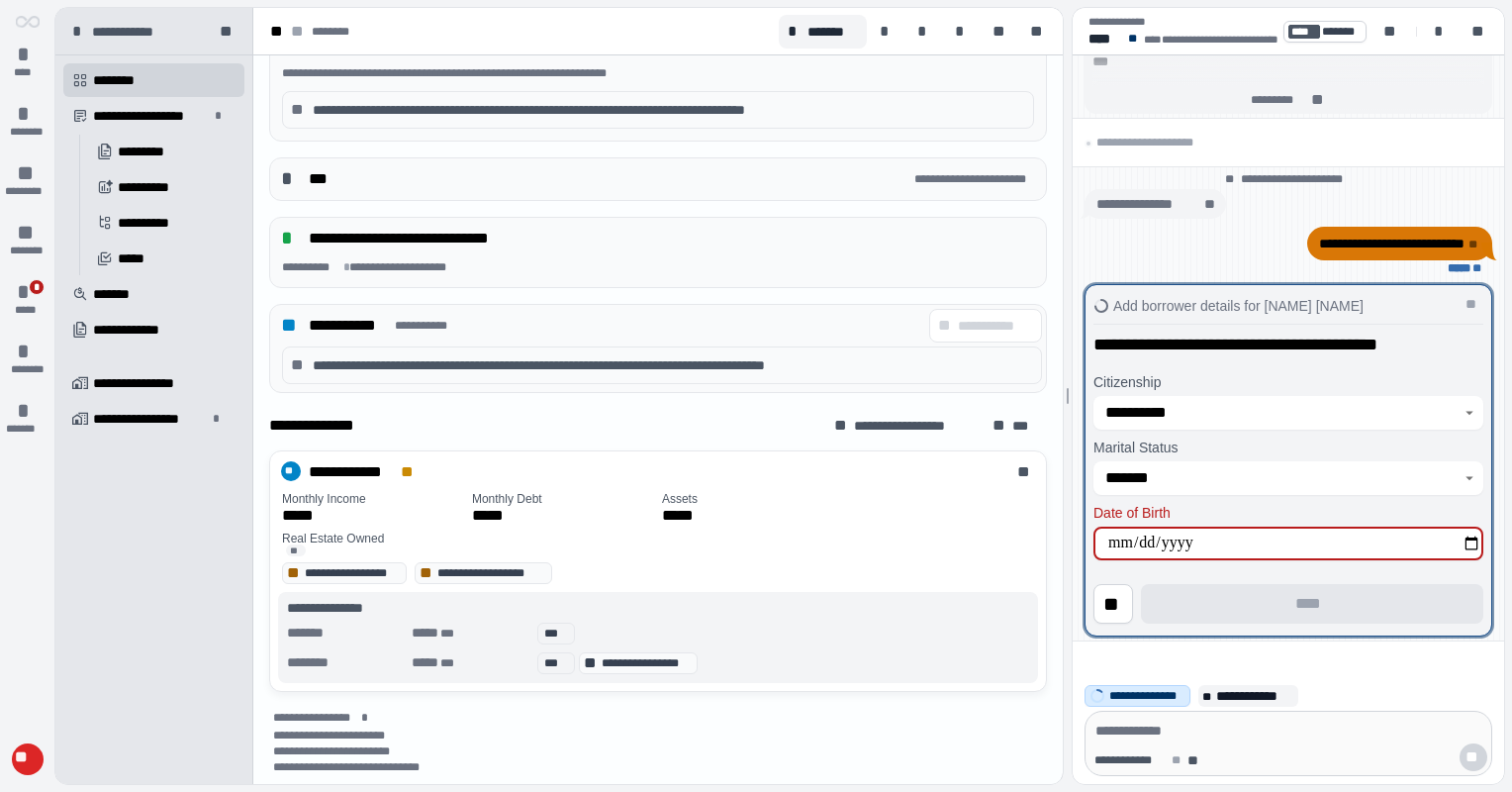 type on "**********" 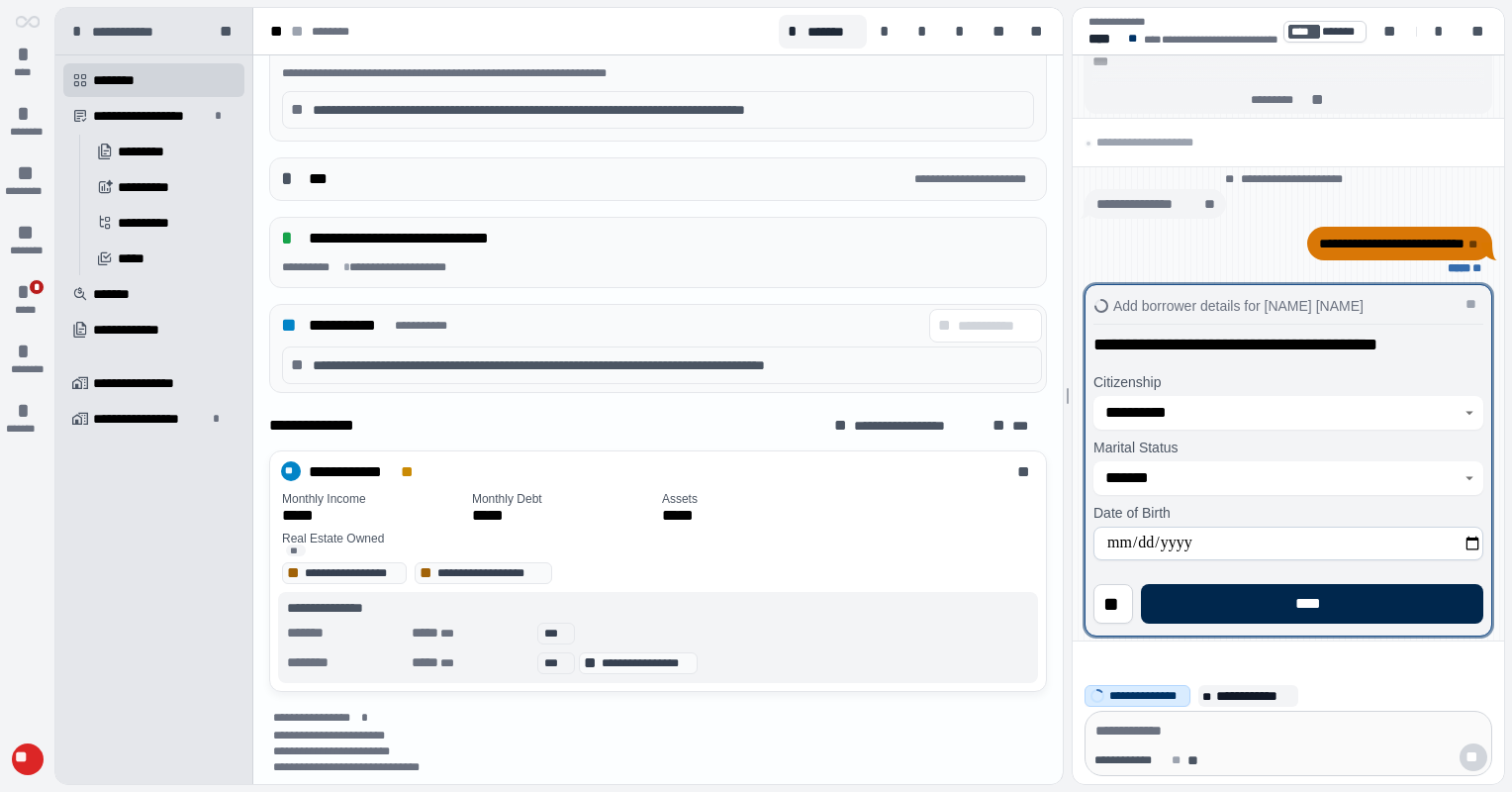 click on "****" at bounding box center [1312, 604] 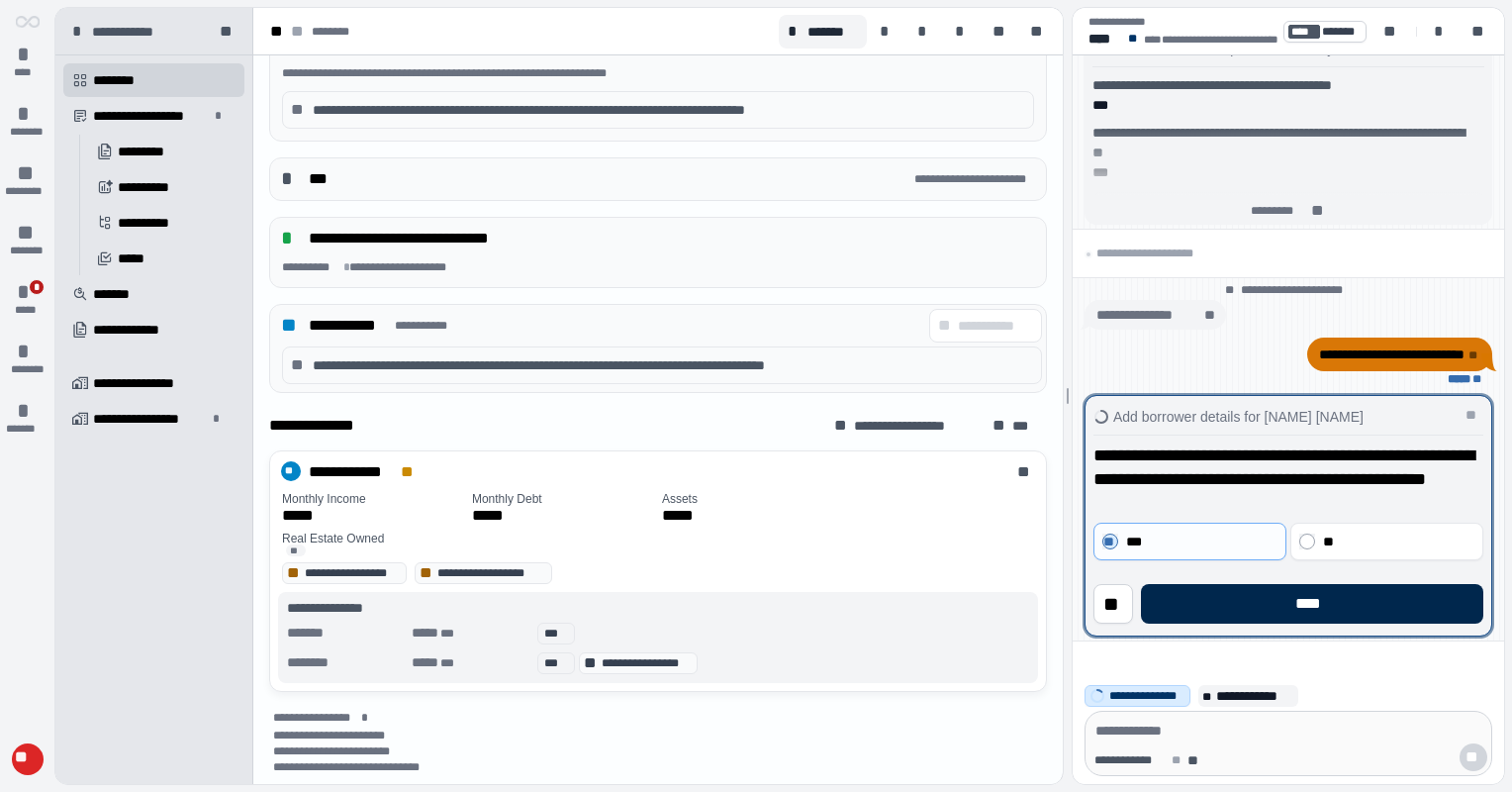 click on "****" at bounding box center [1312, 604] 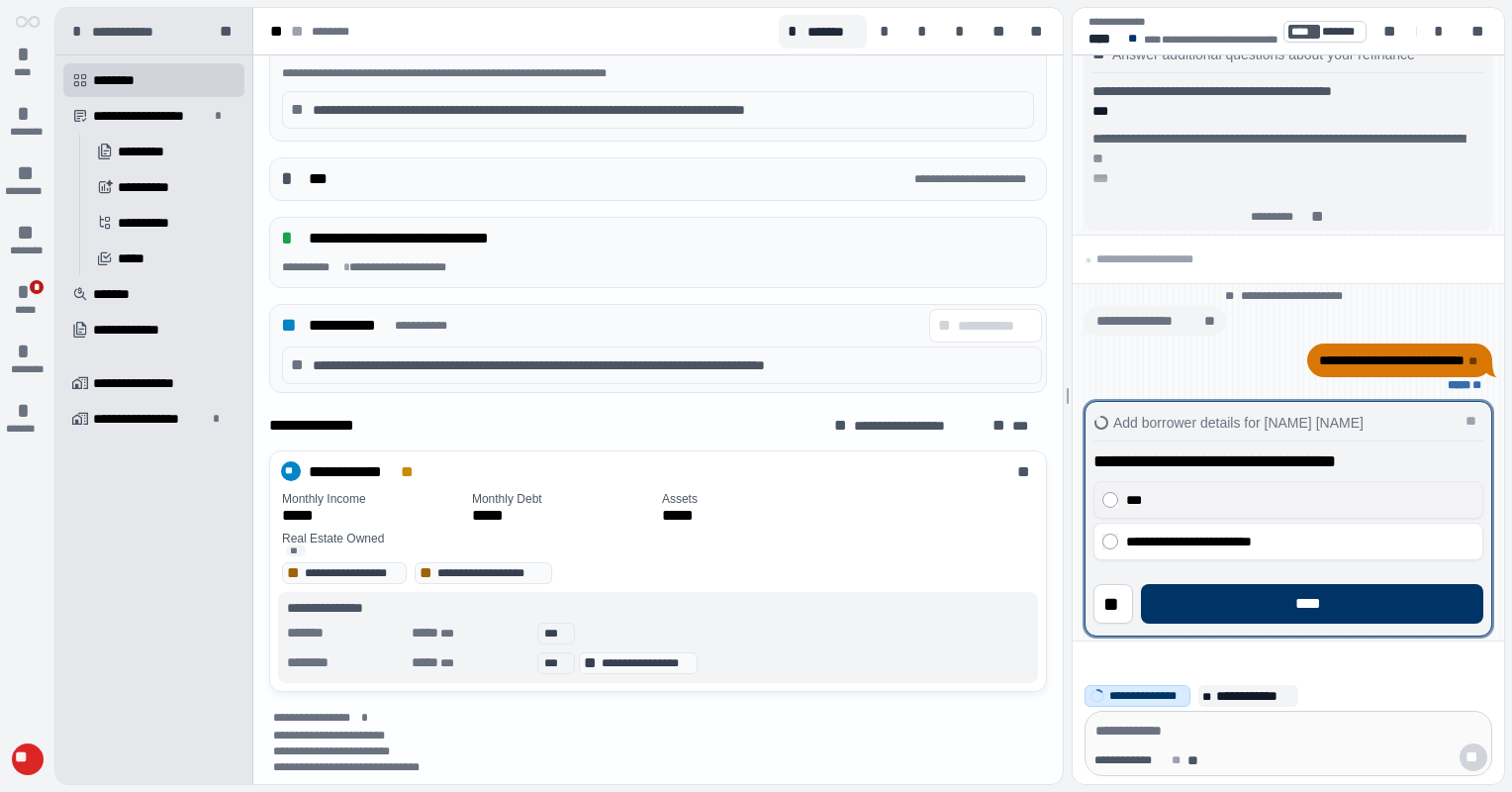 click on "***" at bounding box center [1288, 500] 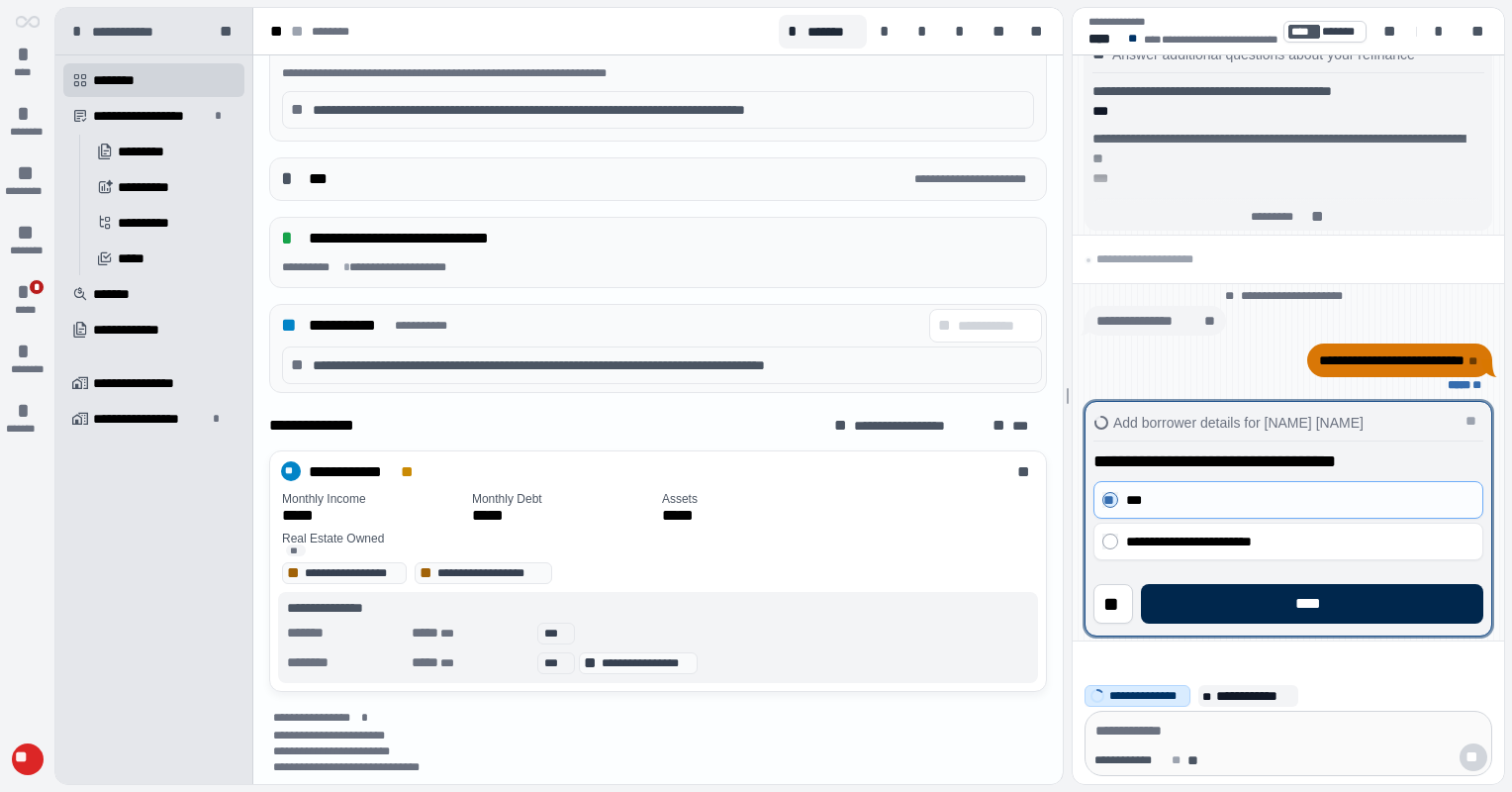 click on "****" at bounding box center (1312, 604) 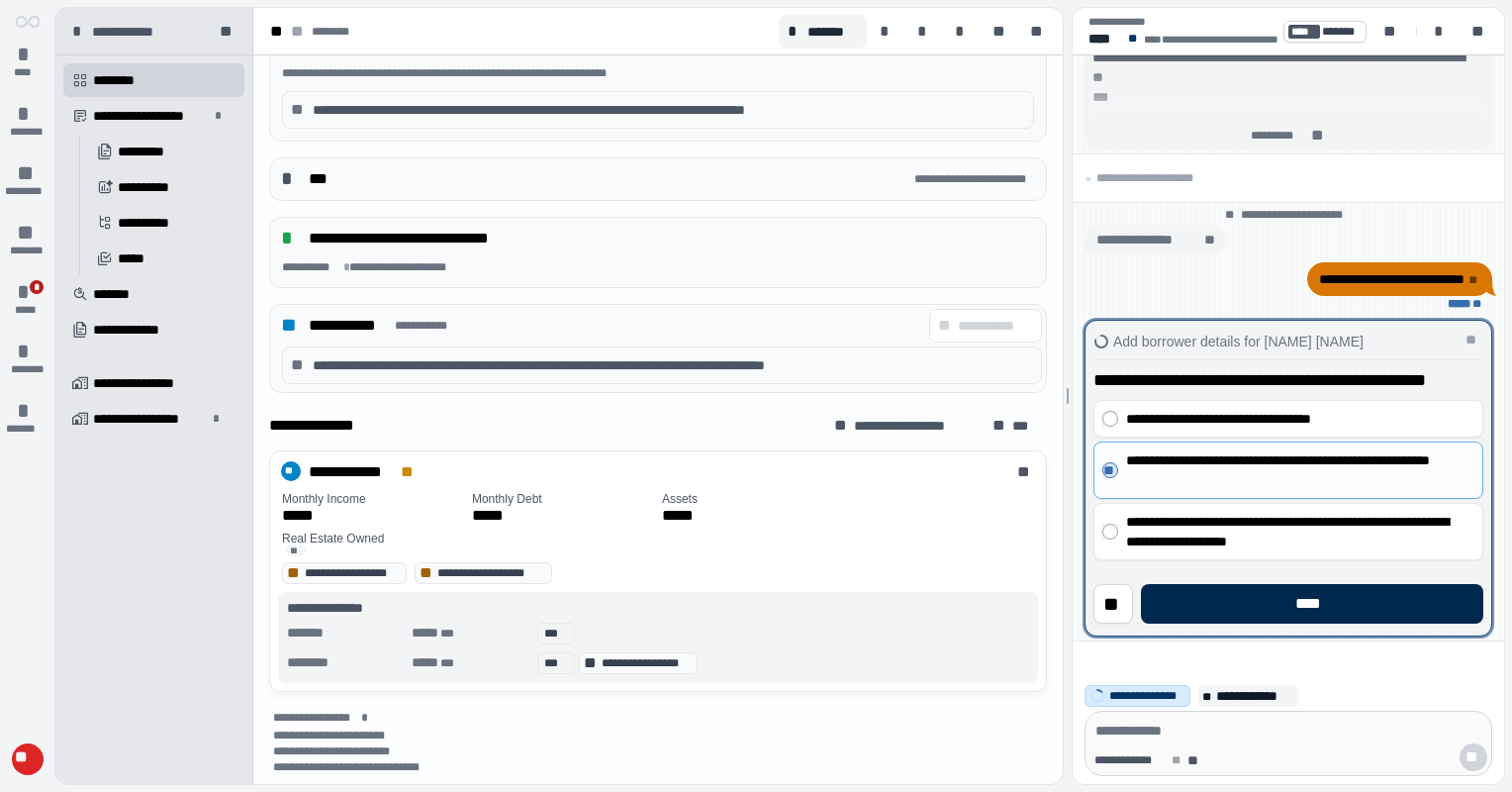 click on "****" at bounding box center (1312, 604) 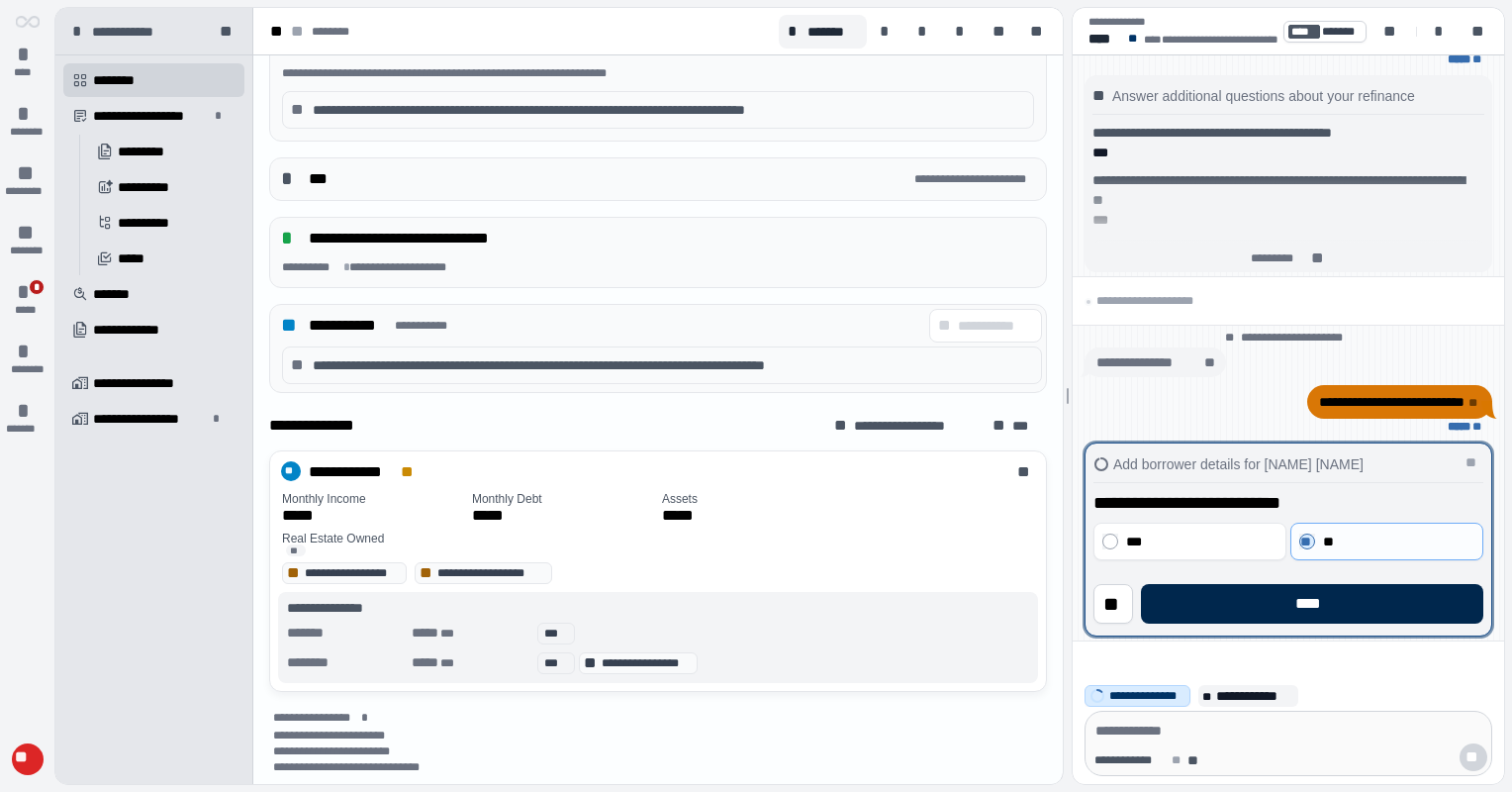 click on "****" at bounding box center (1312, 604) 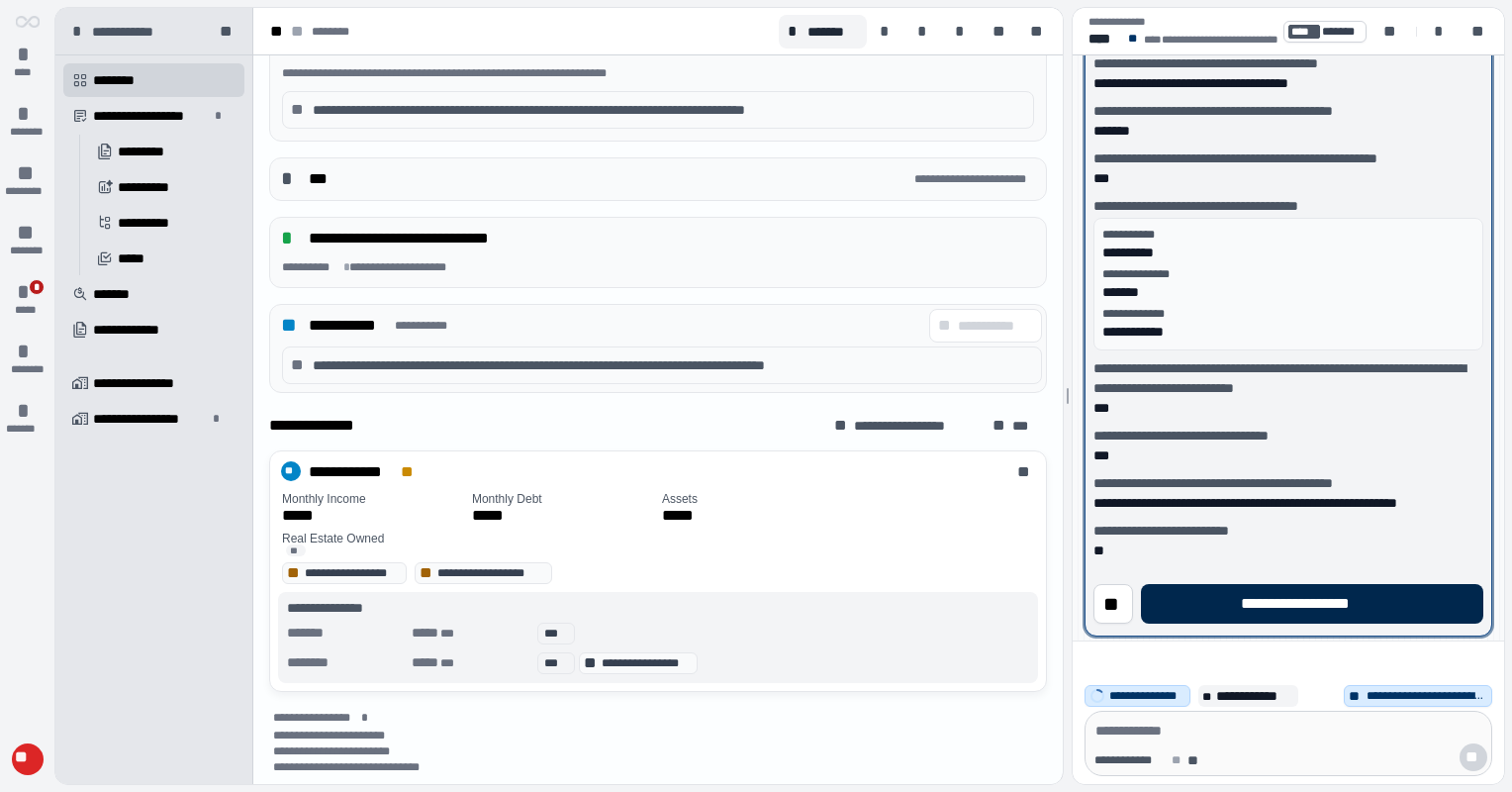 click on "**********" at bounding box center (1311, 604) 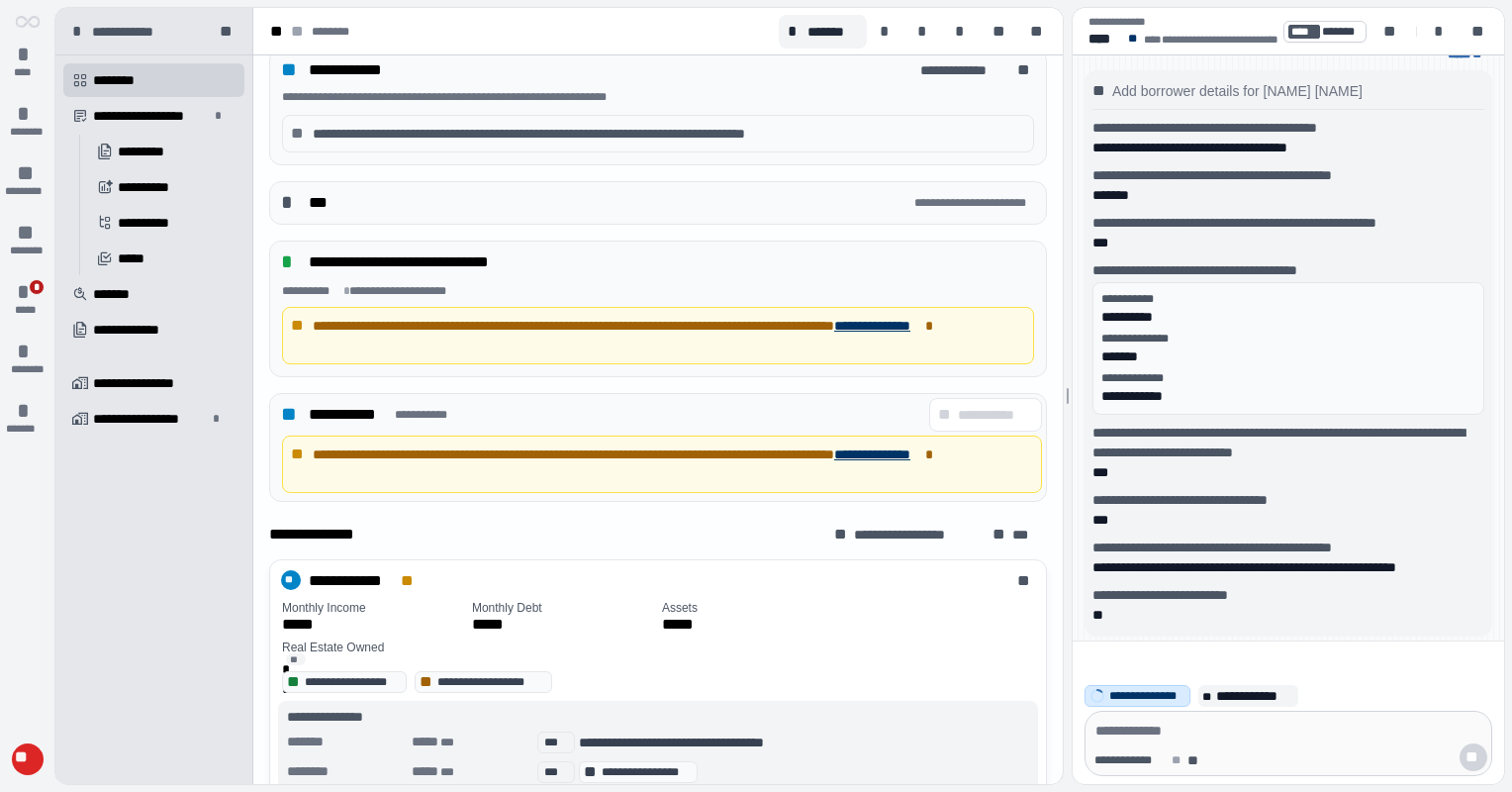 scroll, scrollTop: 714, scrollLeft: 0, axis: vertical 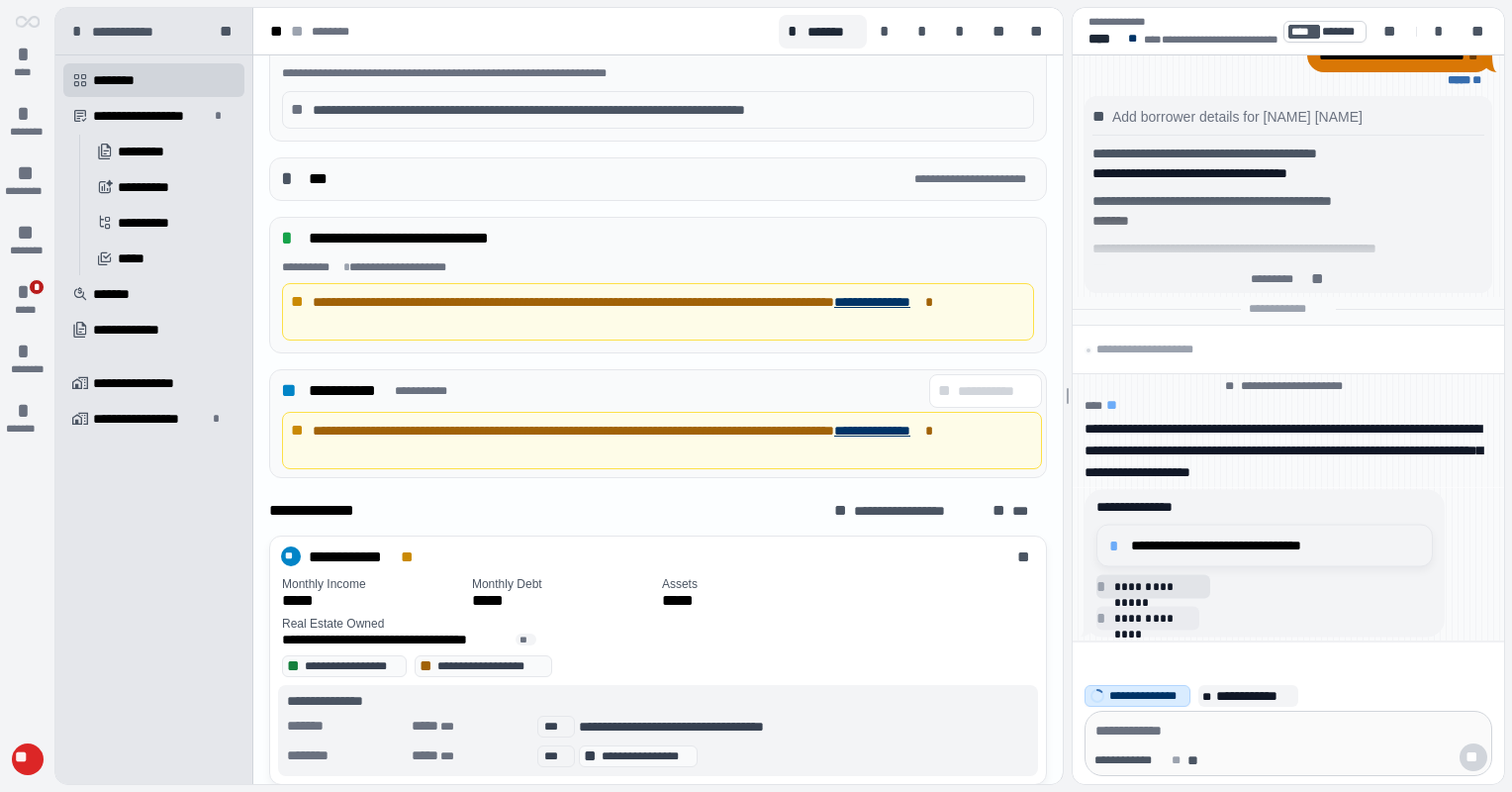 click on "*" at bounding box center [1117, 545] 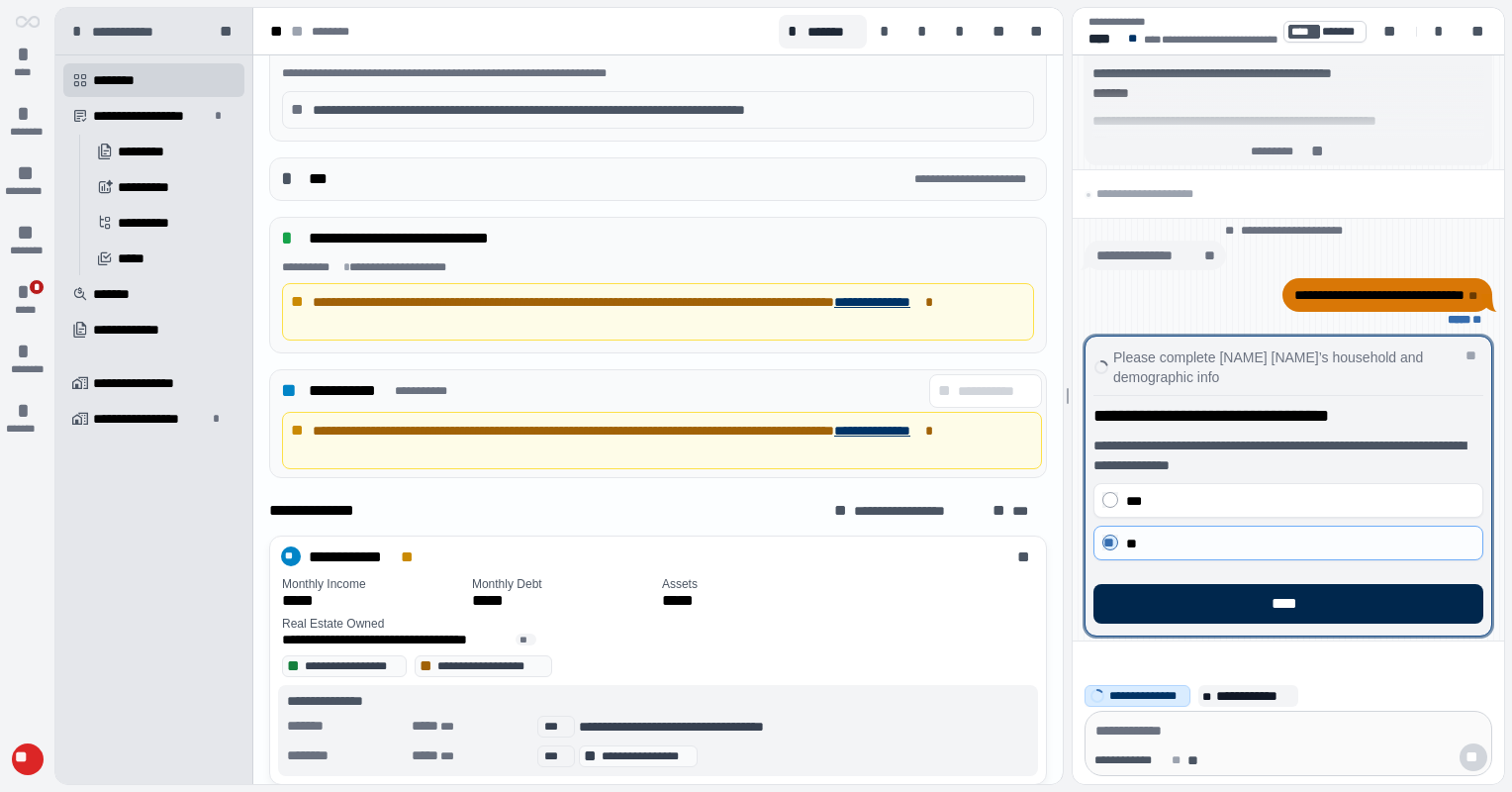 click on "****" at bounding box center [1288, 604] 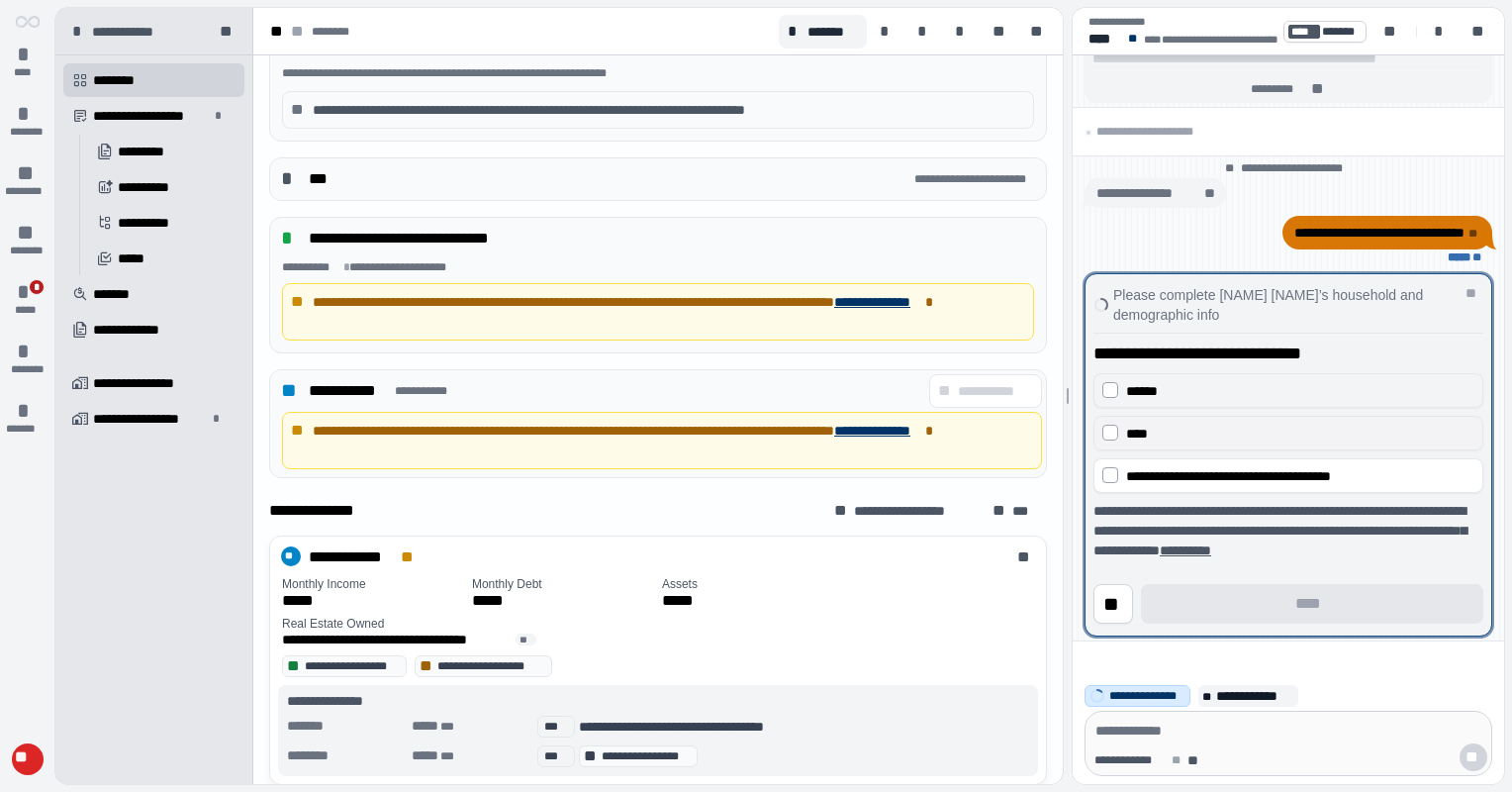 click on "******" at bounding box center [1288, 390] 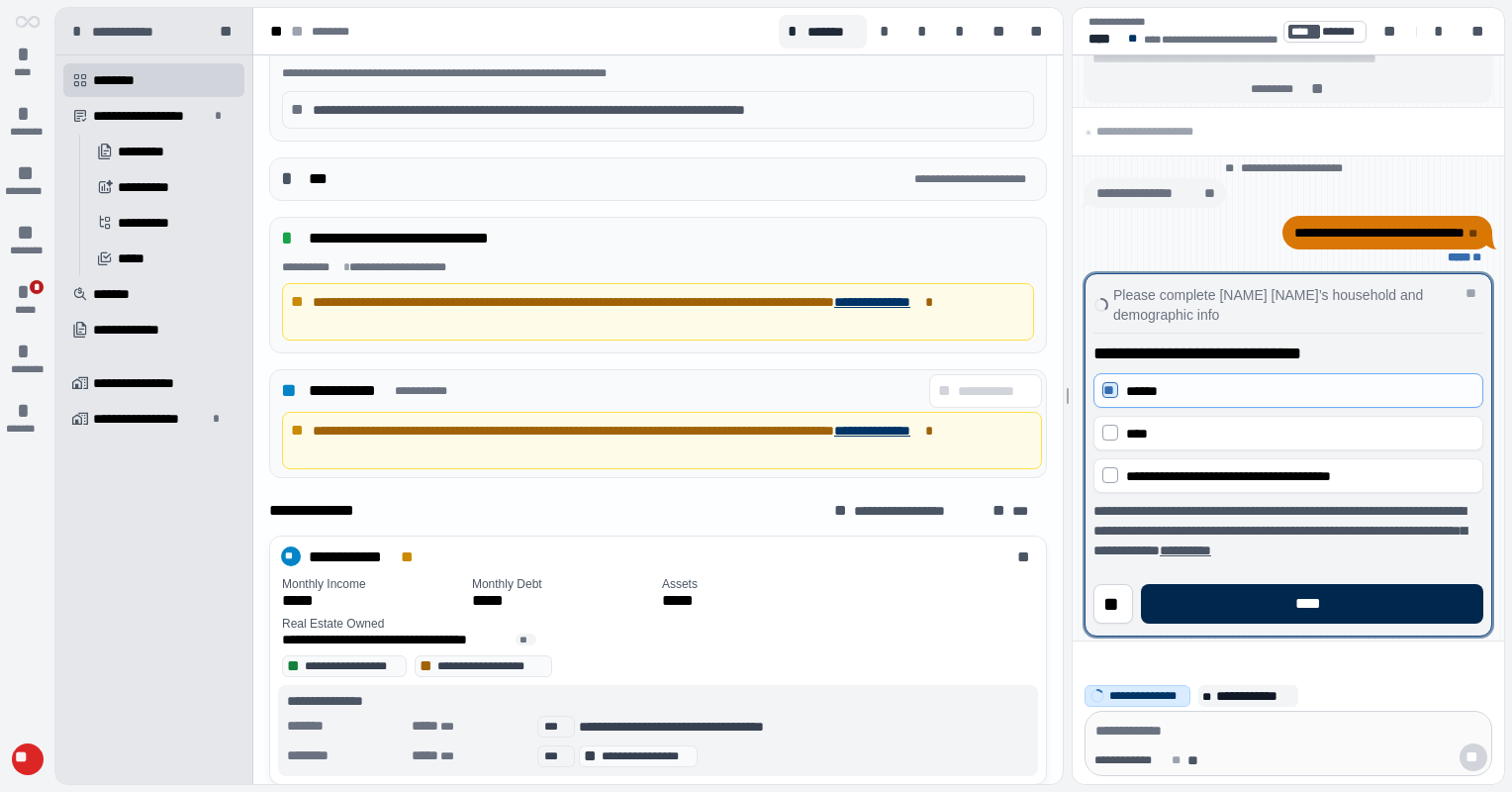 click on "****" at bounding box center [1312, 604] 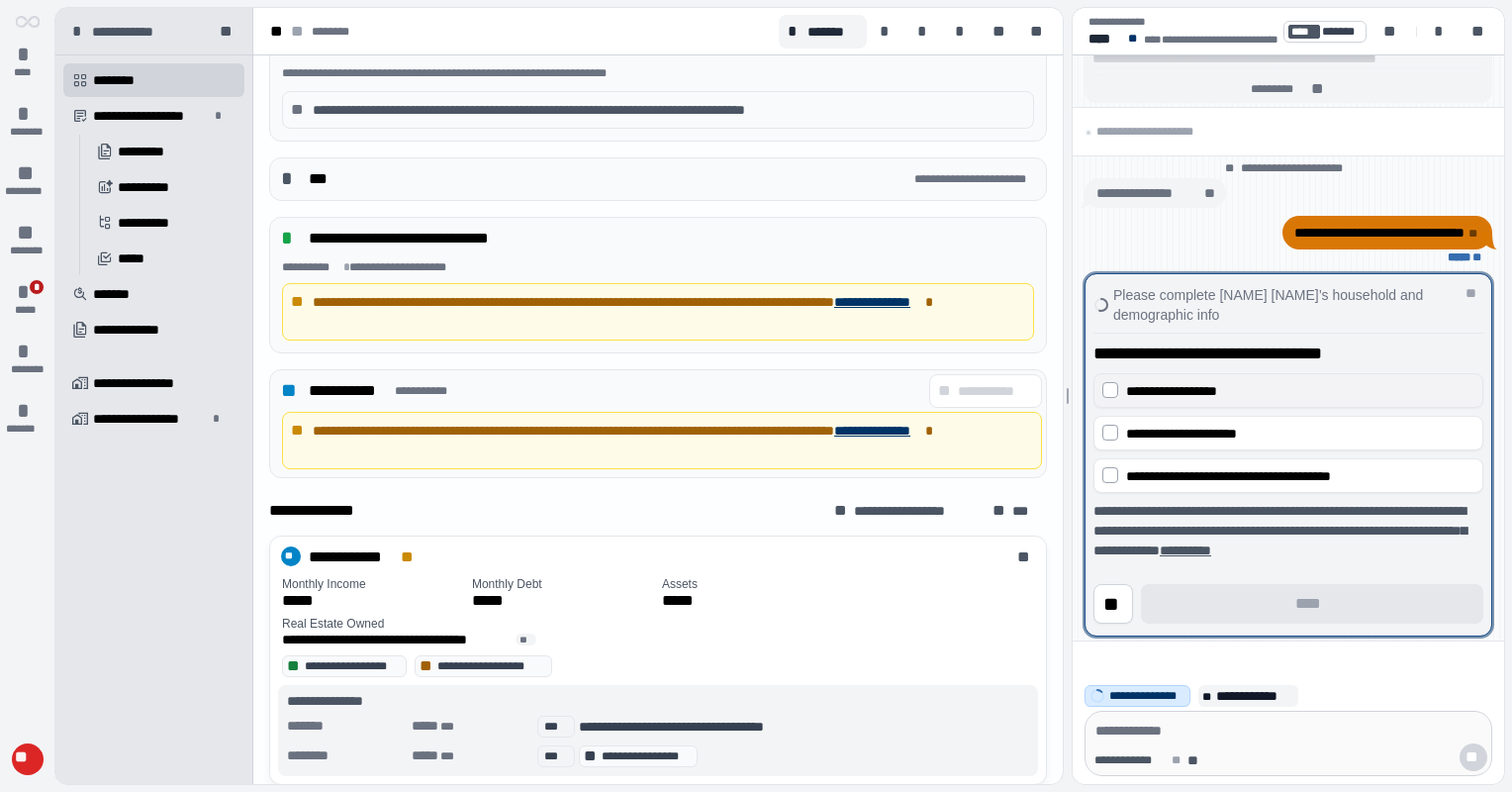 click on "**********" at bounding box center [1288, 390] 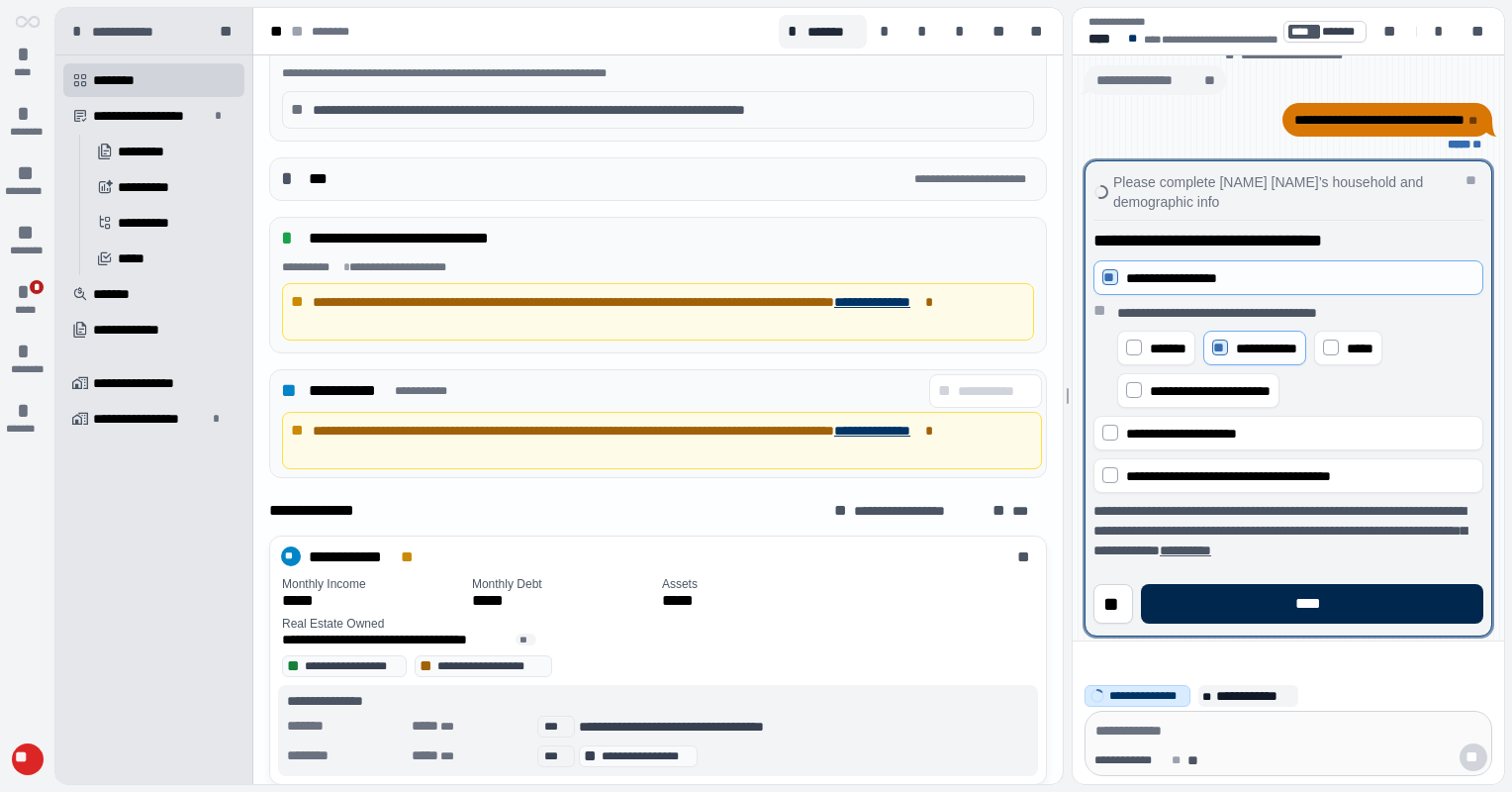 click on "****" at bounding box center (1312, 604) 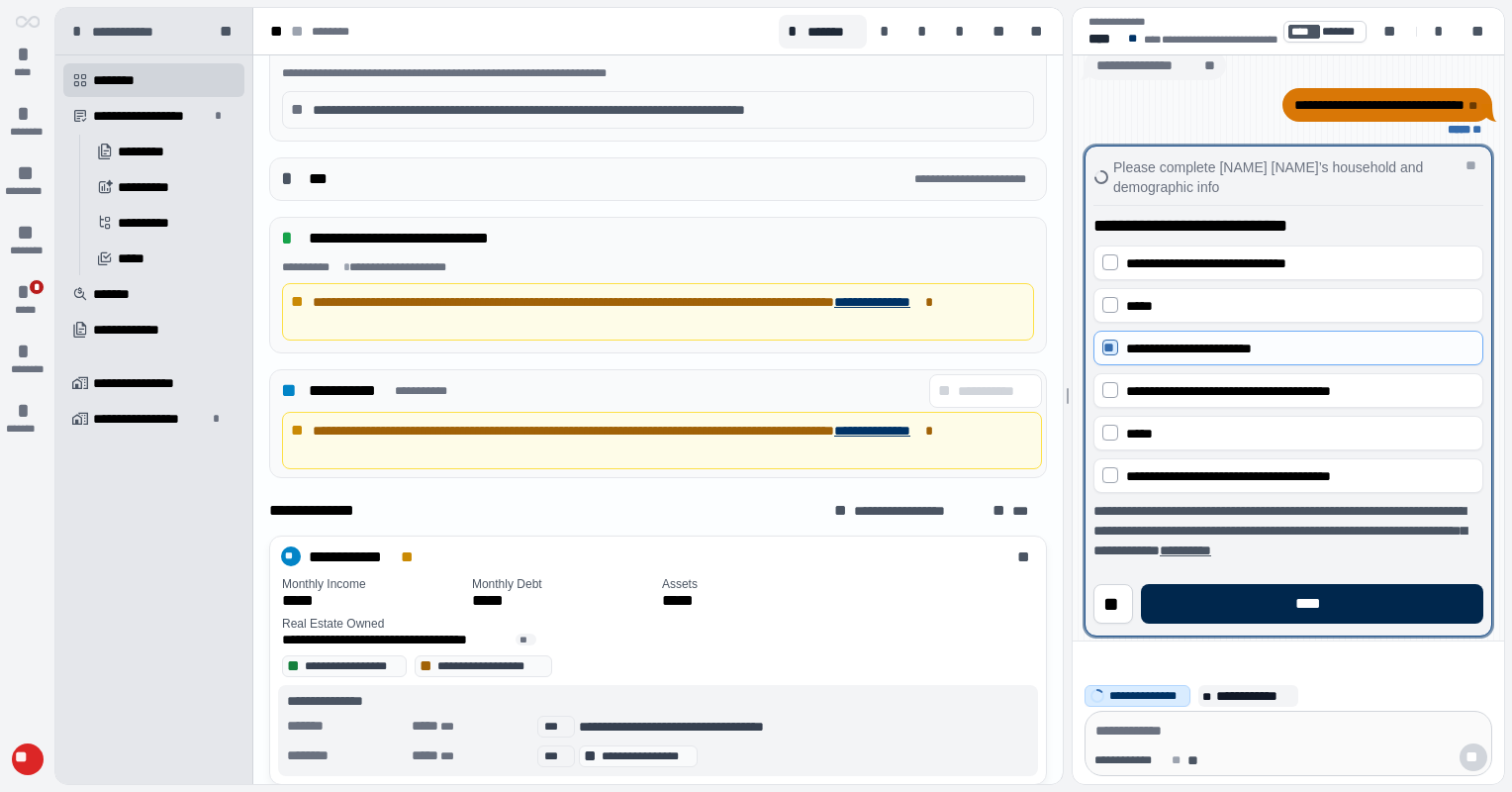 click on "****" at bounding box center [1312, 604] 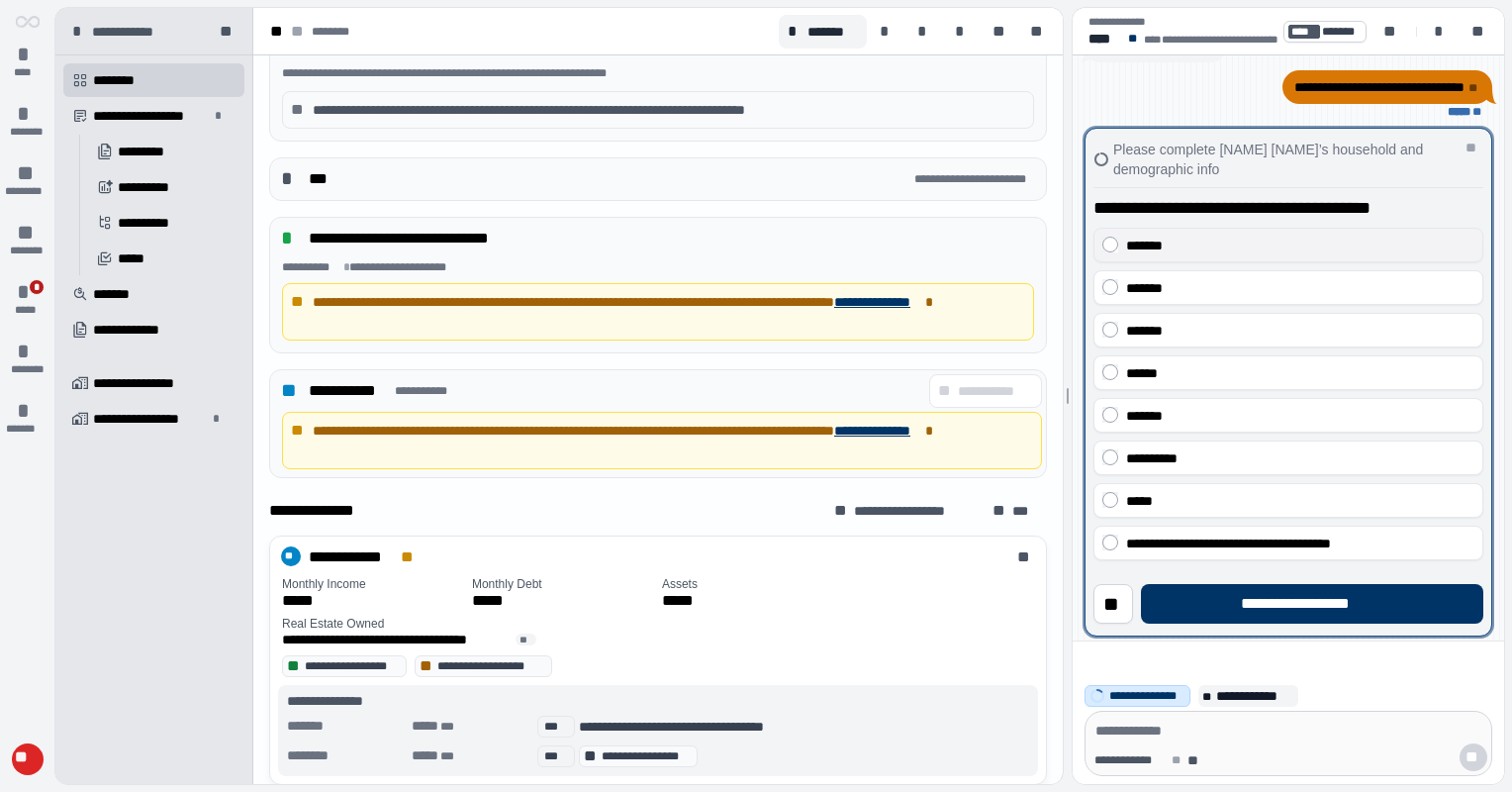 click on "*******" at bounding box center [1288, 245] 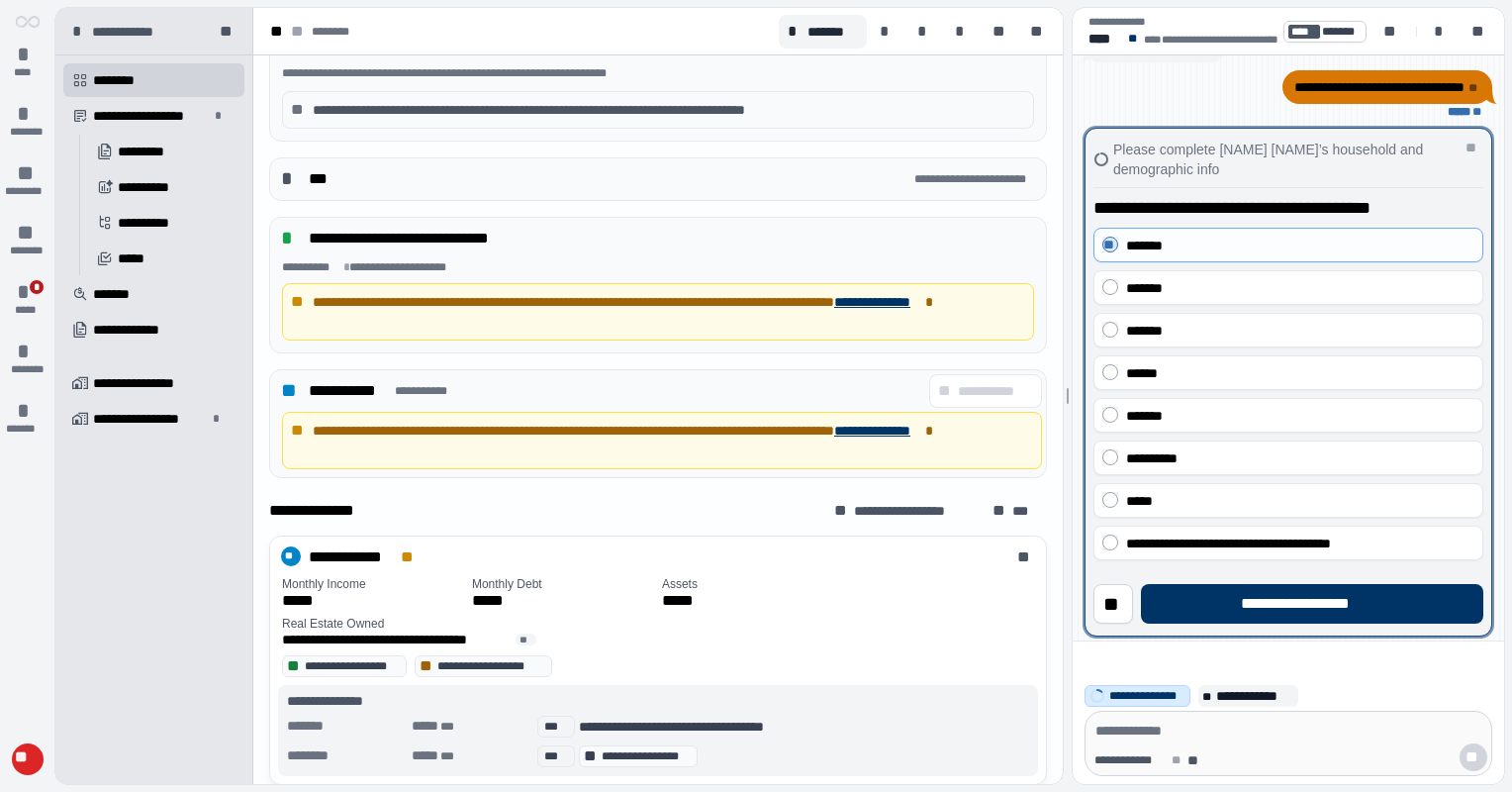 click on "**********" at bounding box center [1288, 596] 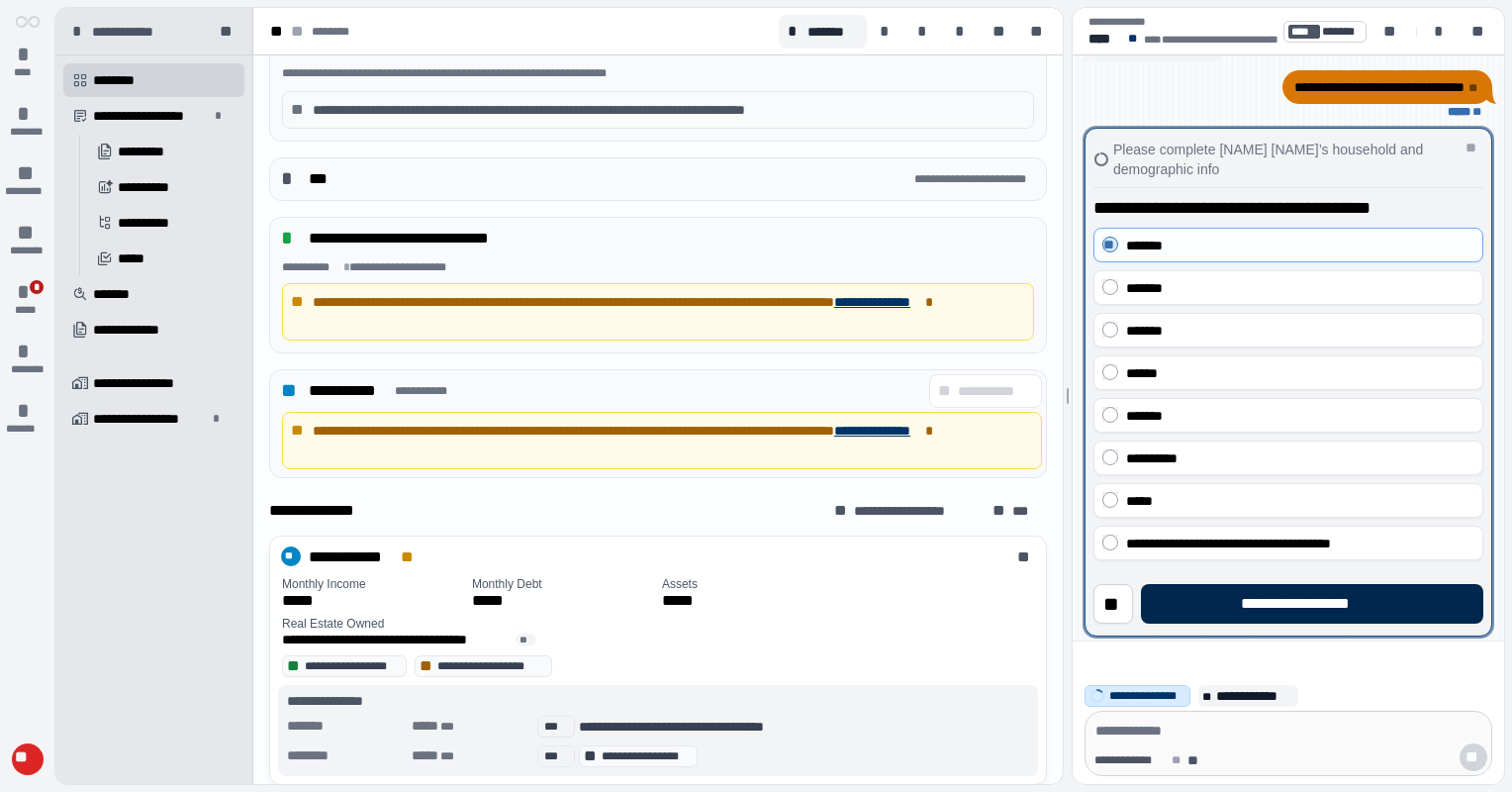 click on "**********" at bounding box center [1311, 604] 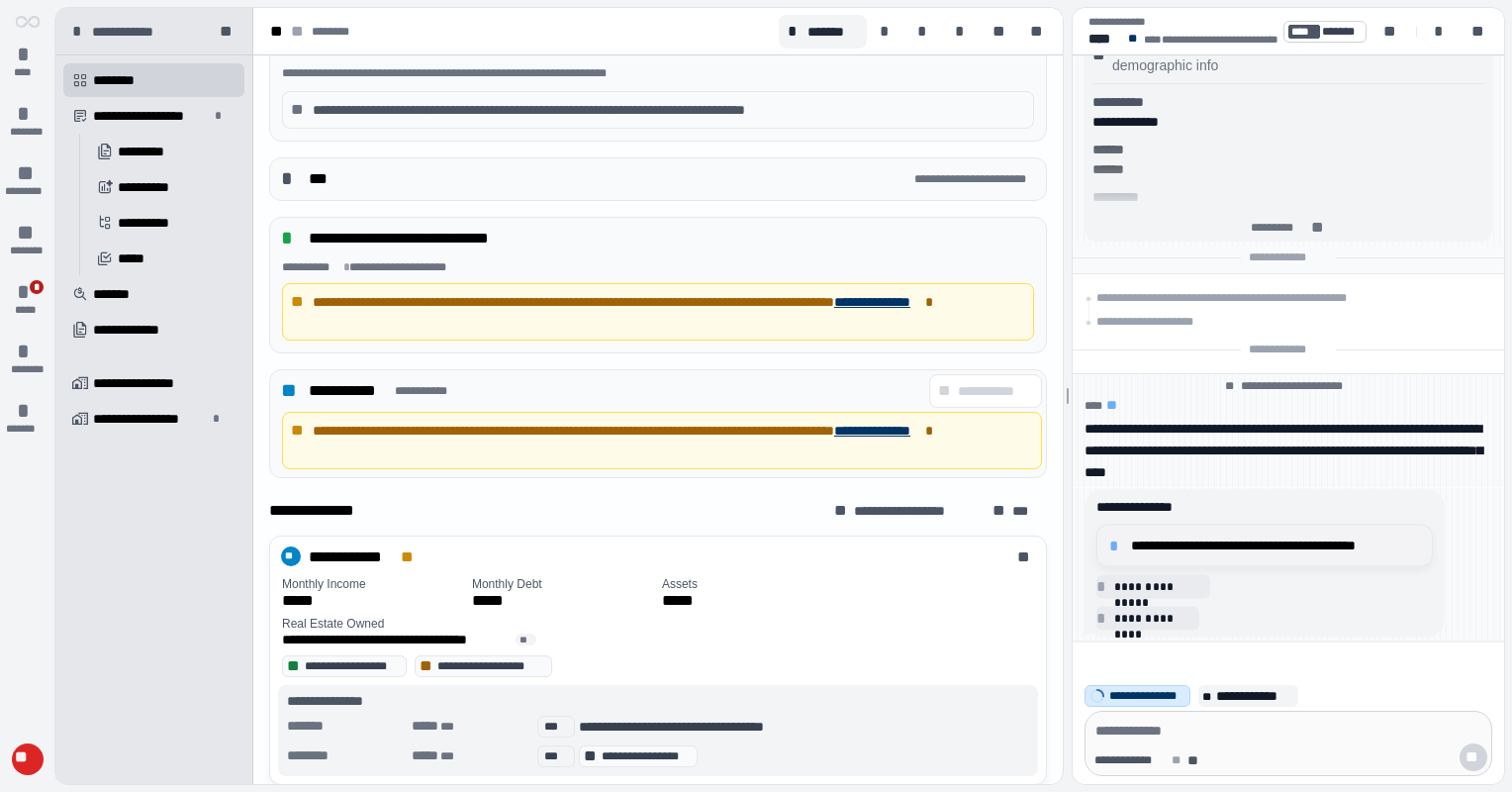 click on "*" at bounding box center (1117, 545) 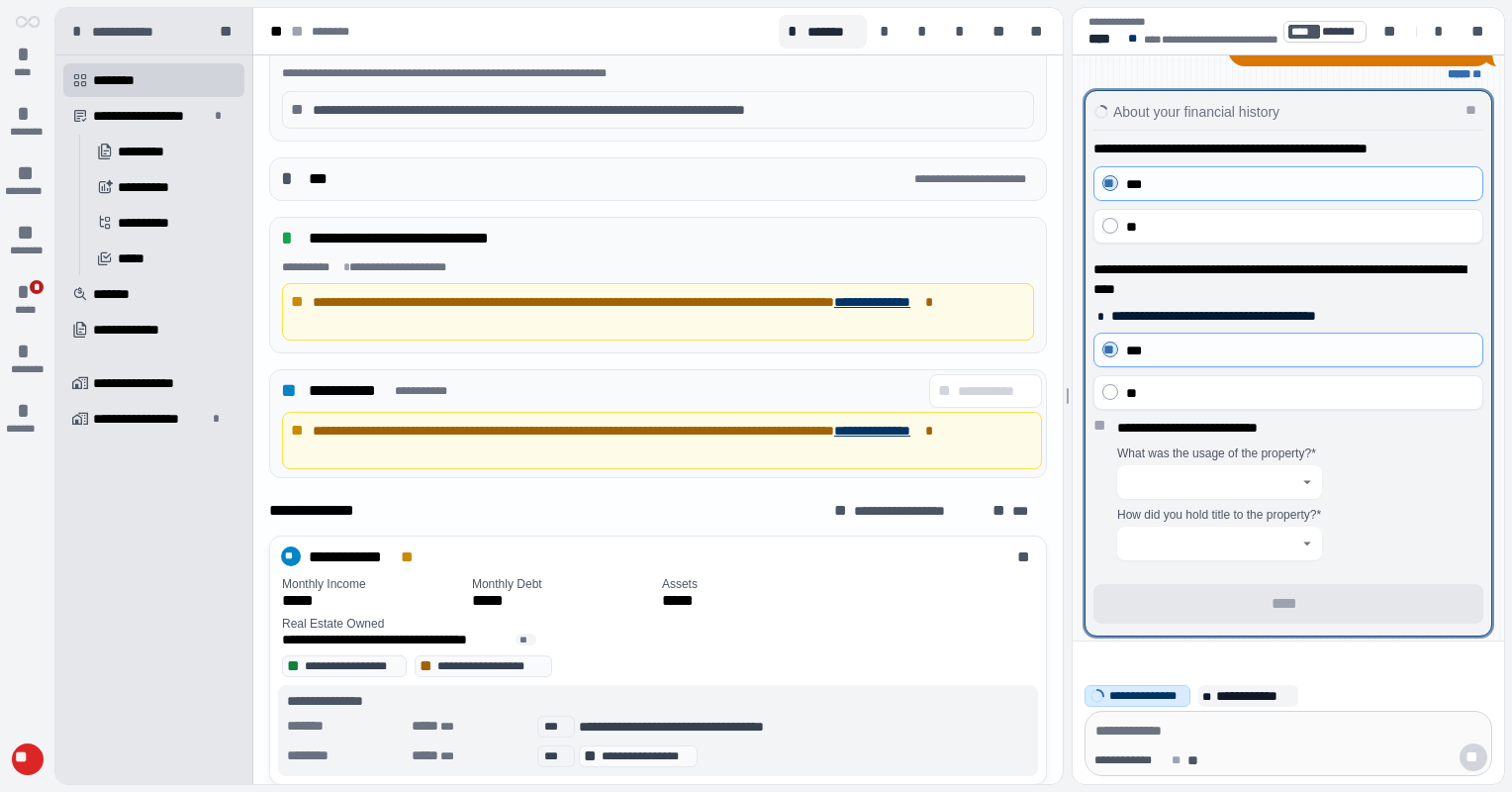 click 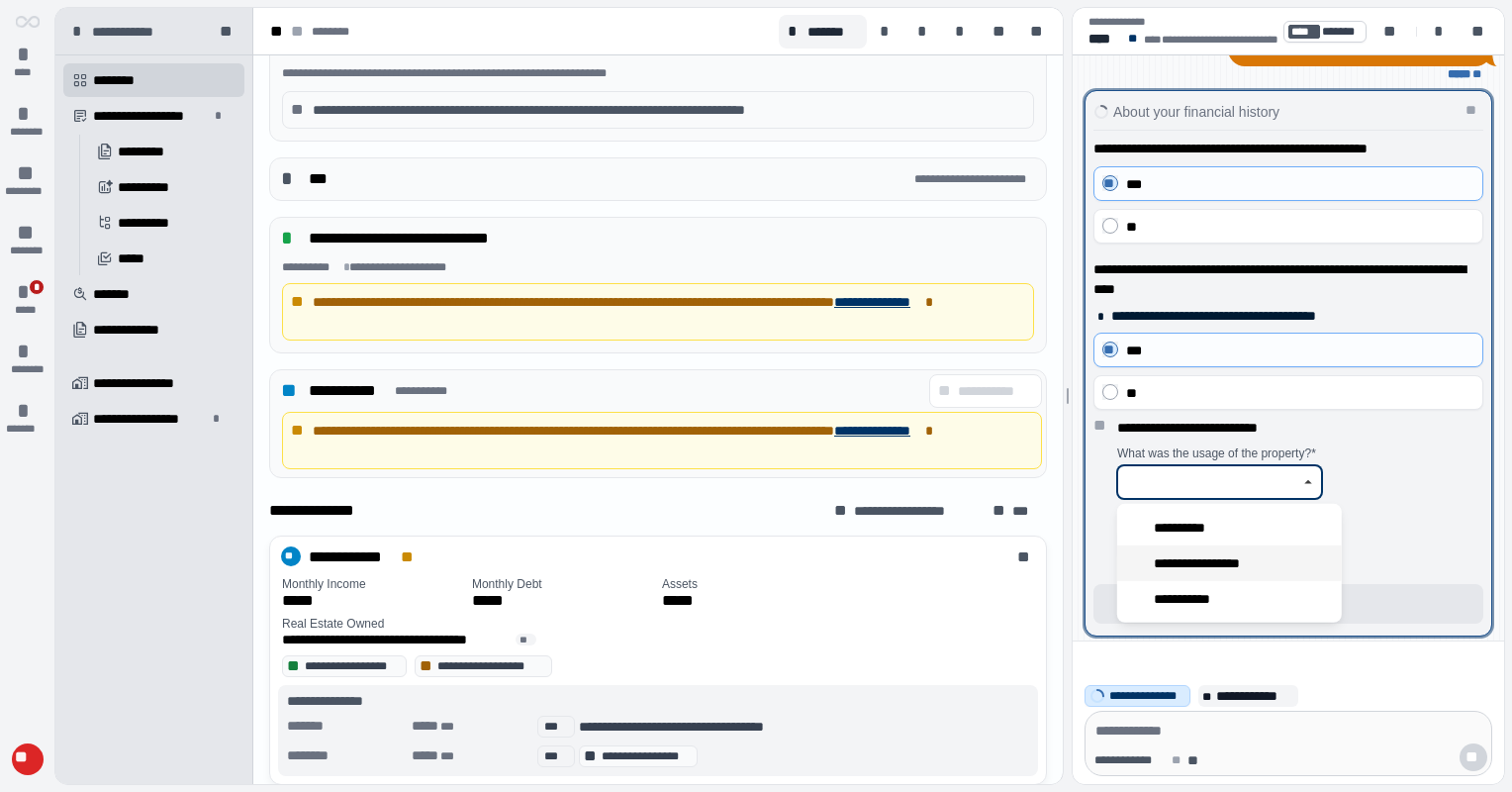 click on "**********" at bounding box center [1209, 563] 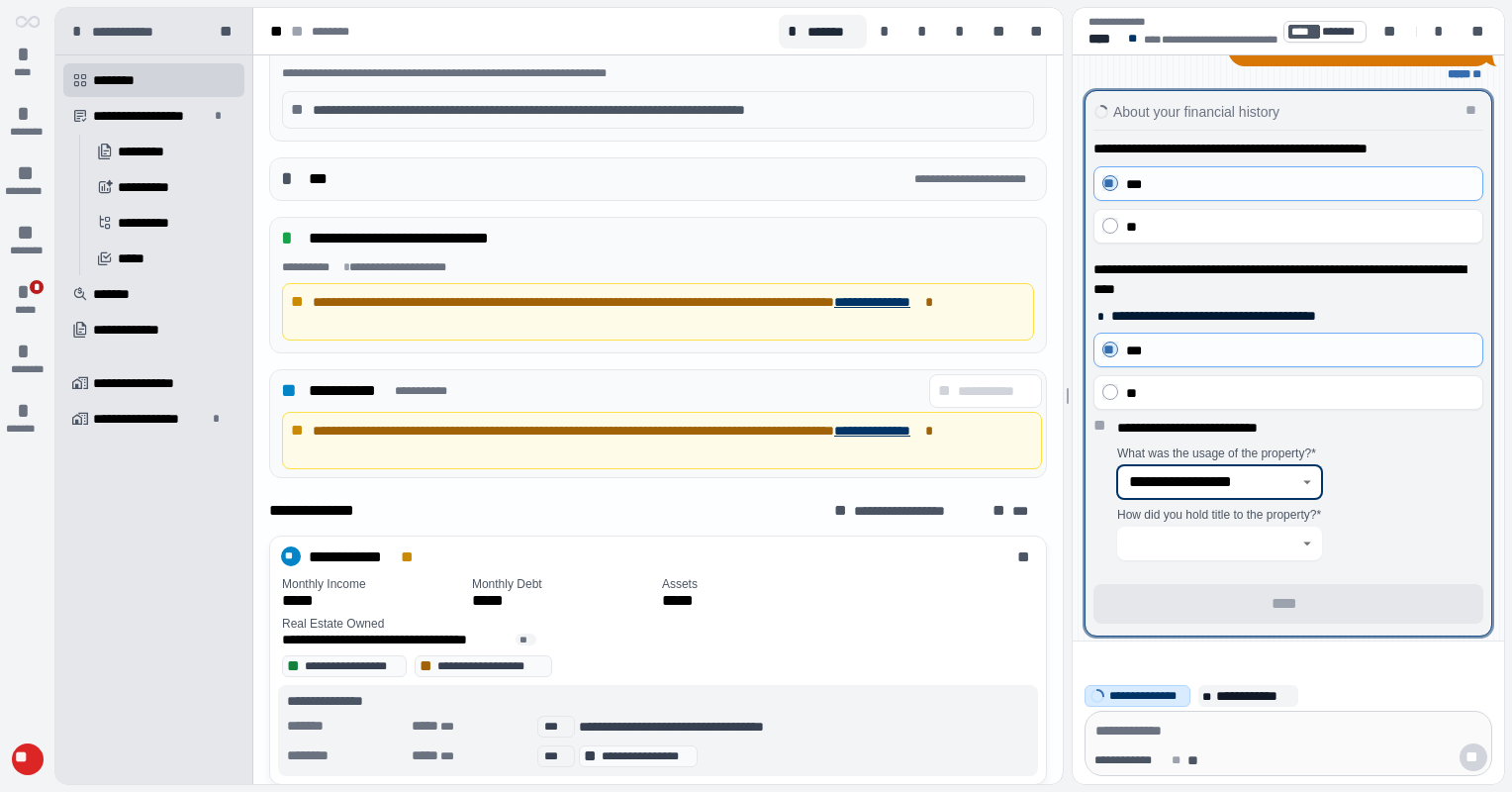 click 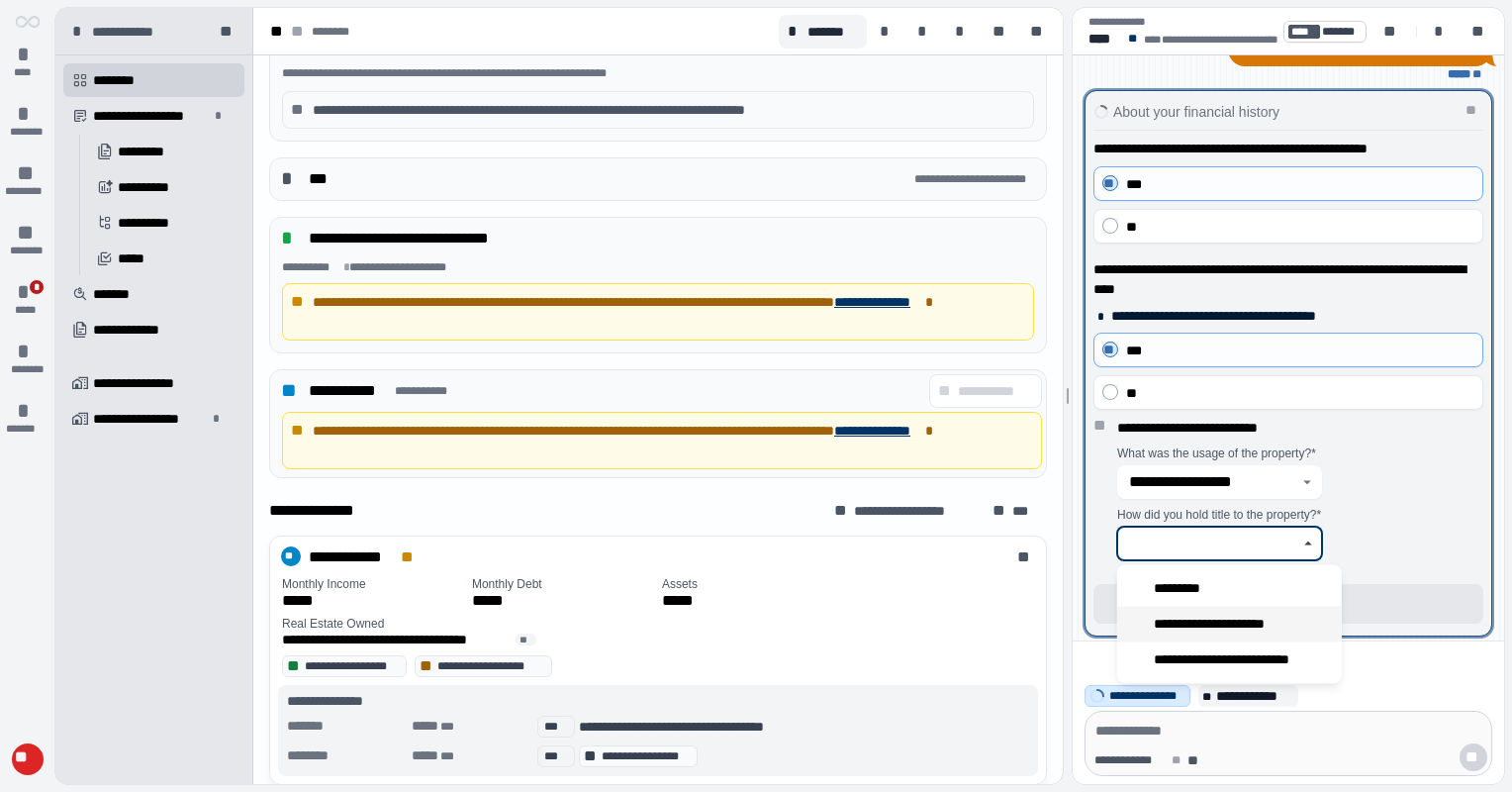 click on "**********" at bounding box center [1223, 624] 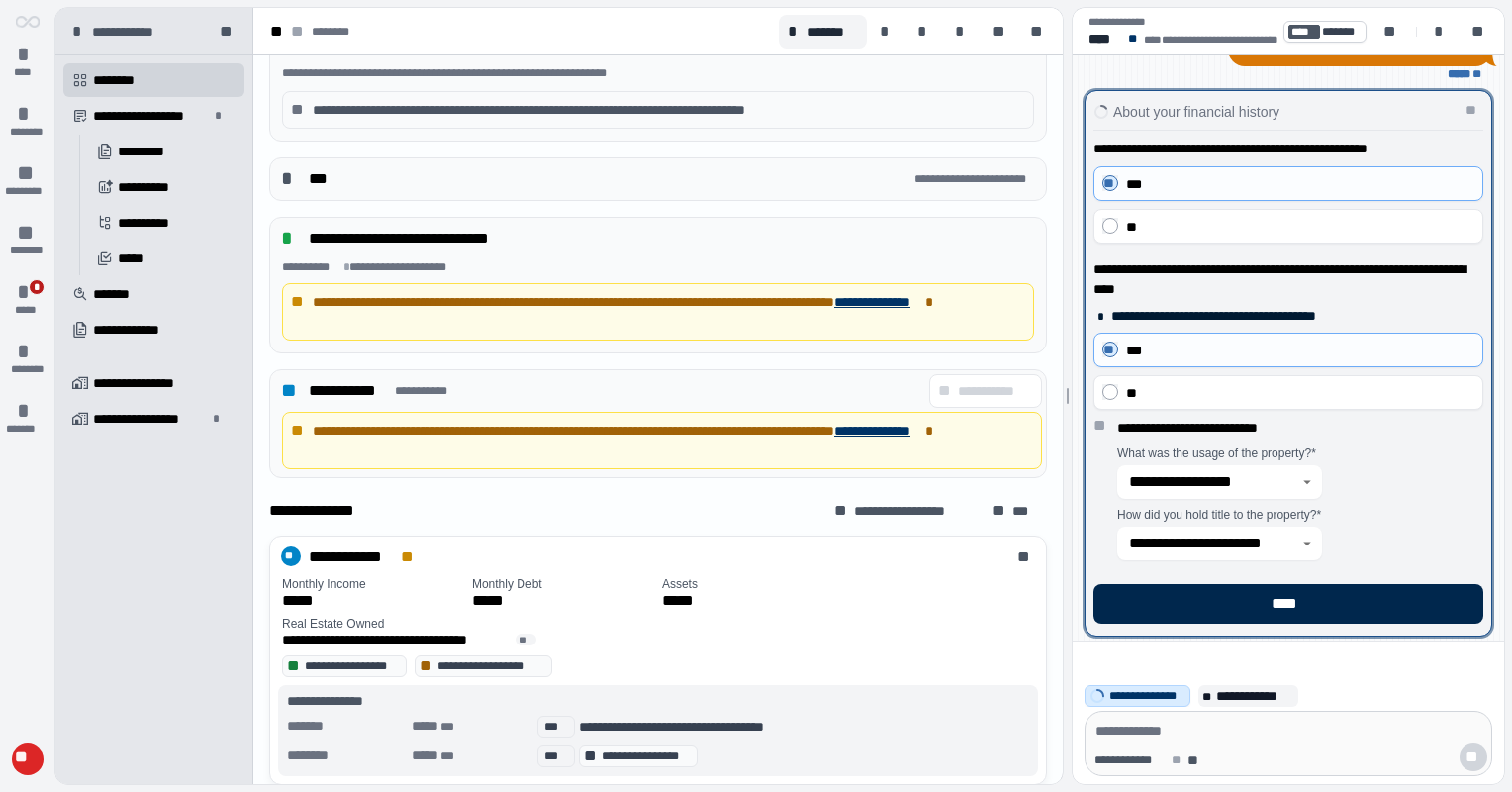 click on "****" at bounding box center [1288, 604] 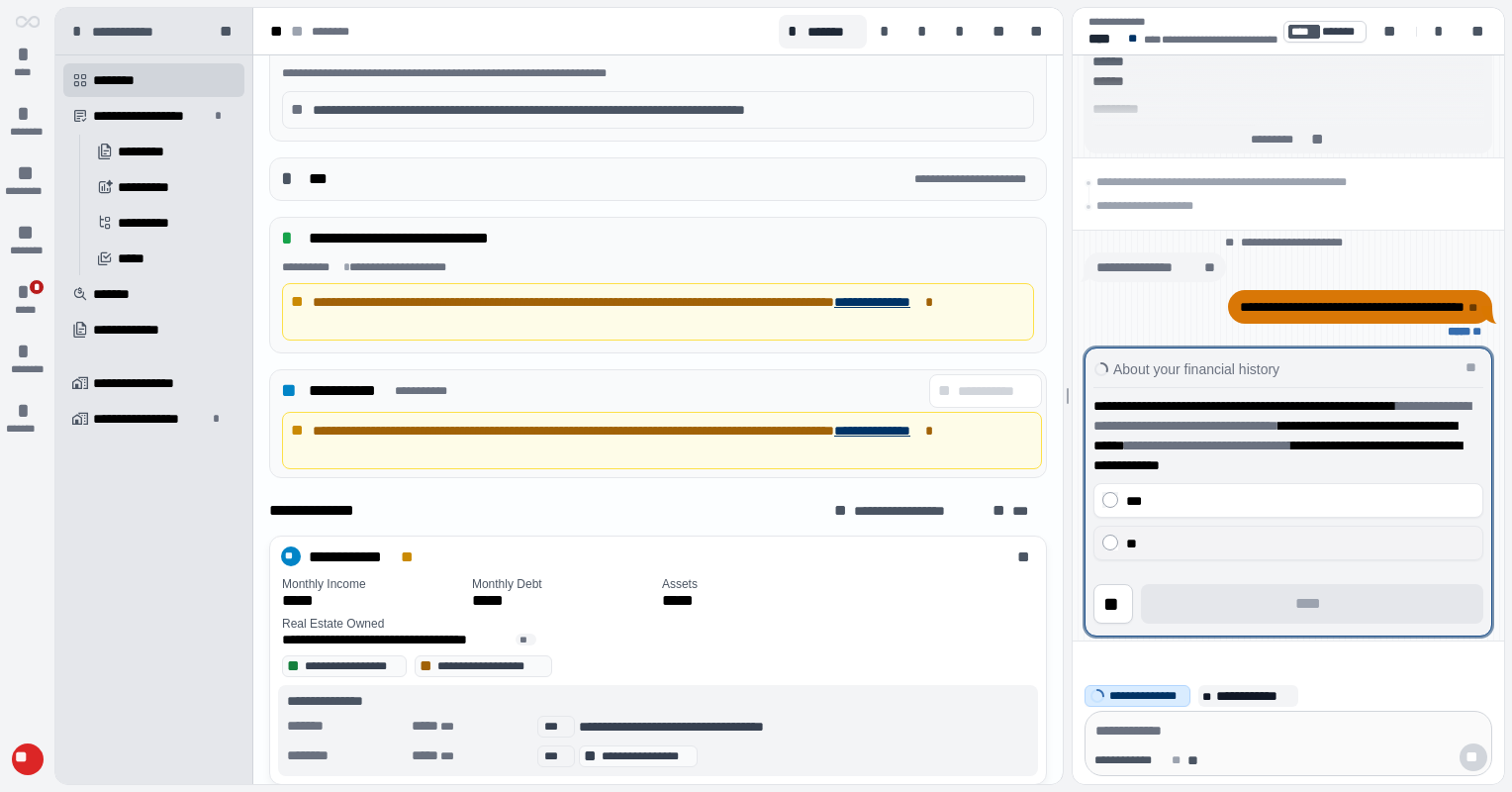 click on "**" at bounding box center [1288, 543] 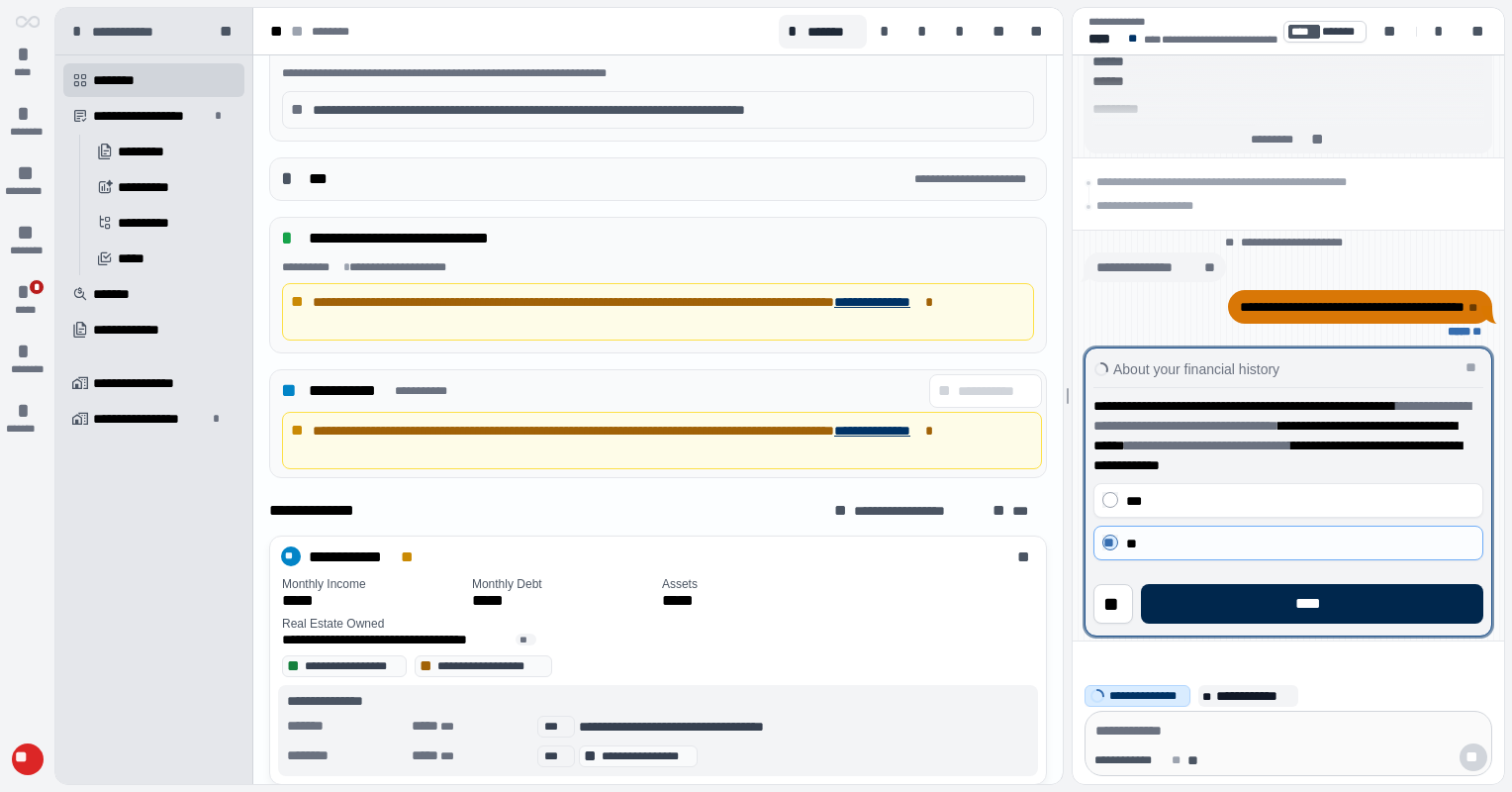 click on "****" at bounding box center [1312, 604] 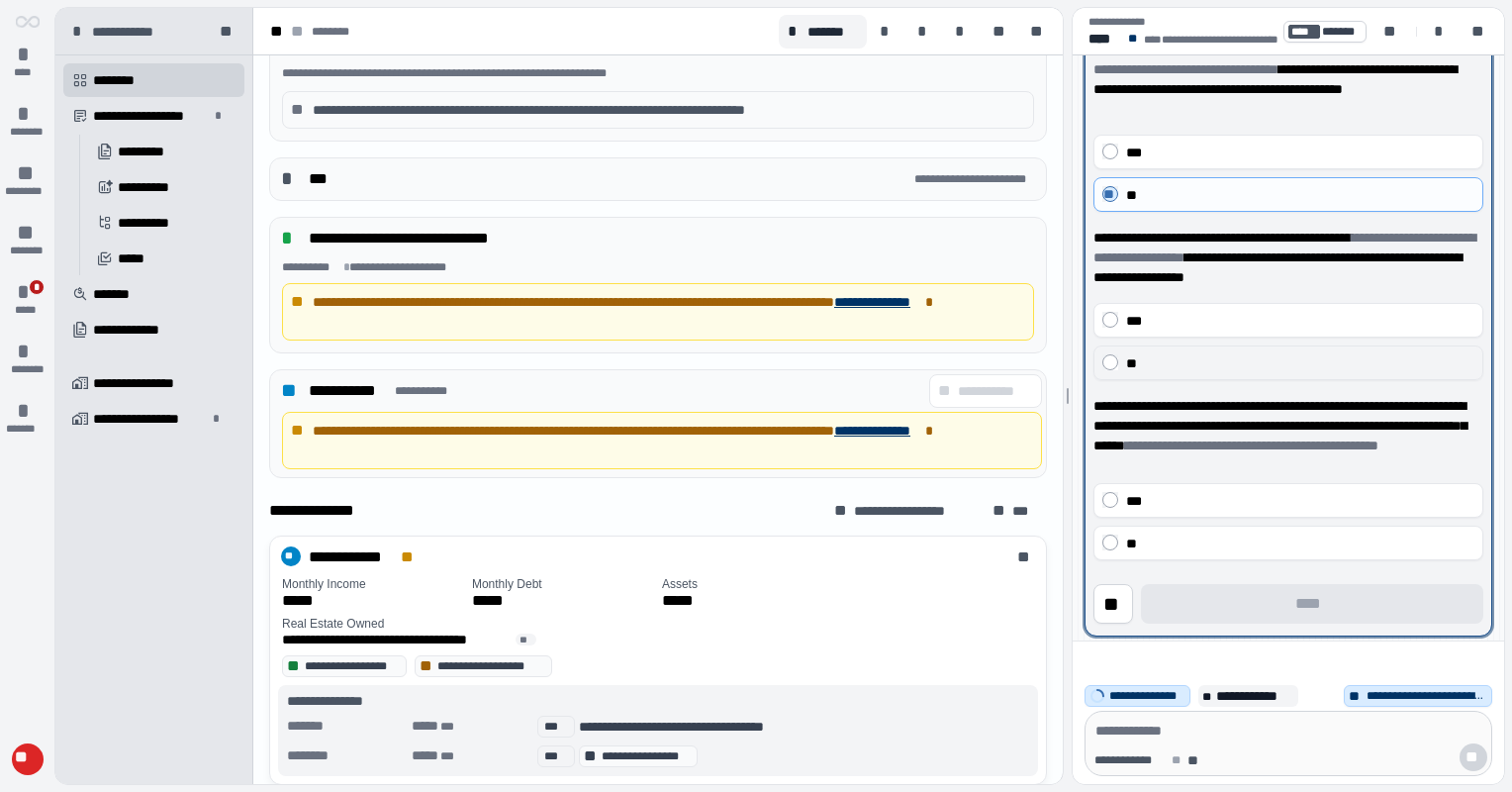 click on "**" at bounding box center [1288, 362] 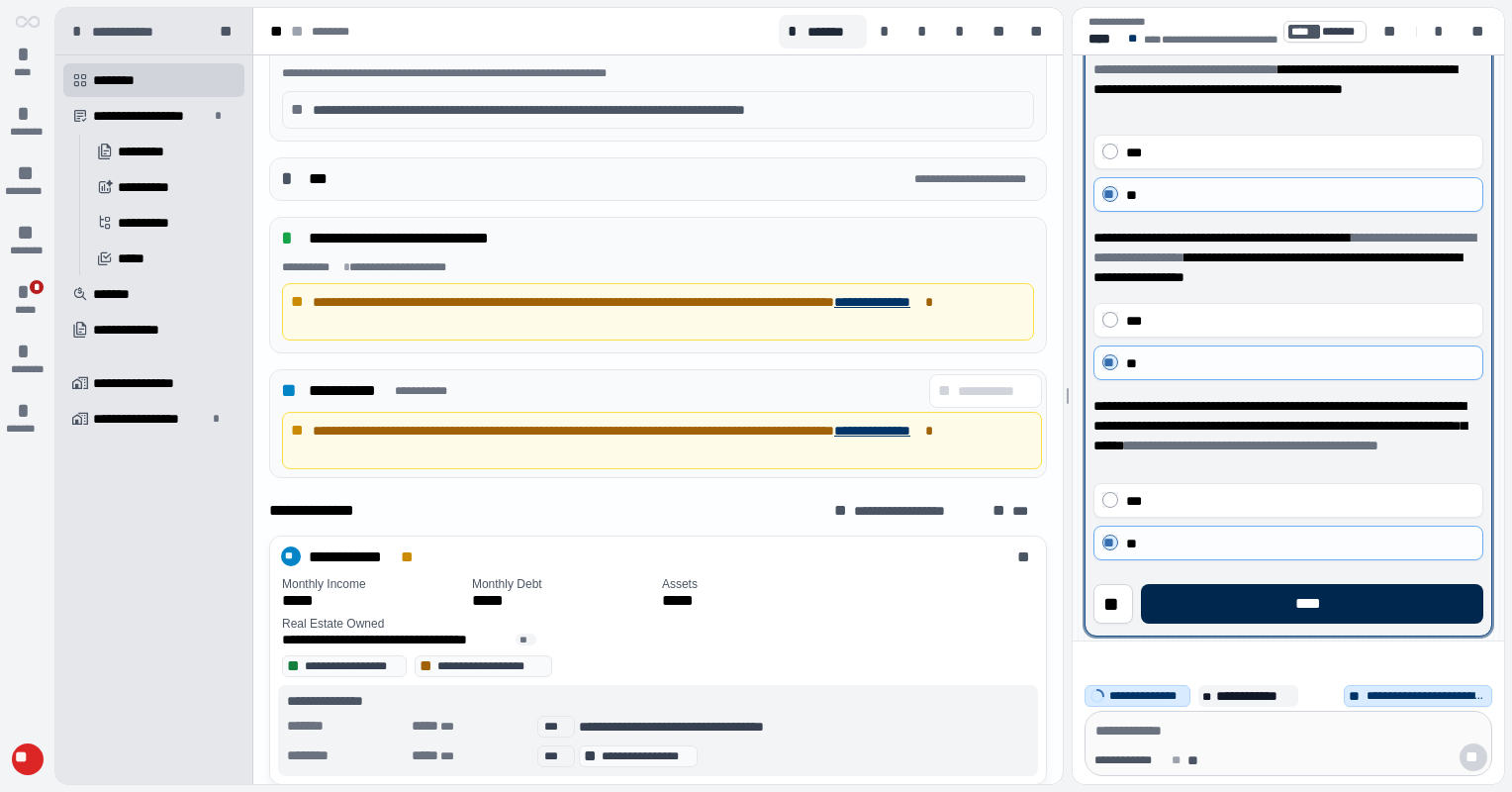 click on "****" at bounding box center (1312, 604) 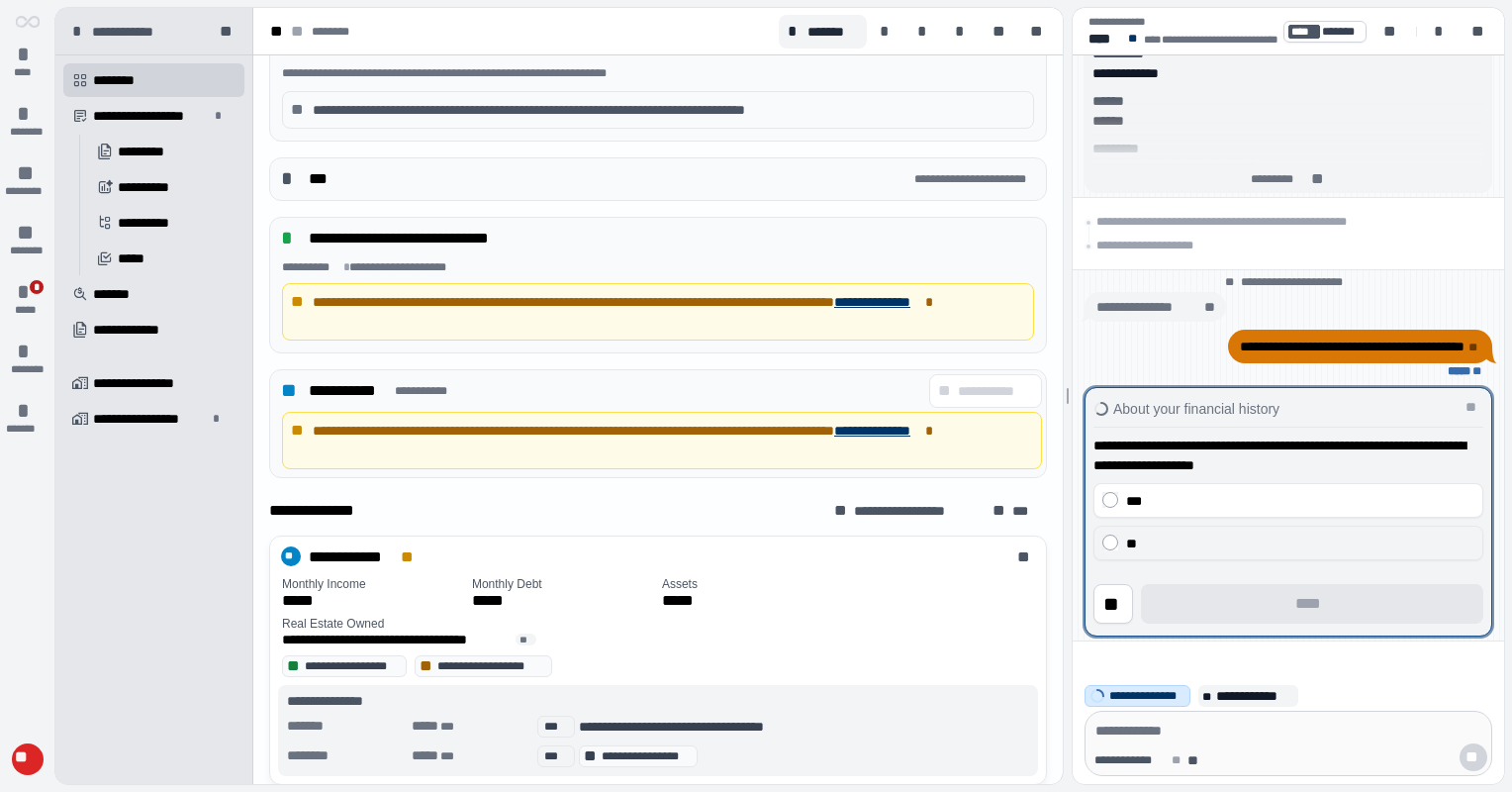 click on "**" at bounding box center (1288, 543) 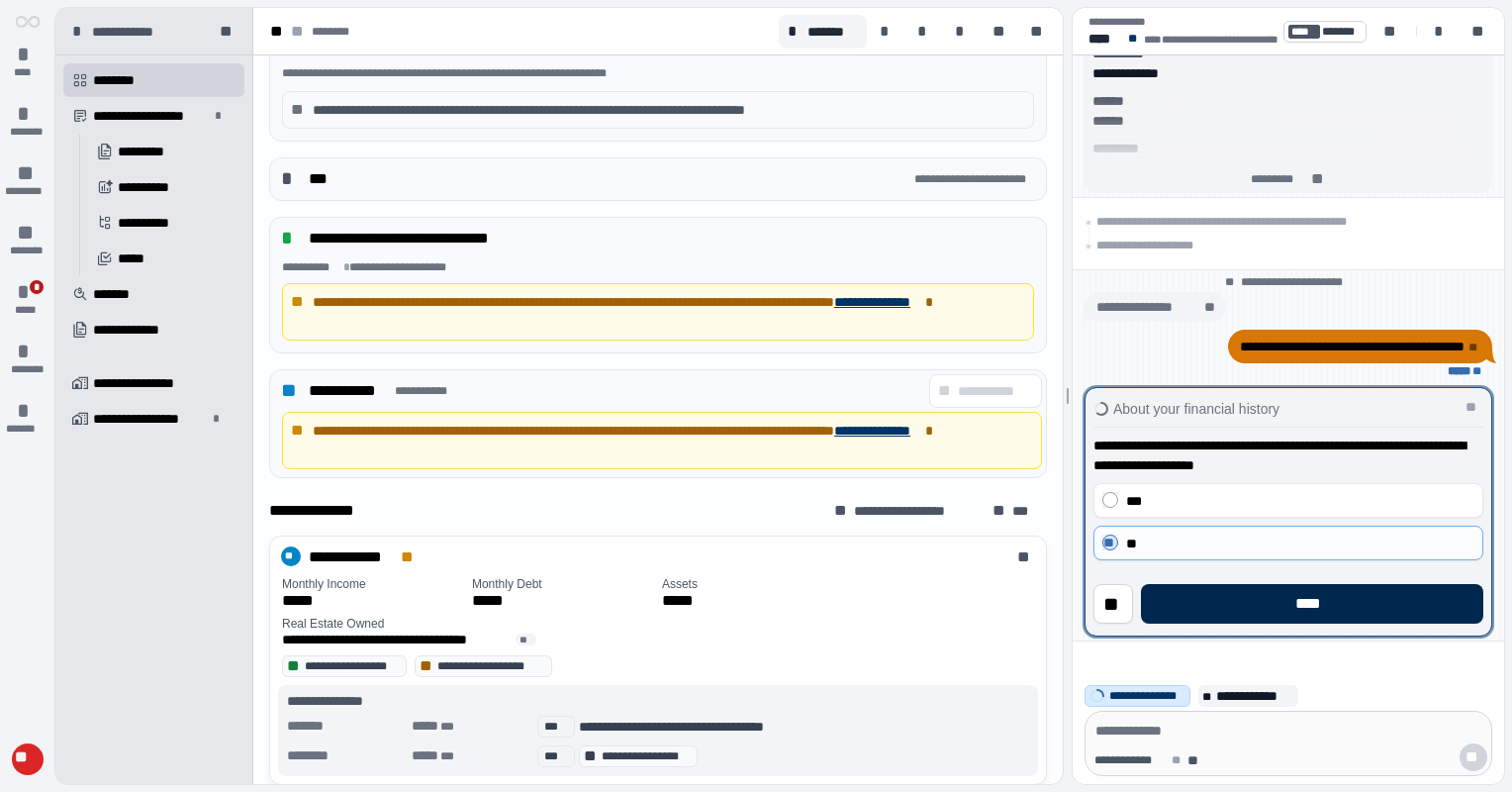 click on "****" at bounding box center [1312, 604] 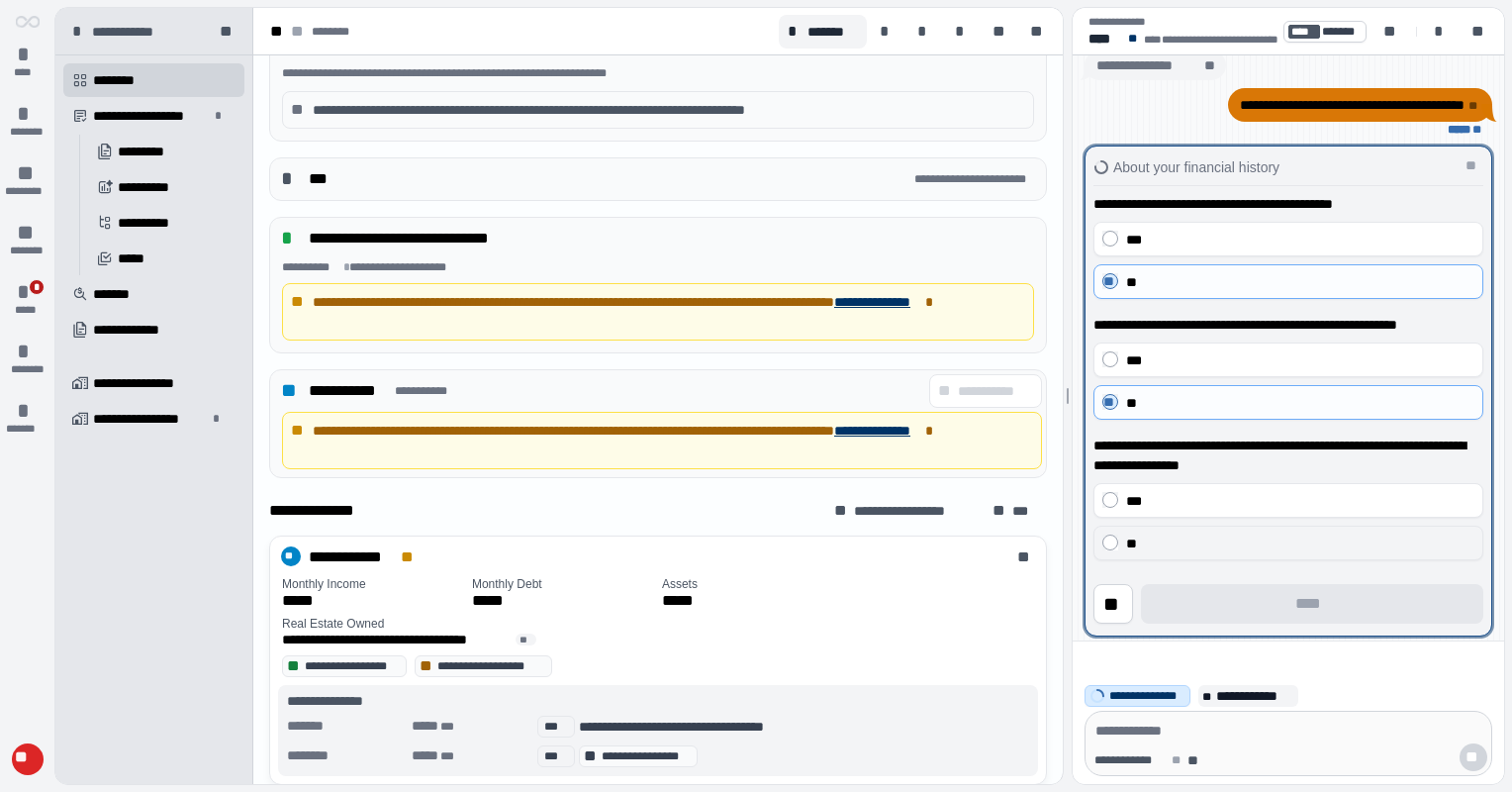 click on "**" at bounding box center [1288, 543] 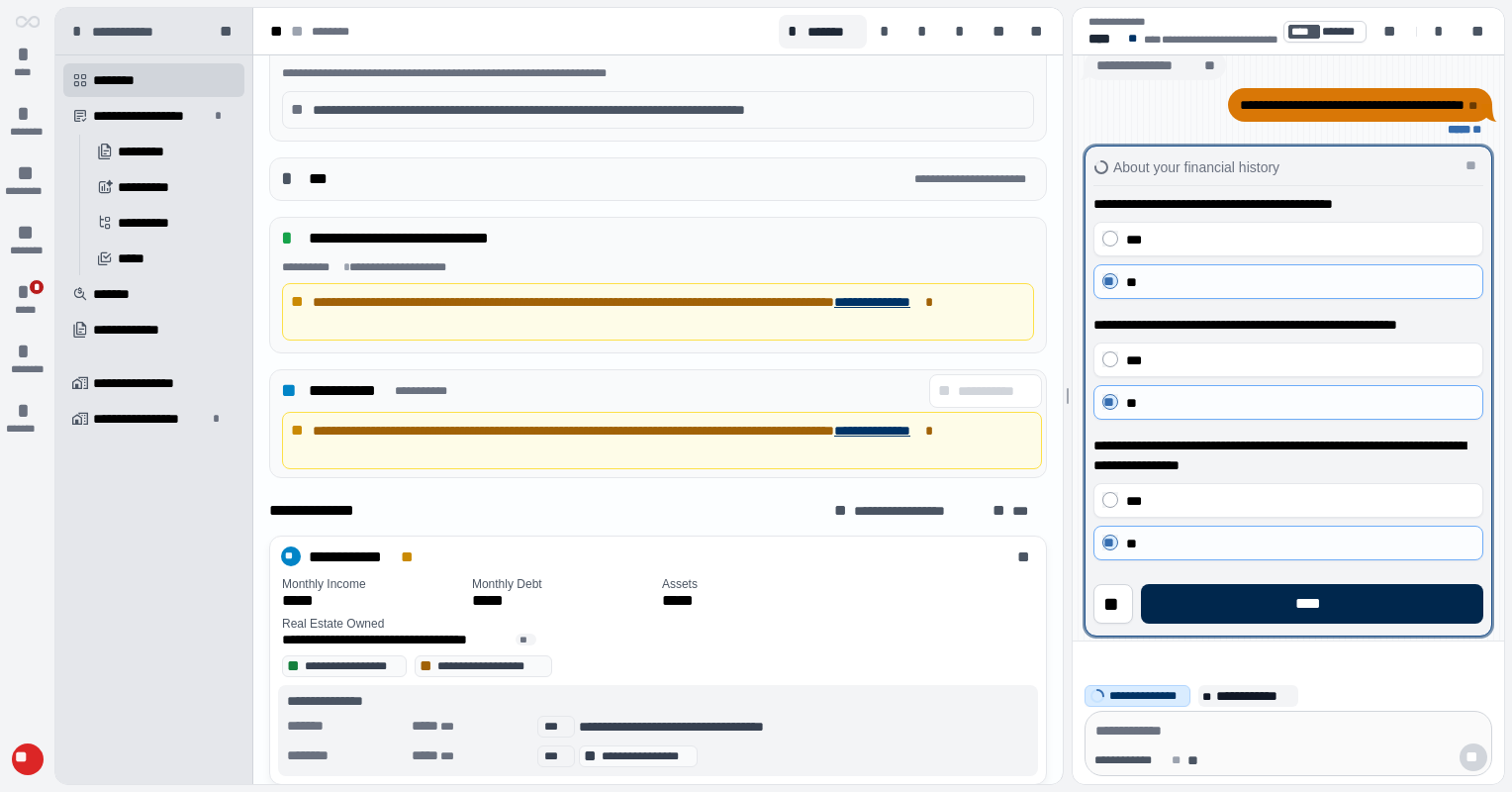click on "****" at bounding box center (1312, 604) 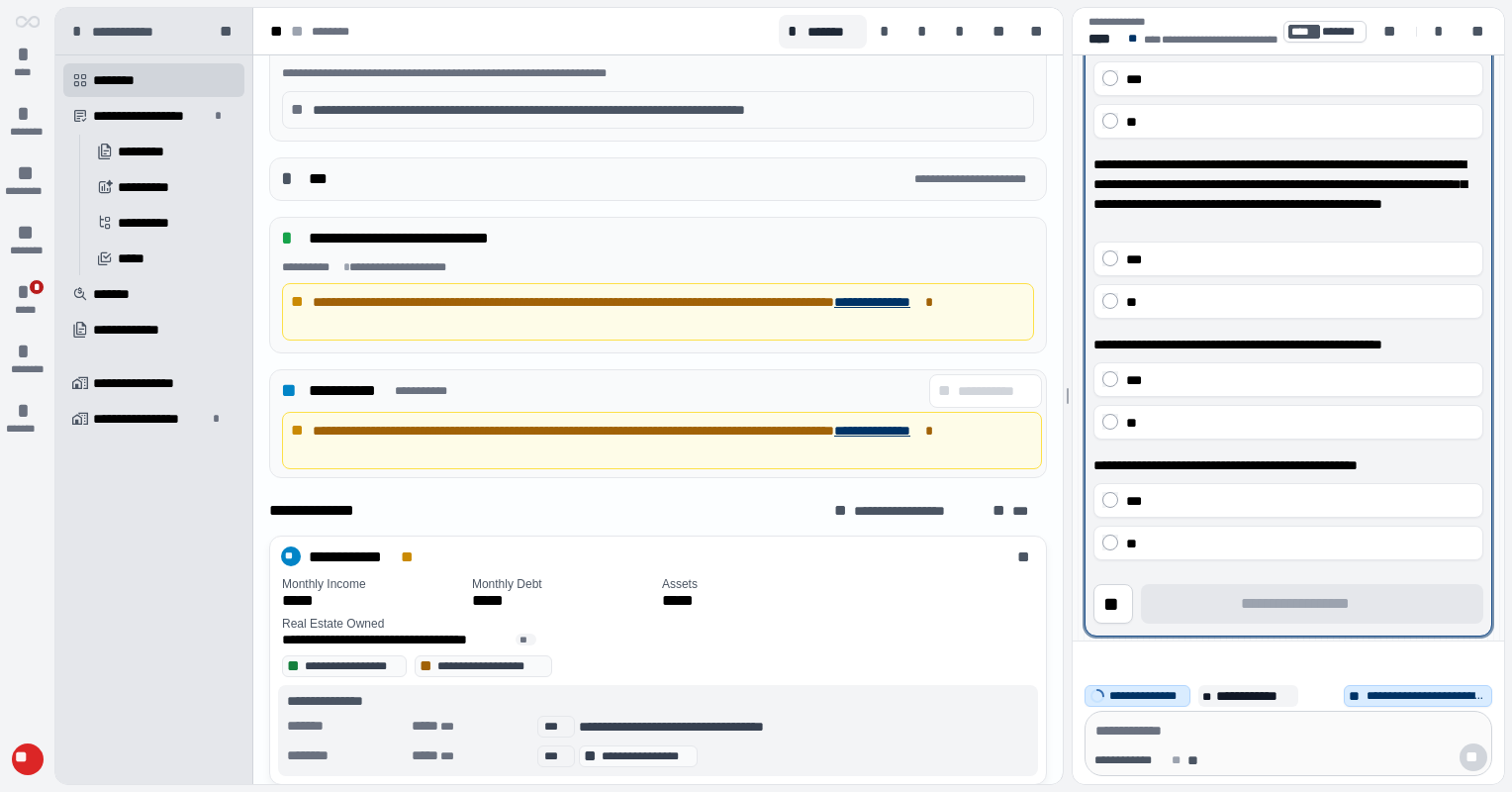 click on "**********" at bounding box center (1288, 287) 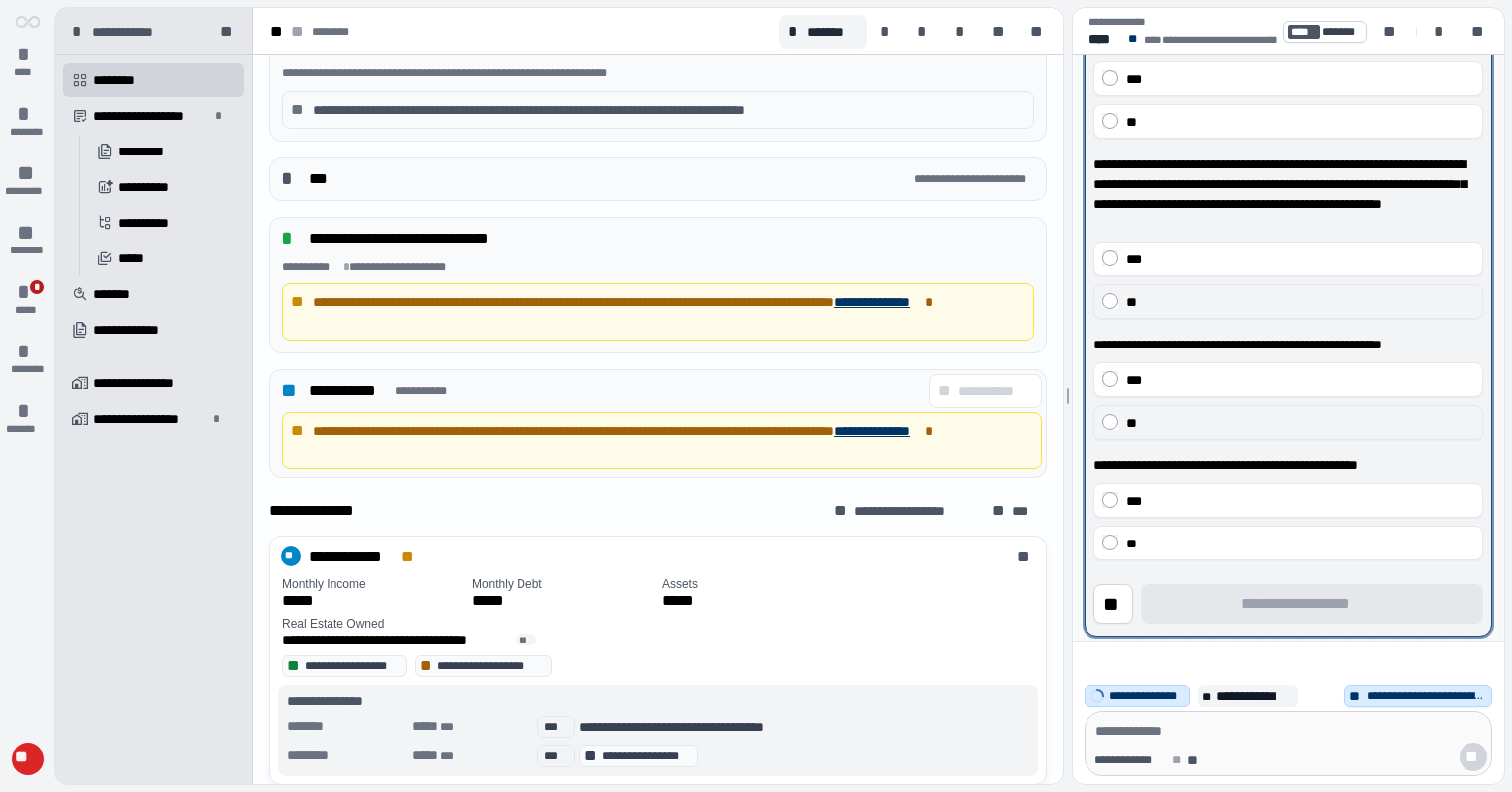 click on "**" at bounding box center (1288, 301) 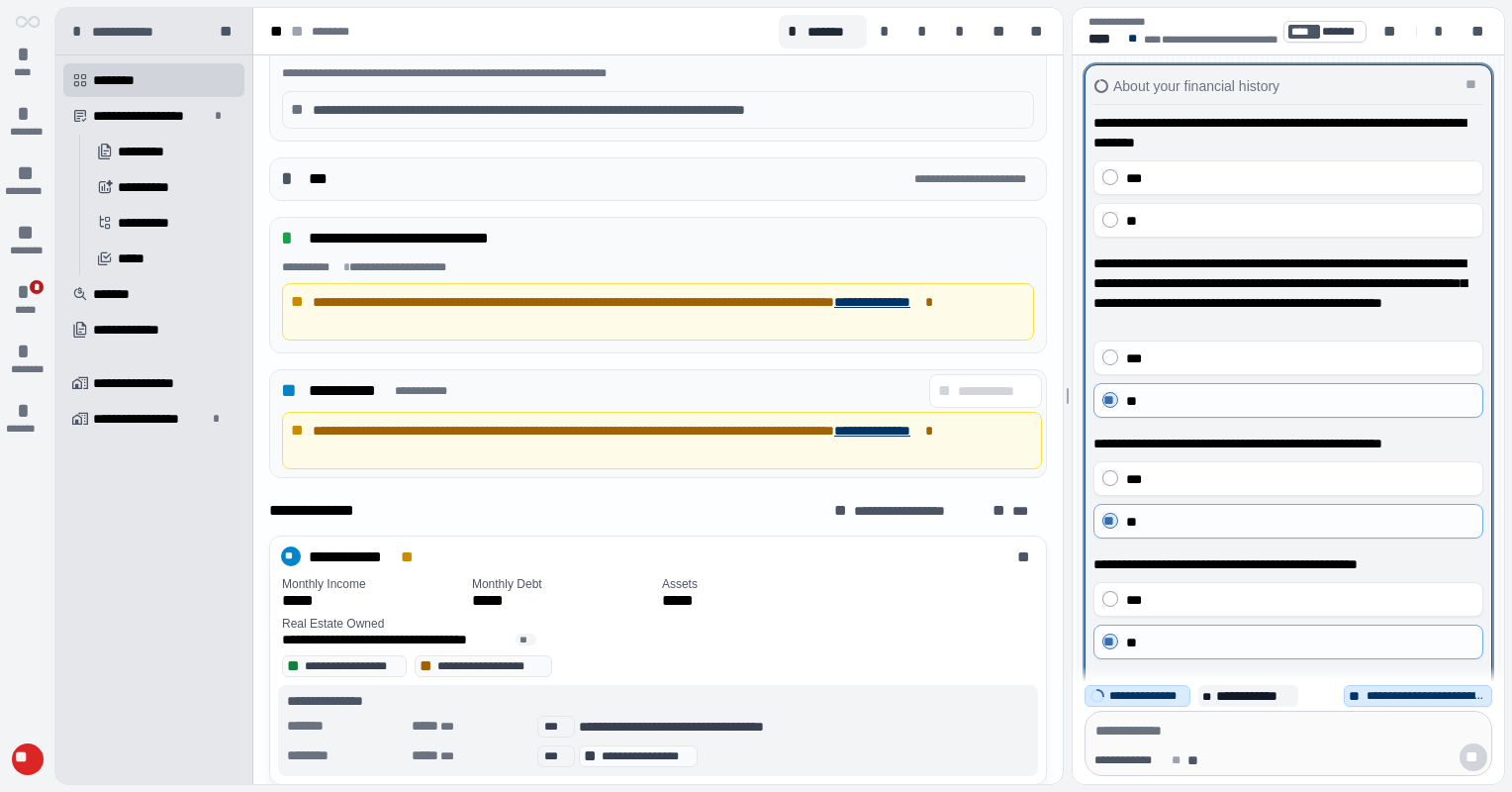 scroll, scrollTop: 198, scrollLeft: 0, axis: vertical 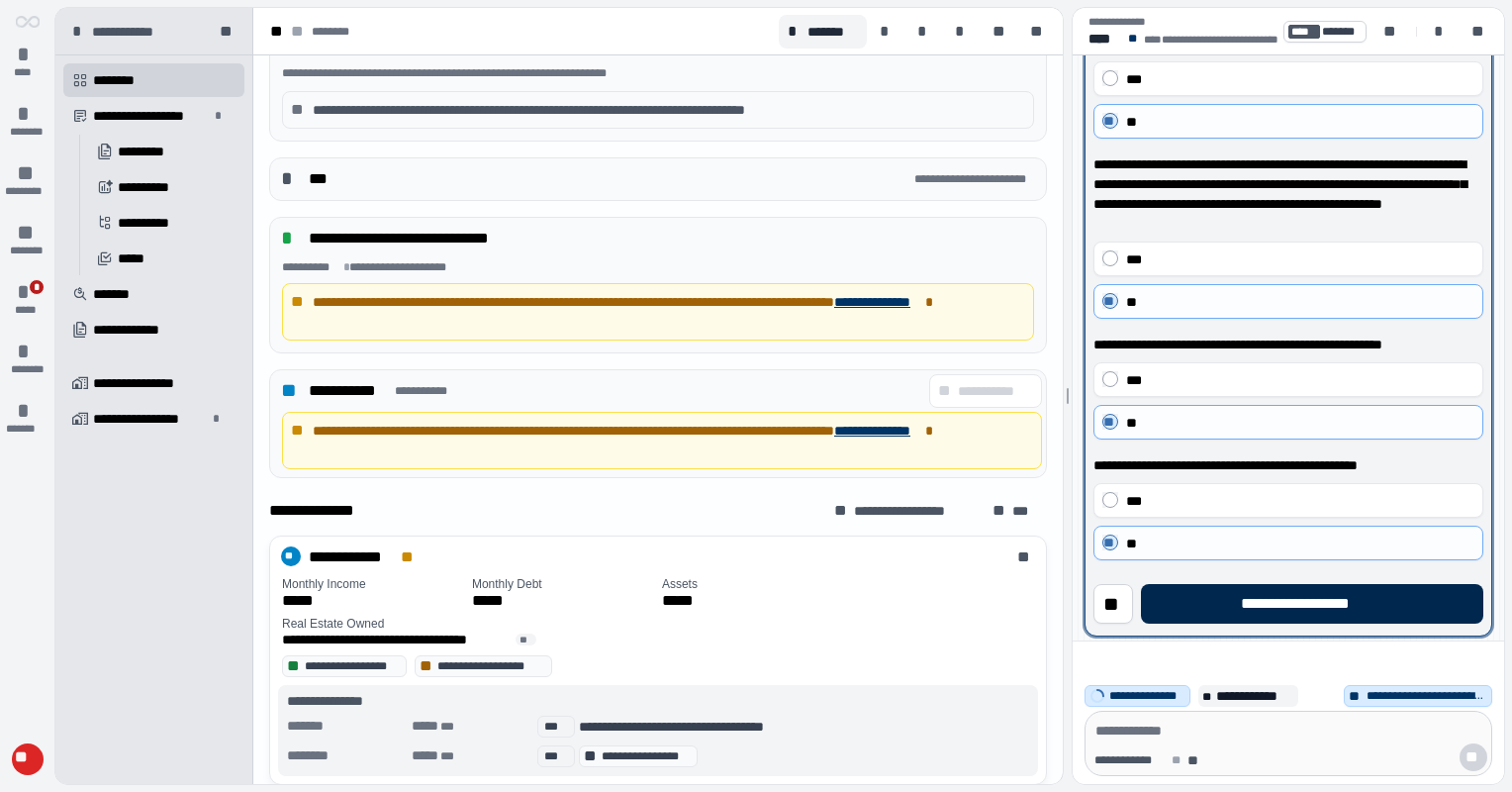 click on "**********" at bounding box center [1311, 604] 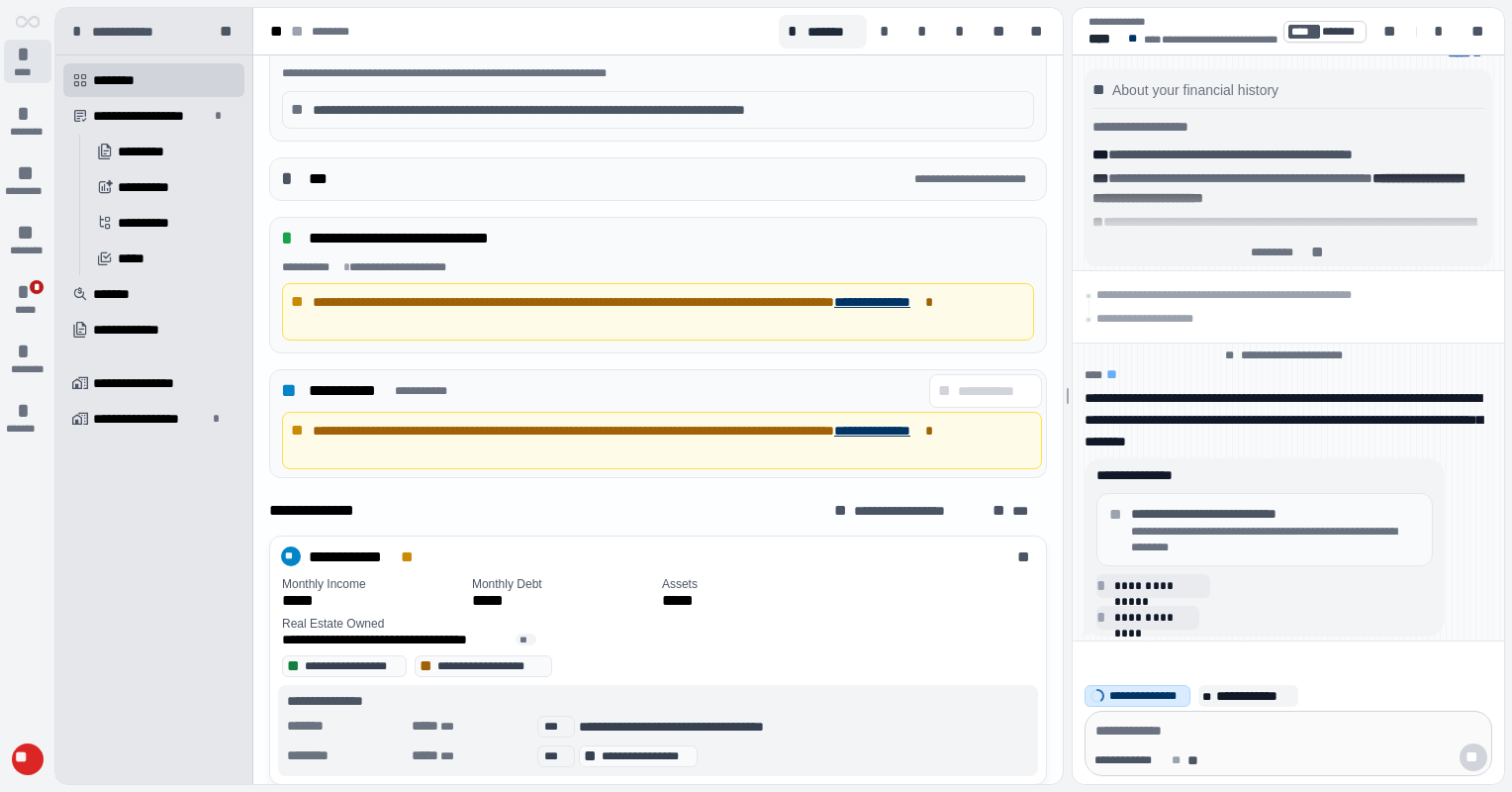 click on "****" at bounding box center [28, 72] 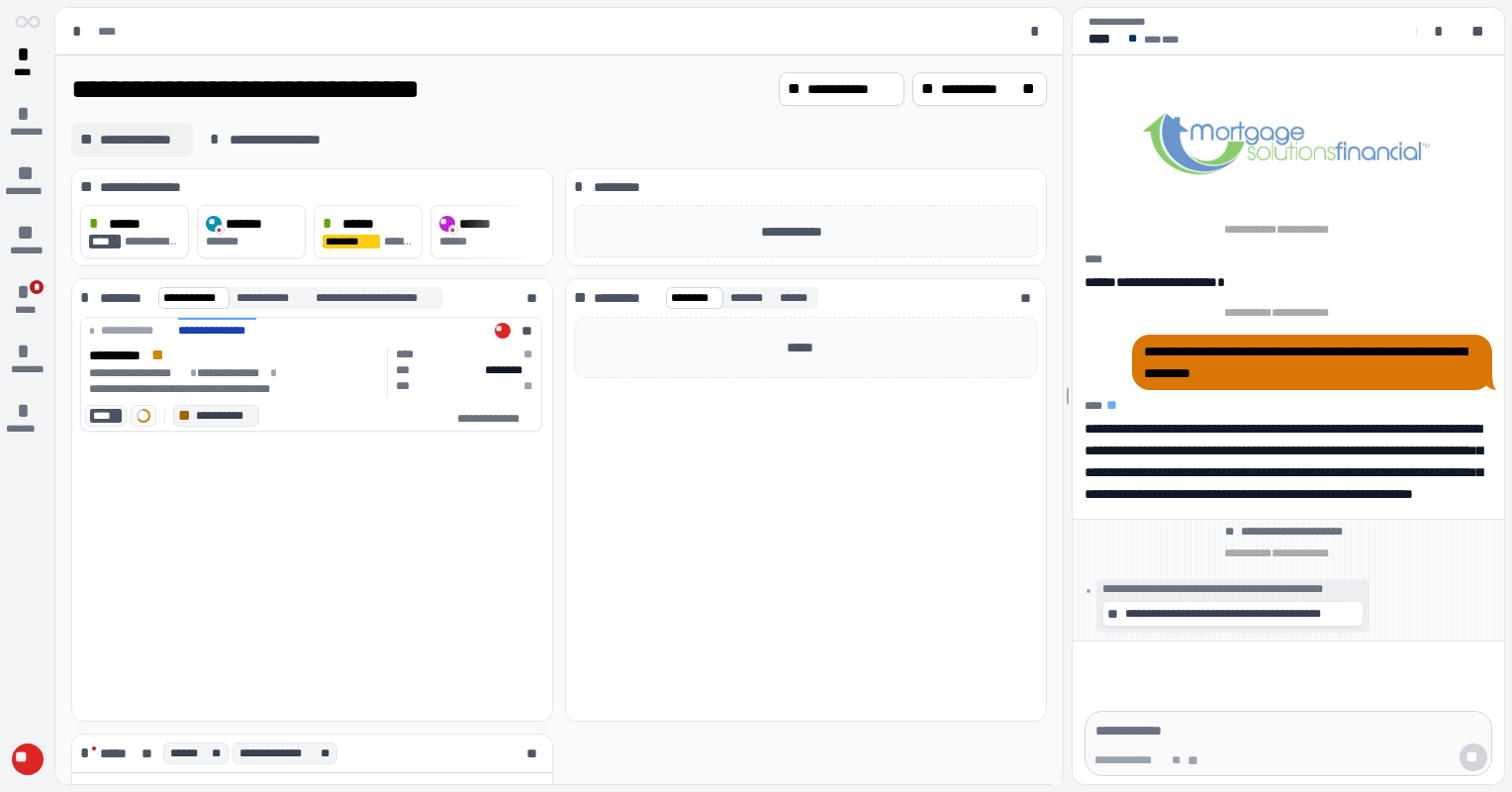 click on "**********" at bounding box center (142, 140) 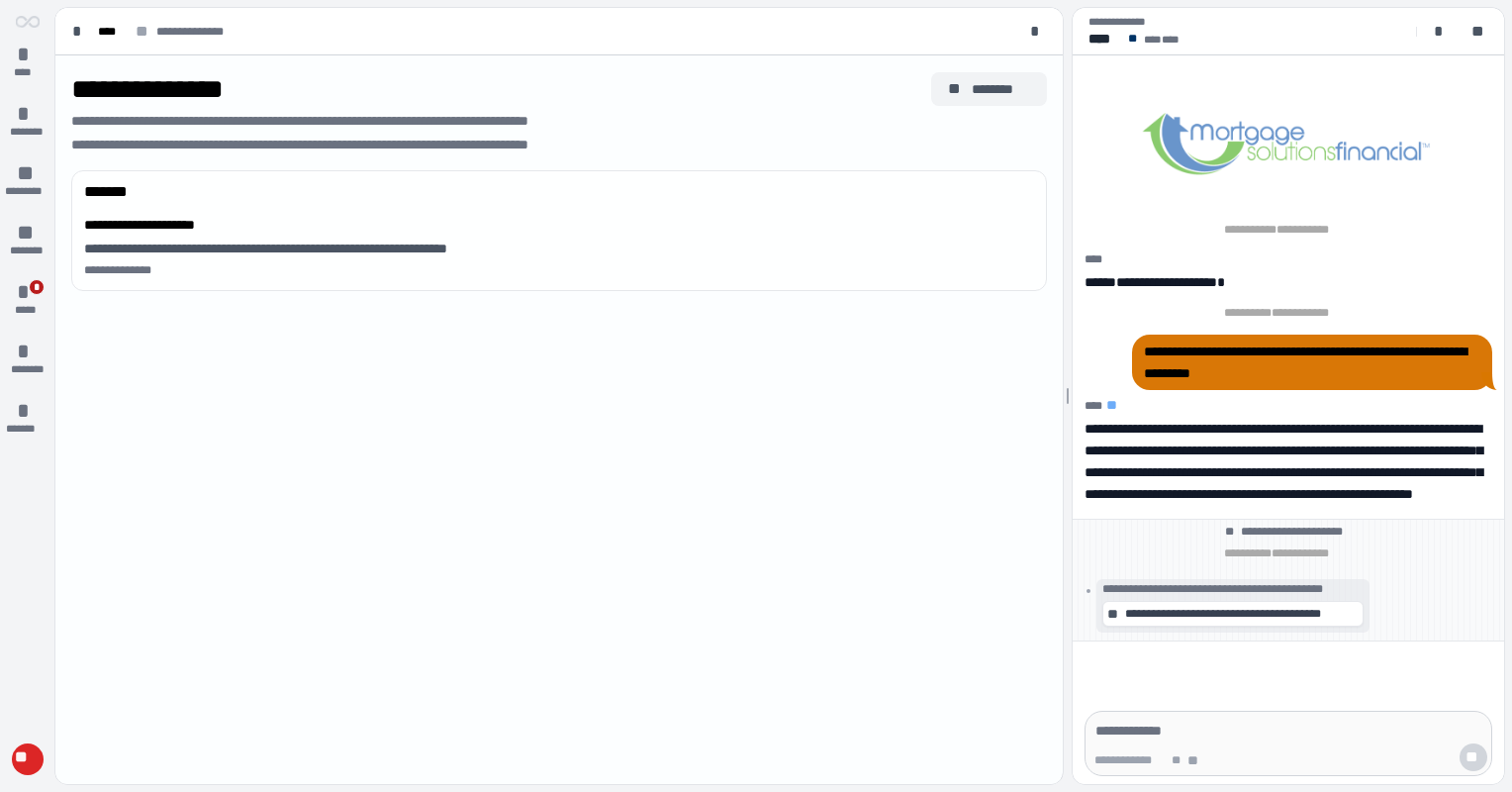 click on "** ********" at bounding box center [989, 89] 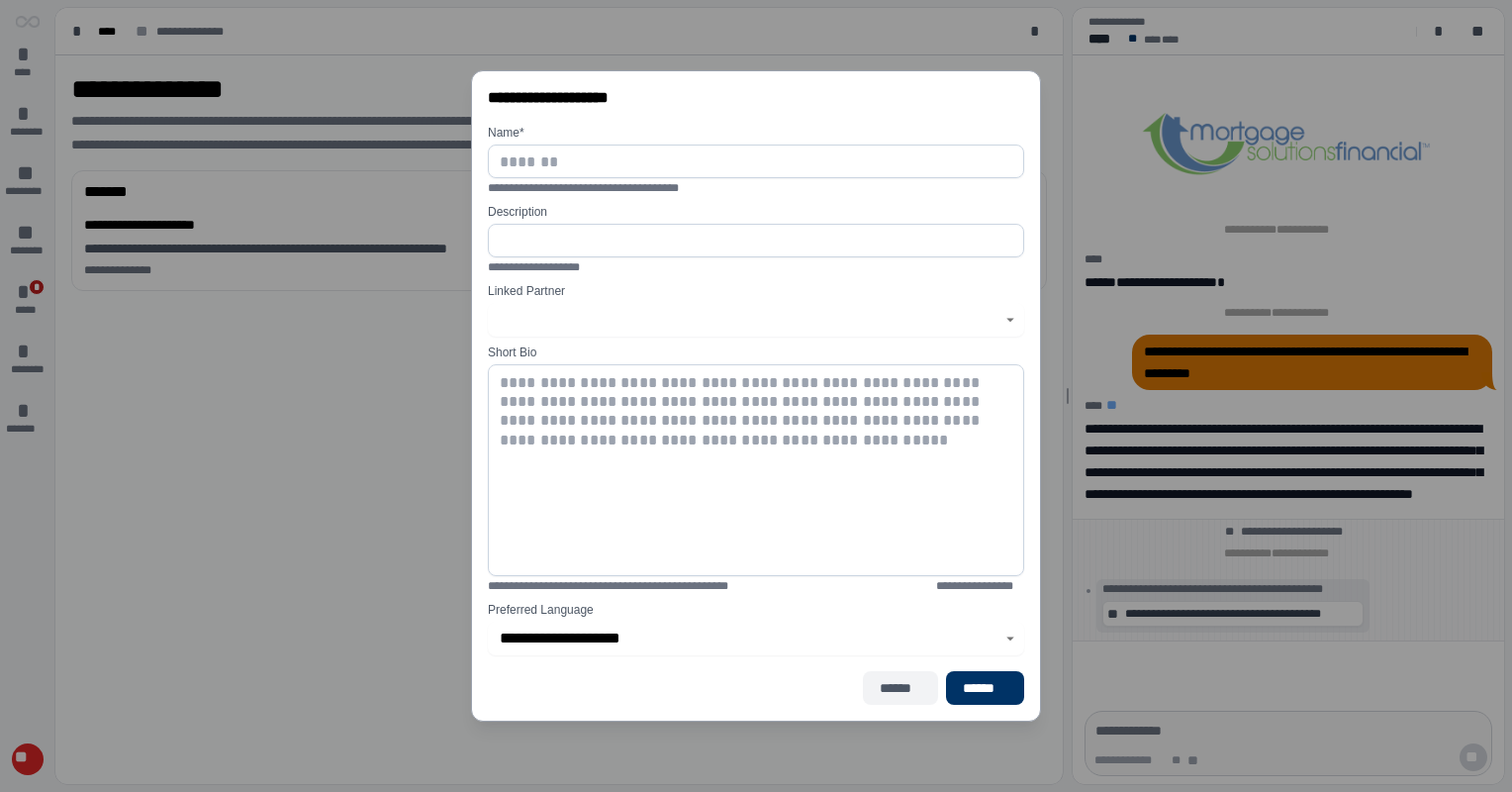 click on "******" at bounding box center (900, 688) 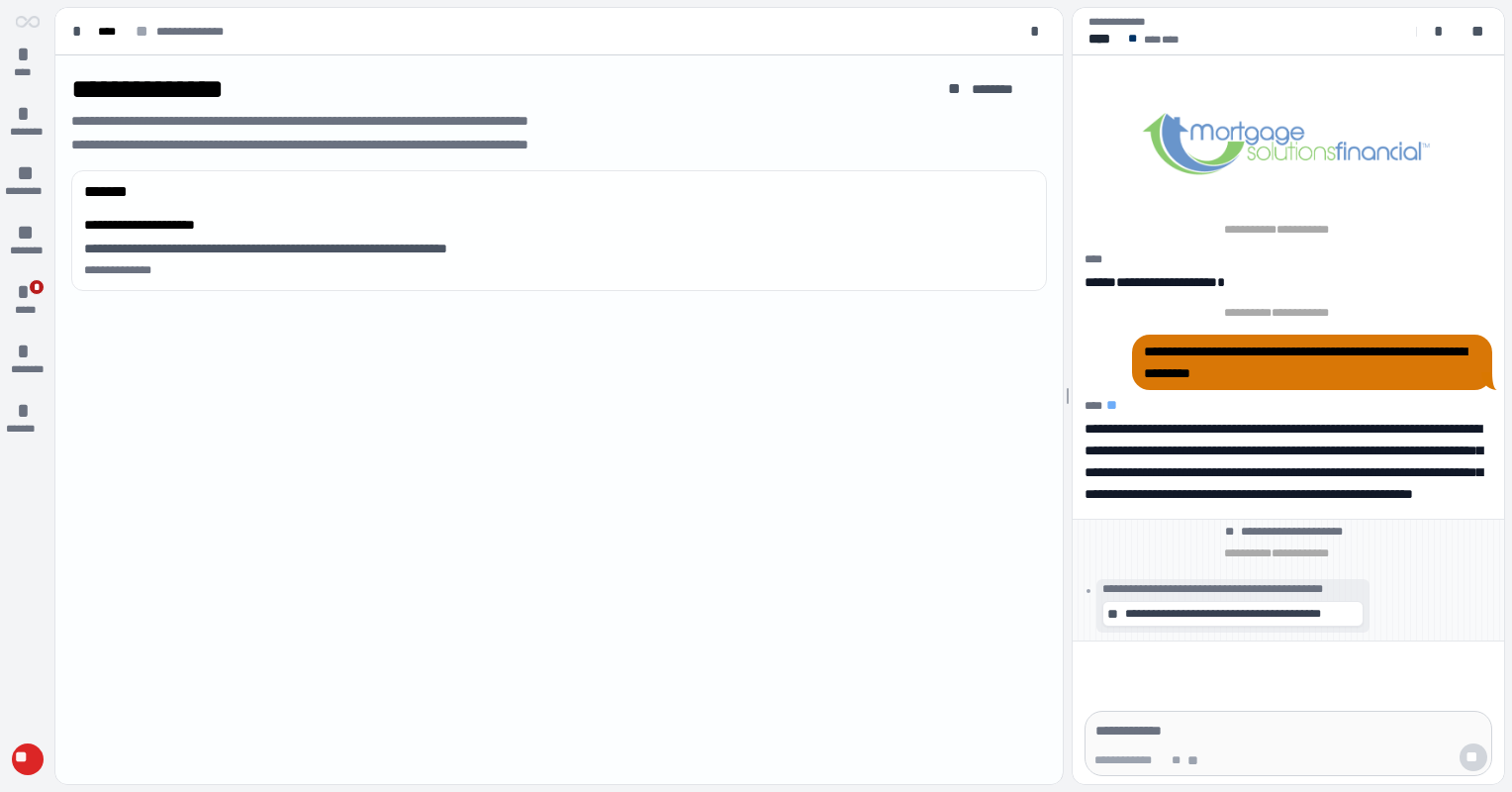 drag, startPoint x: 831, startPoint y: 628, endPoint x: 806, endPoint y: 600, distance: 37.536649 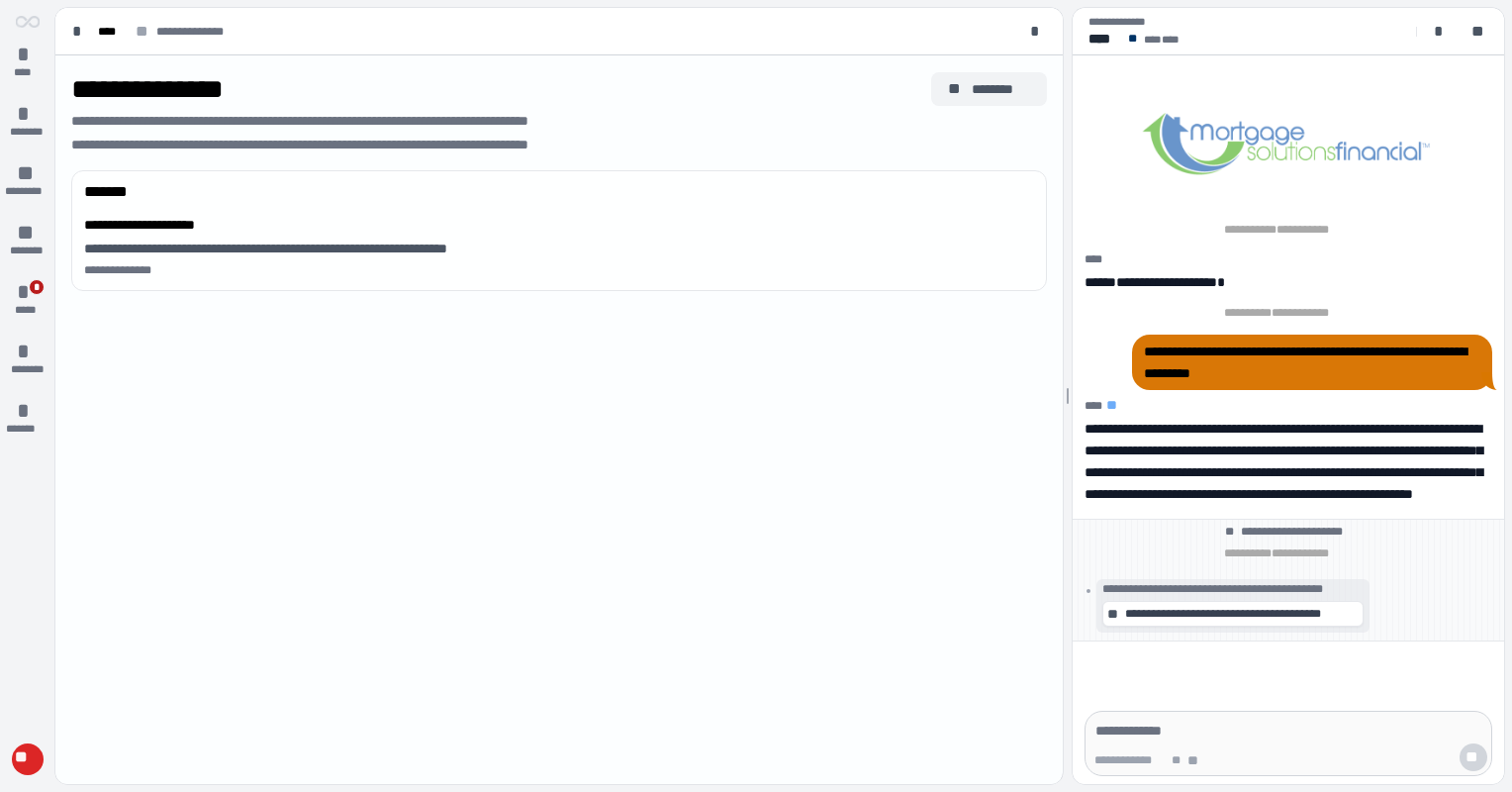 click on "** ********" at bounding box center (989, 89) 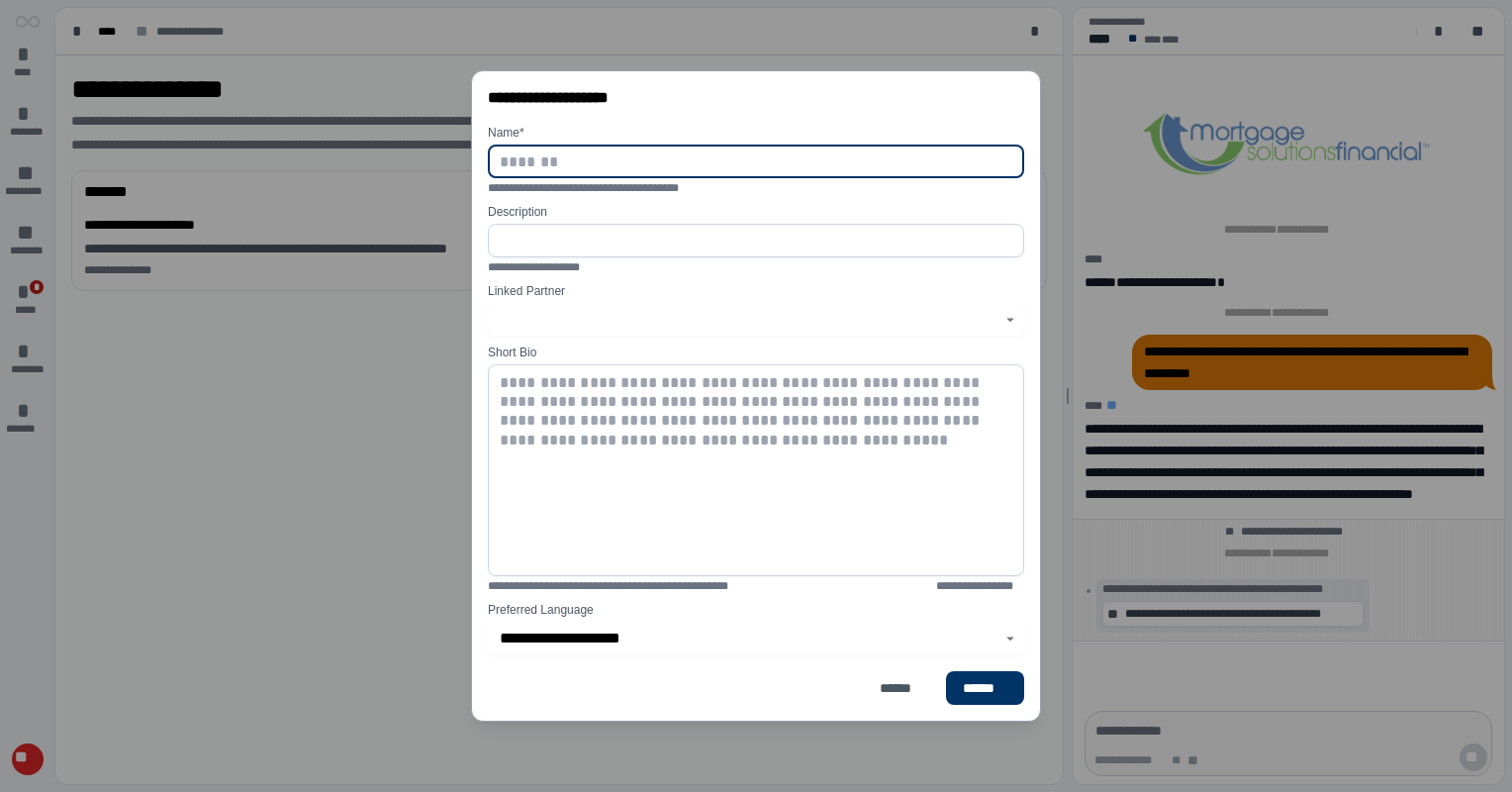 drag, startPoint x: 903, startPoint y: 685, endPoint x: 1001, endPoint y: 554, distance: 164 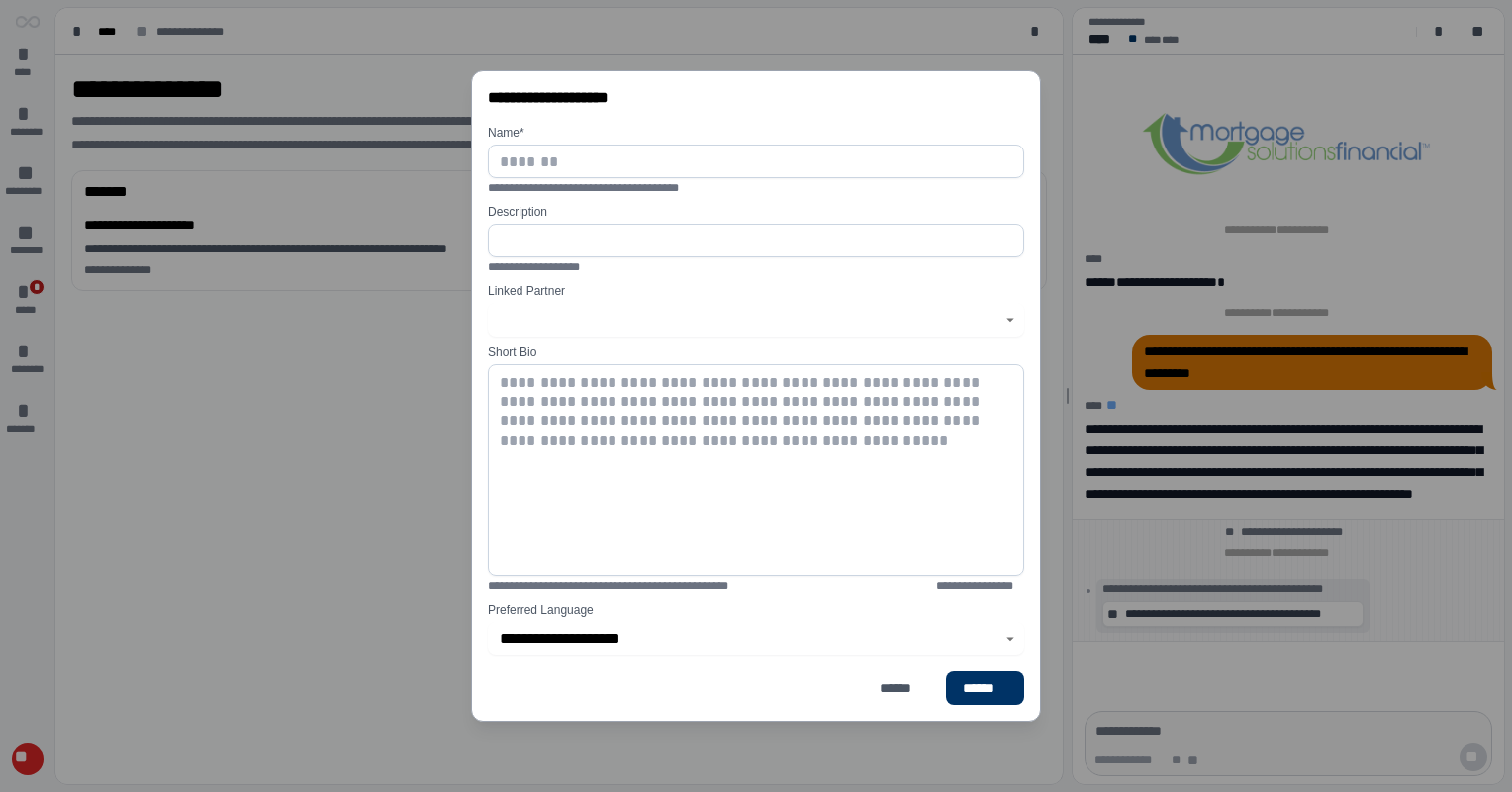 drag, startPoint x: 904, startPoint y: 683, endPoint x: 986, endPoint y: 523, distance: 179.78876 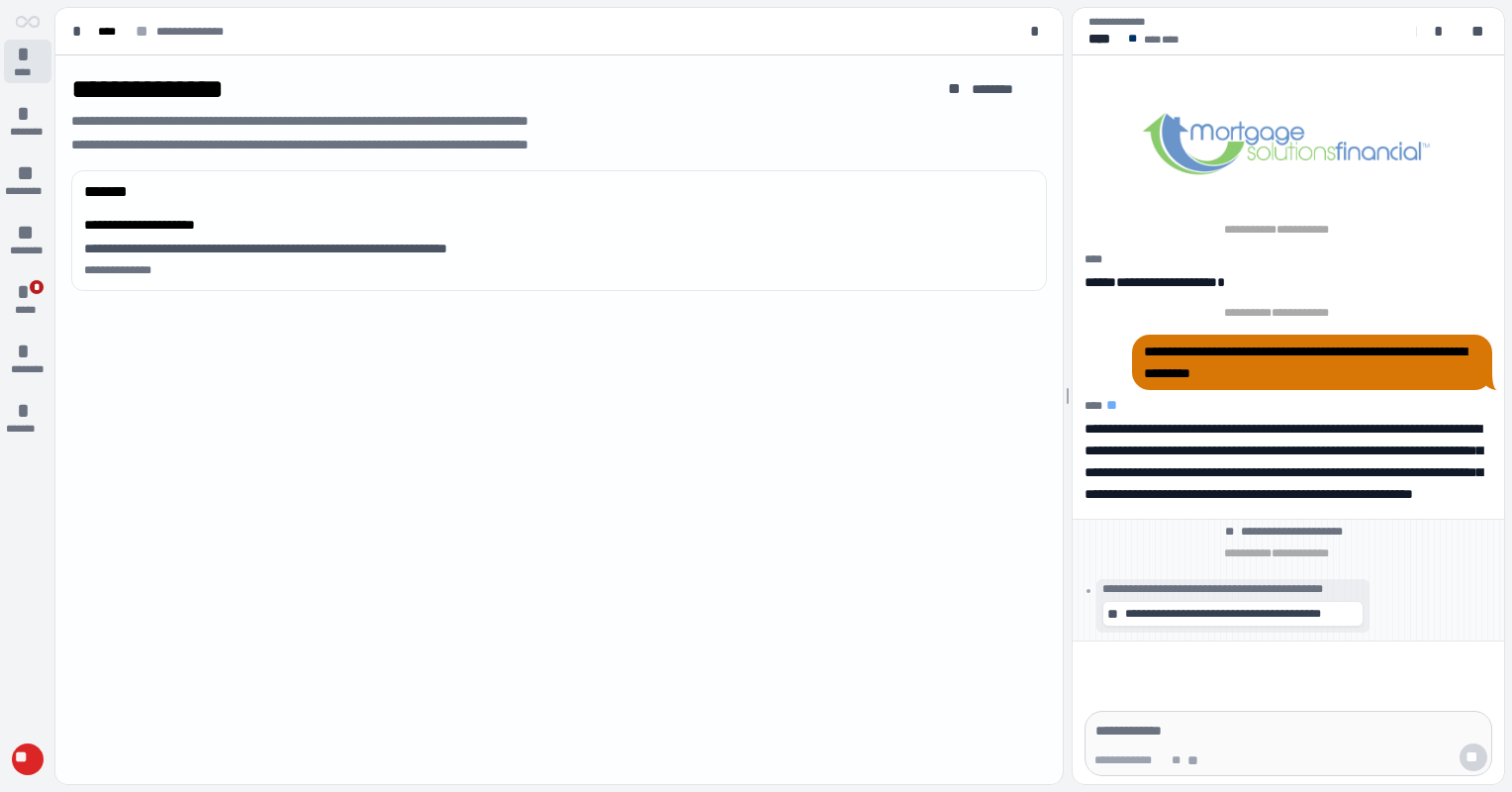click on "****" at bounding box center (28, 72) 